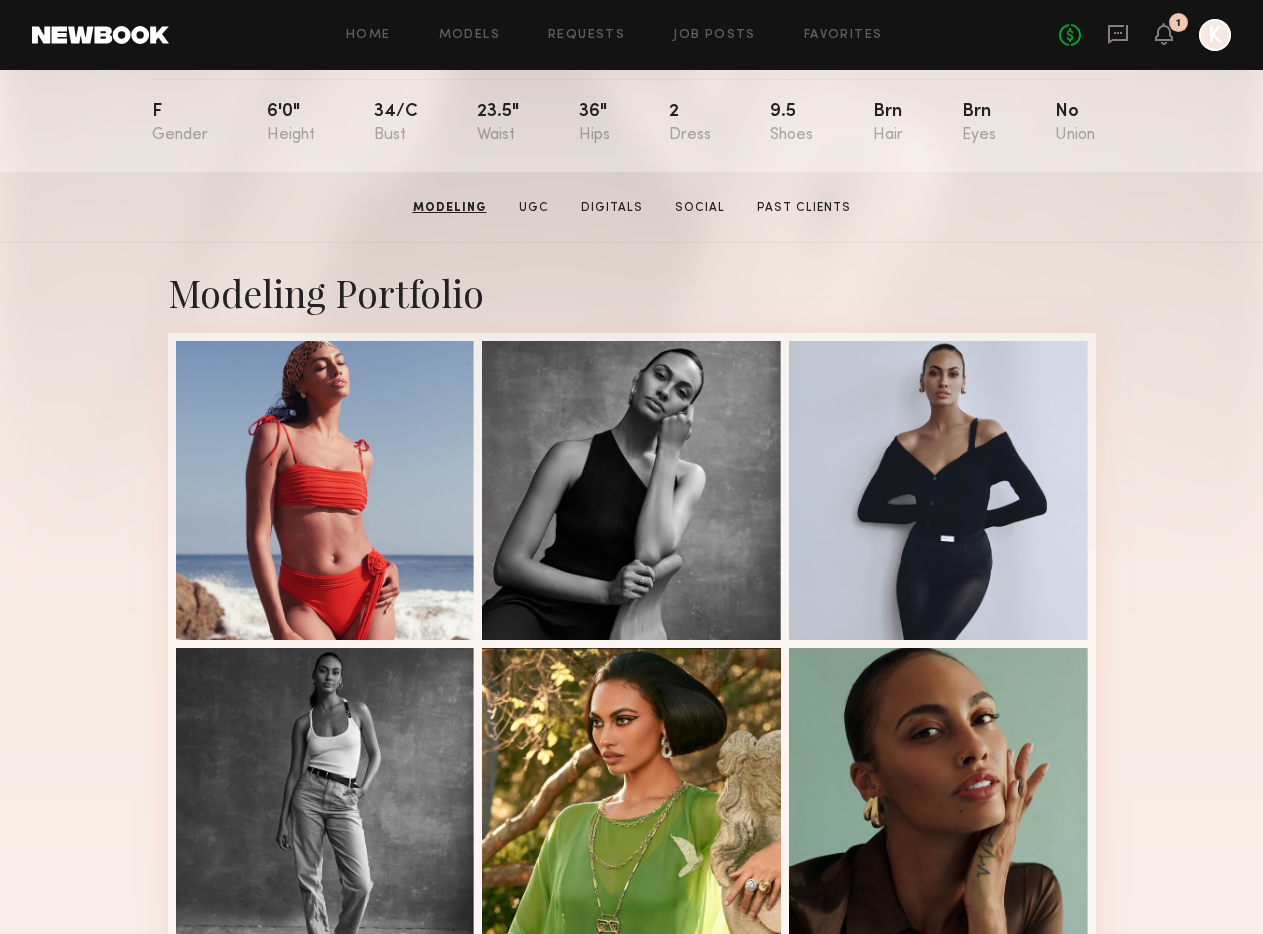 scroll, scrollTop: 213, scrollLeft: 0, axis: vertical 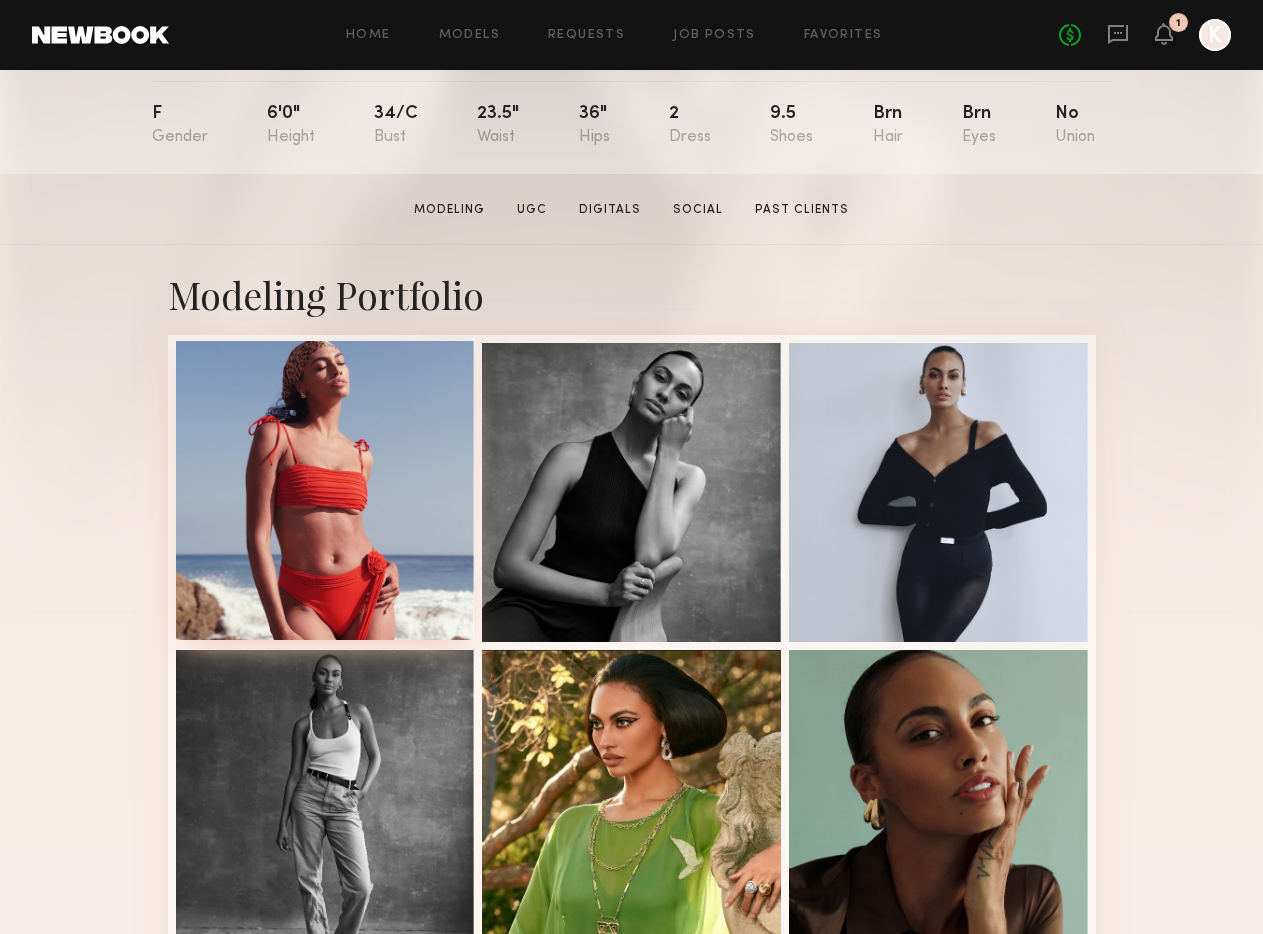 click at bounding box center (325, 490) 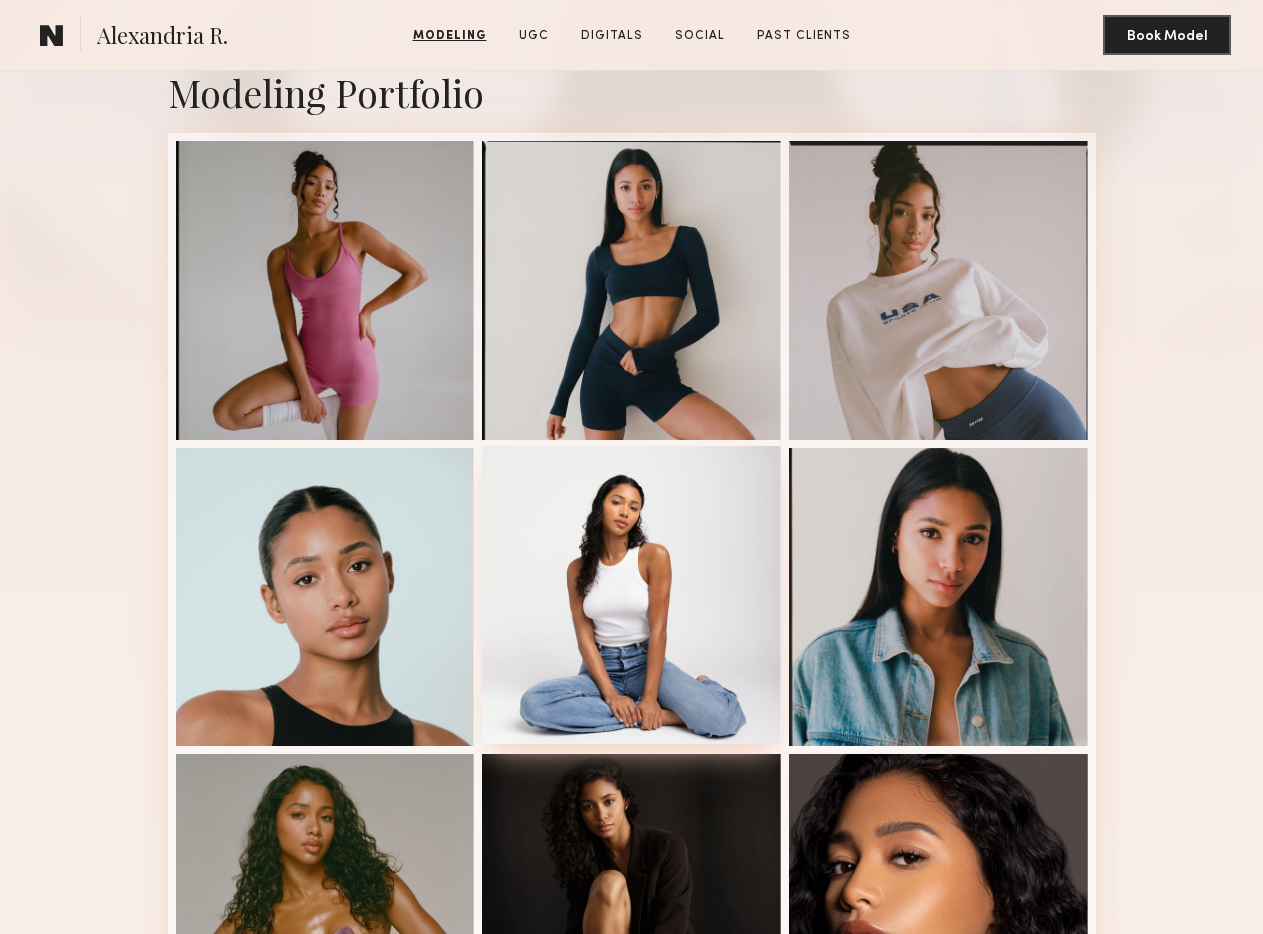 scroll, scrollTop: 389, scrollLeft: 0, axis: vertical 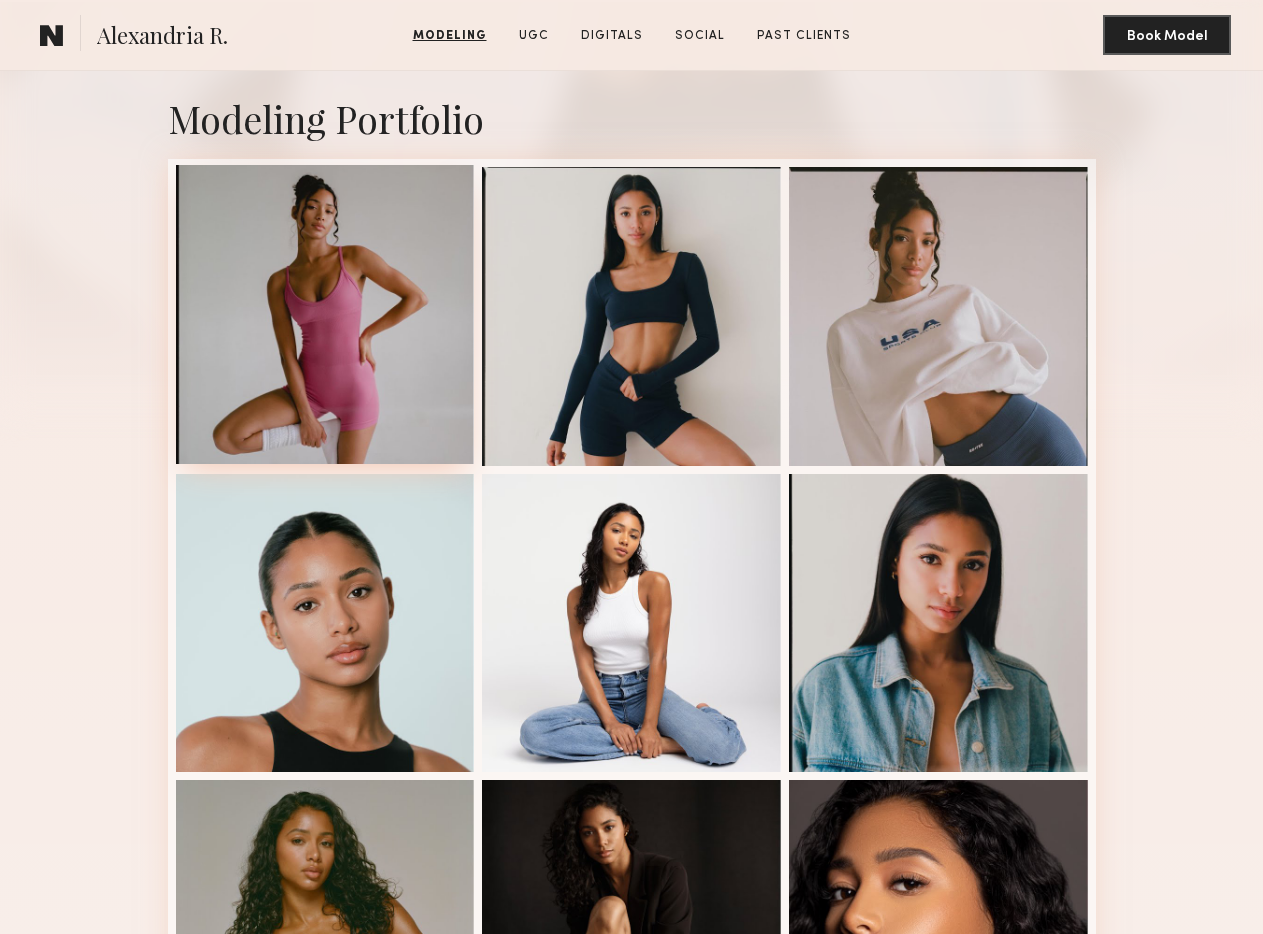 click at bounding box center (325, 314) 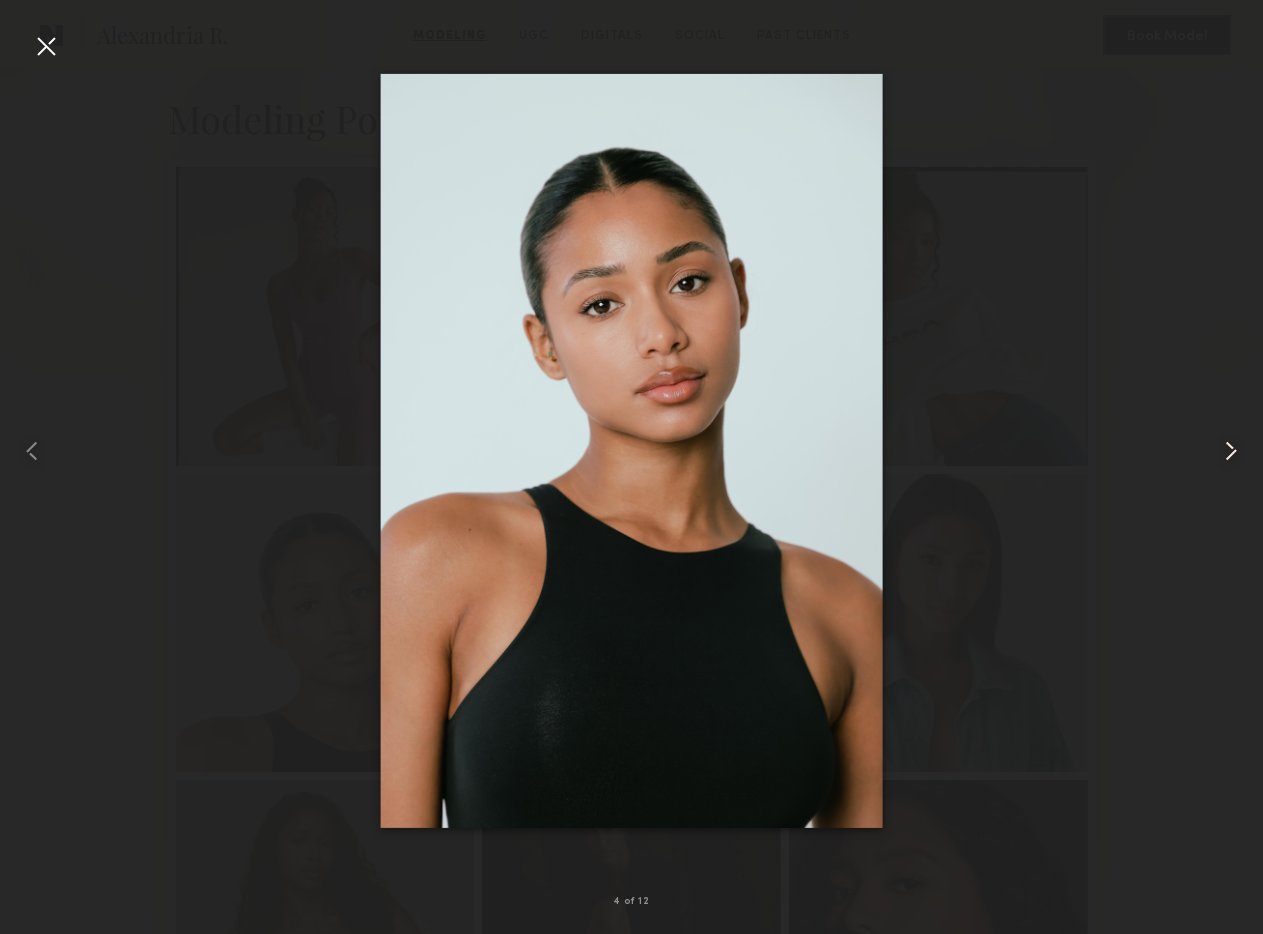 click at bounding box center (1231, 451) 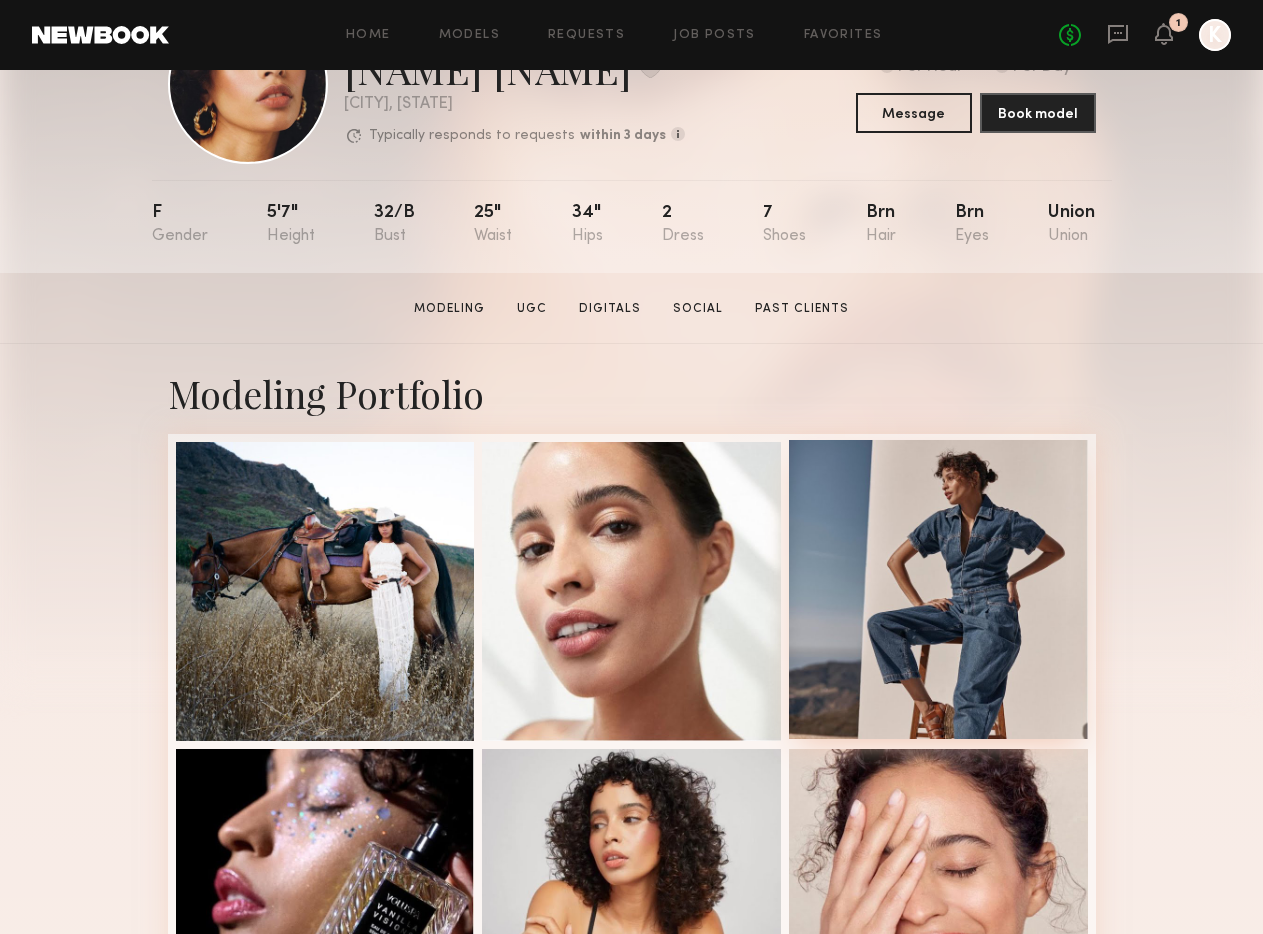 scroll, scrollTop: 159, scrollLeft: 0, axis: vertical 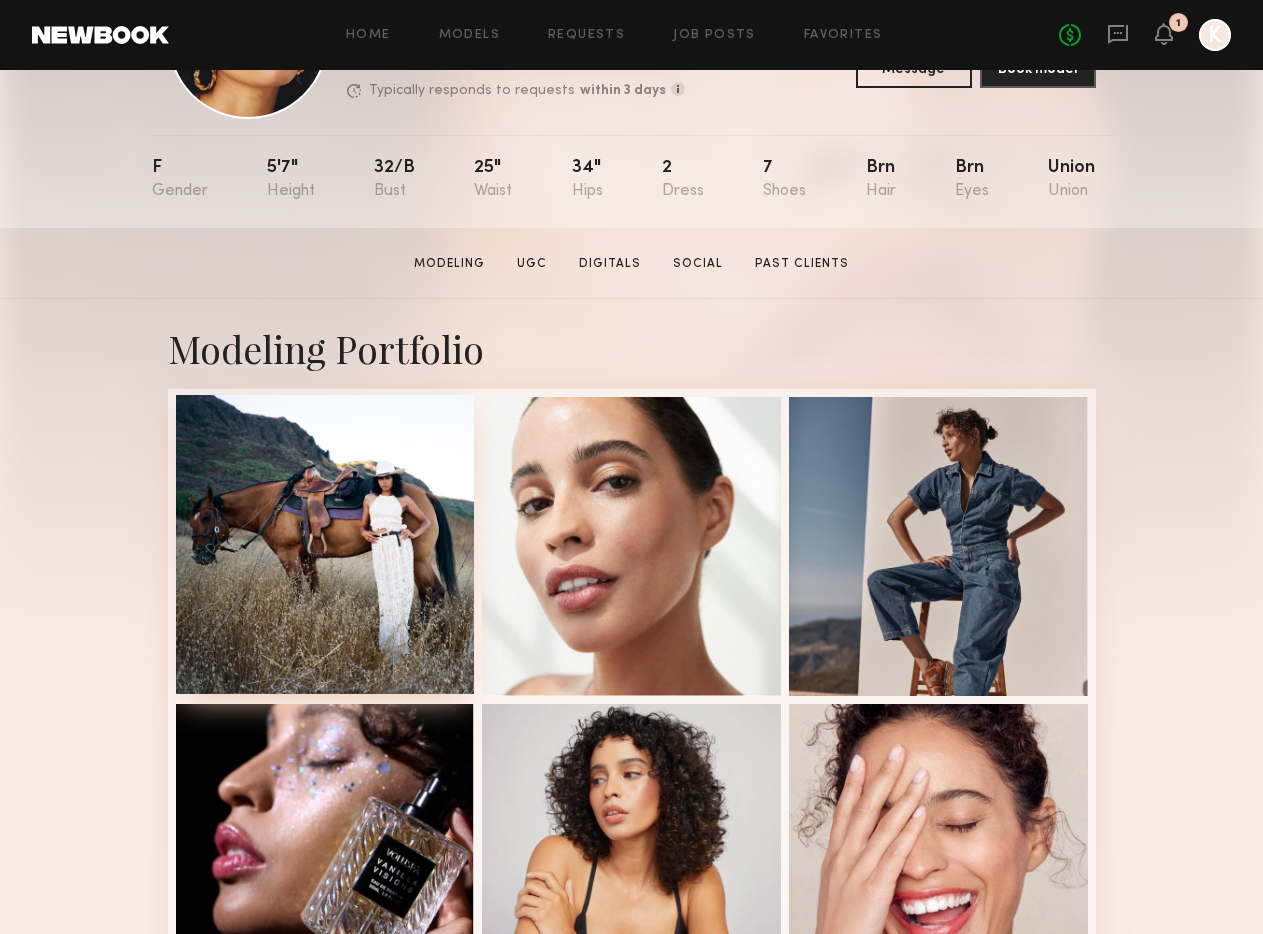 click at bounding box center (325, 544) 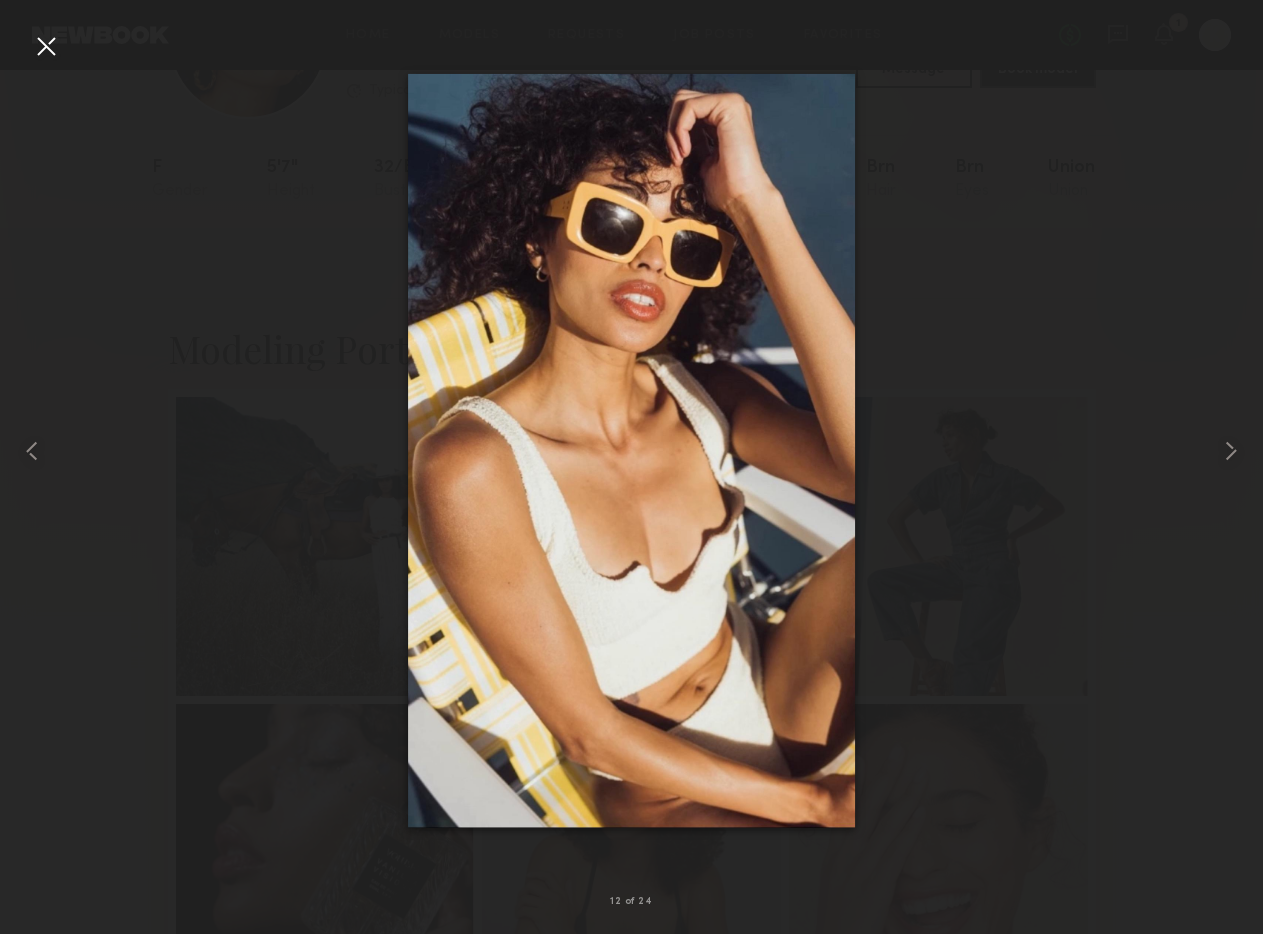 click at bounding box center [631, 451] 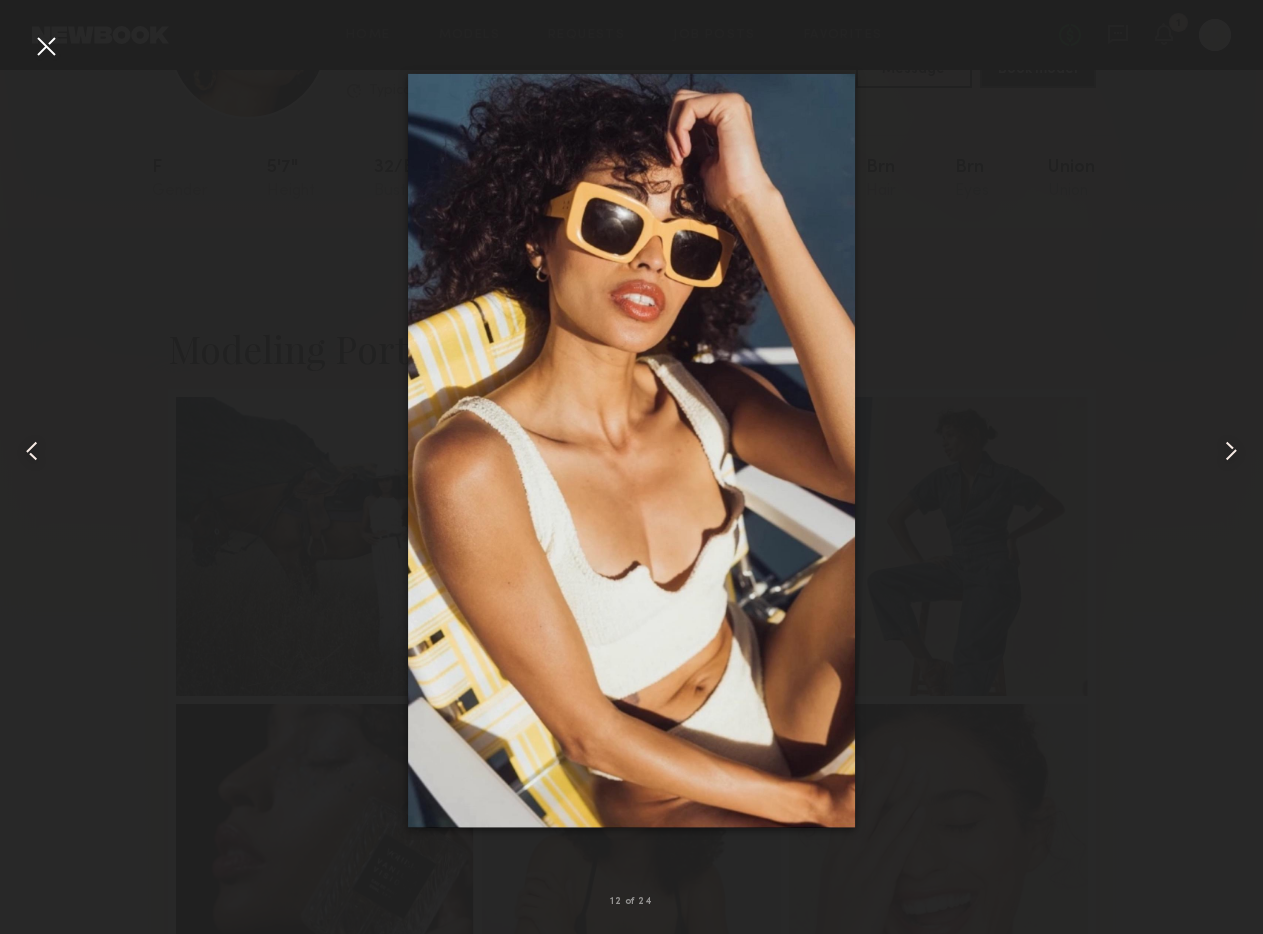 click at bounding box center [631, 451] 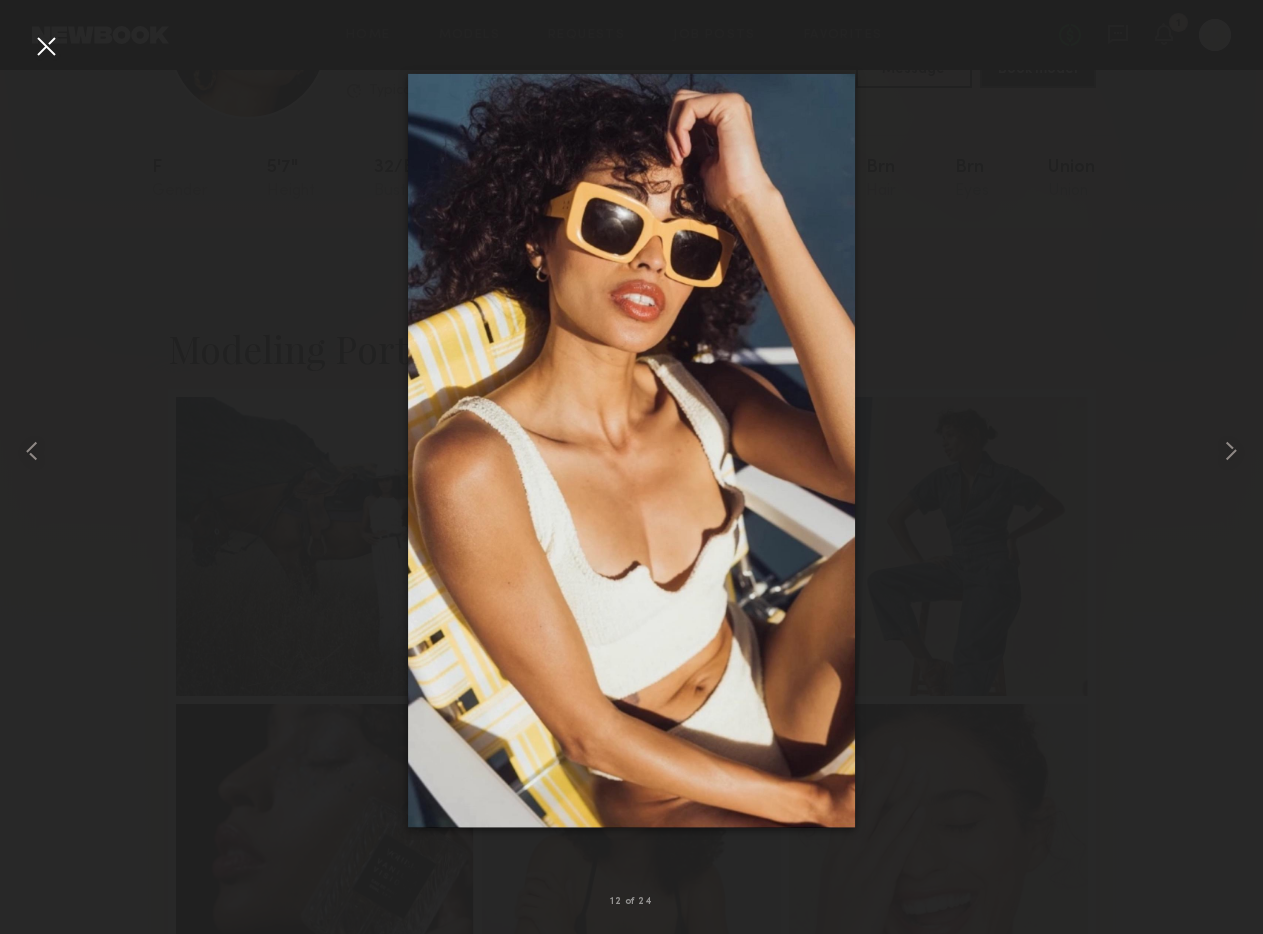 click at bounding box center (46, 46) 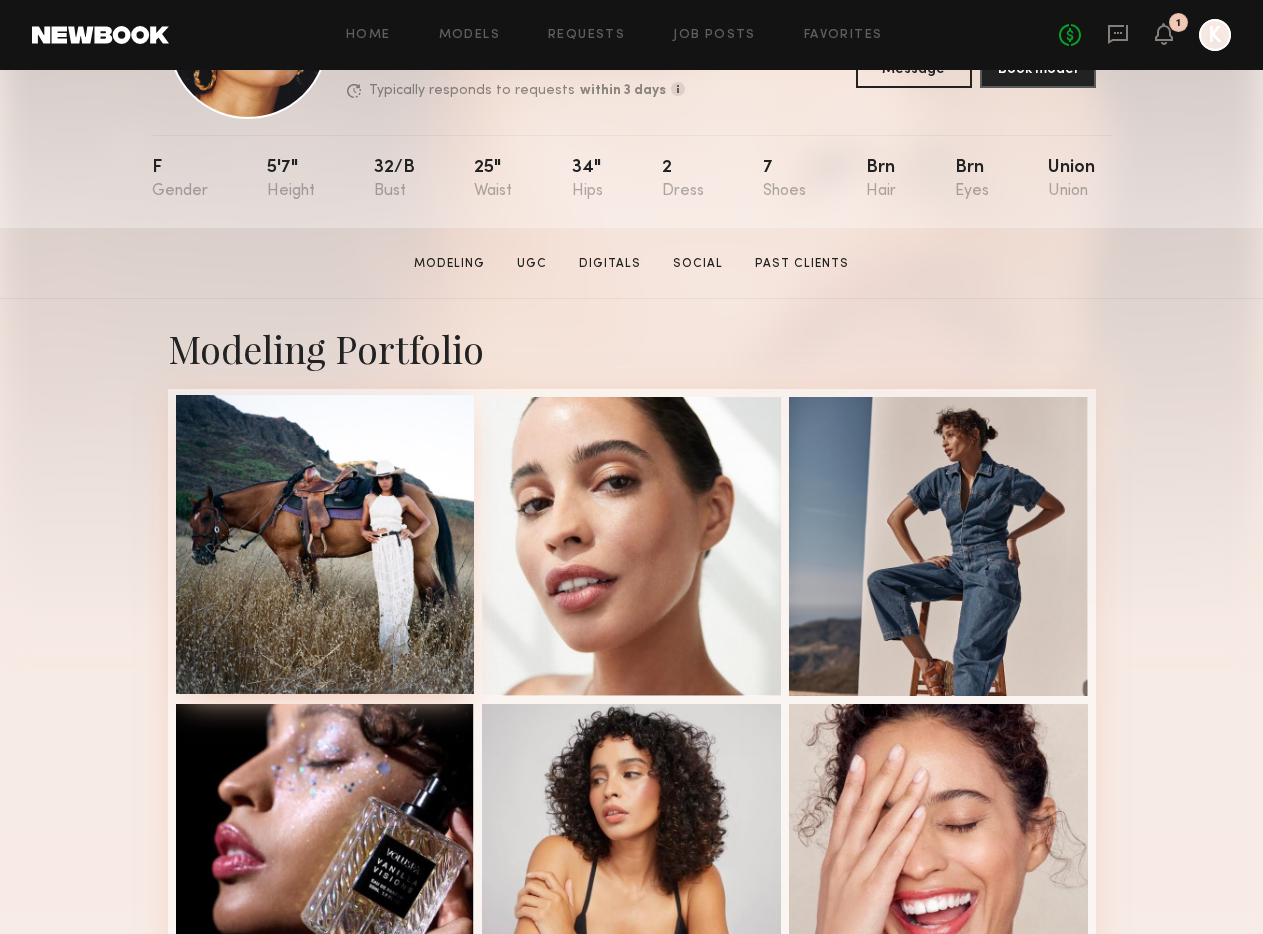 scroll, scrollTop: 114, scrollLeft: 0, axis: vertical 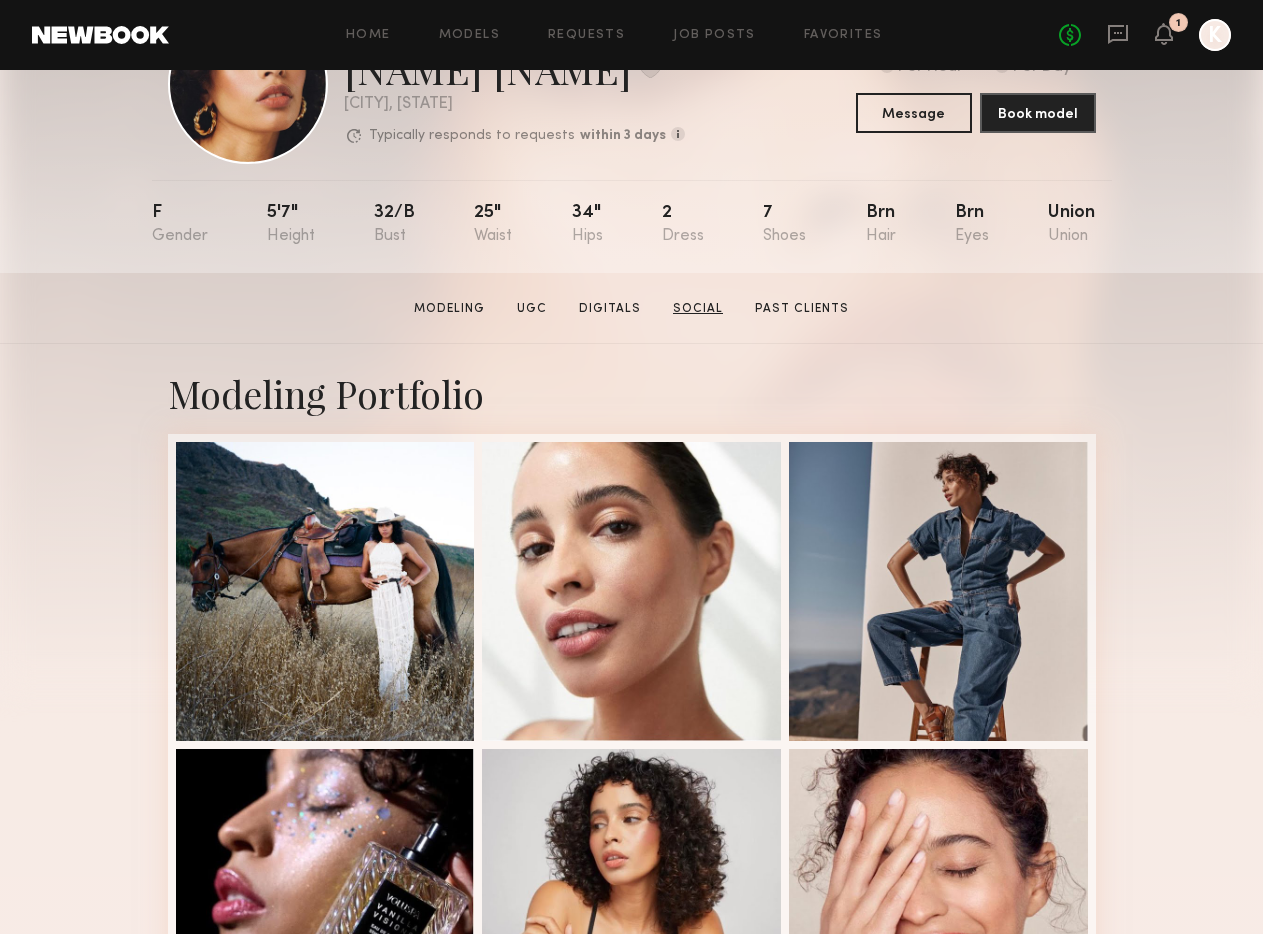 click on "Social" 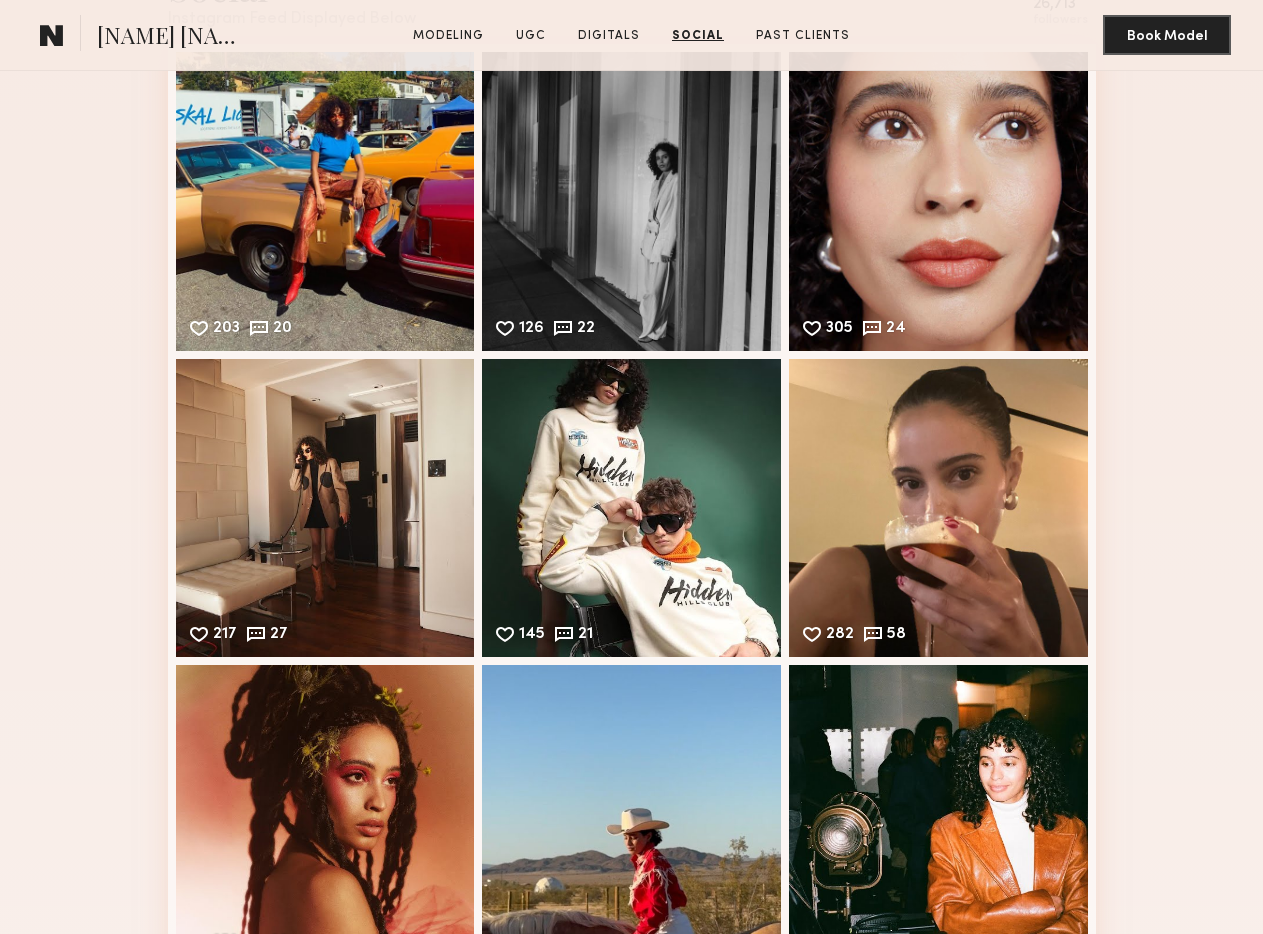 scroll, scrollTop: 4992, scrollLeft: 0, axis: vertical 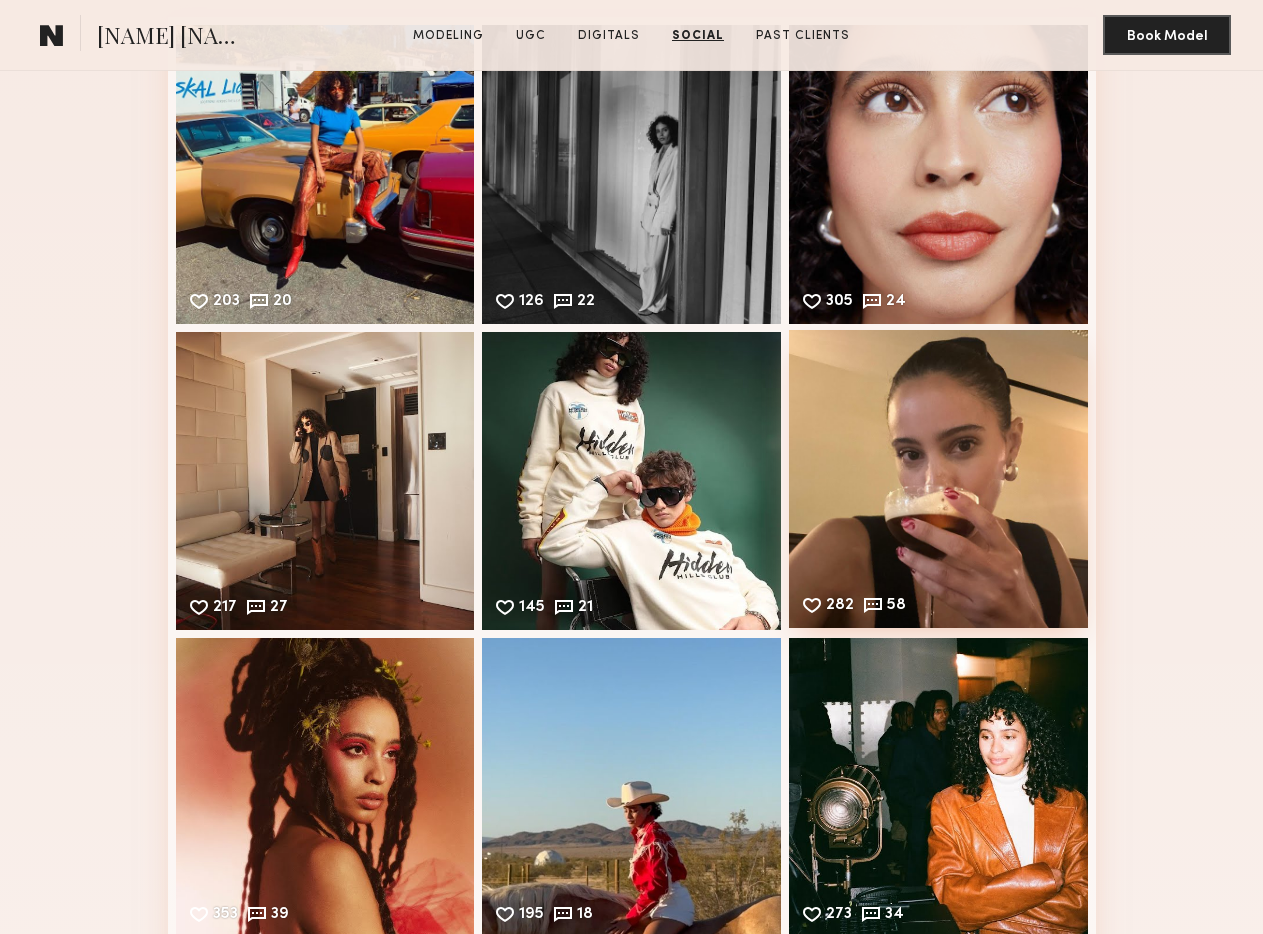 click on "282 58  Likes & comments displayed  to show model’s engagement" at bounding box center (938, 479) 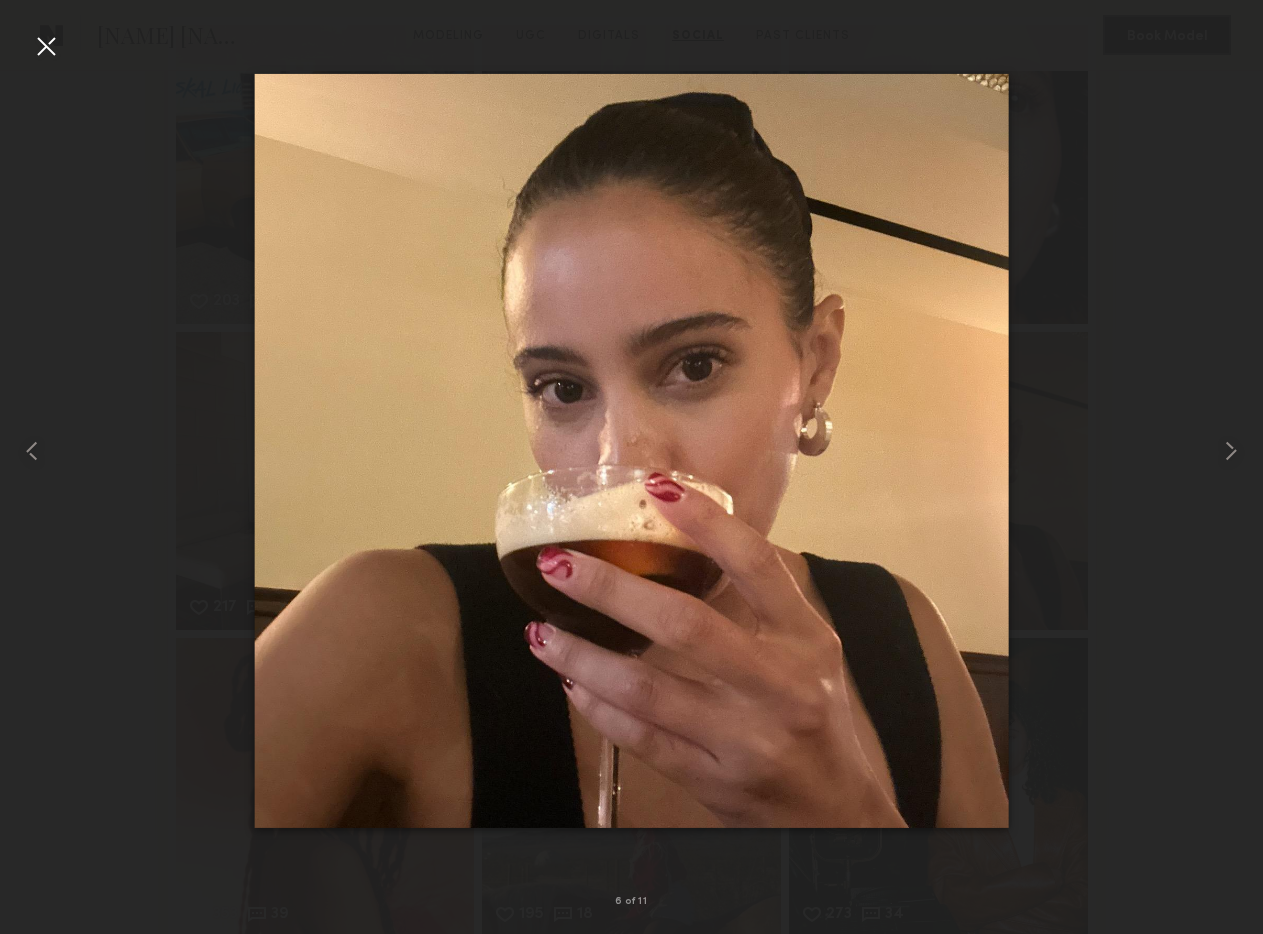 click at bounding box center [631, 451] 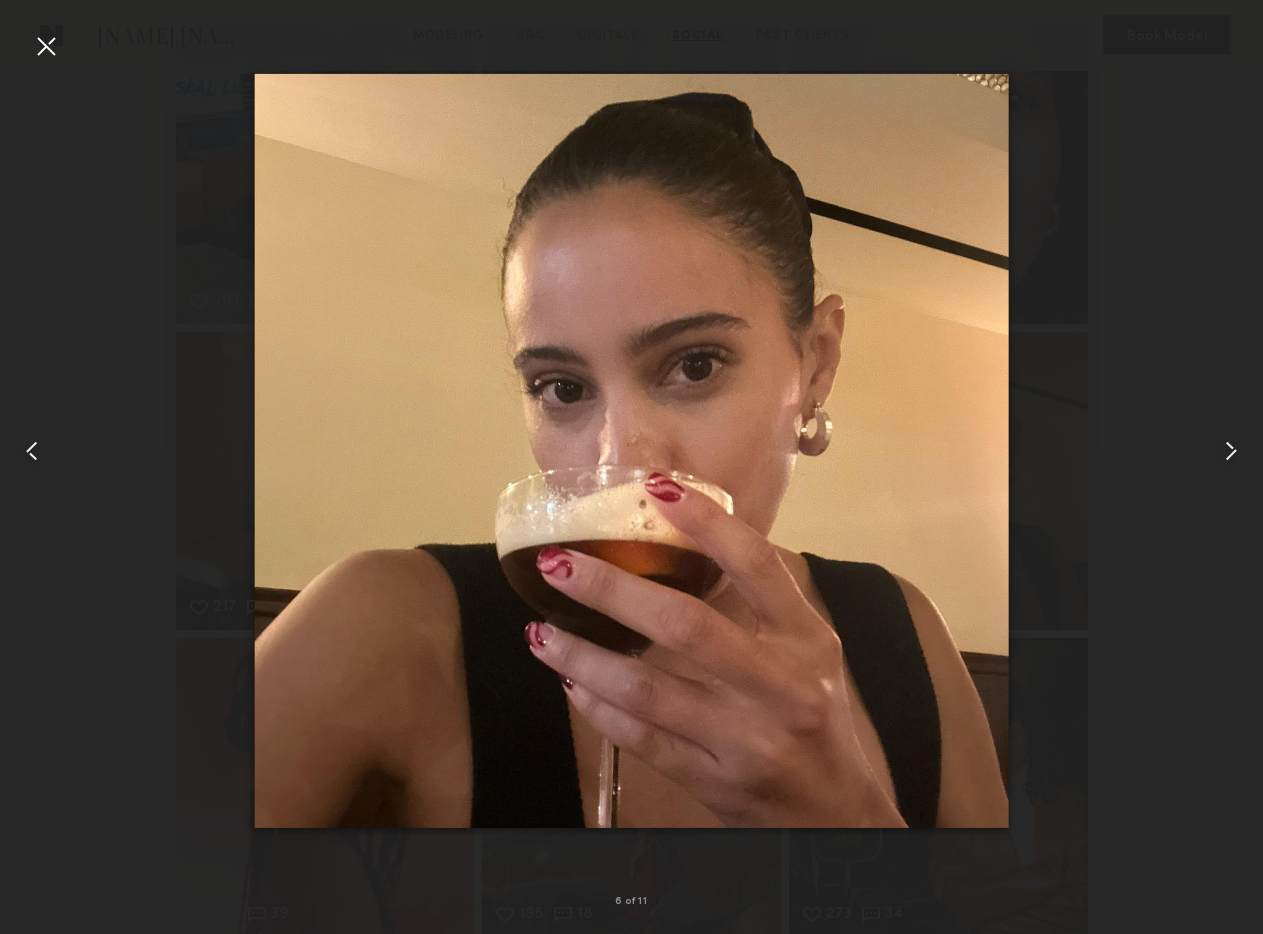 click at bounding box center [46, 46] 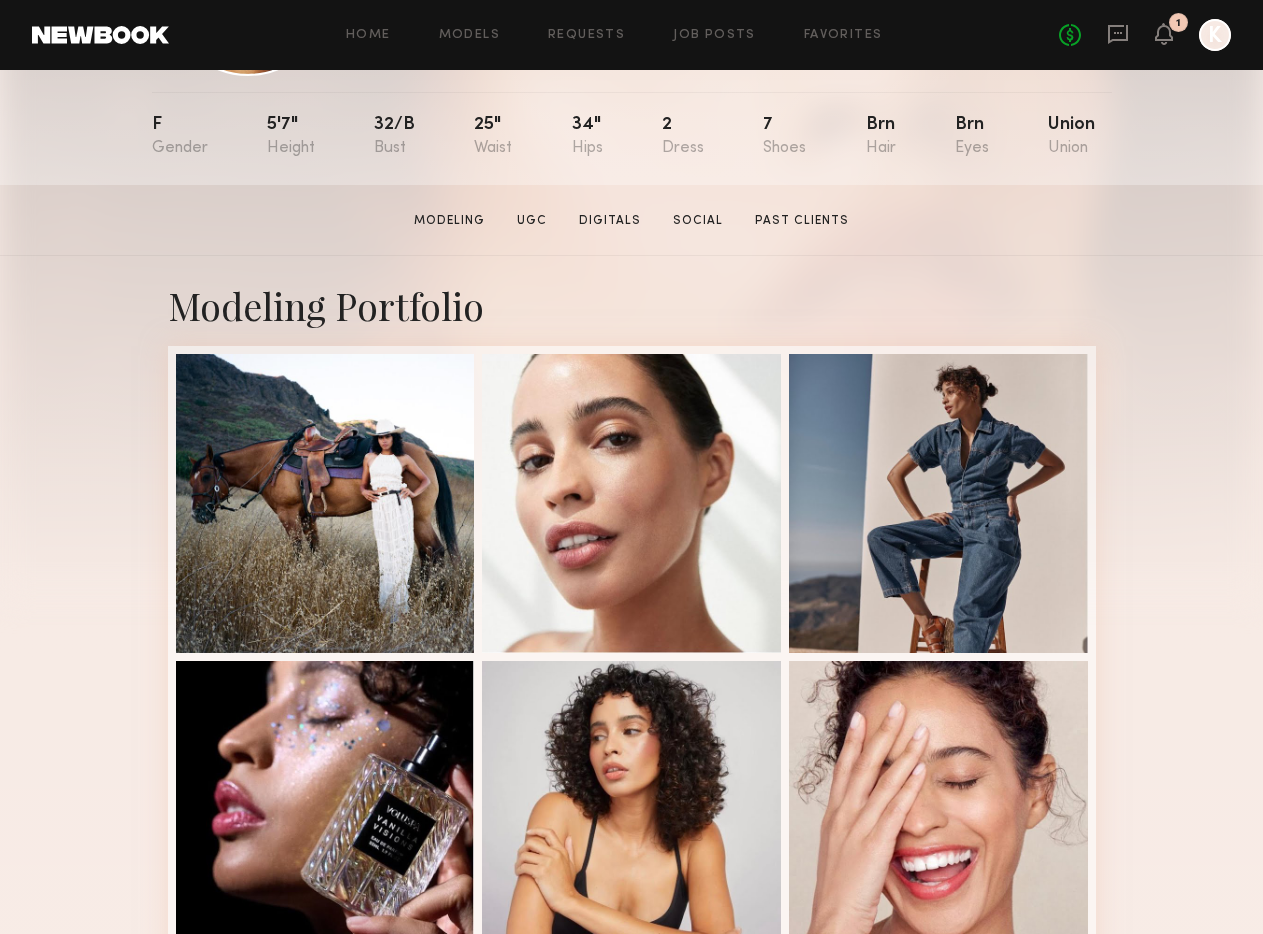 scroll, scrollTop: 232, scrollLeft: 0, axis: vertical 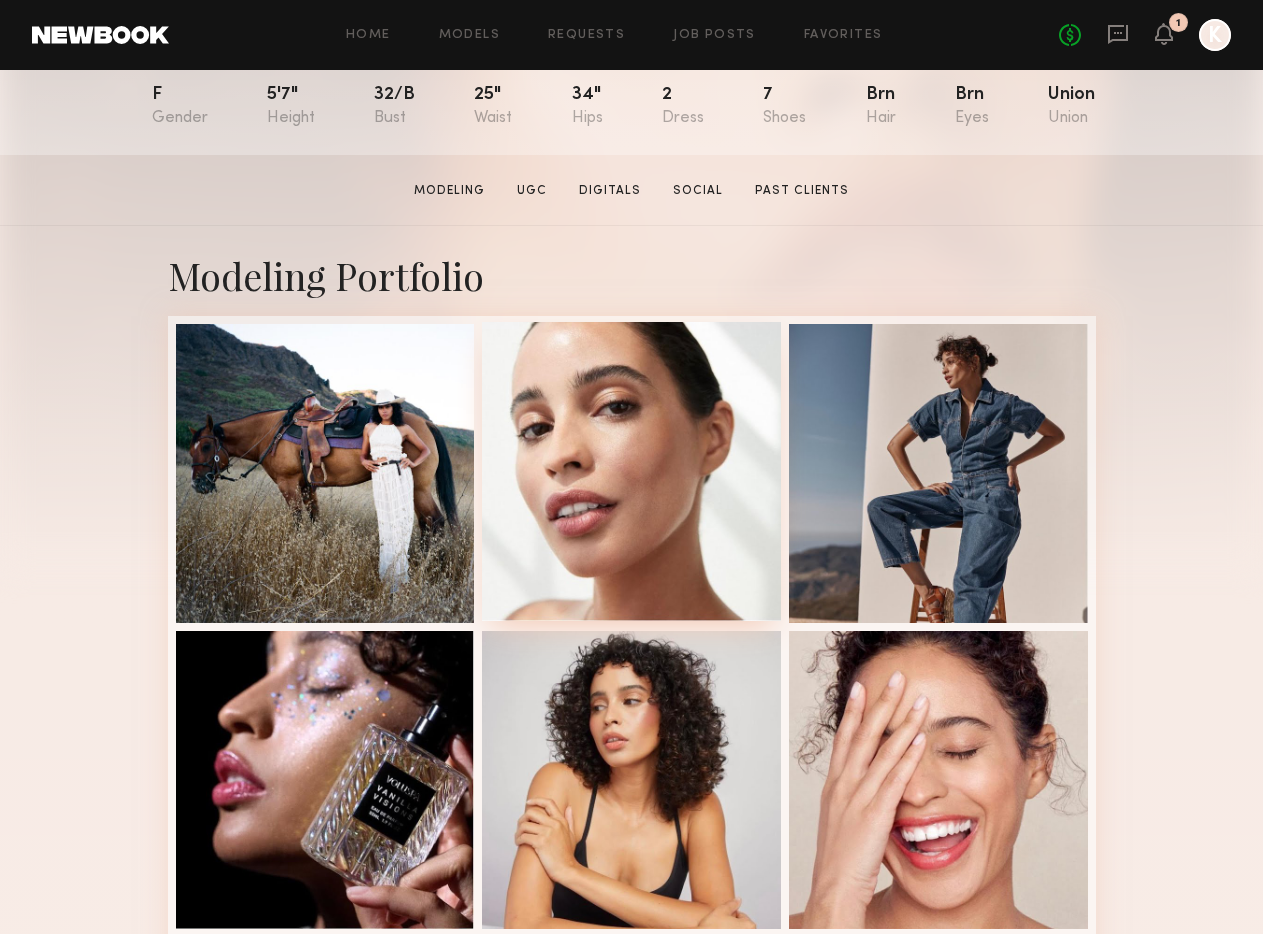 click at bounding box center [631, 471] 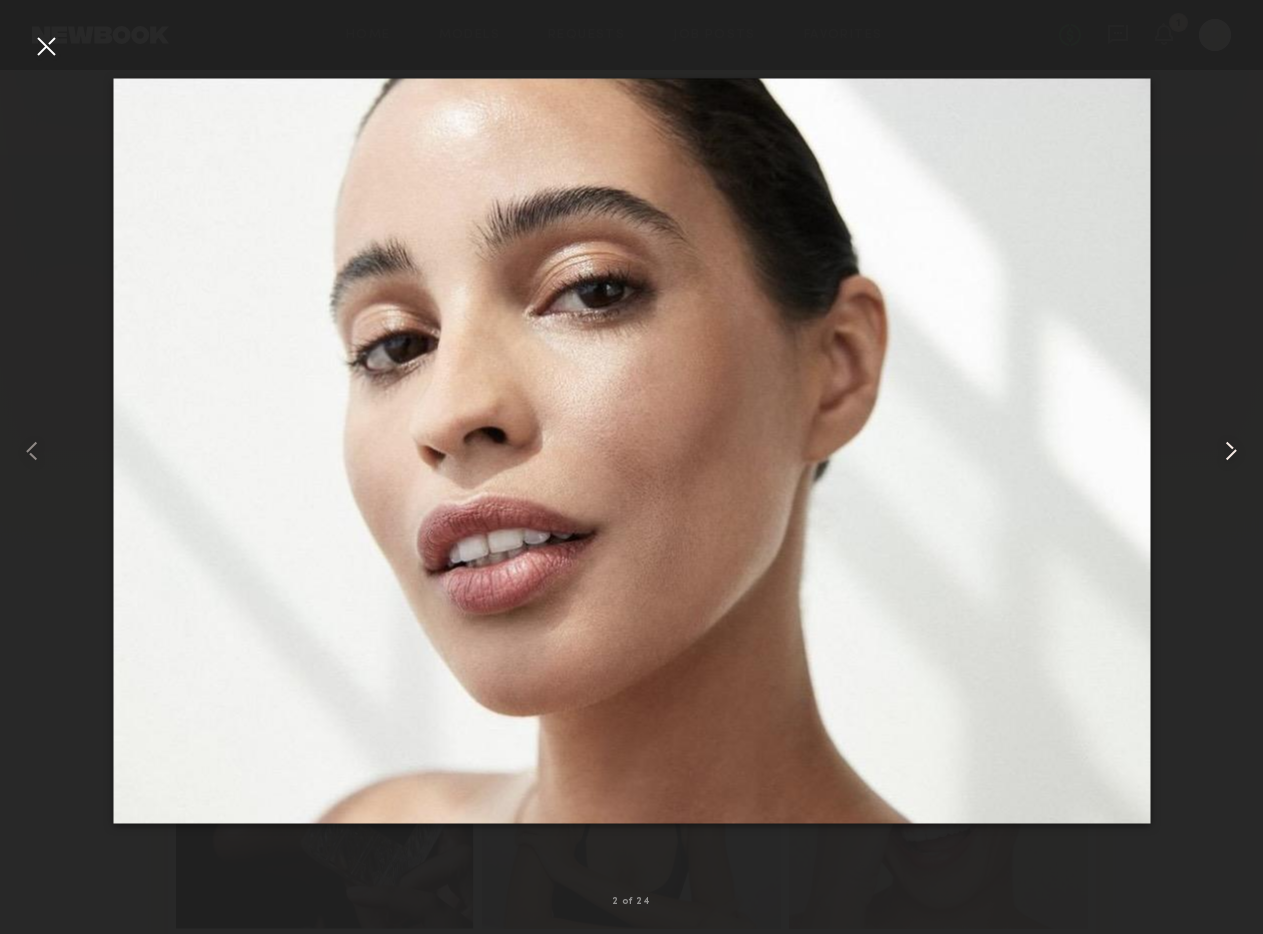 click at bounding box center [1231, 451] 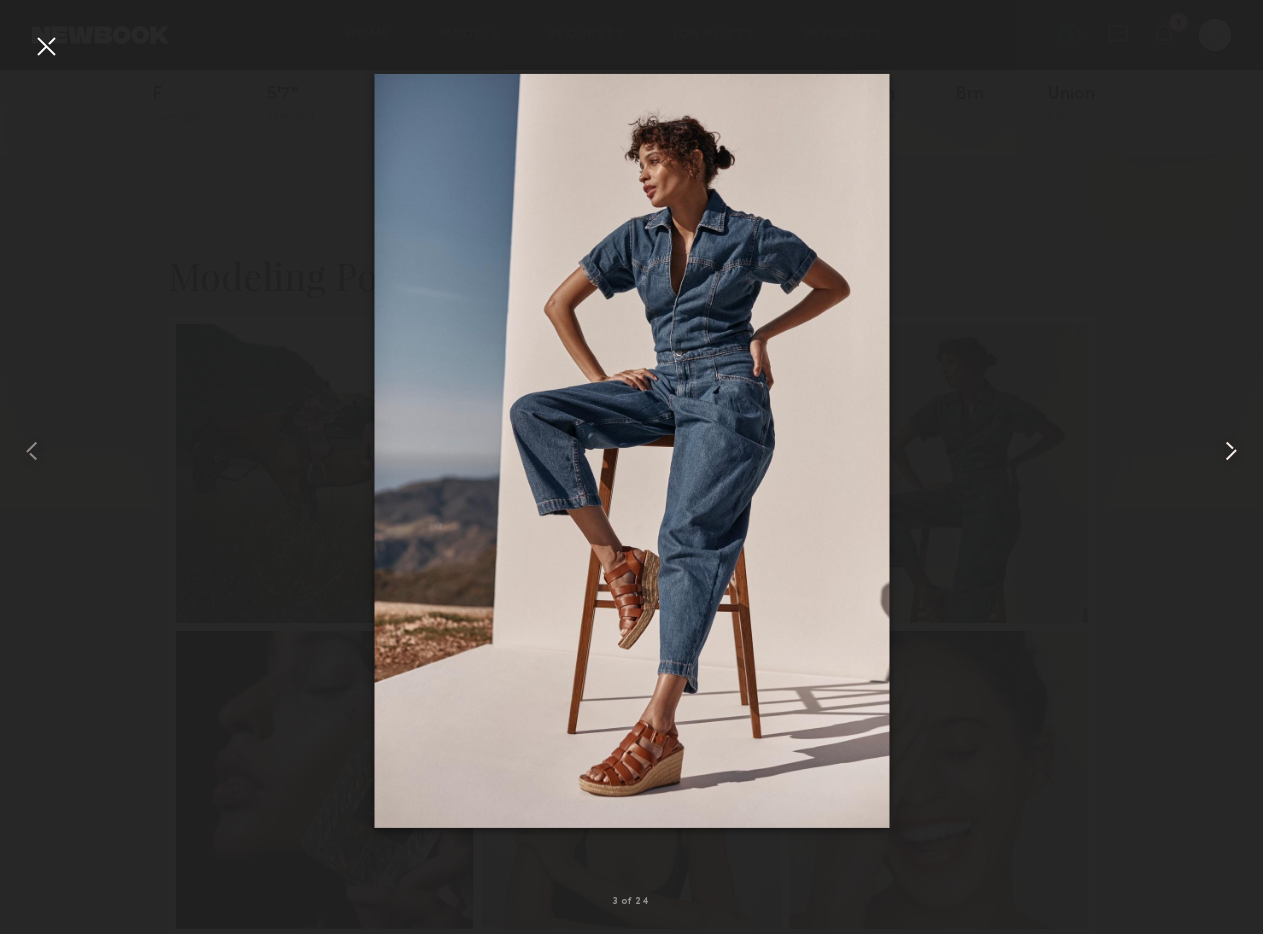 click at bounding box center [1231, 451] 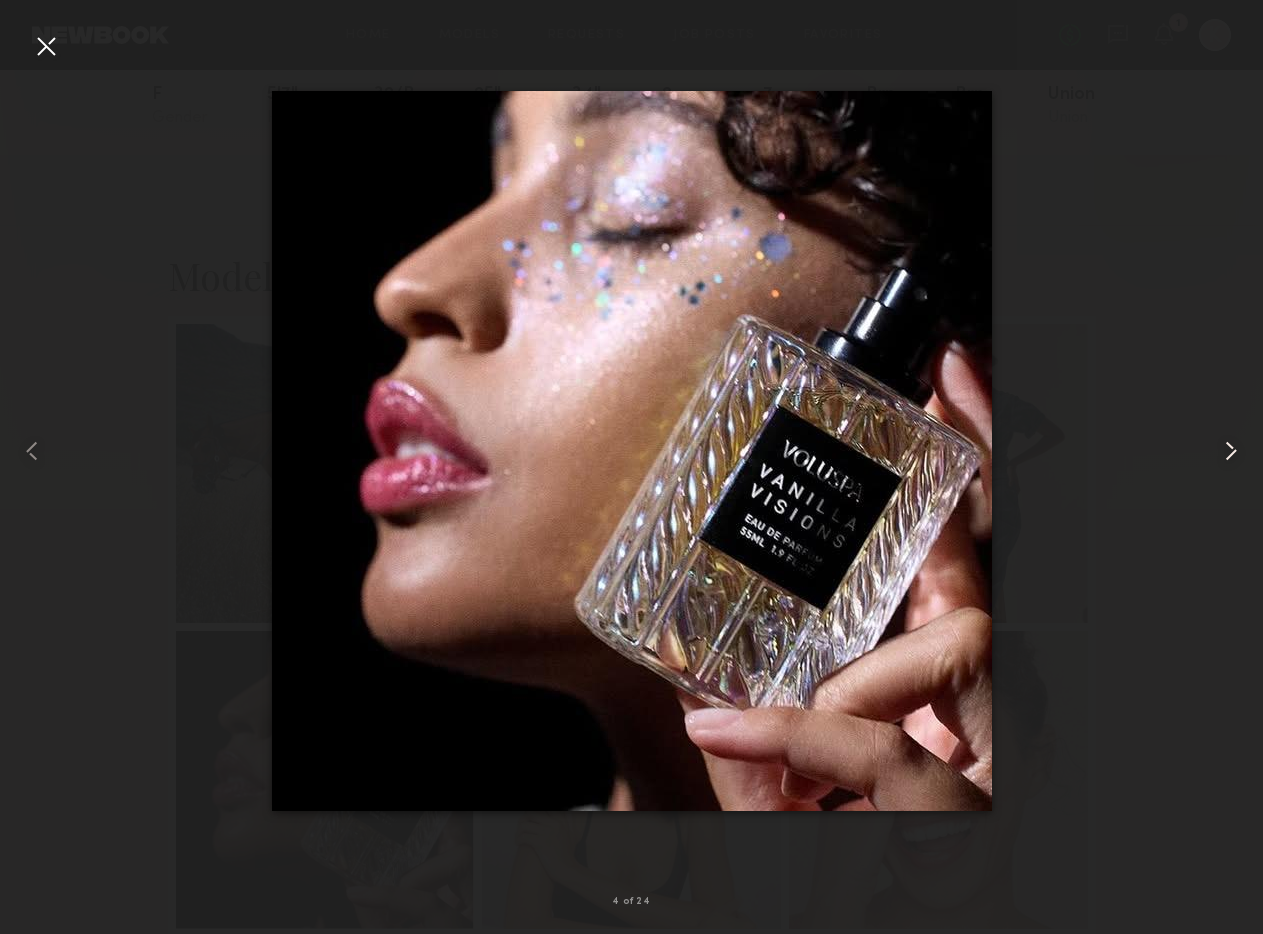 click at bounding box center (1231, 451) 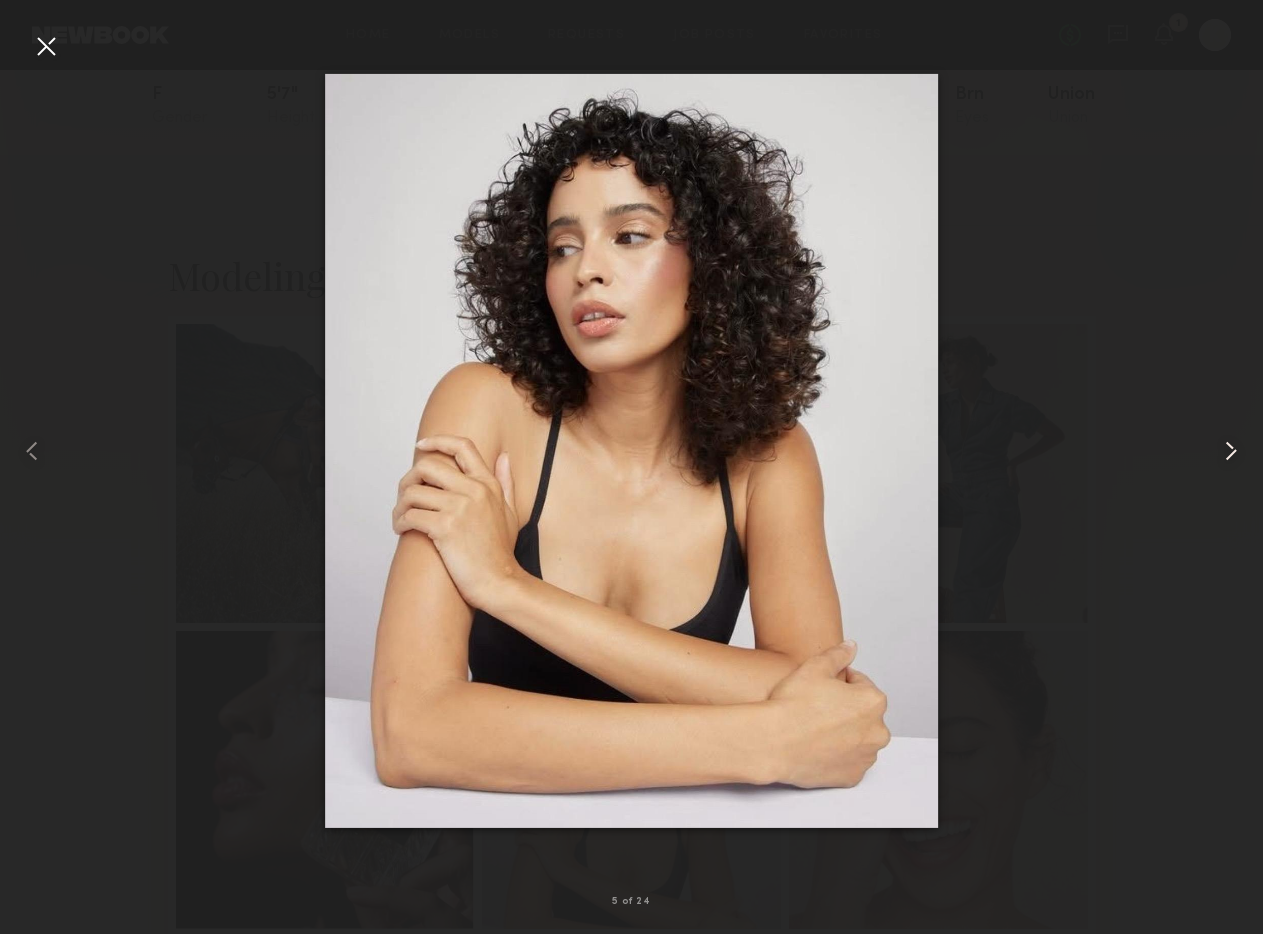 click at bounding box center [1231, 451] 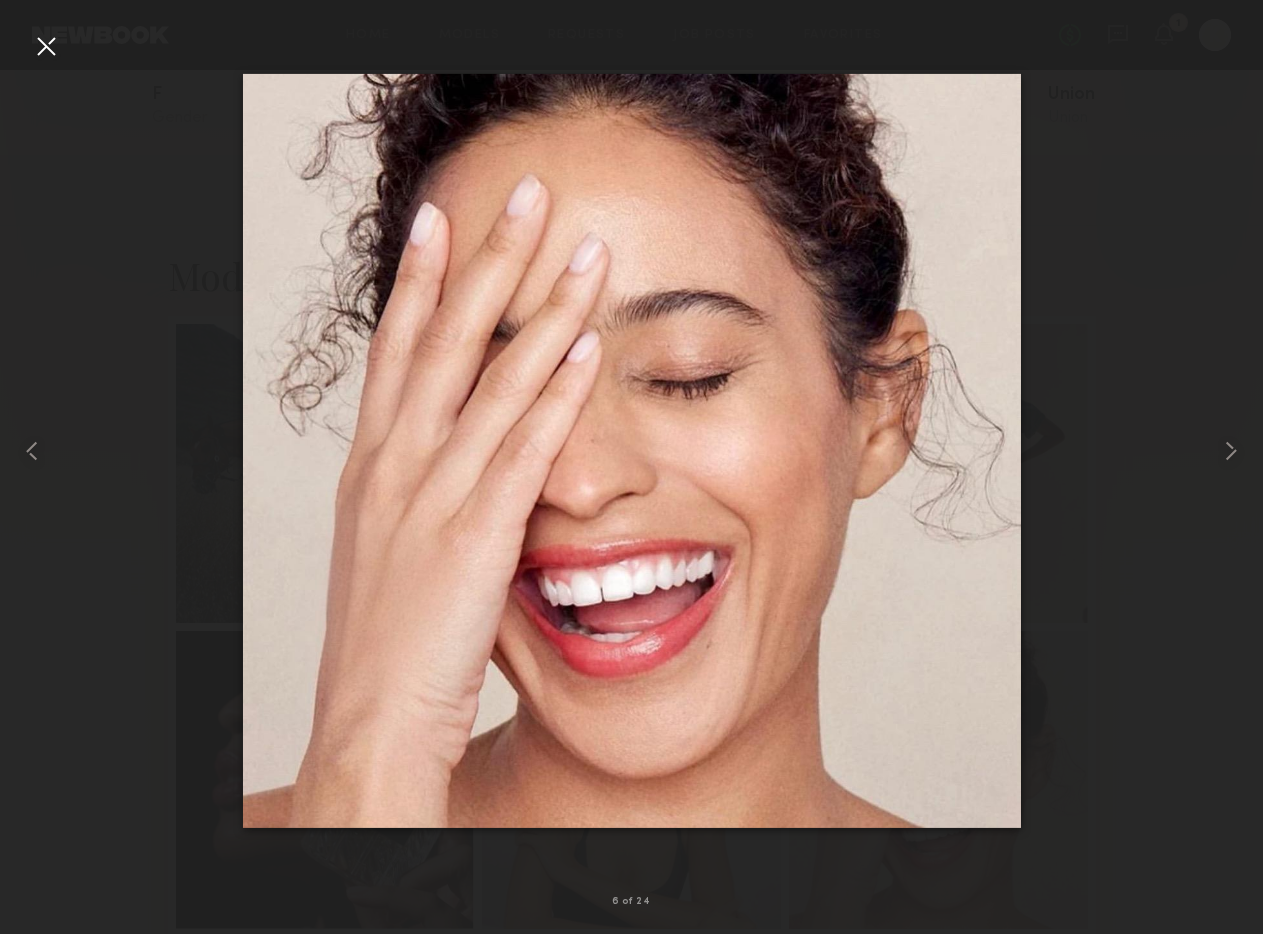click at bounding box center [631, 451] 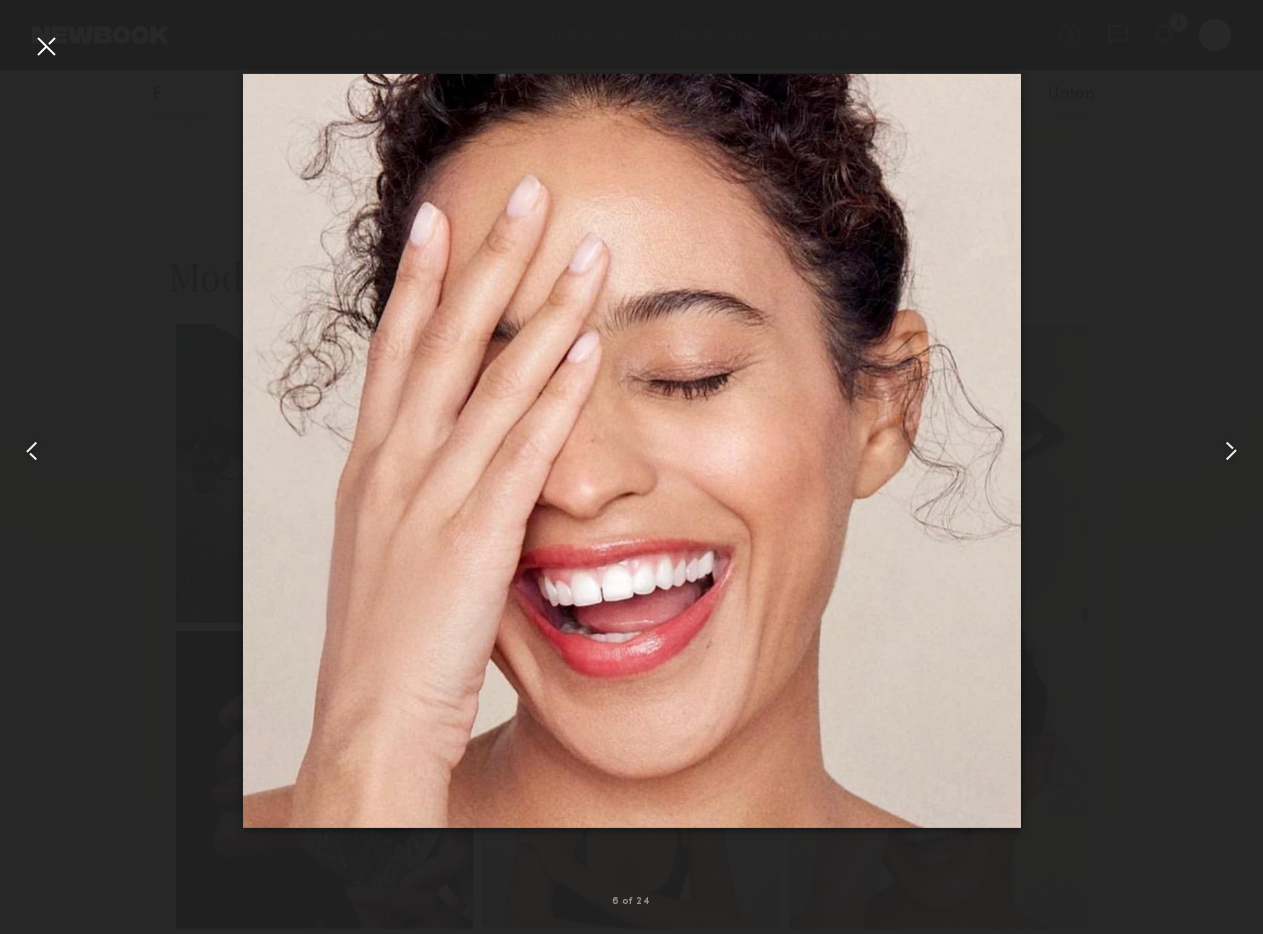 click at bounding box center (46, 46) 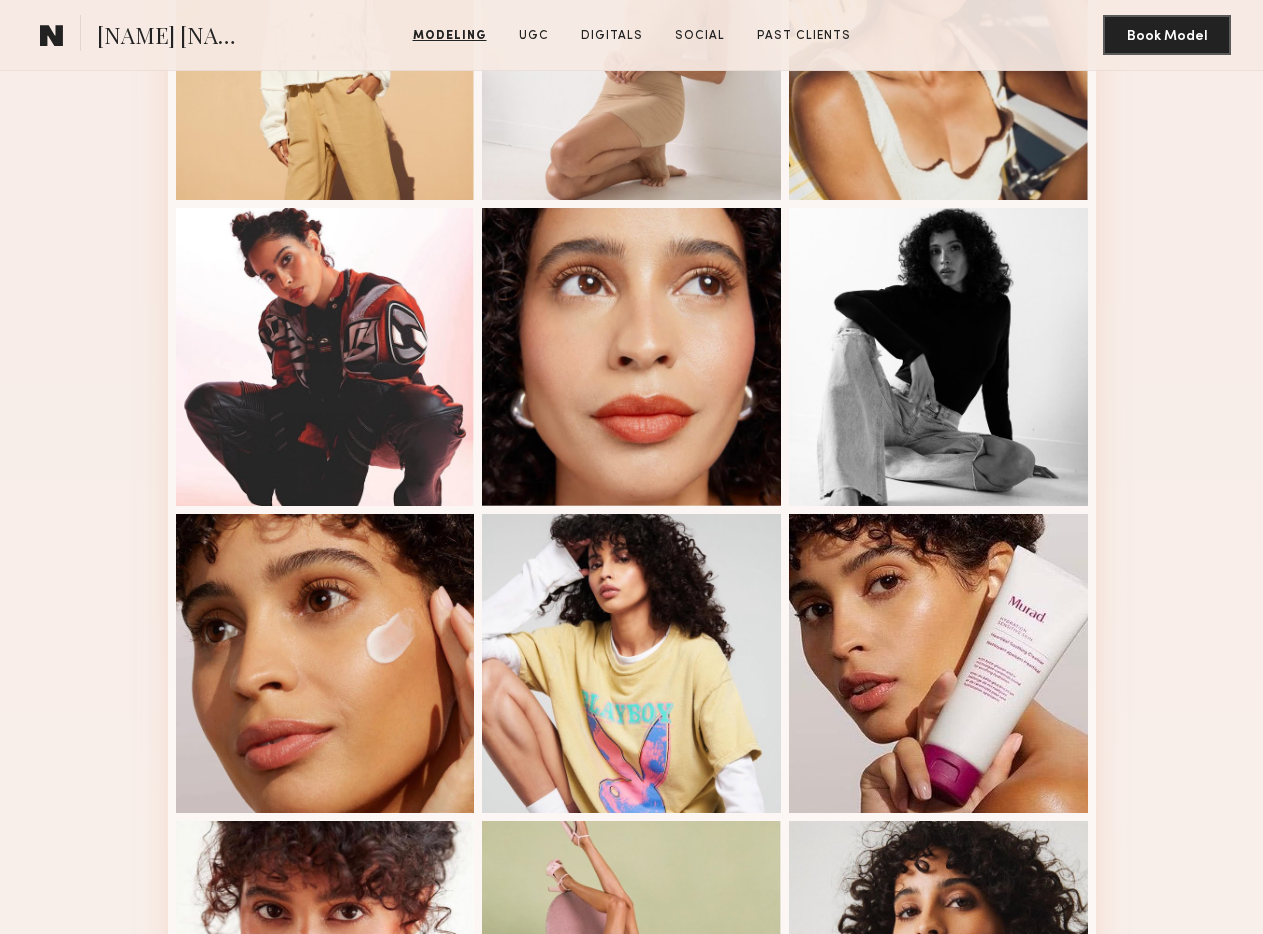 scroll, scrollTop: 1559, scrollLeft: 0, axis: vertical 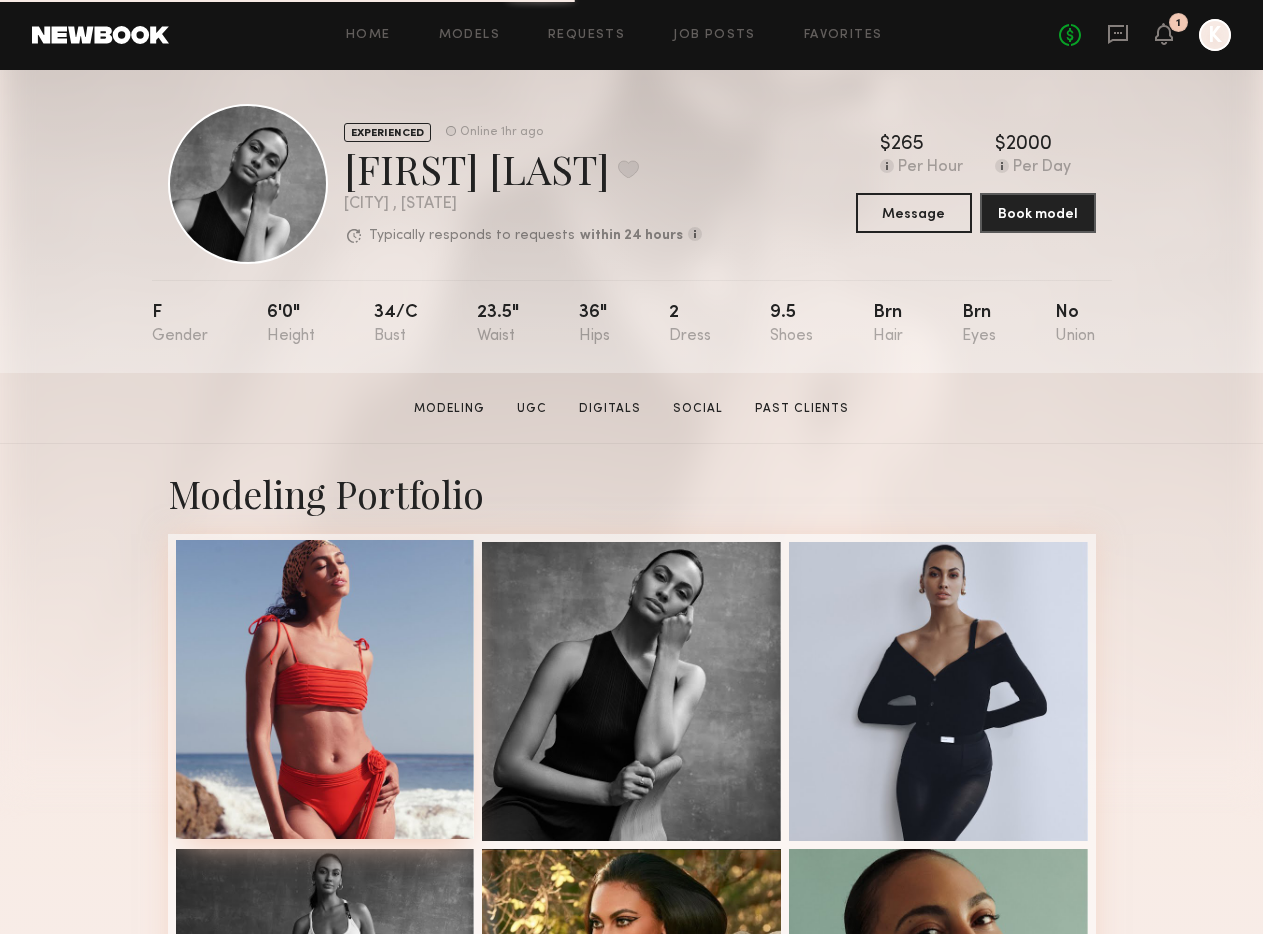 click at bounding box center [325, 689] 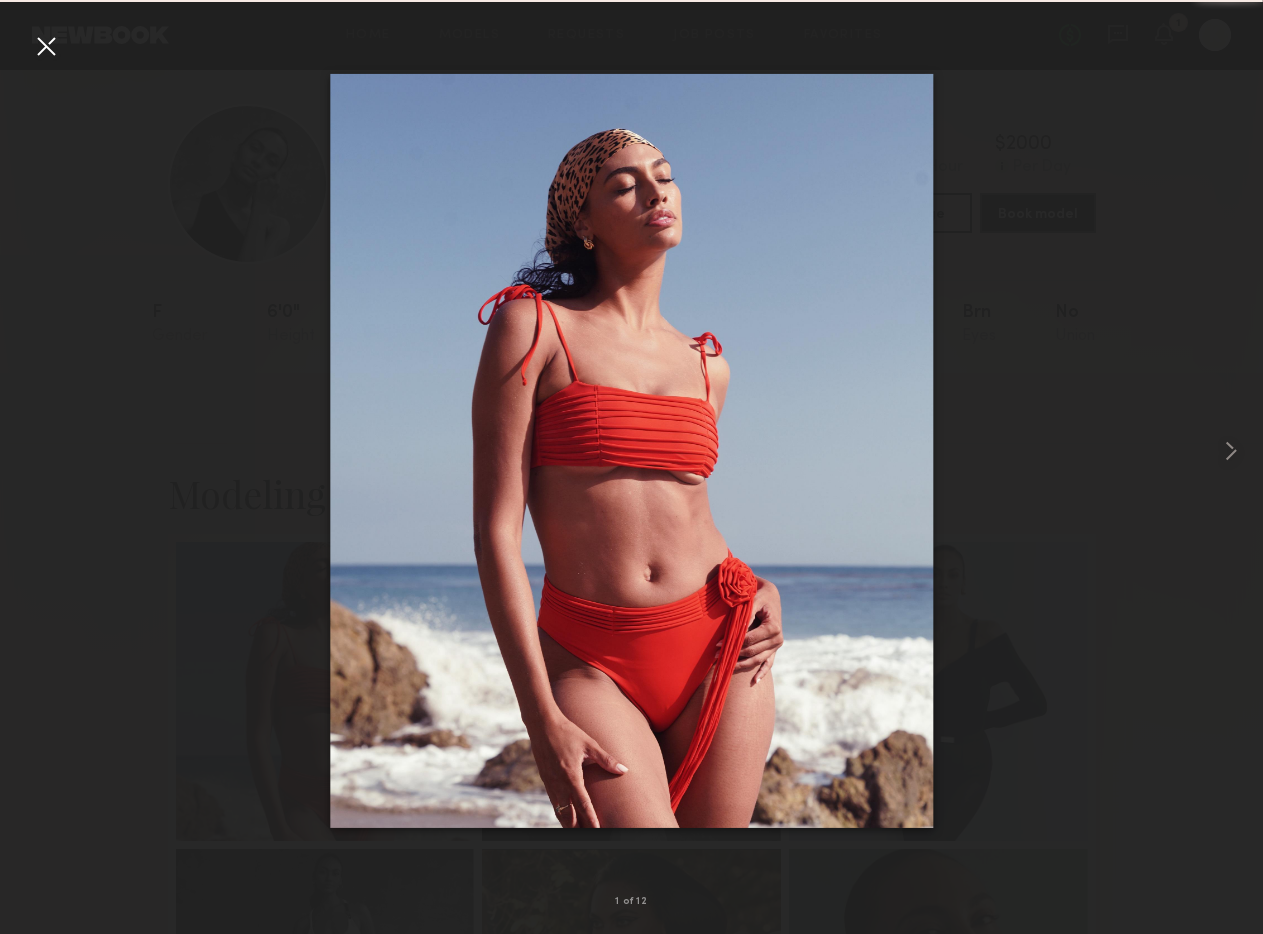 click at bounding box center [631, 451] 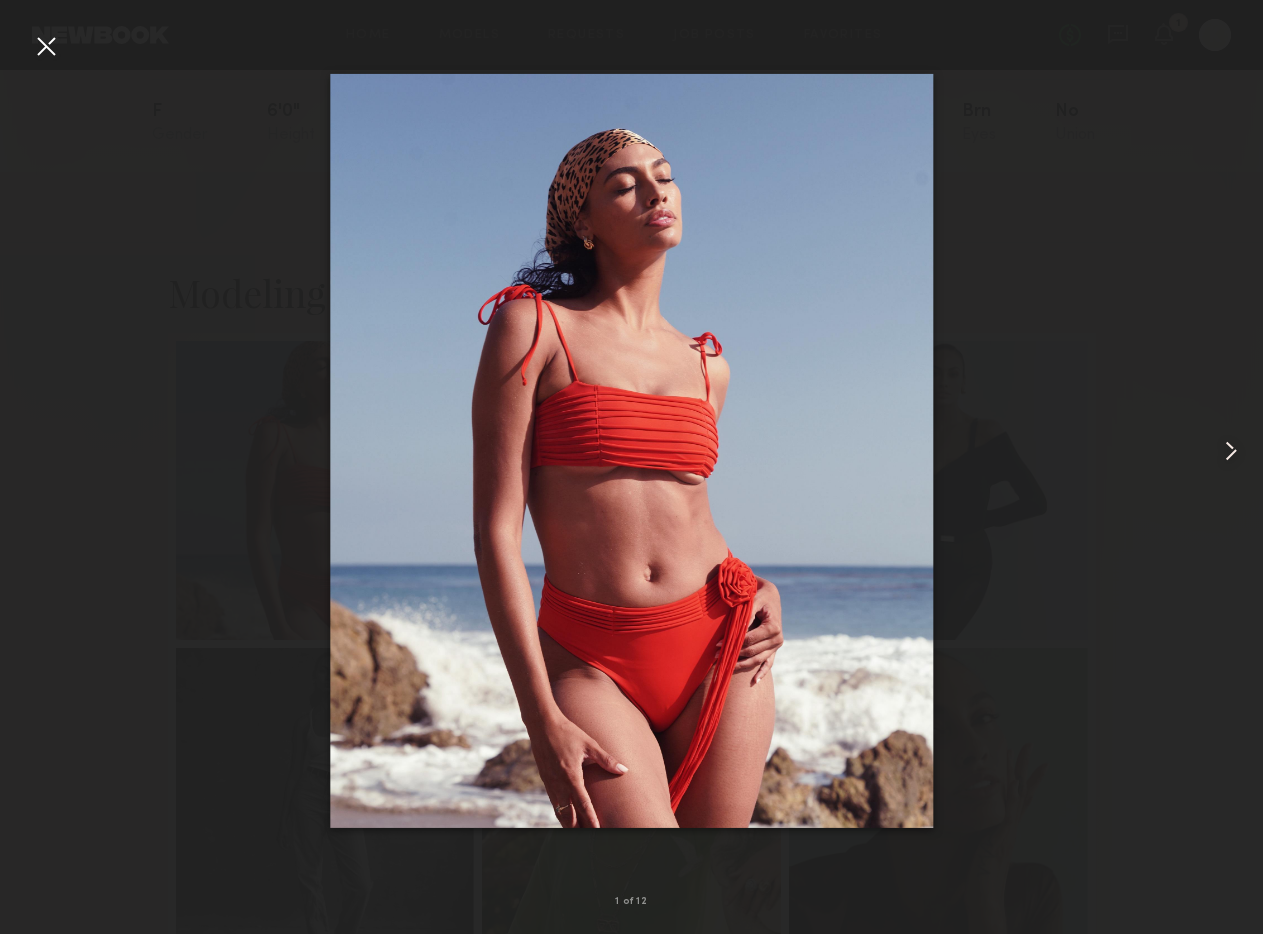 scroll, scrollTop: 223, scrollLeft: 0, axis: vertical 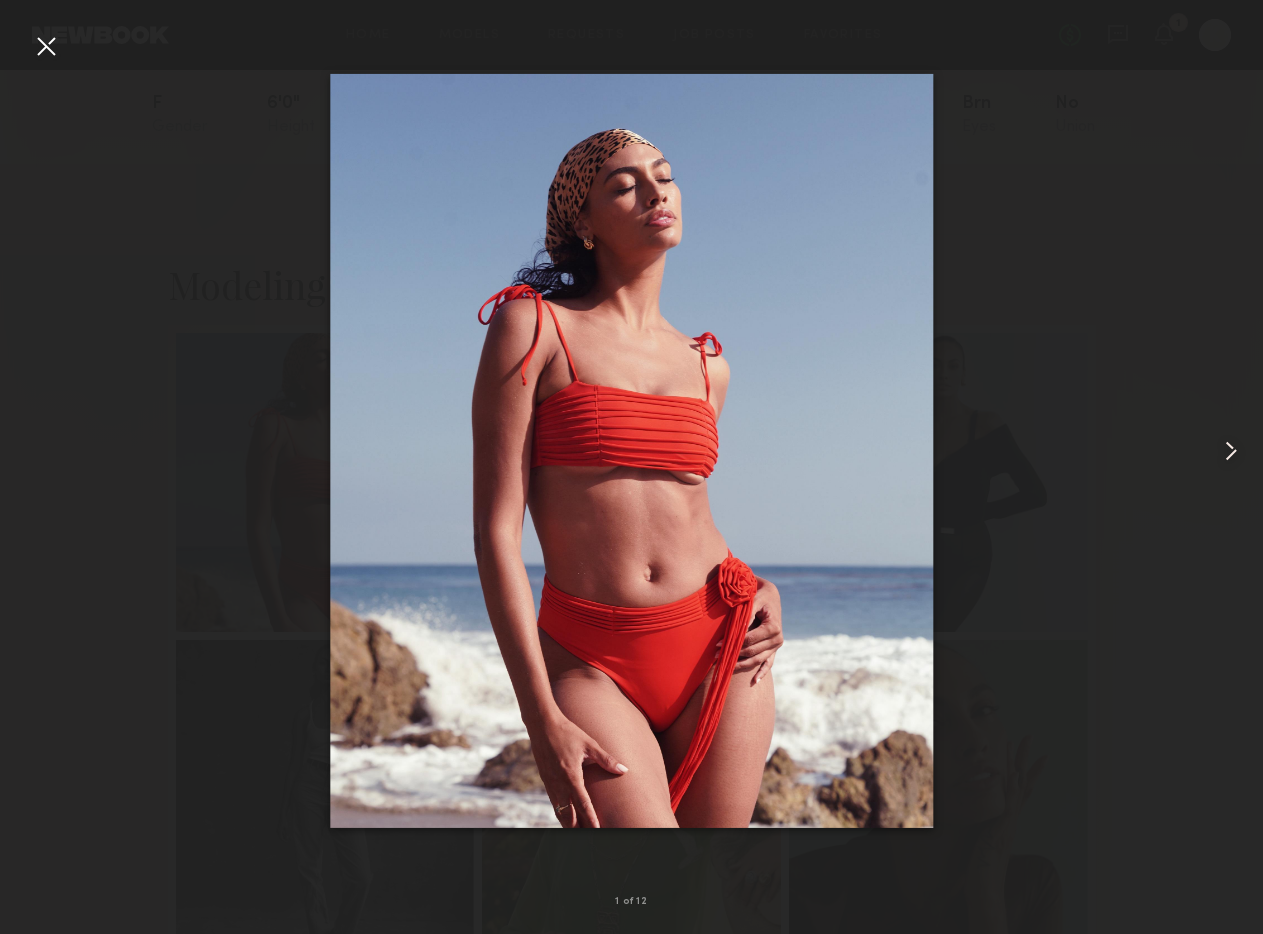 click at bounding box center [46, 46] 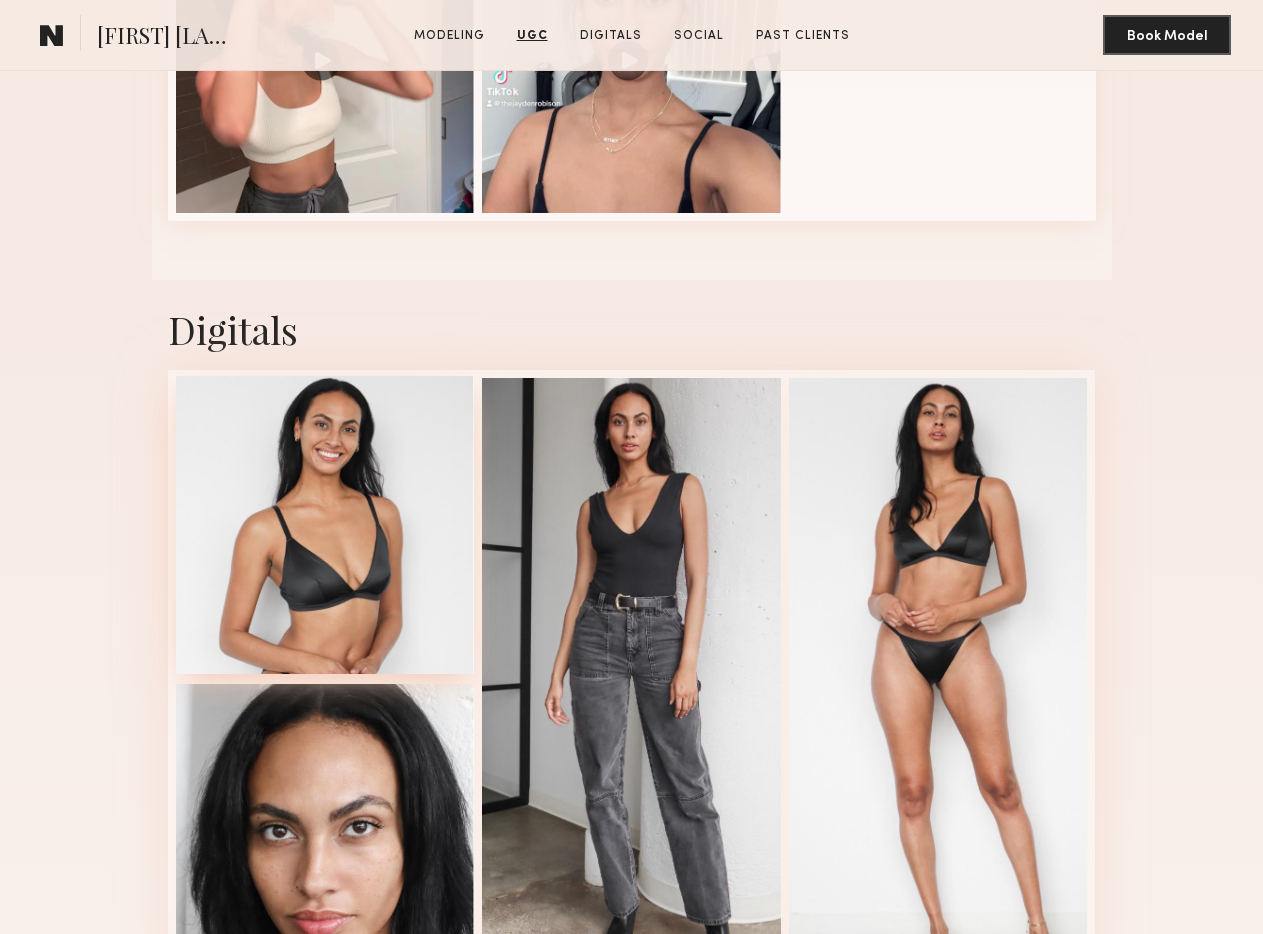 scroll, scrollTop: 2116, scrollLeft: 0, axis: vertical 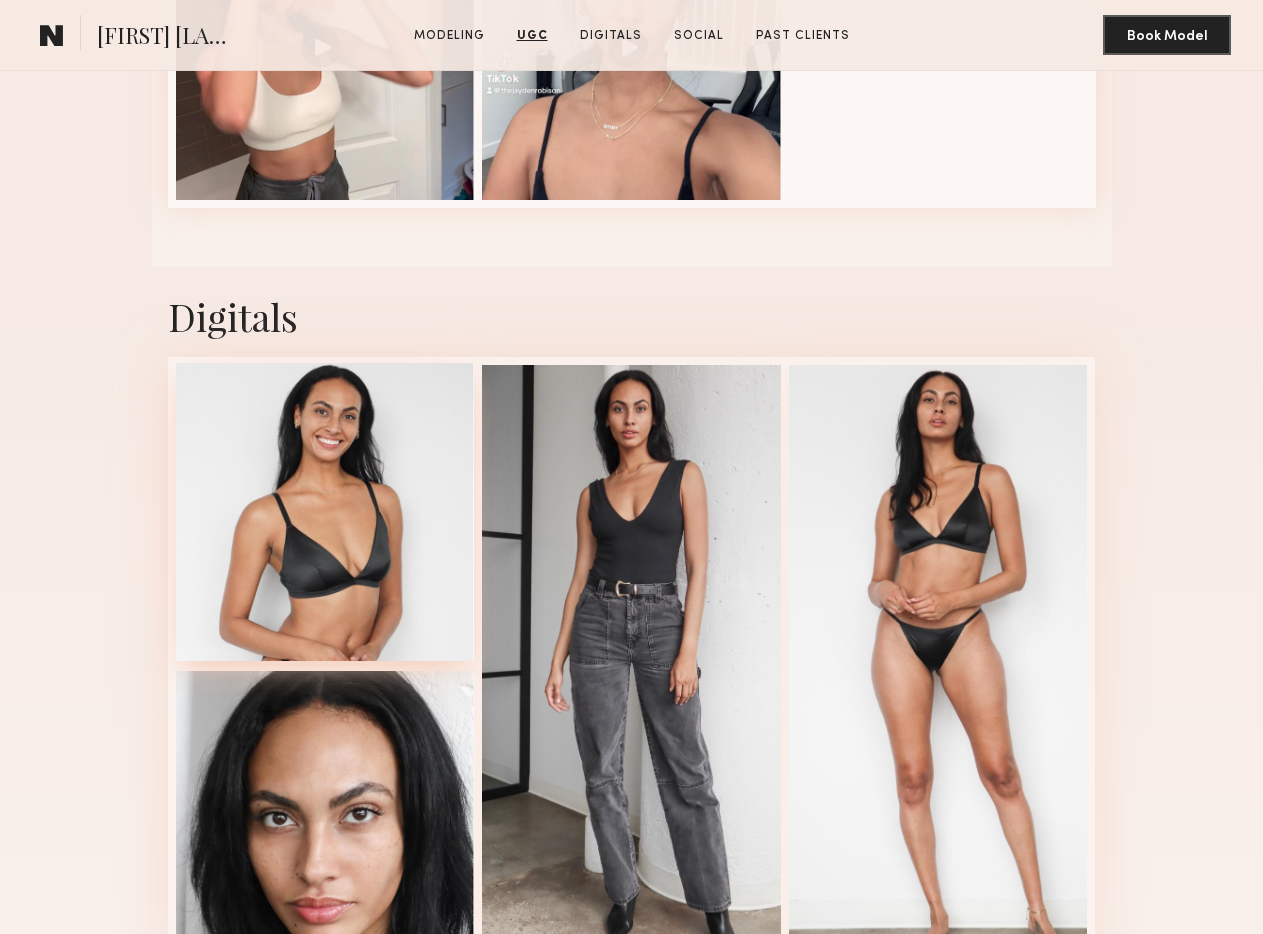 click at bounding box center (325, 512) 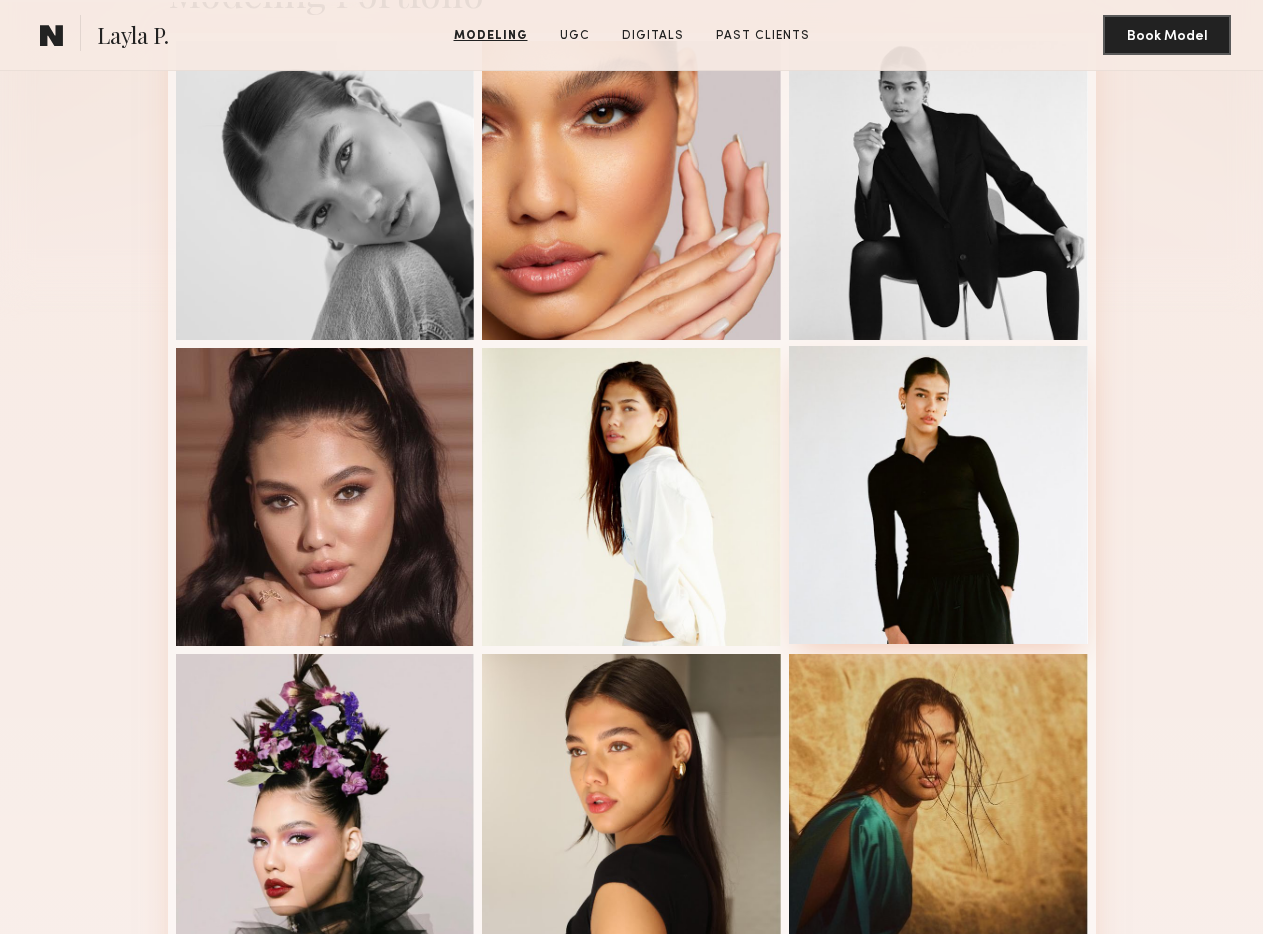 scroll, scrollTop: 491, scrollLeft: 0, axis: vertical 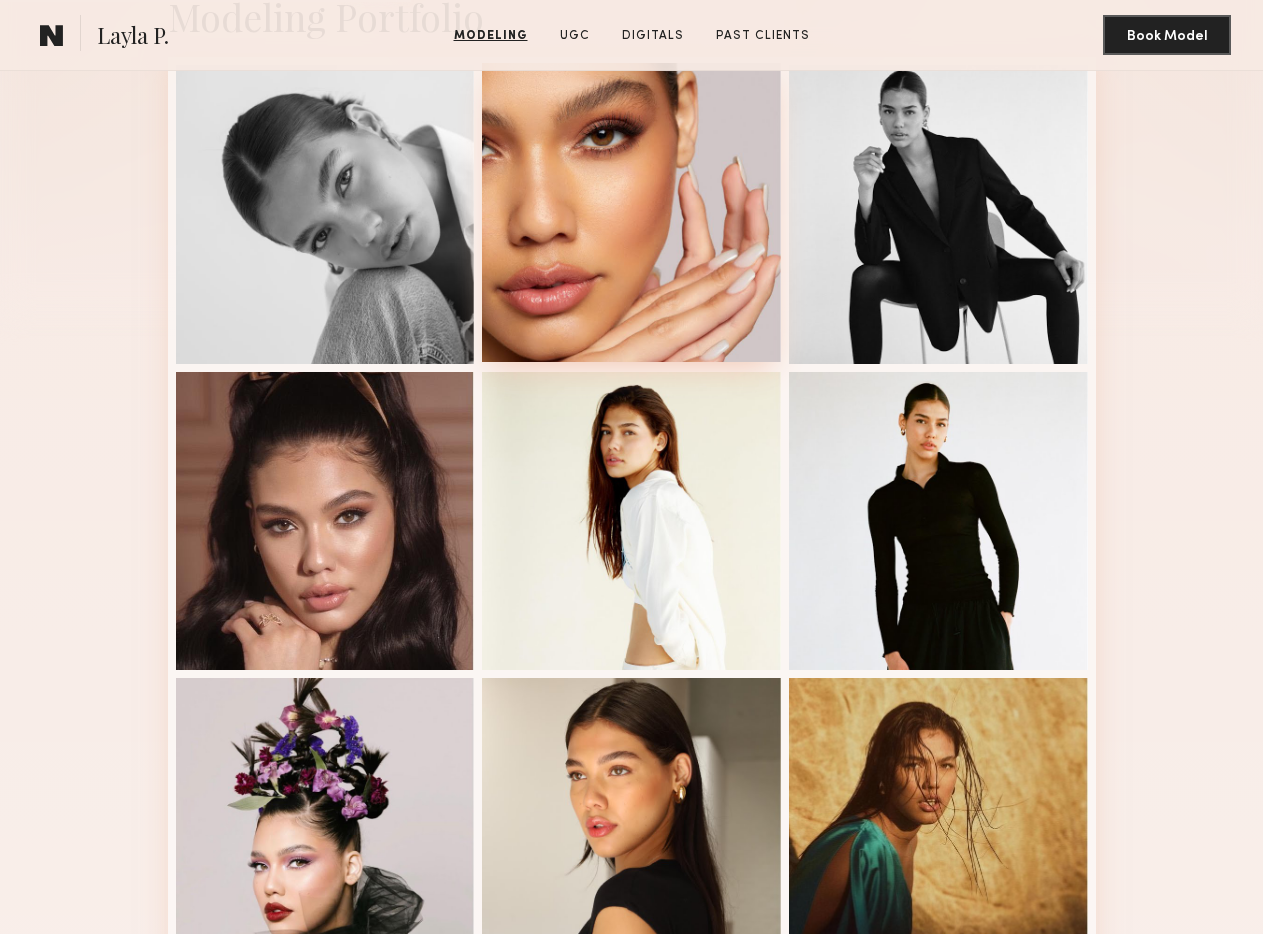 click at bounding box center [631, 212] 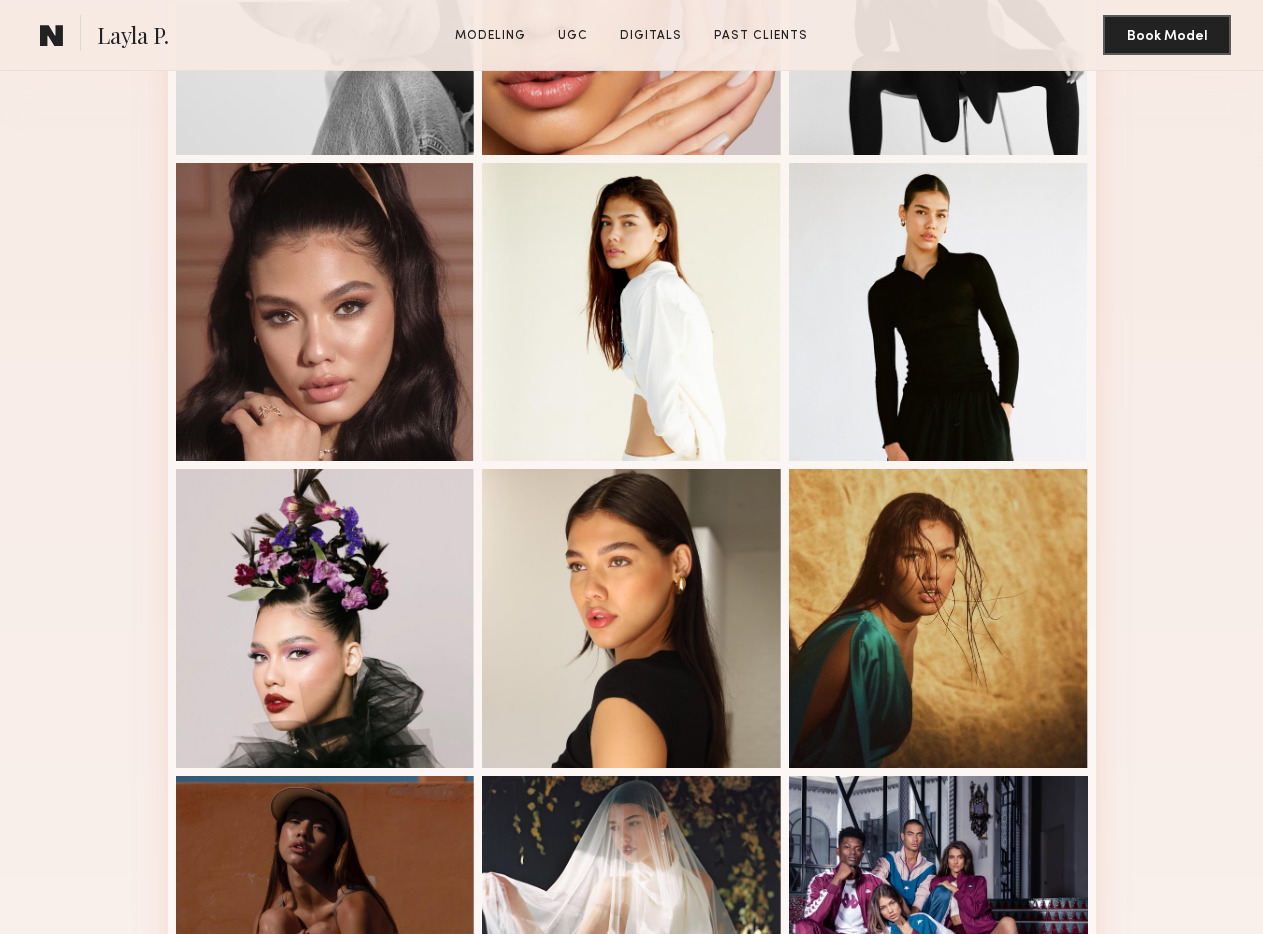 scroll, scrollTop: 758, scrollLeft: 0, axis: vertical 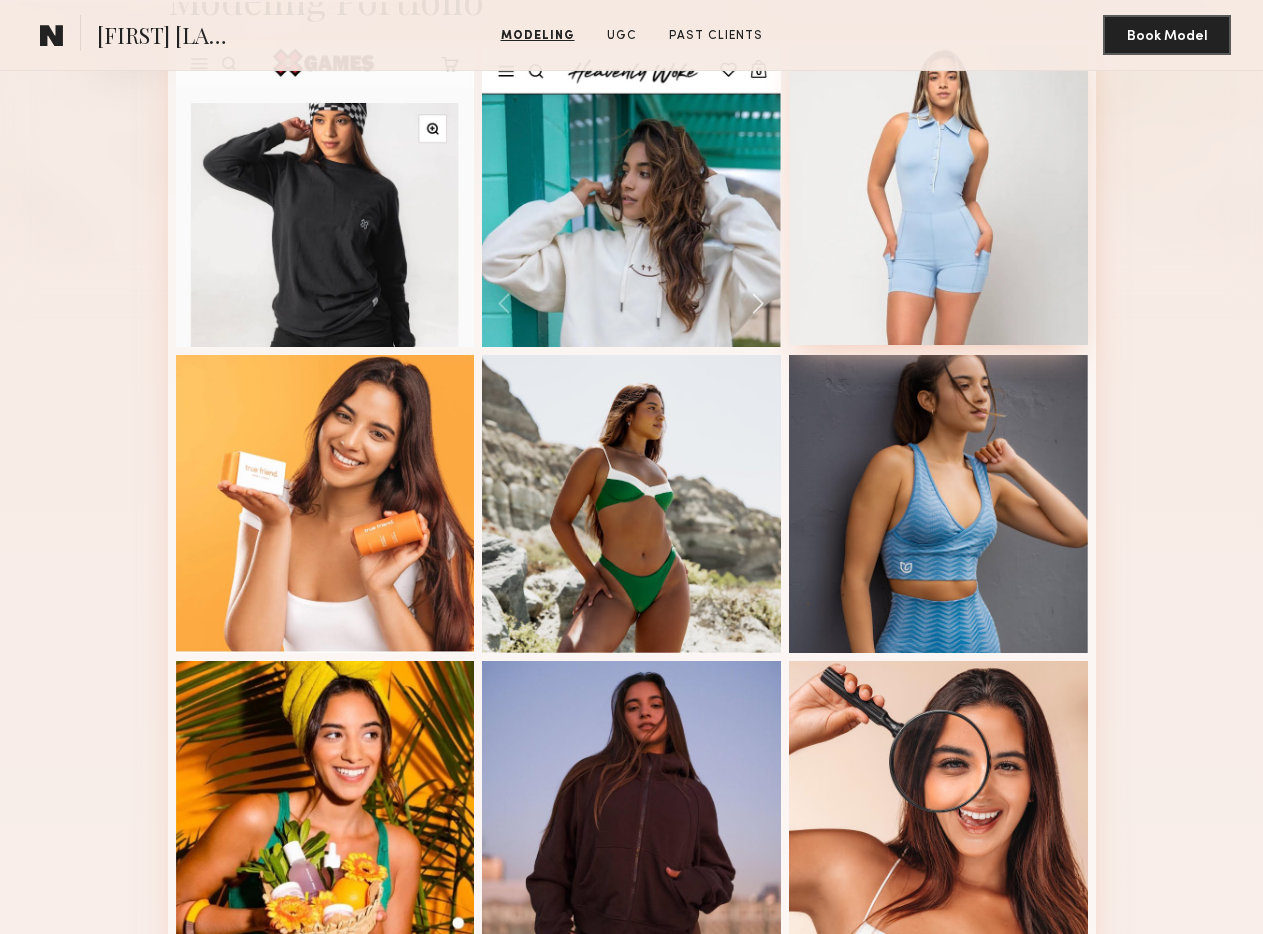 click at bounding box center [938, 195] 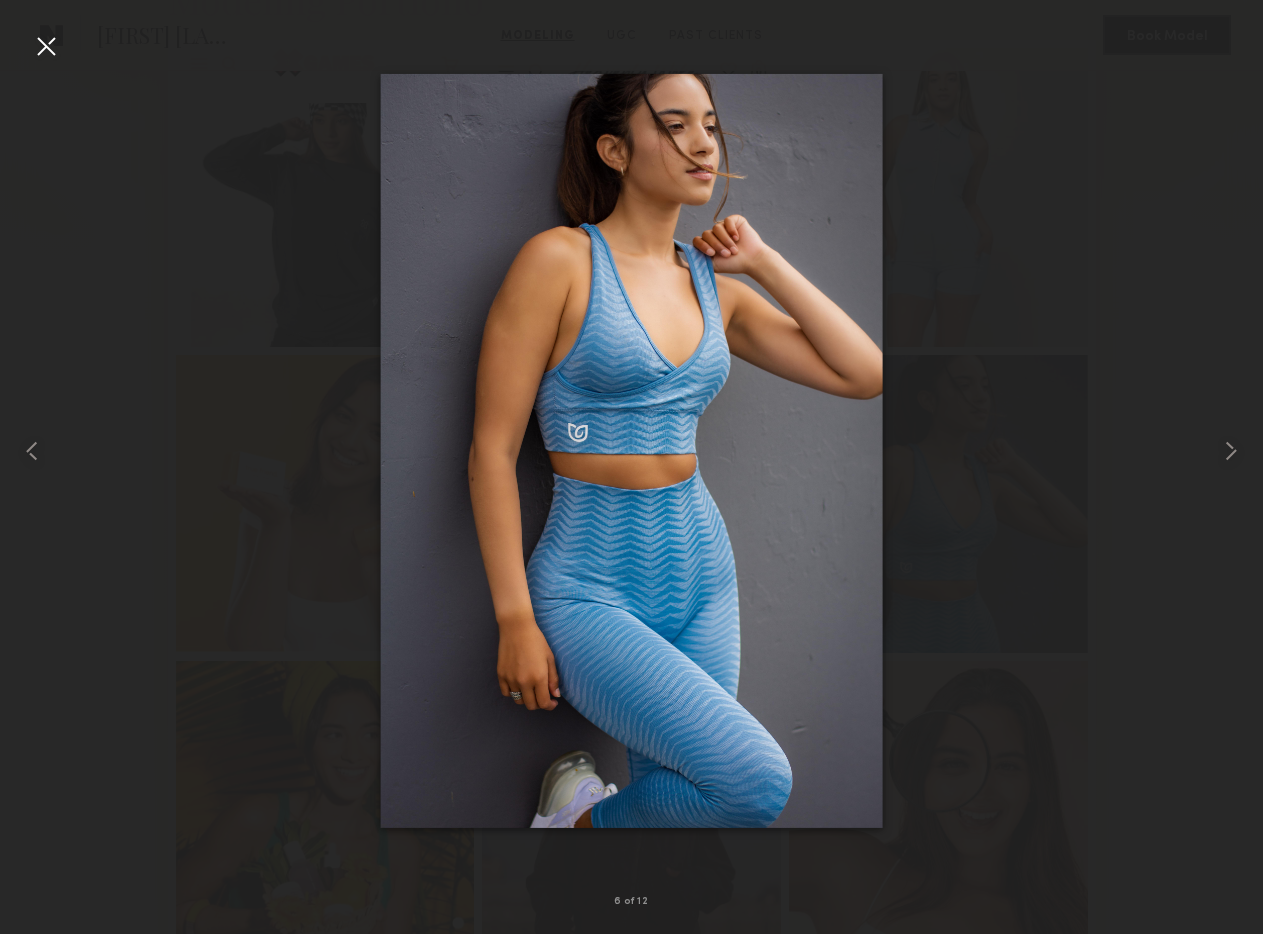 click at bounding box center (46, 46) 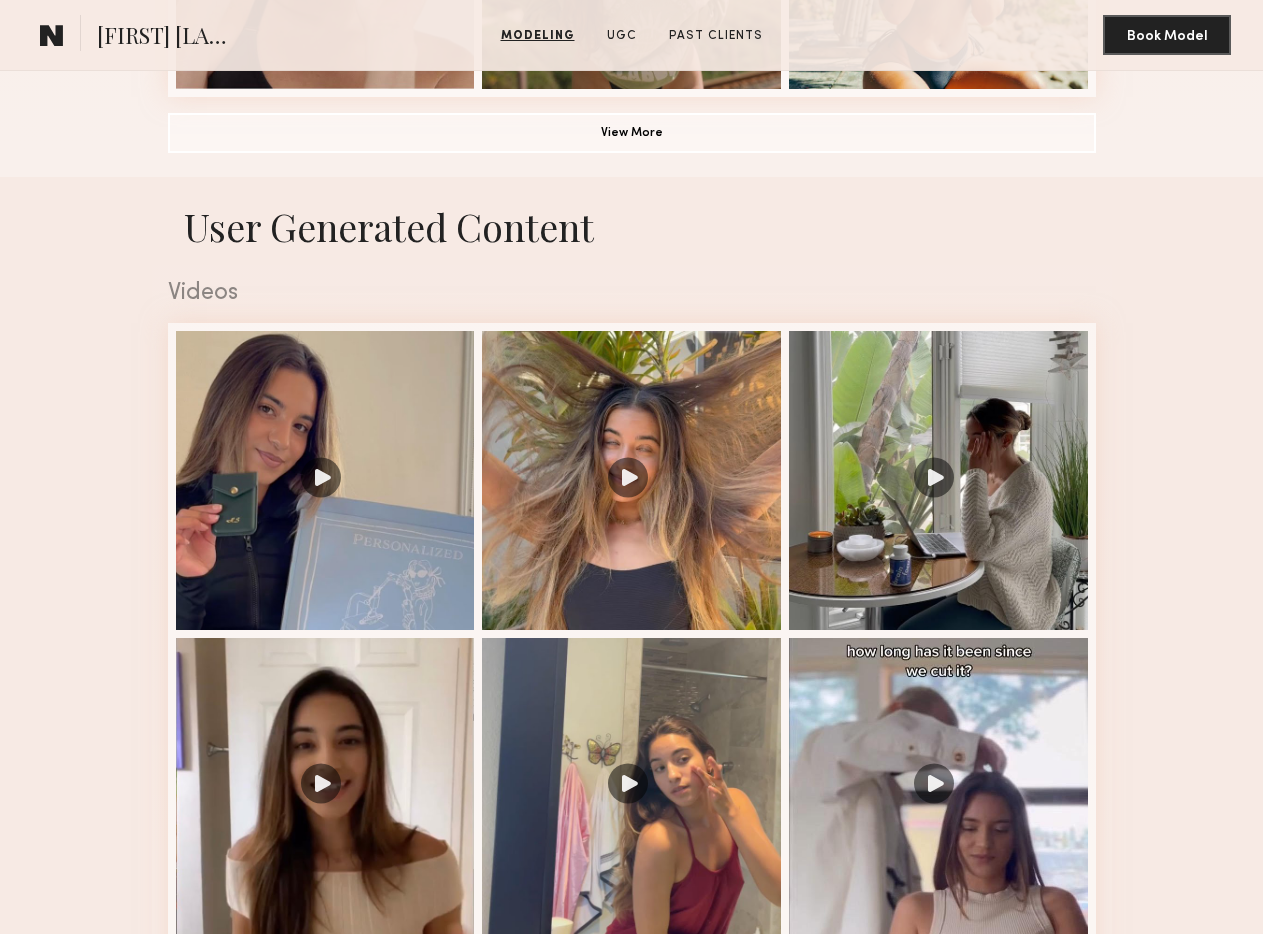 scroll, scrollTop: 1904, scrollLeft: 0, axis: vertical 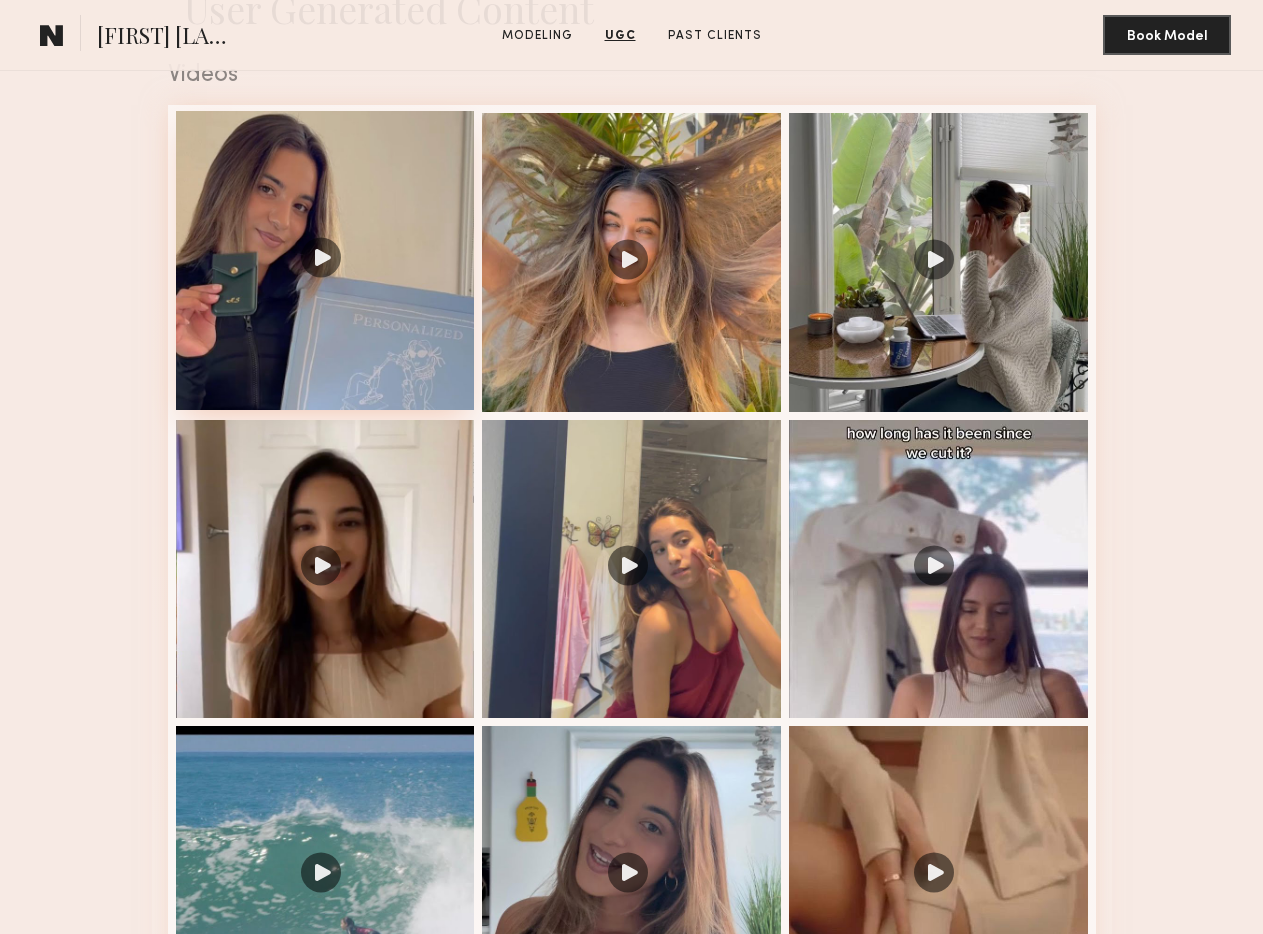 click at bounding box center [325, 260] 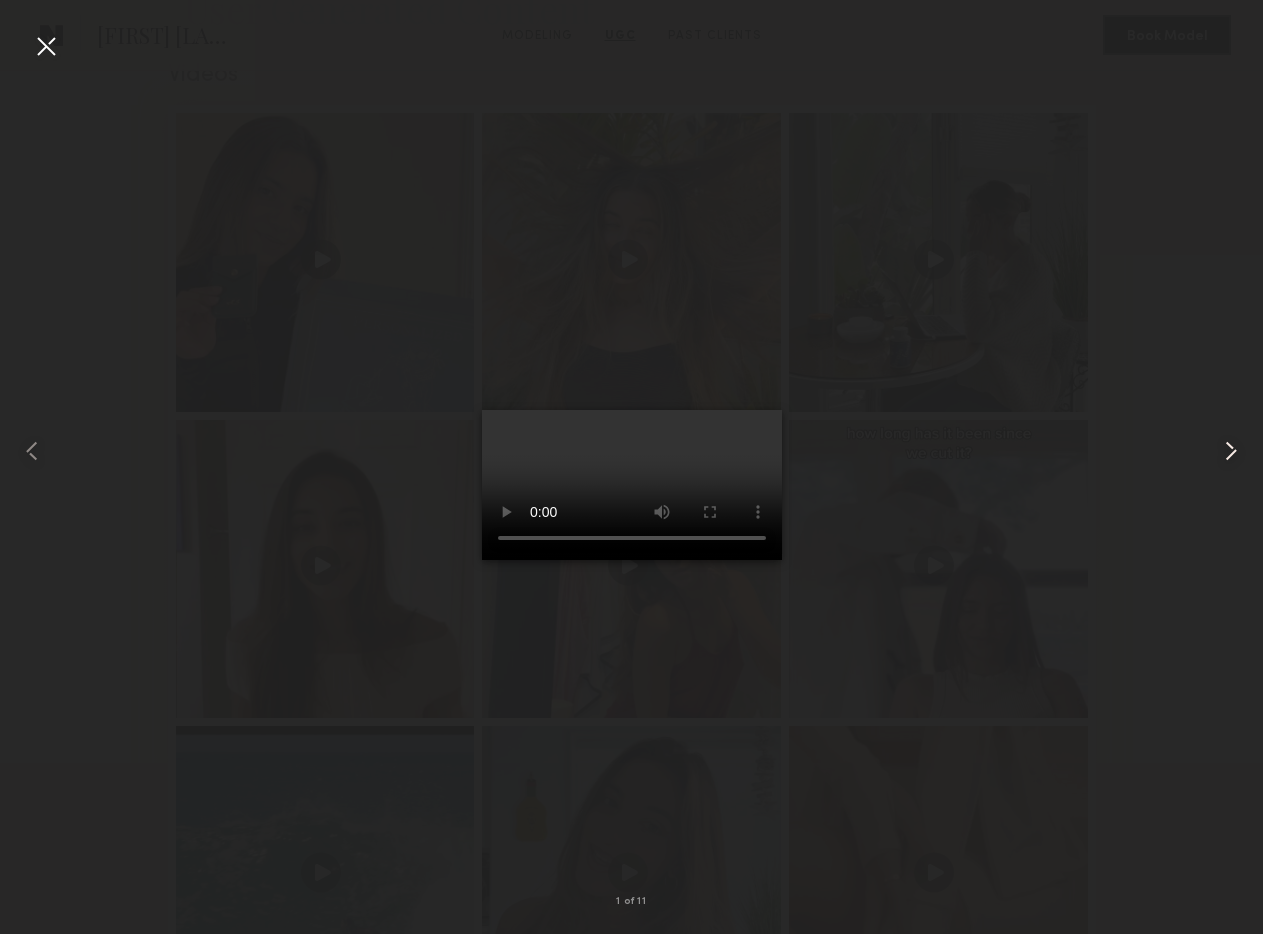 click at bounding box center (1231, 451) 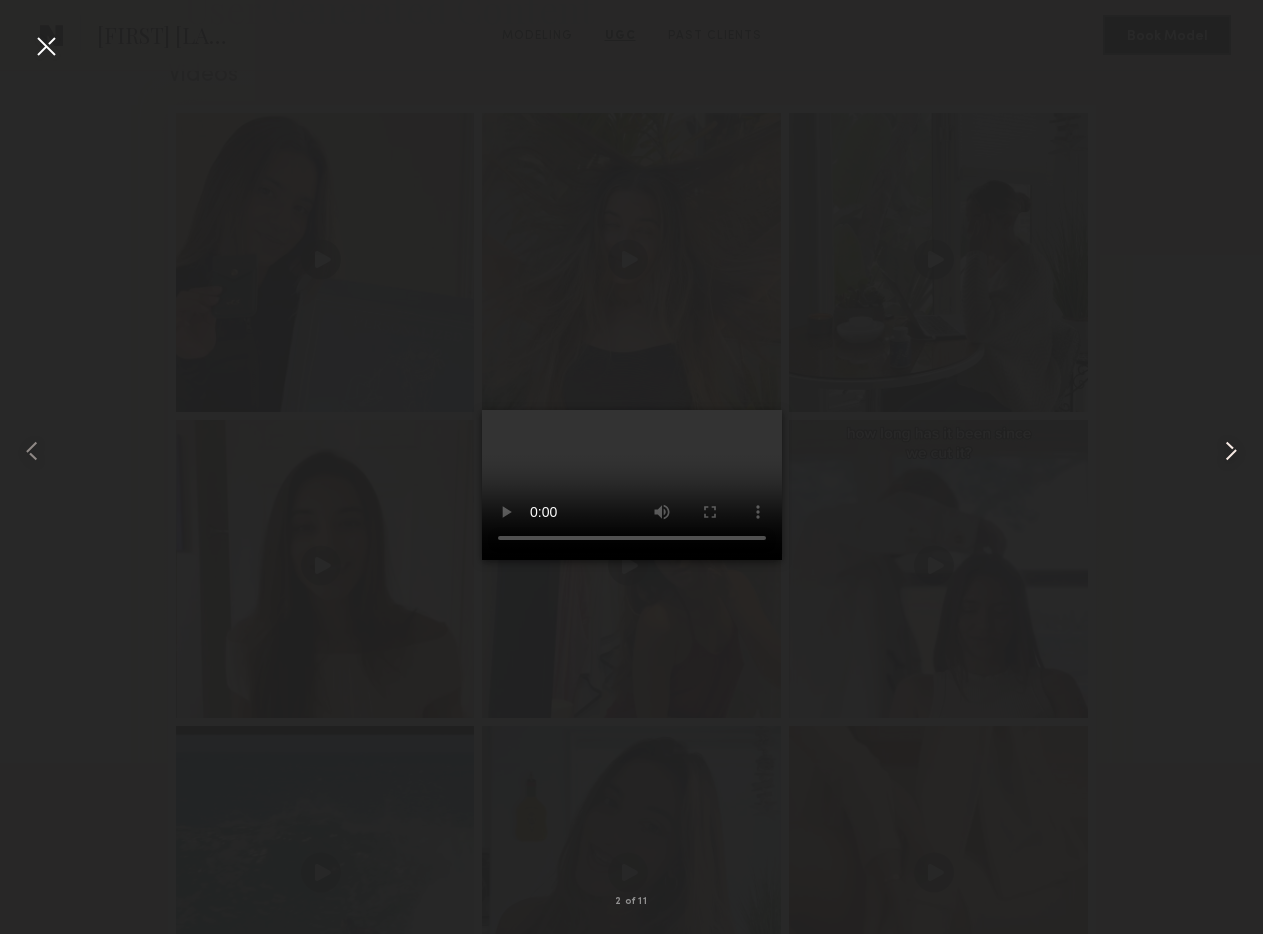 click at bounding box center (1231, 451) 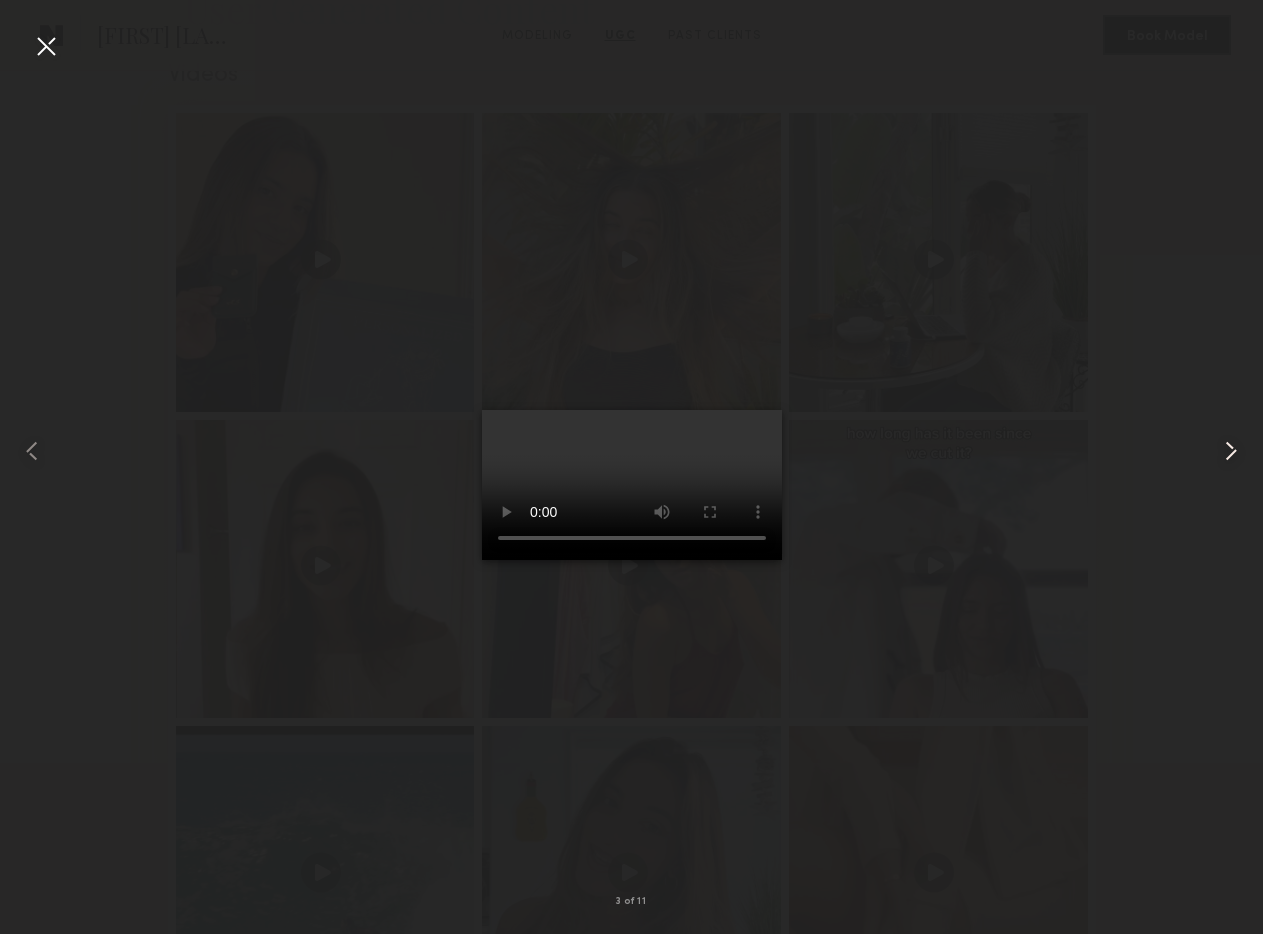 click at bounding box center [1231, 451] 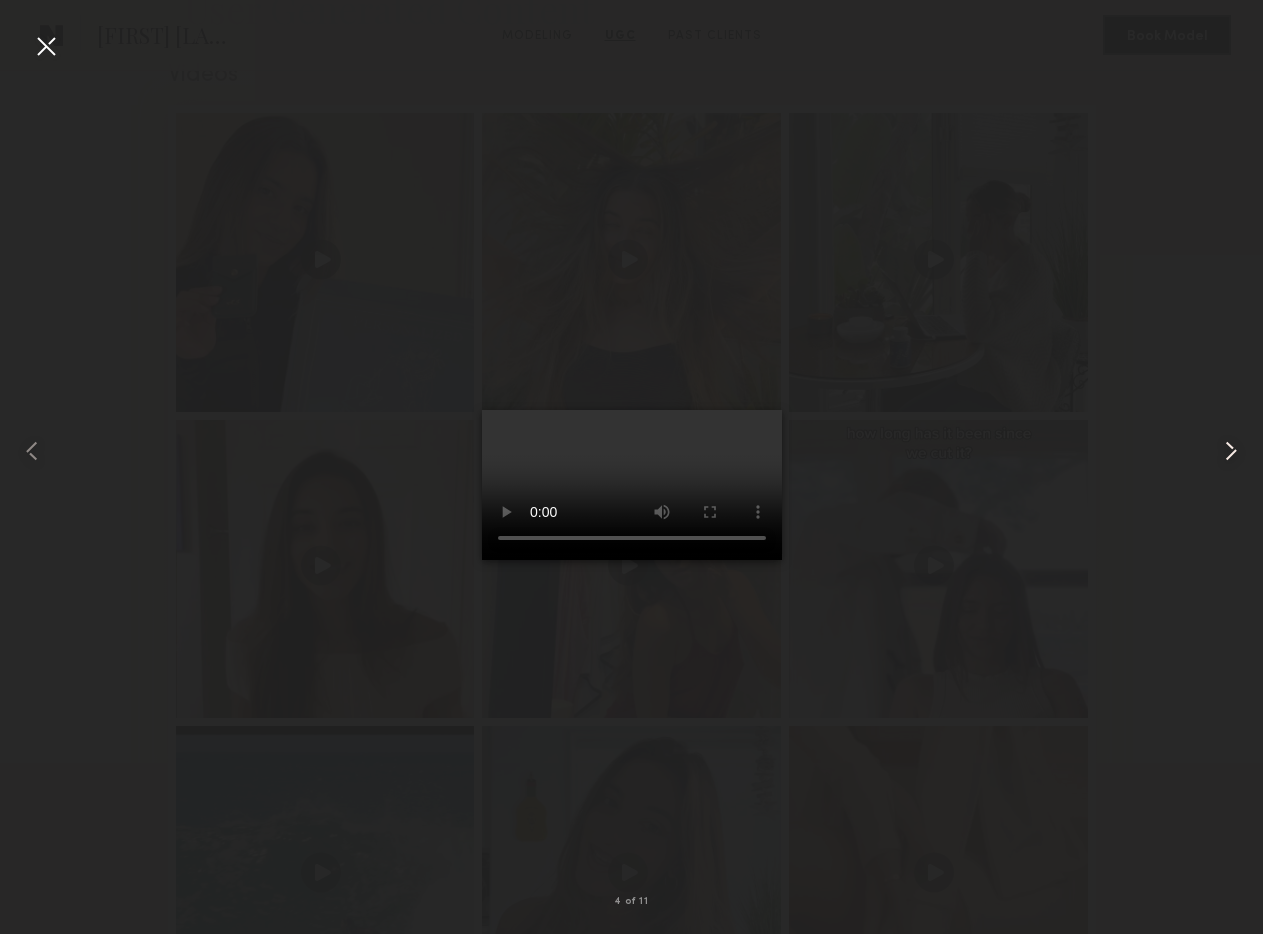 click at bounding box center (1231, 451) 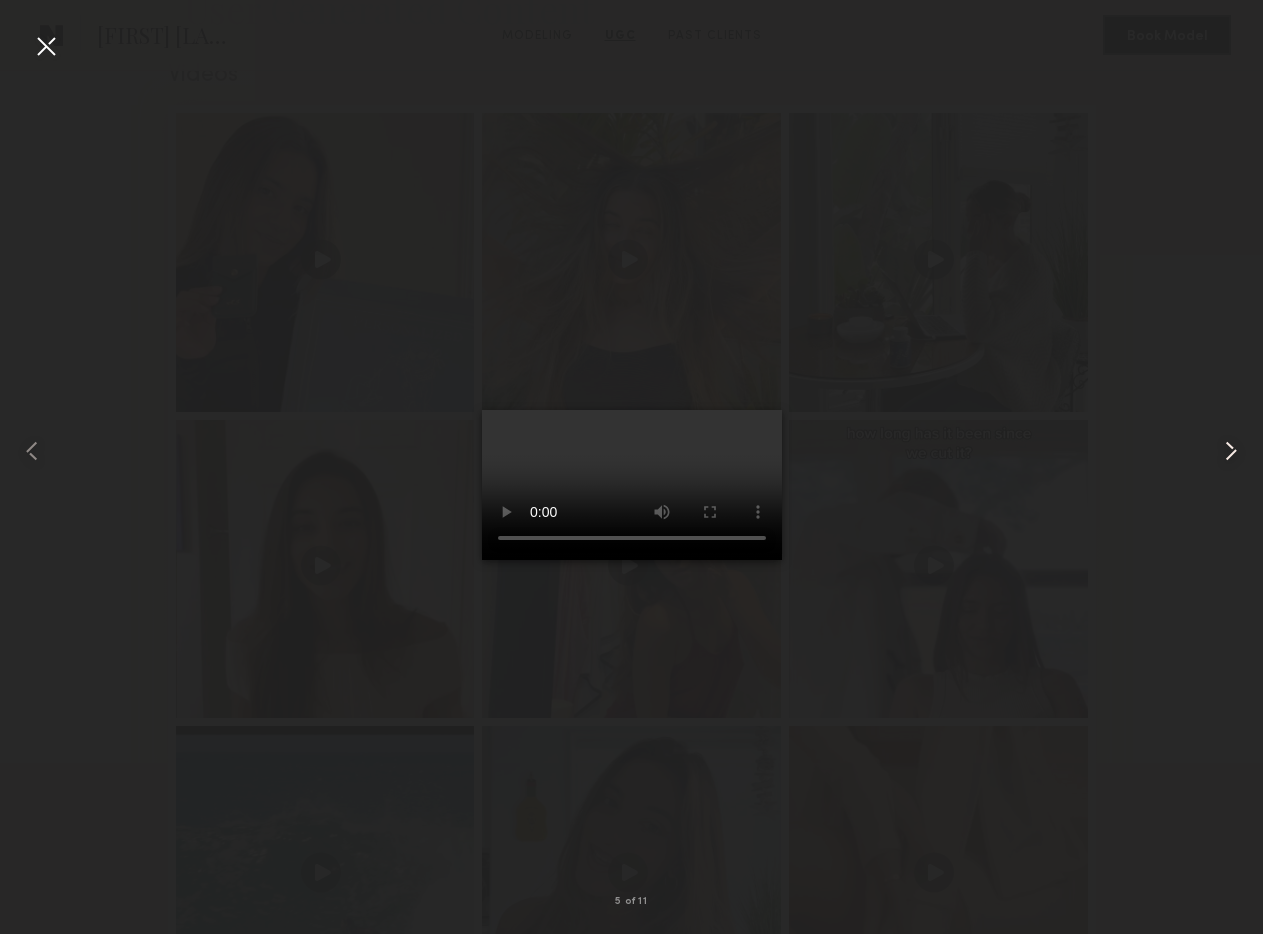 click at bounding box center [1231, 451] 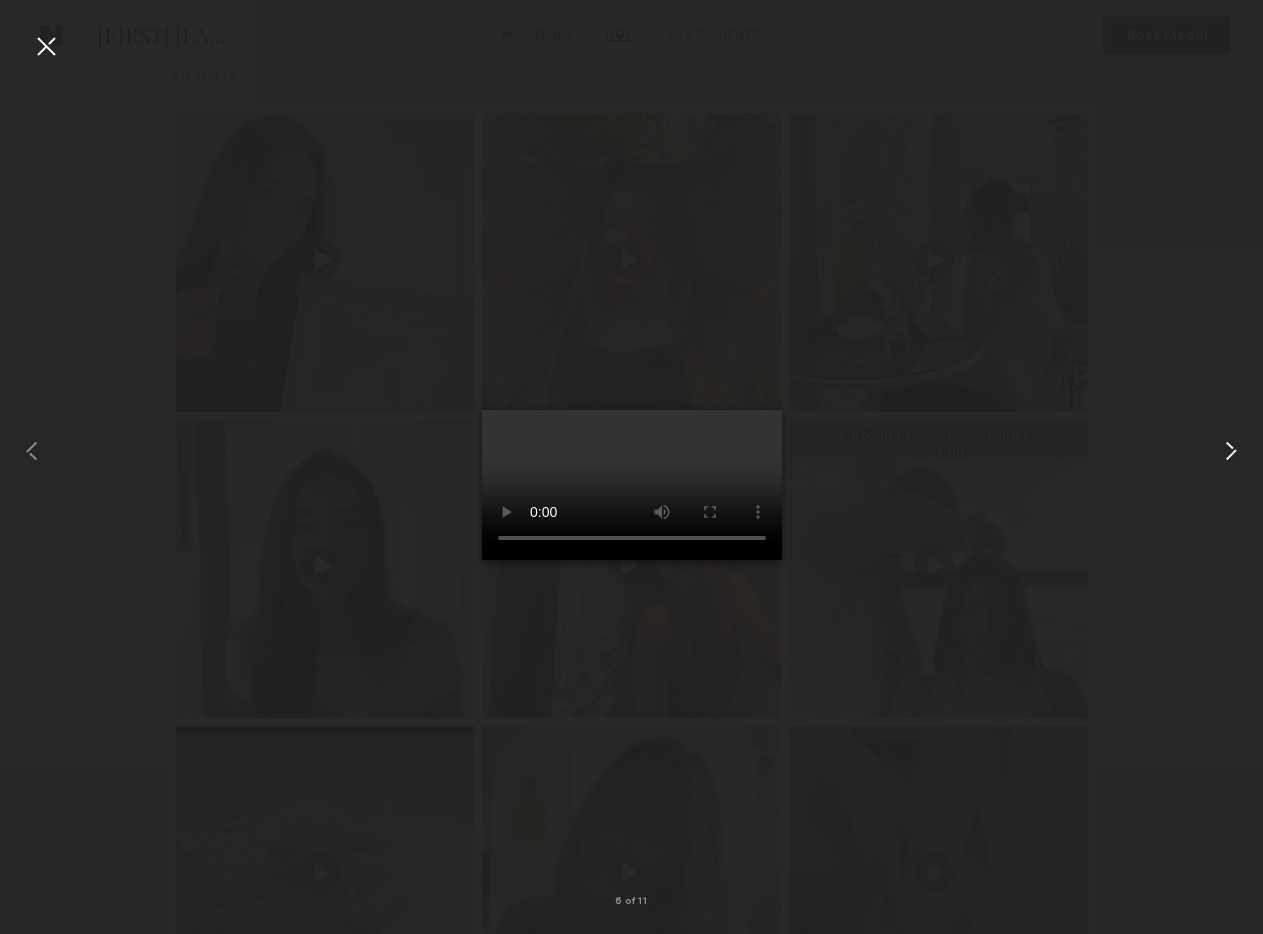 click at bounding box center (1231, 451) 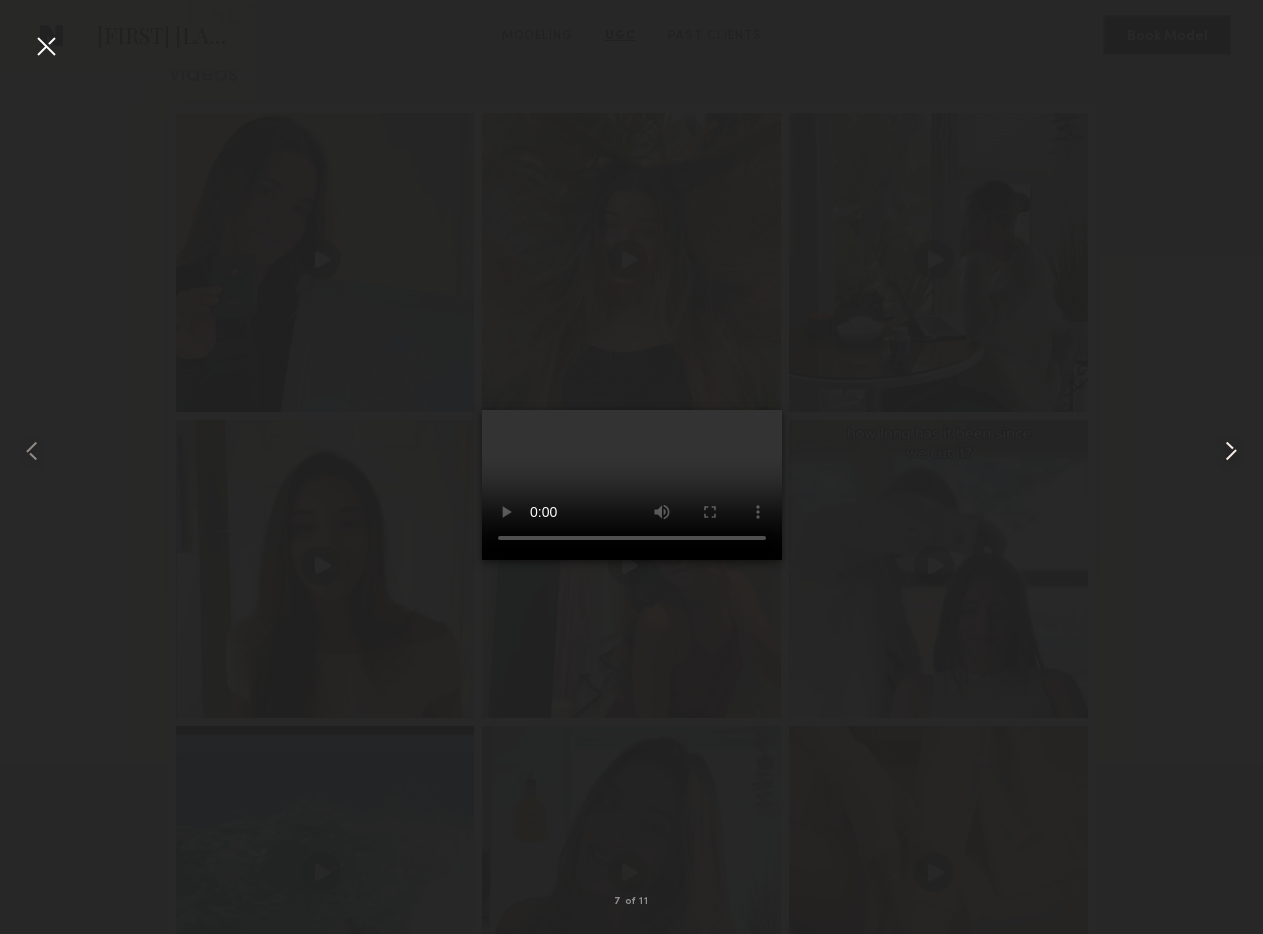 click at bounding box center (1231, 451) 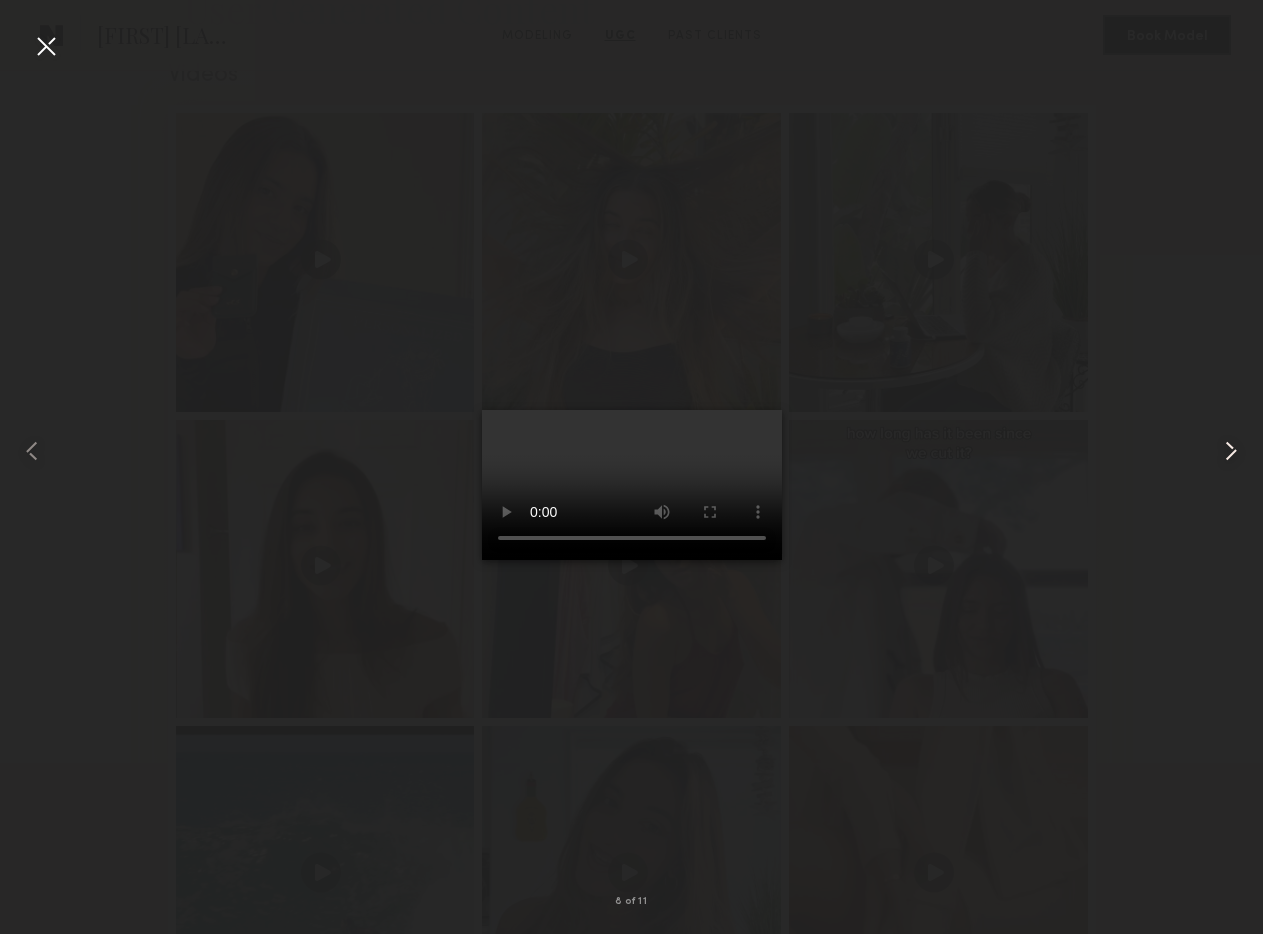 click at bounding box center (1231, 451) 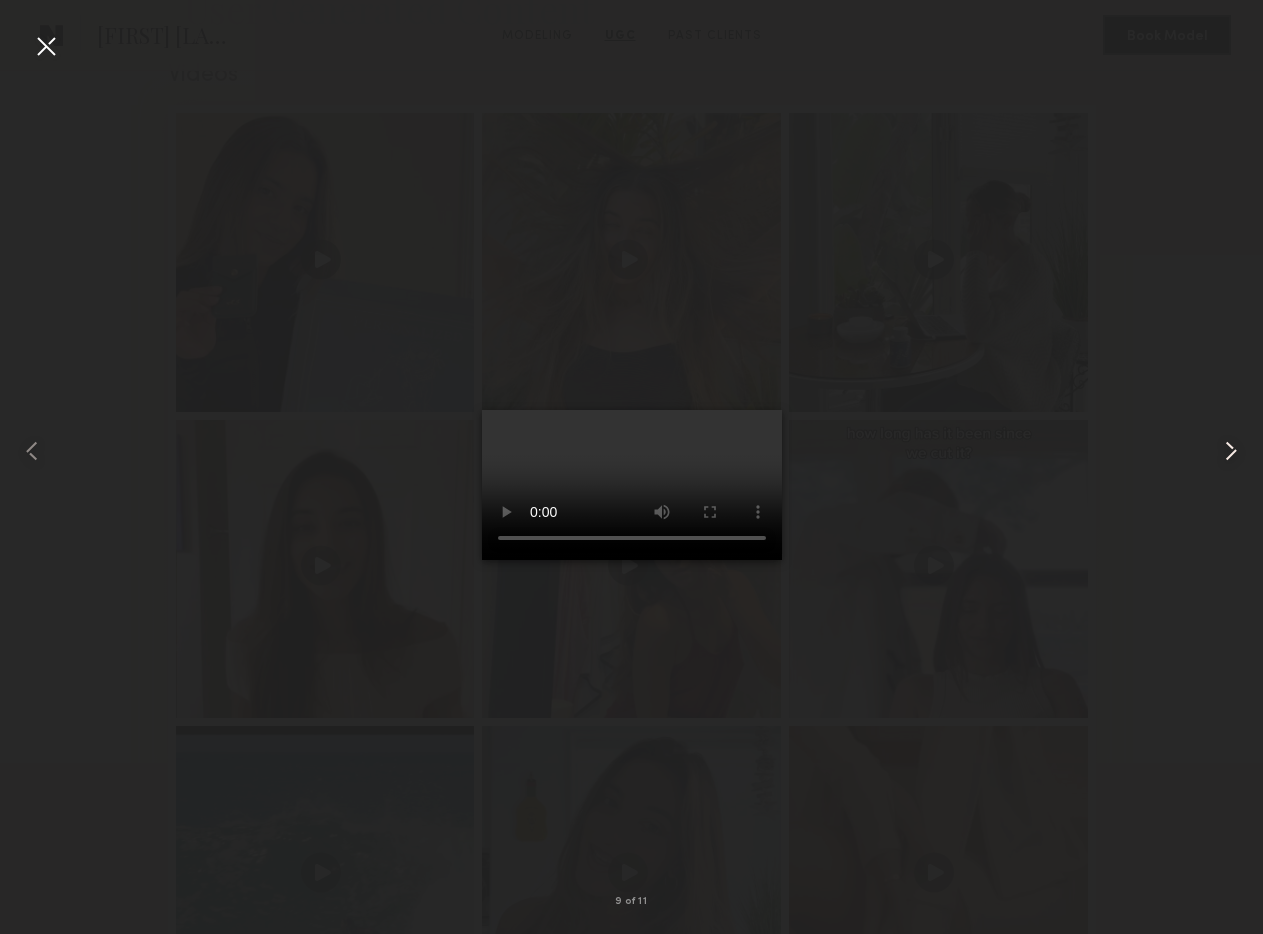 click at bounding box center [1231, 451] 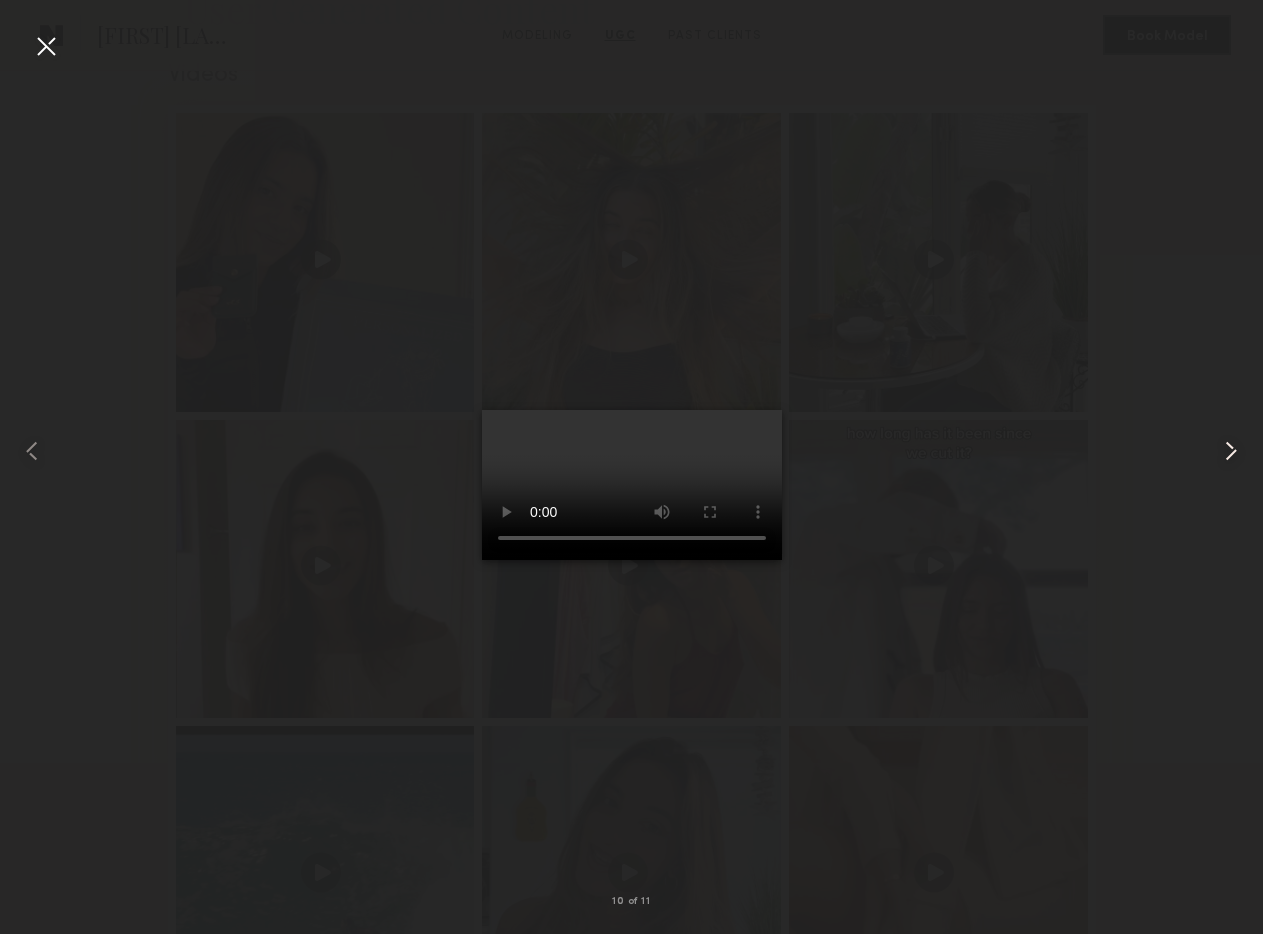 click at bounding box center [1231, 451] 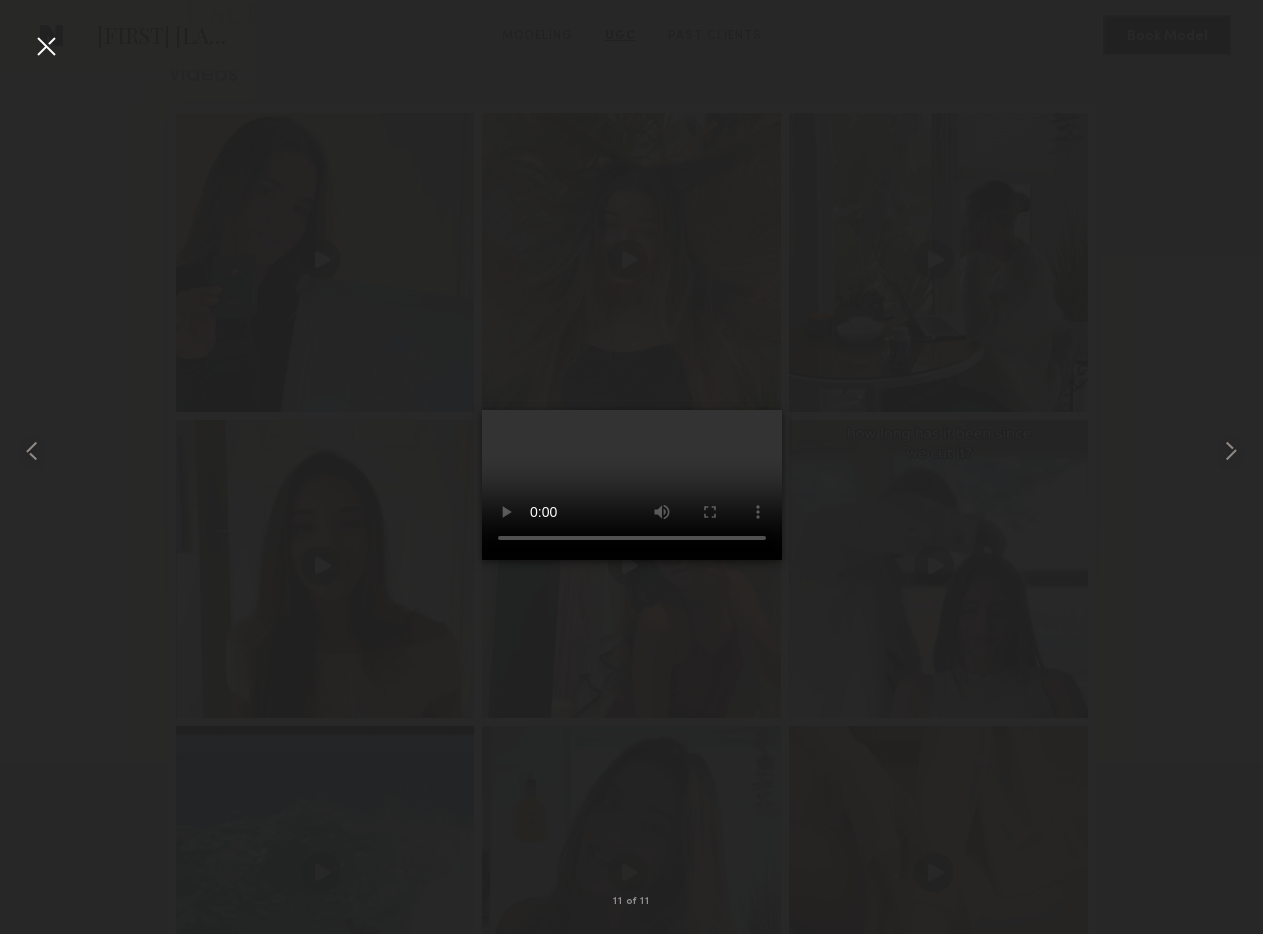 click at bounding box center (631, 451) 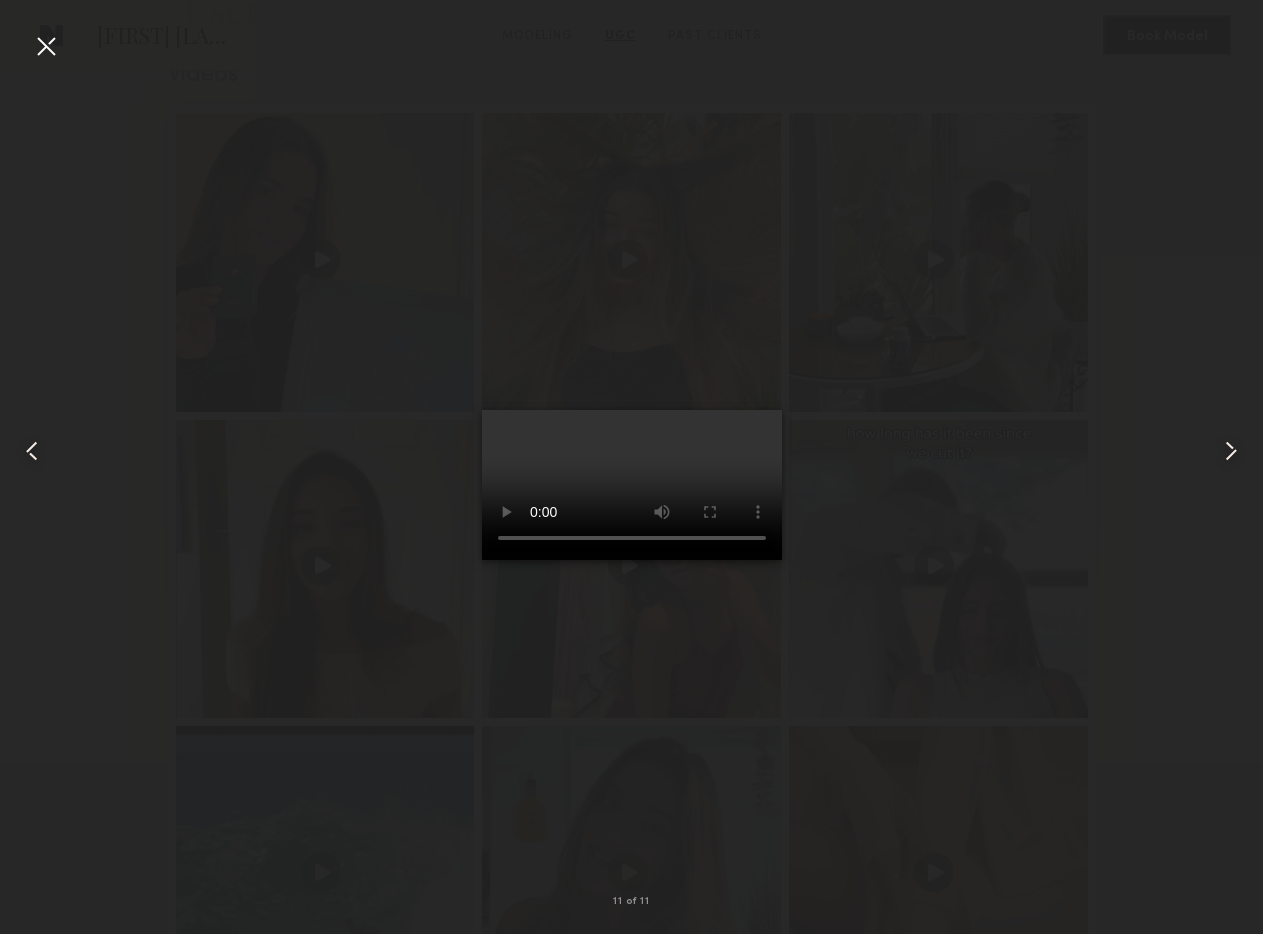 click at bounding box center (631, 451) 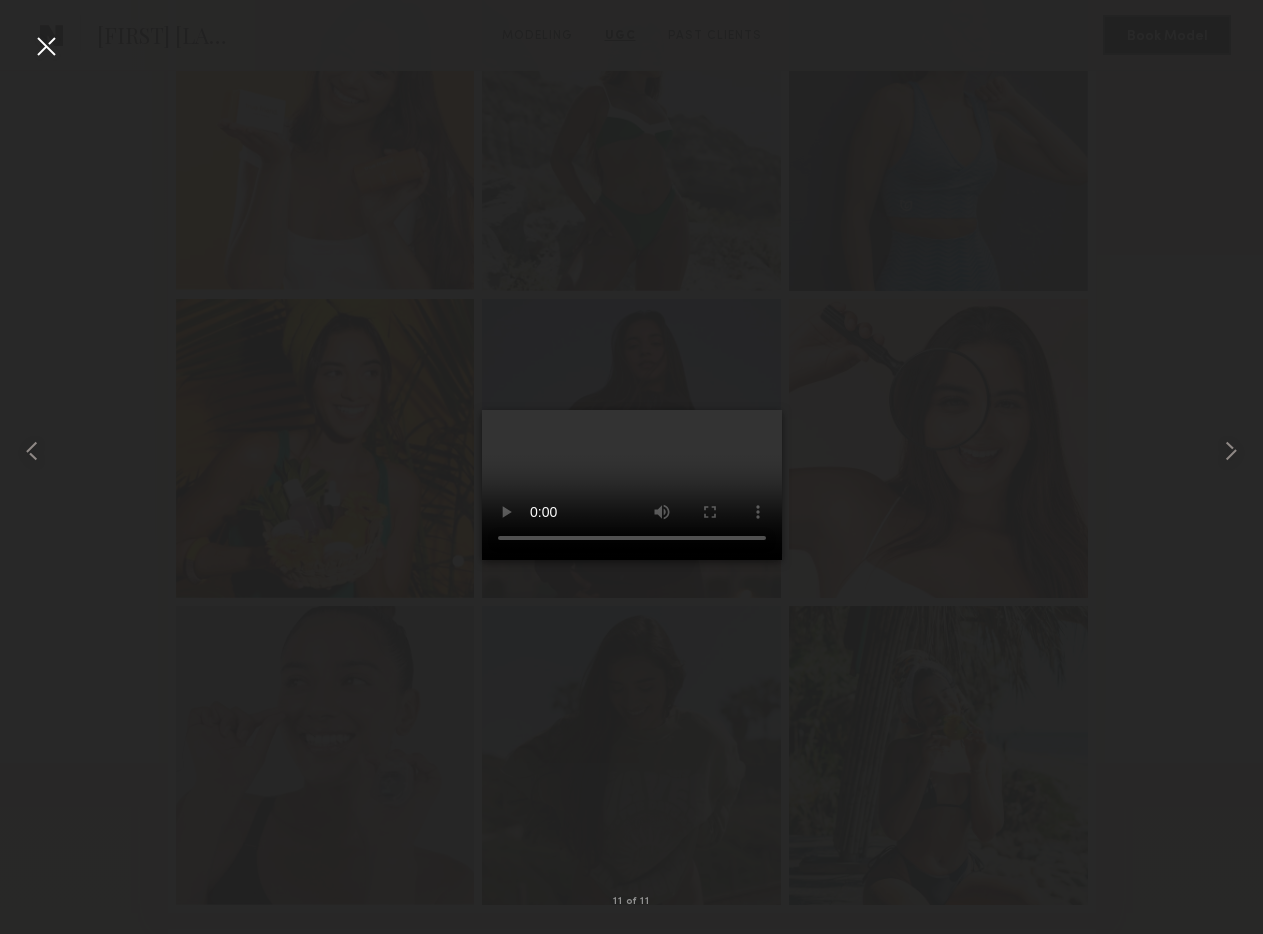 scroll, scrollTop: 840, scrollLeft: 0, axis: vertical 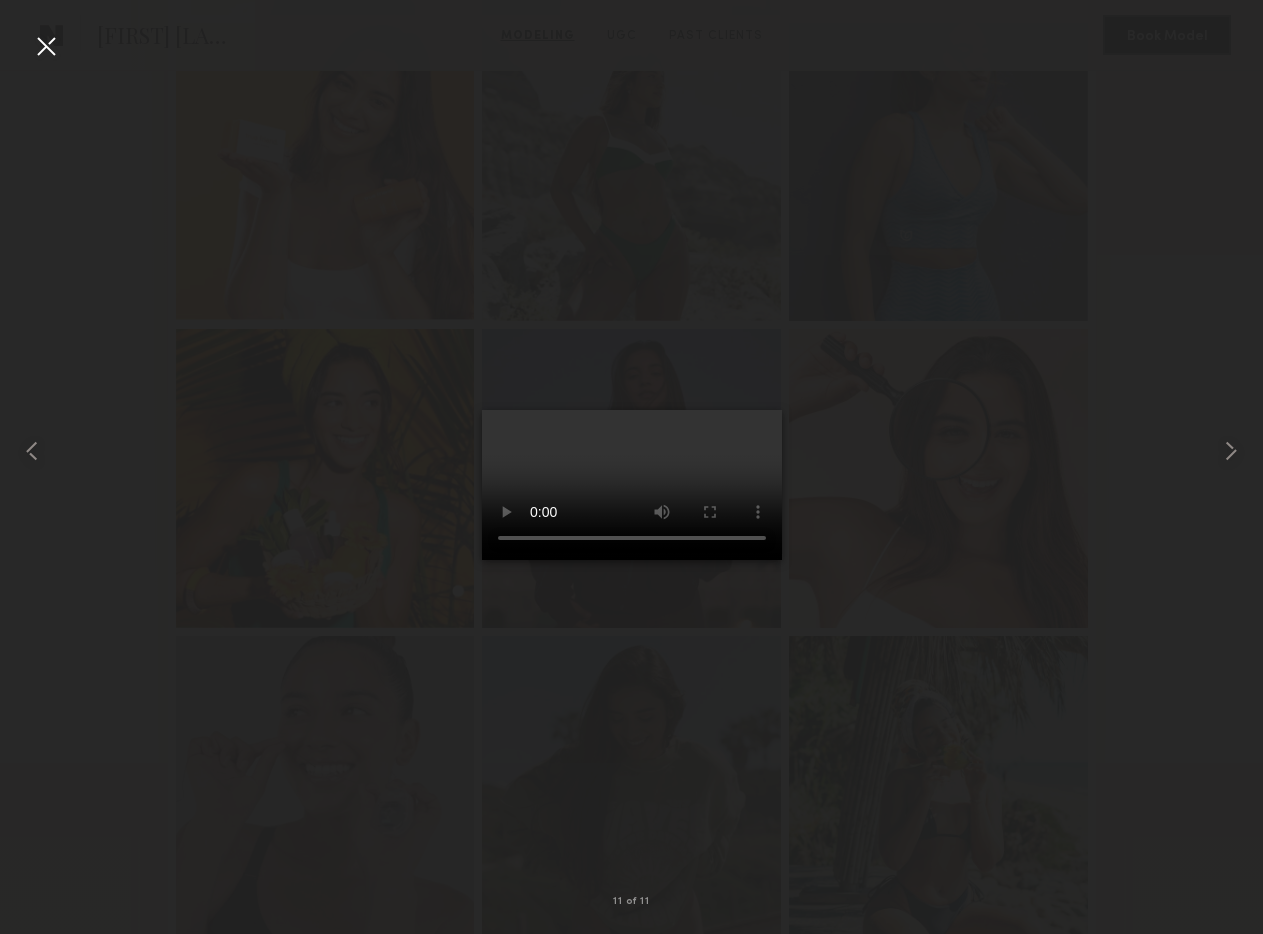 click at bounding box center (46, 46) 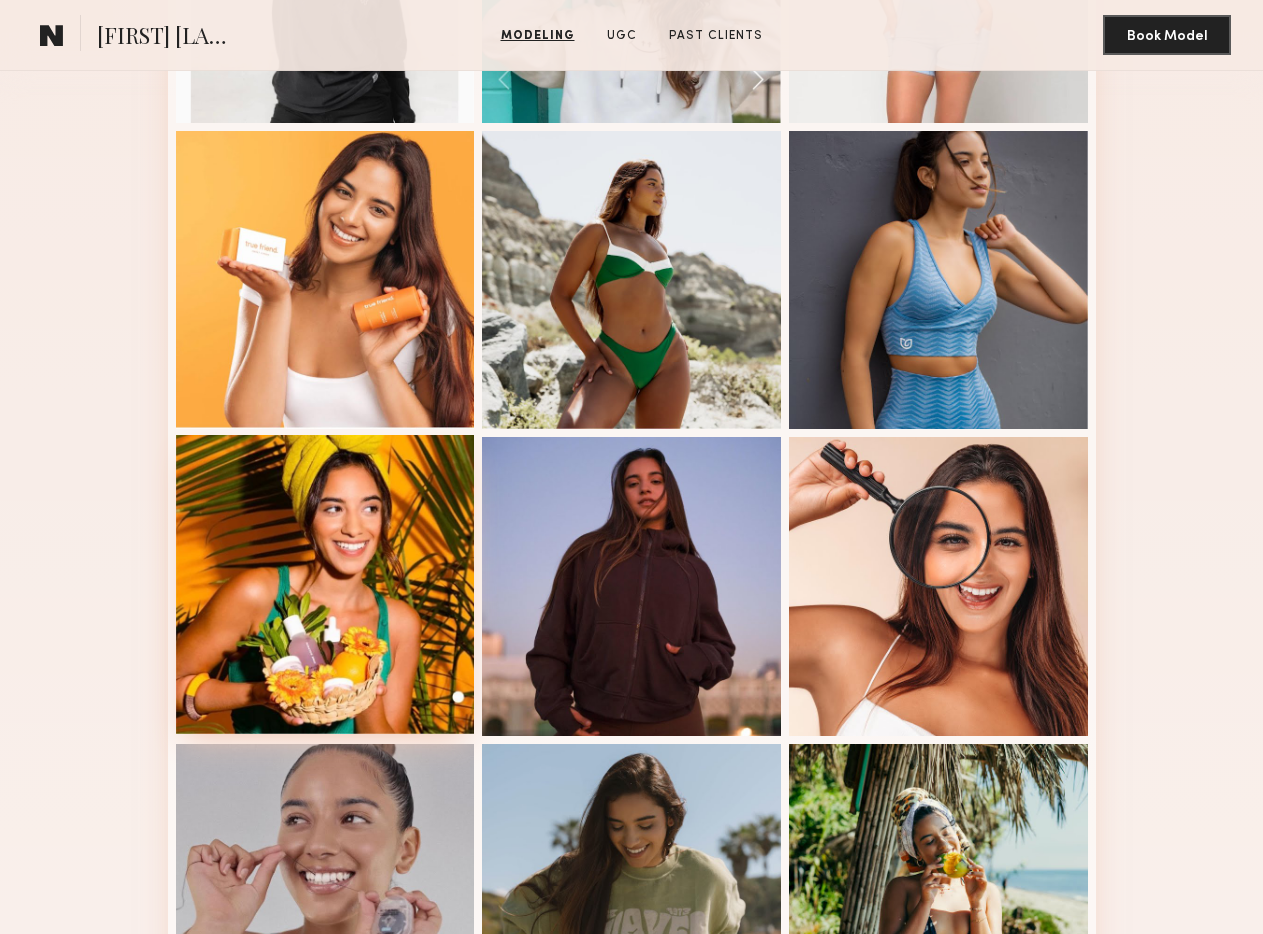scroll, scrollTop: 646, scrollLeft: 0, axis: vertical 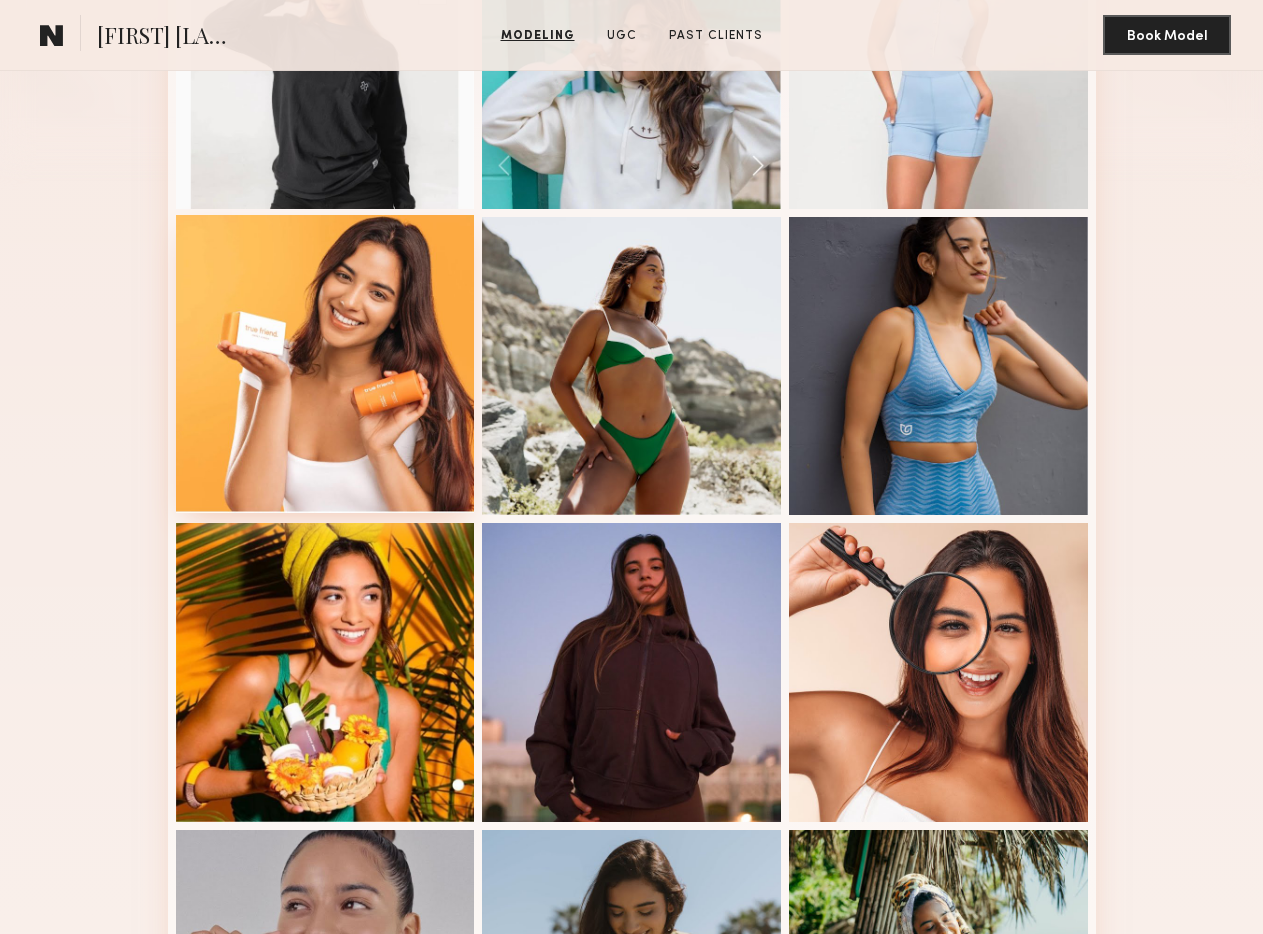 click at bounding box center [325, 364] 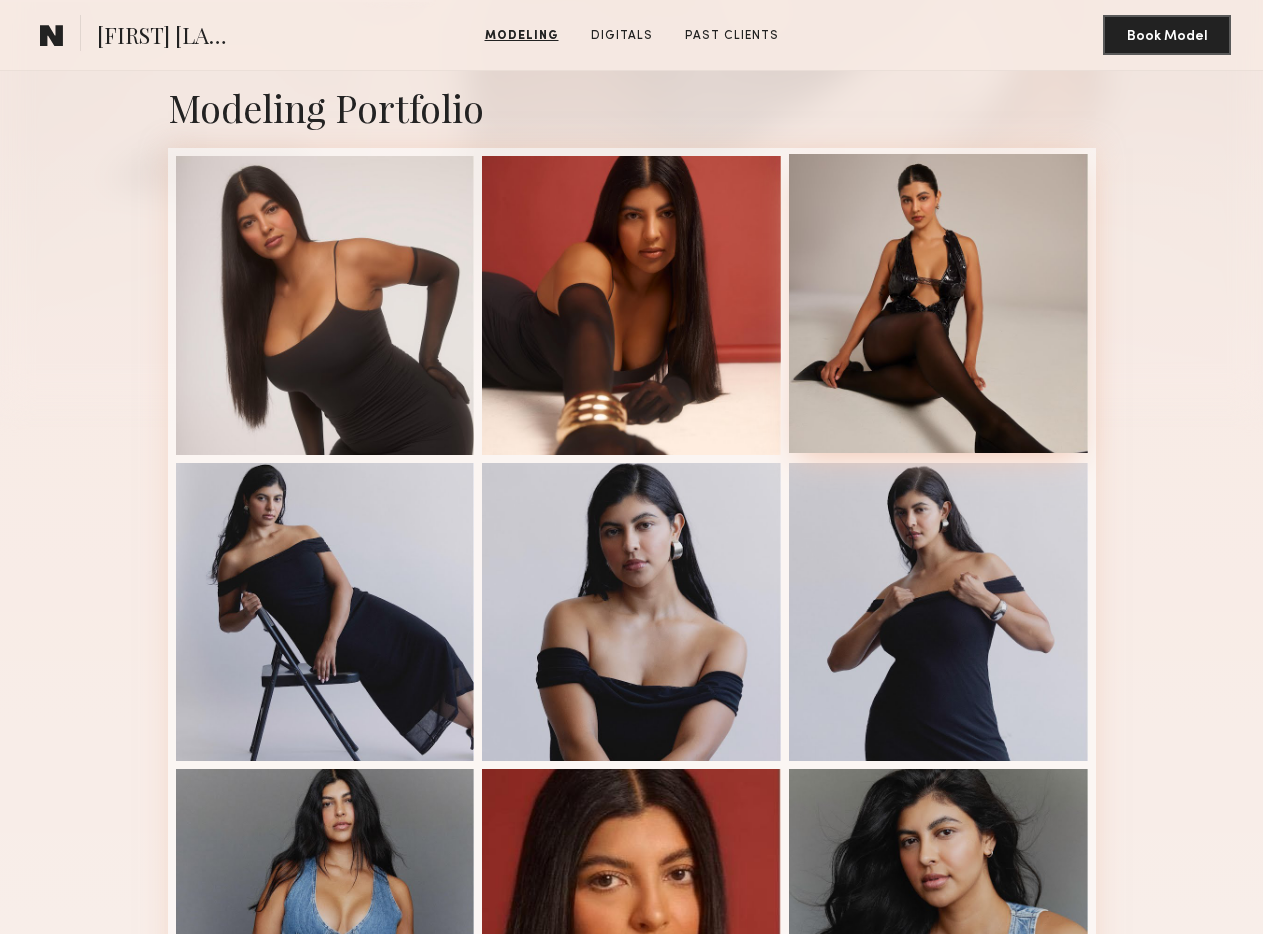 scroll, scrollTop: 378, scrollLeft: 0, axis: vertical 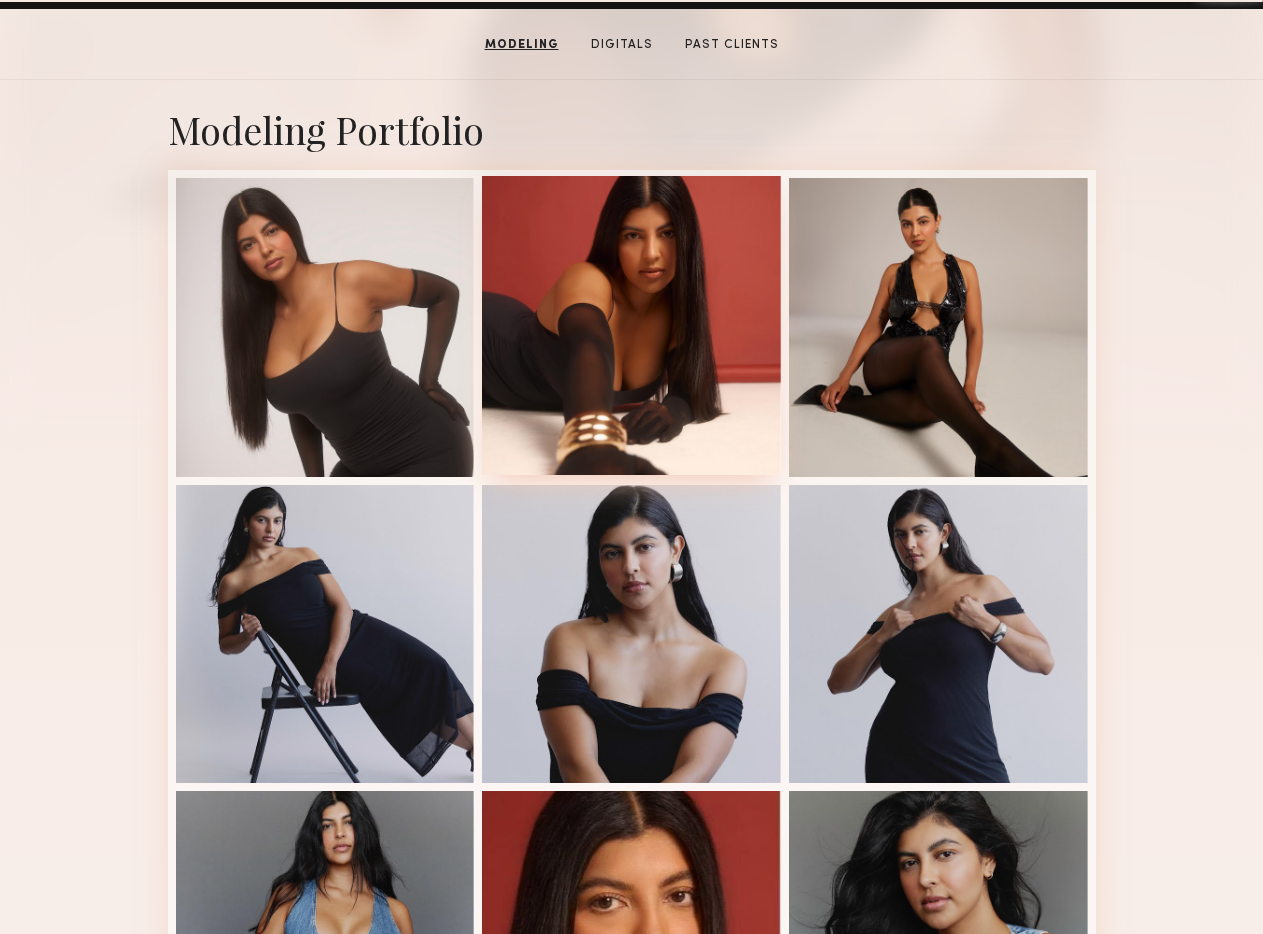click at bounding box center (631, 325) 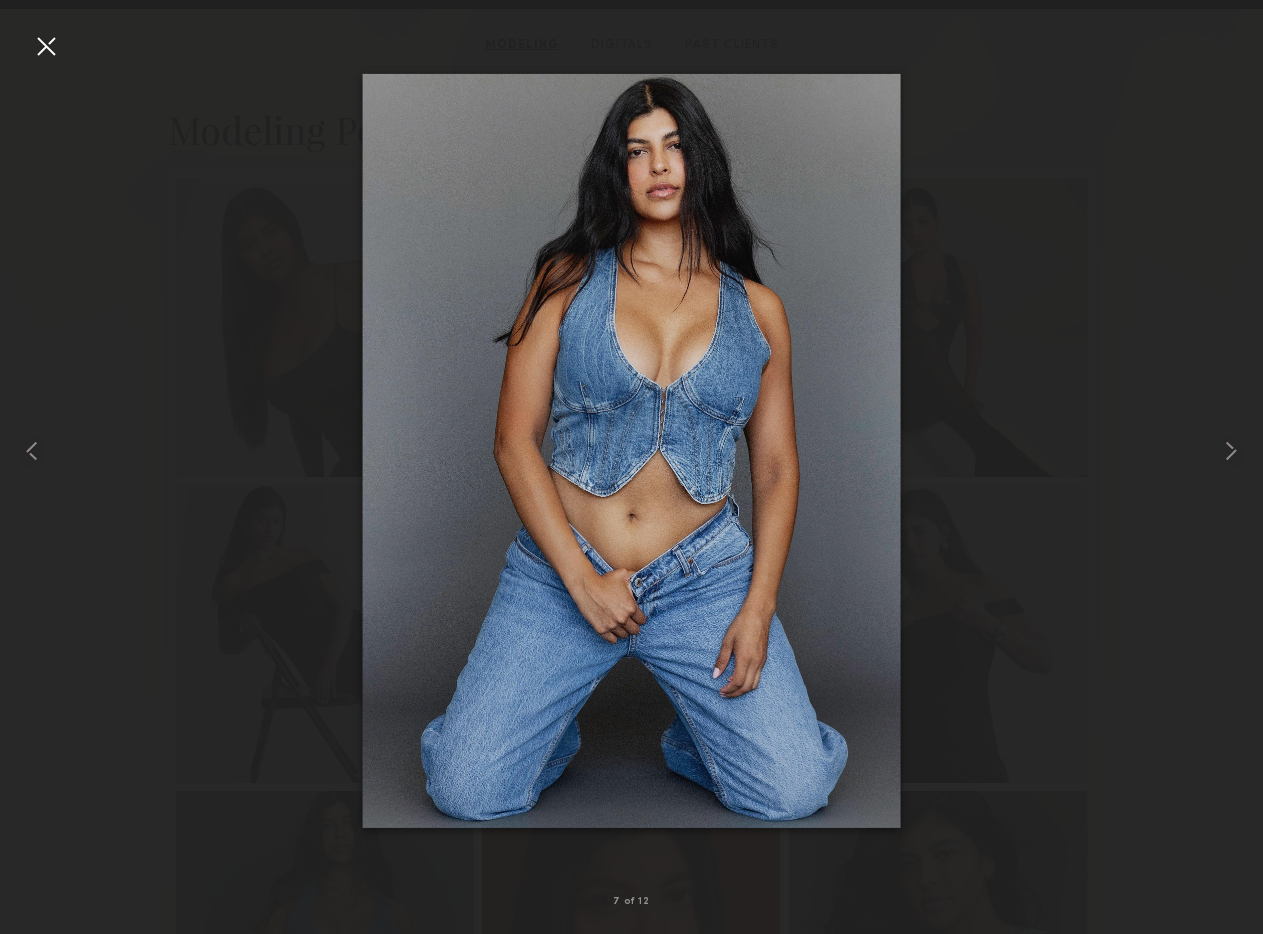 click at bounding box center (631, 451) 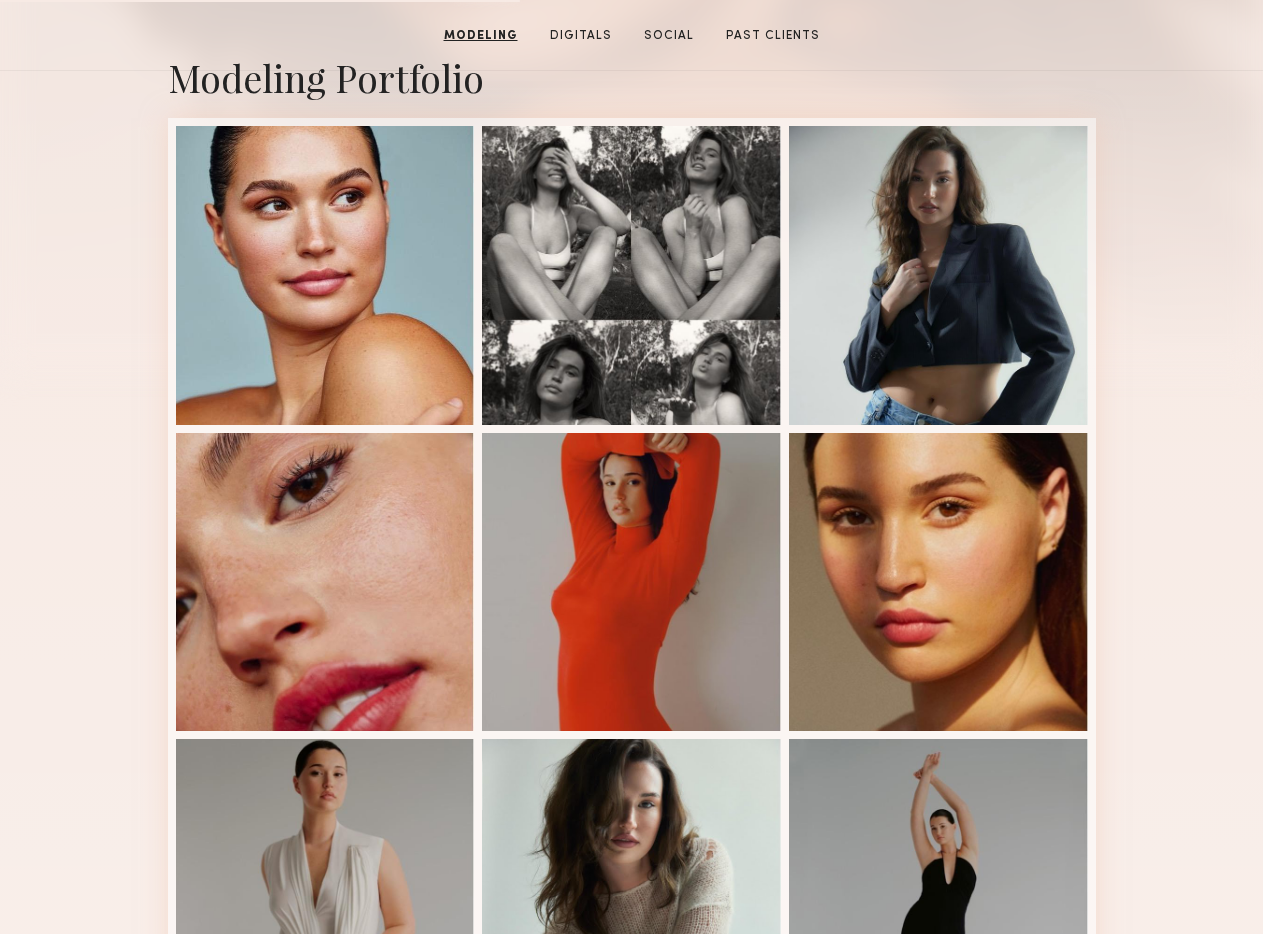 scroll, scrollTop: 0, scrollLeft: 0, axis: both 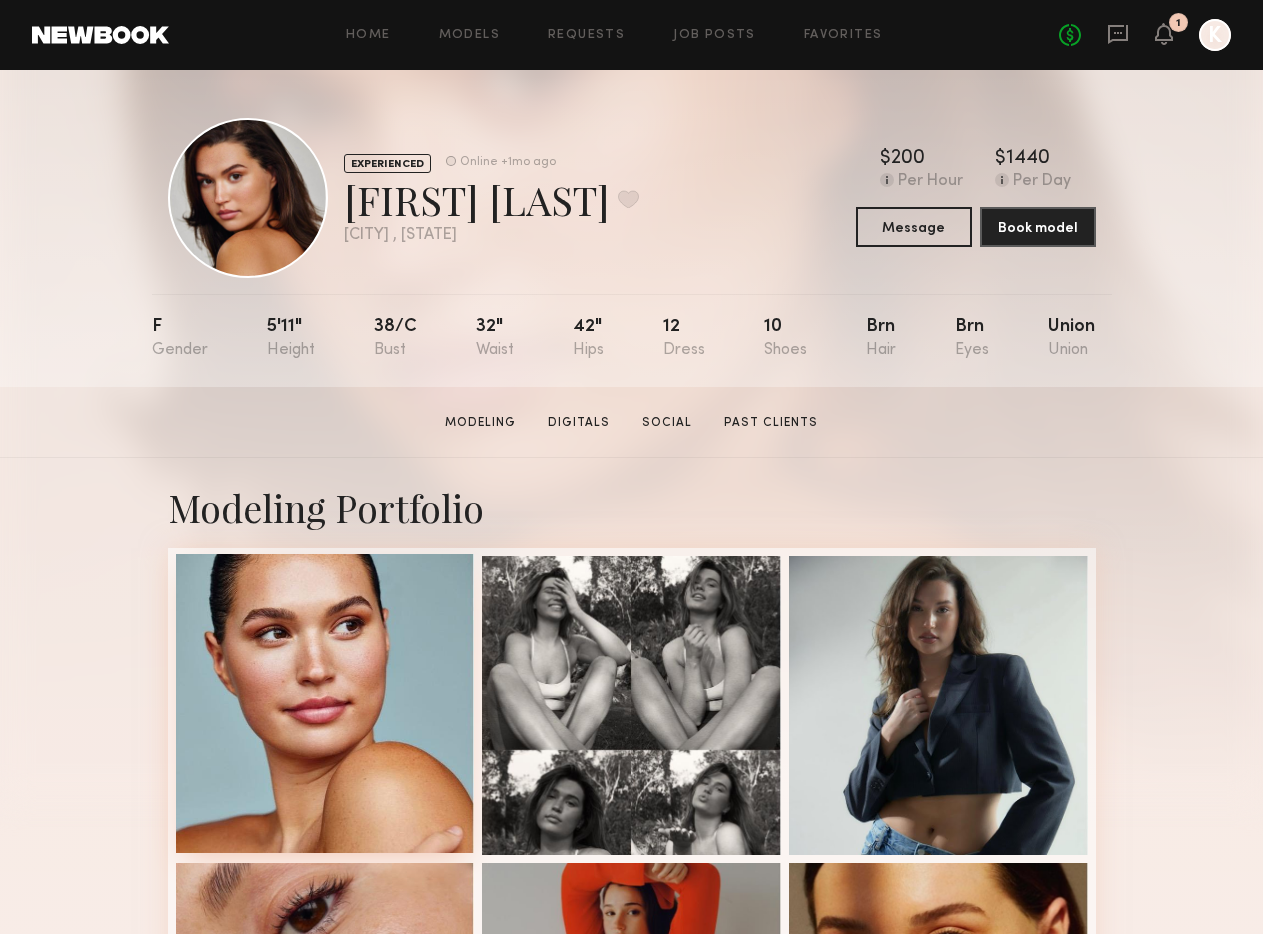 click at bounding box center (325, 703) 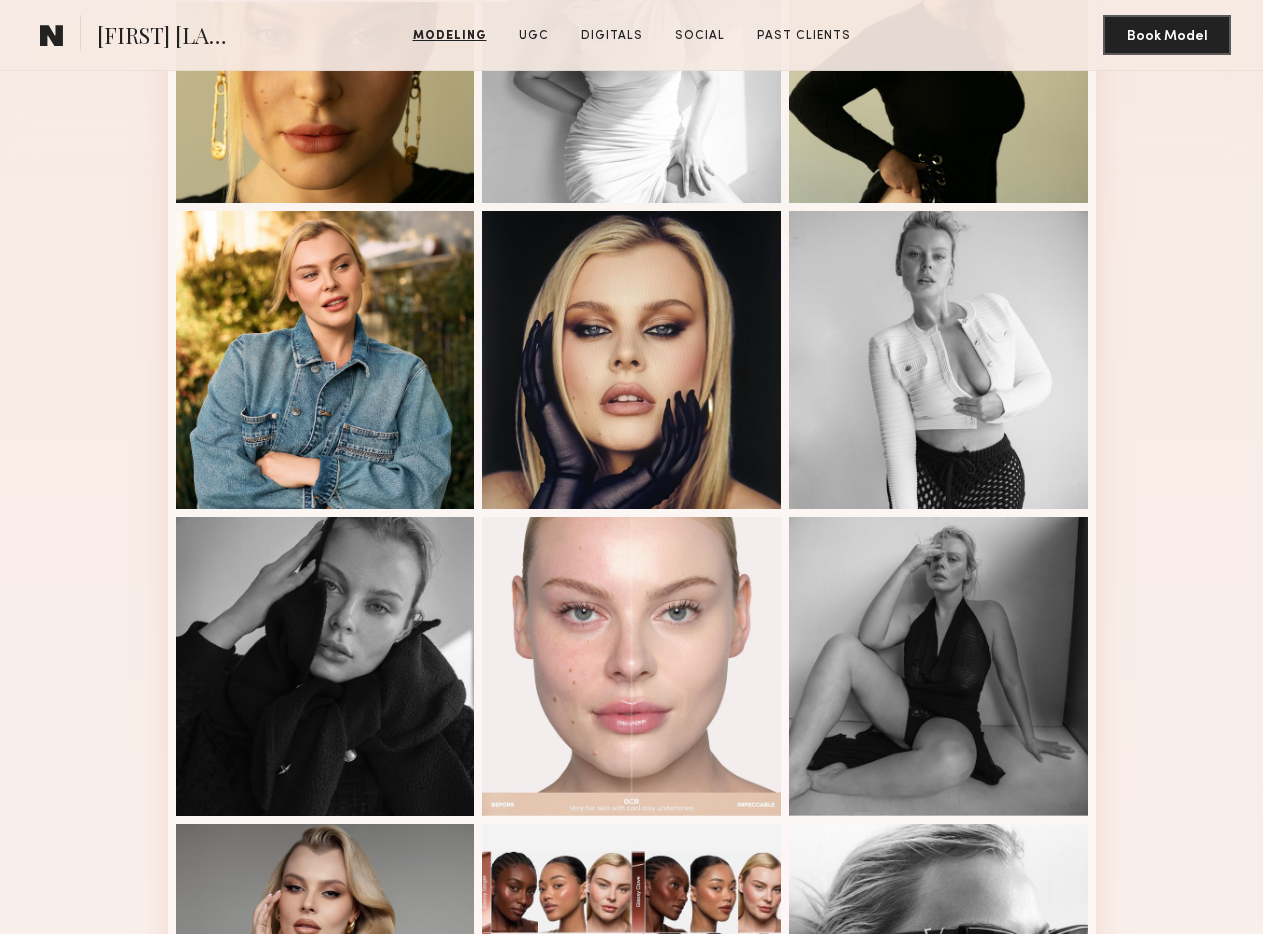 scroll, scrollTop: 651, scrollLeft: 0, axis: vertical 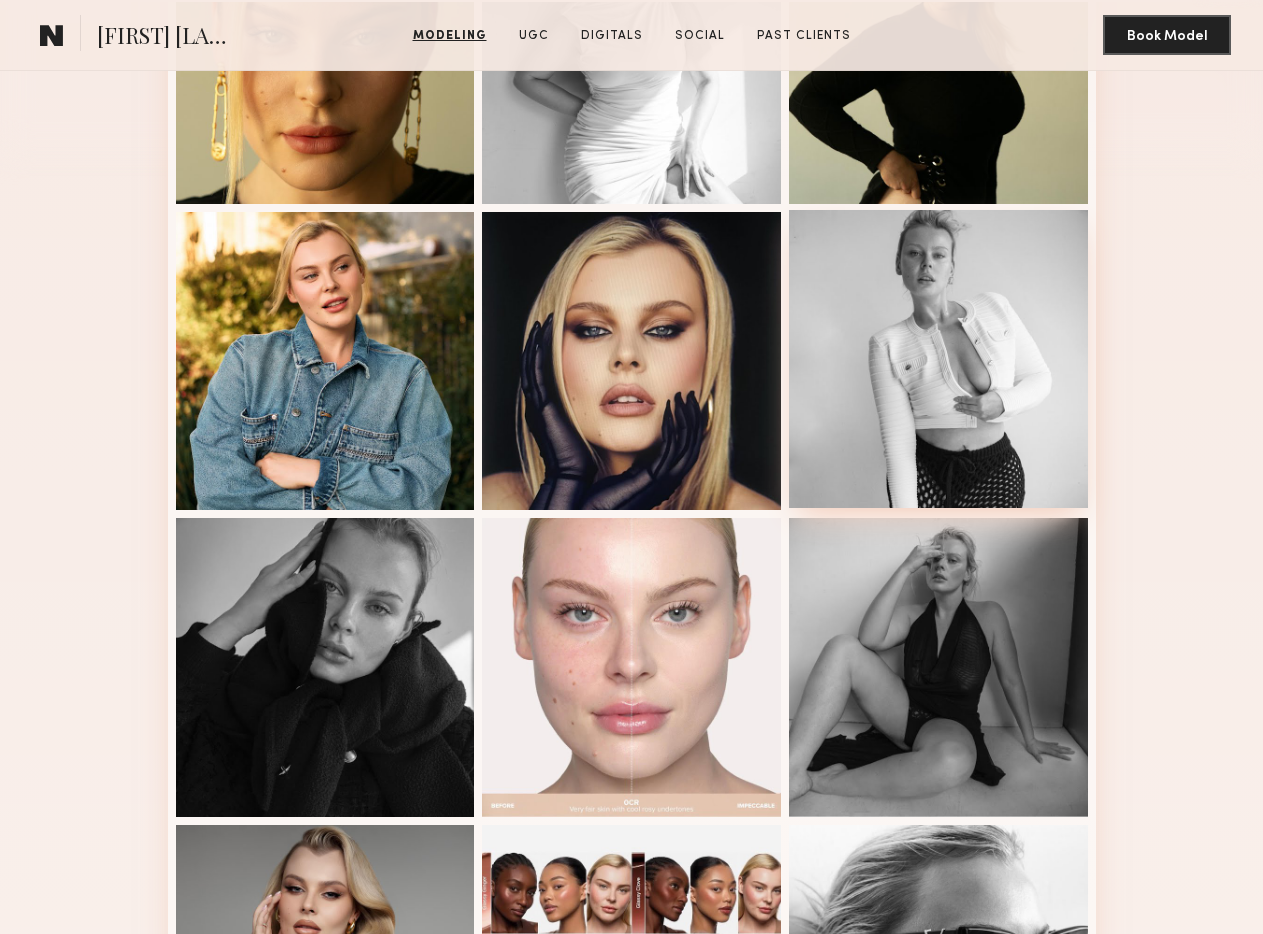 click at bounding box center [938, 359] 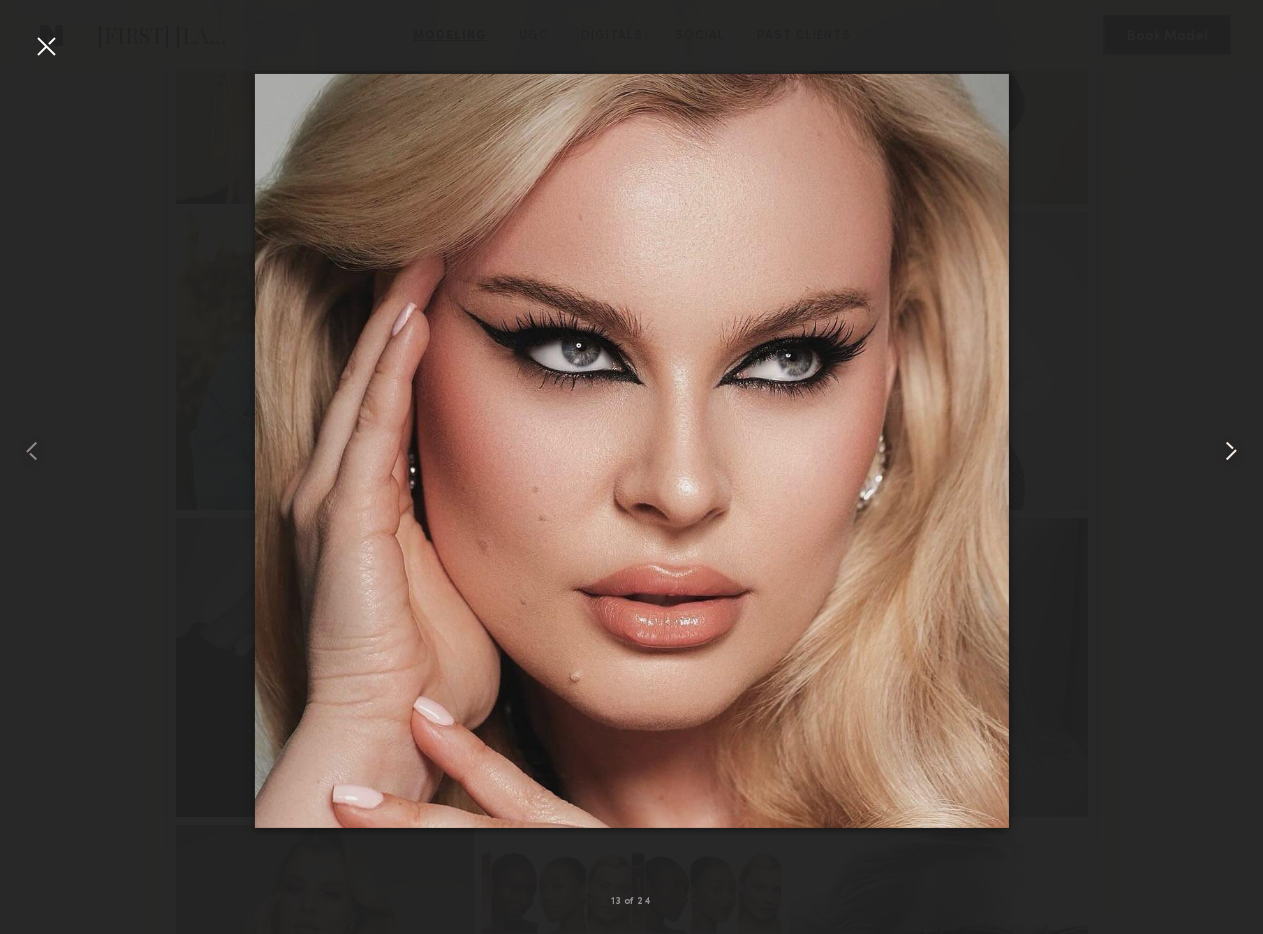 click at bounding box center [1231, 451] 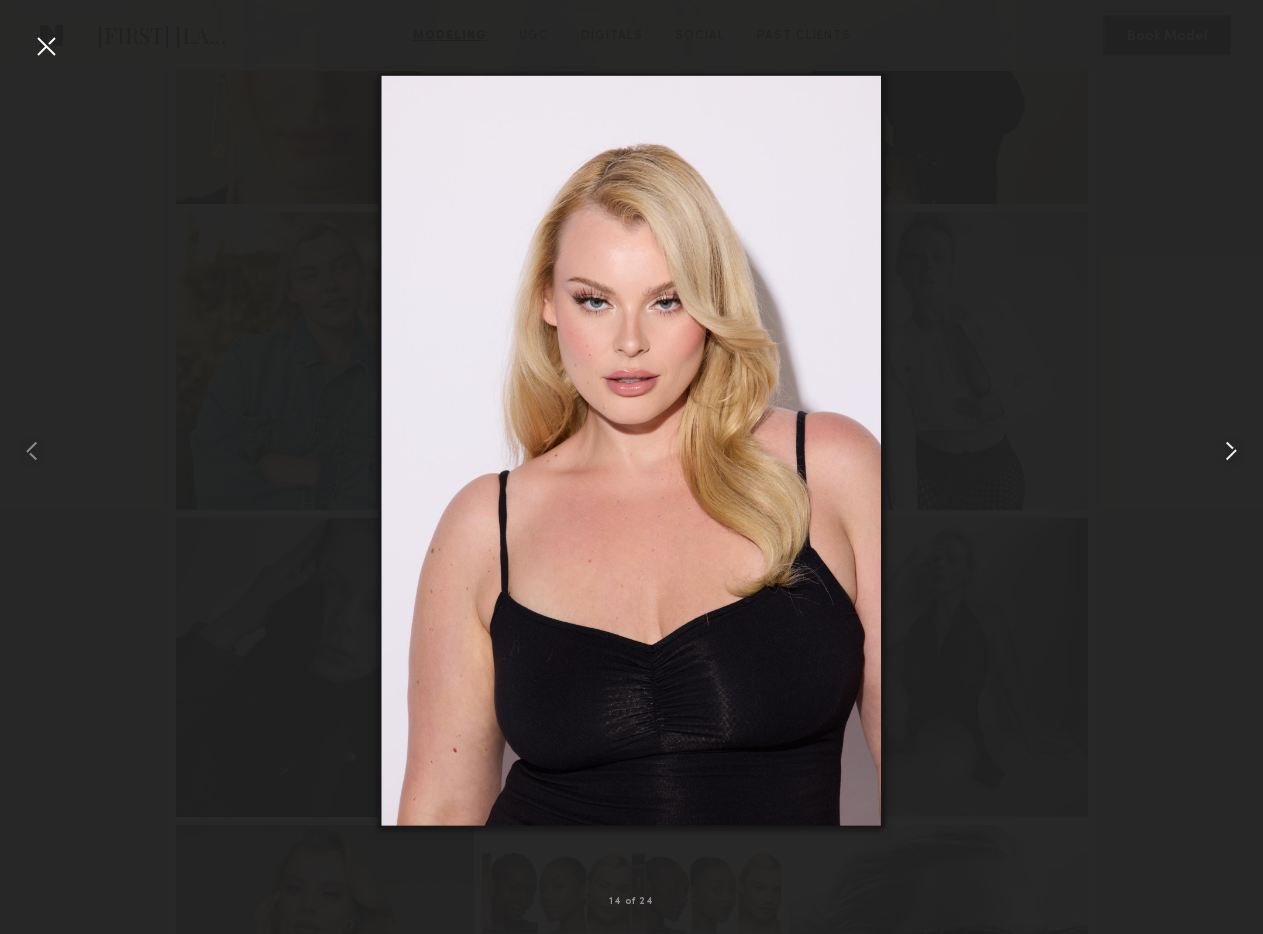 click at bounding box center (1231, 451) 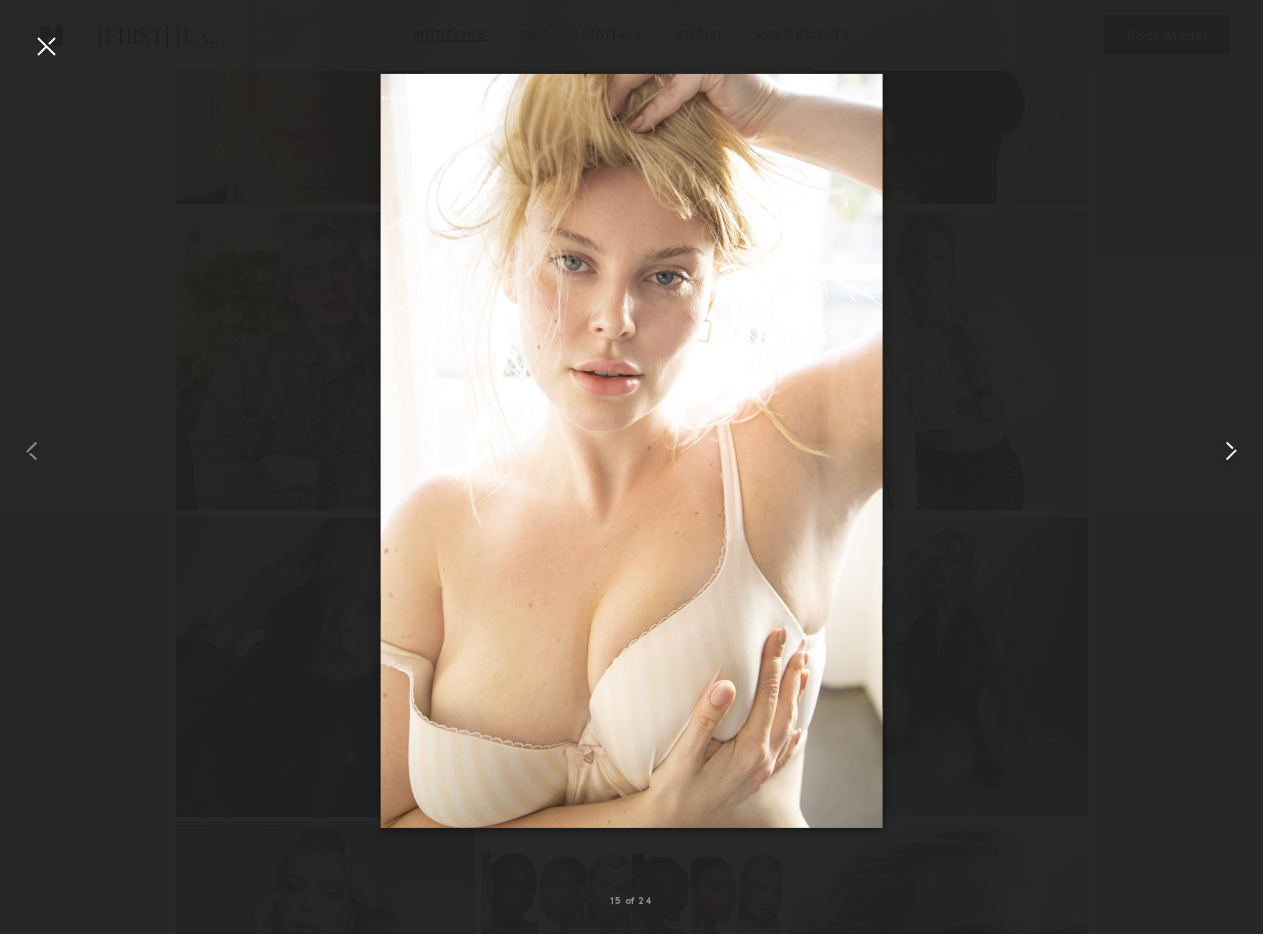click at bounding box center [1231, 451] 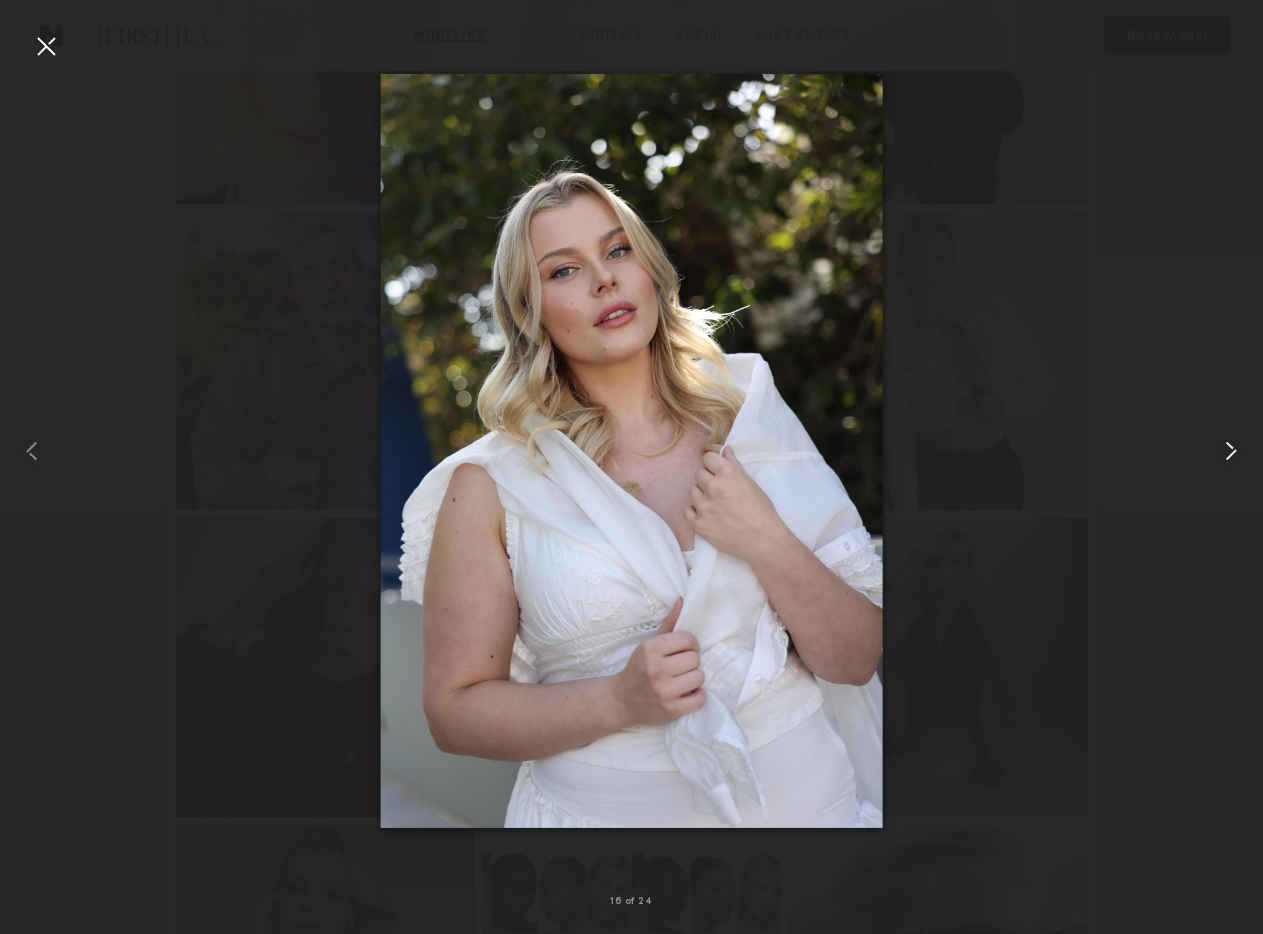 click at bounding box center [1231, 451] 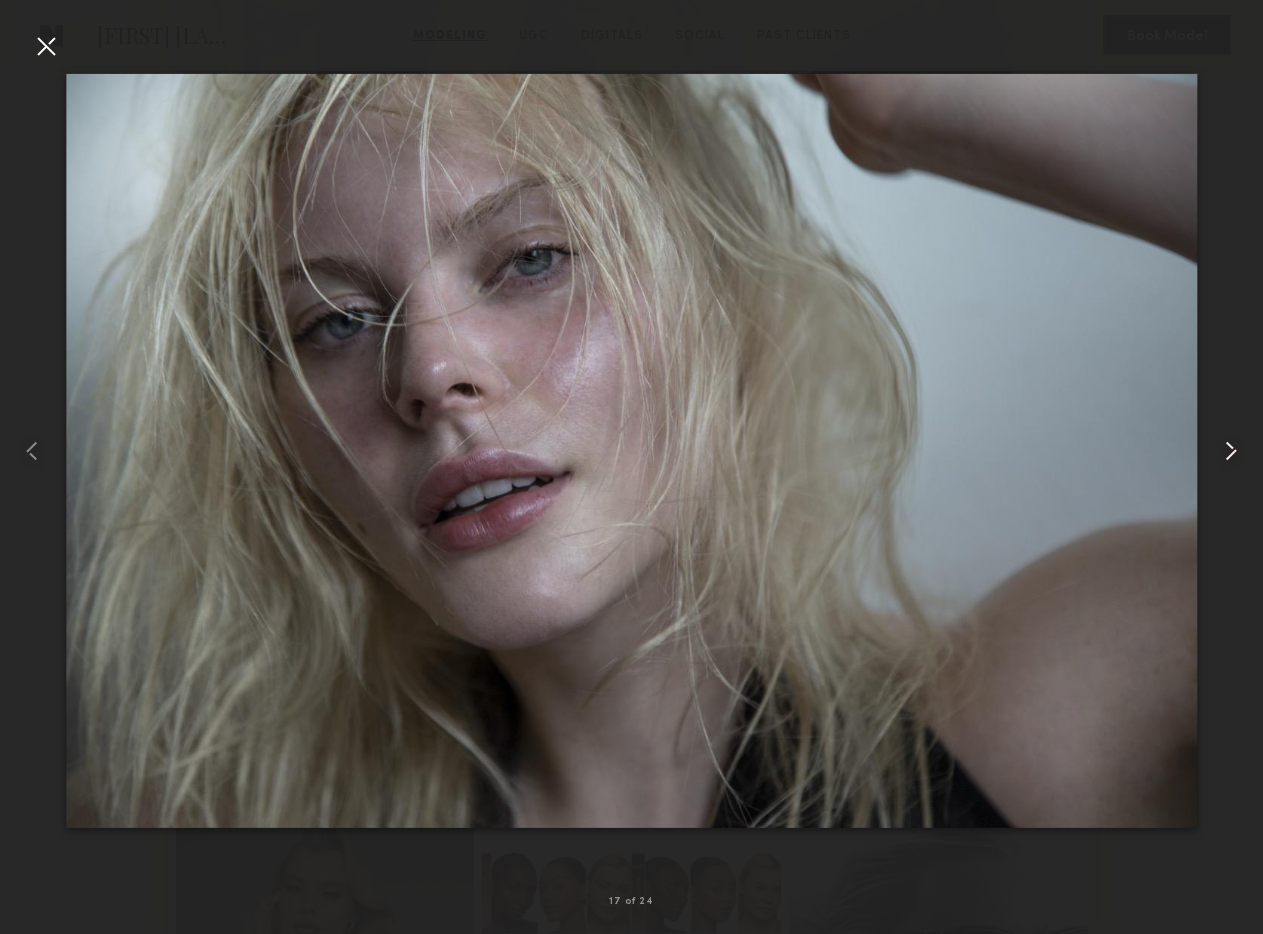 click at bounding box center (1231, 451) 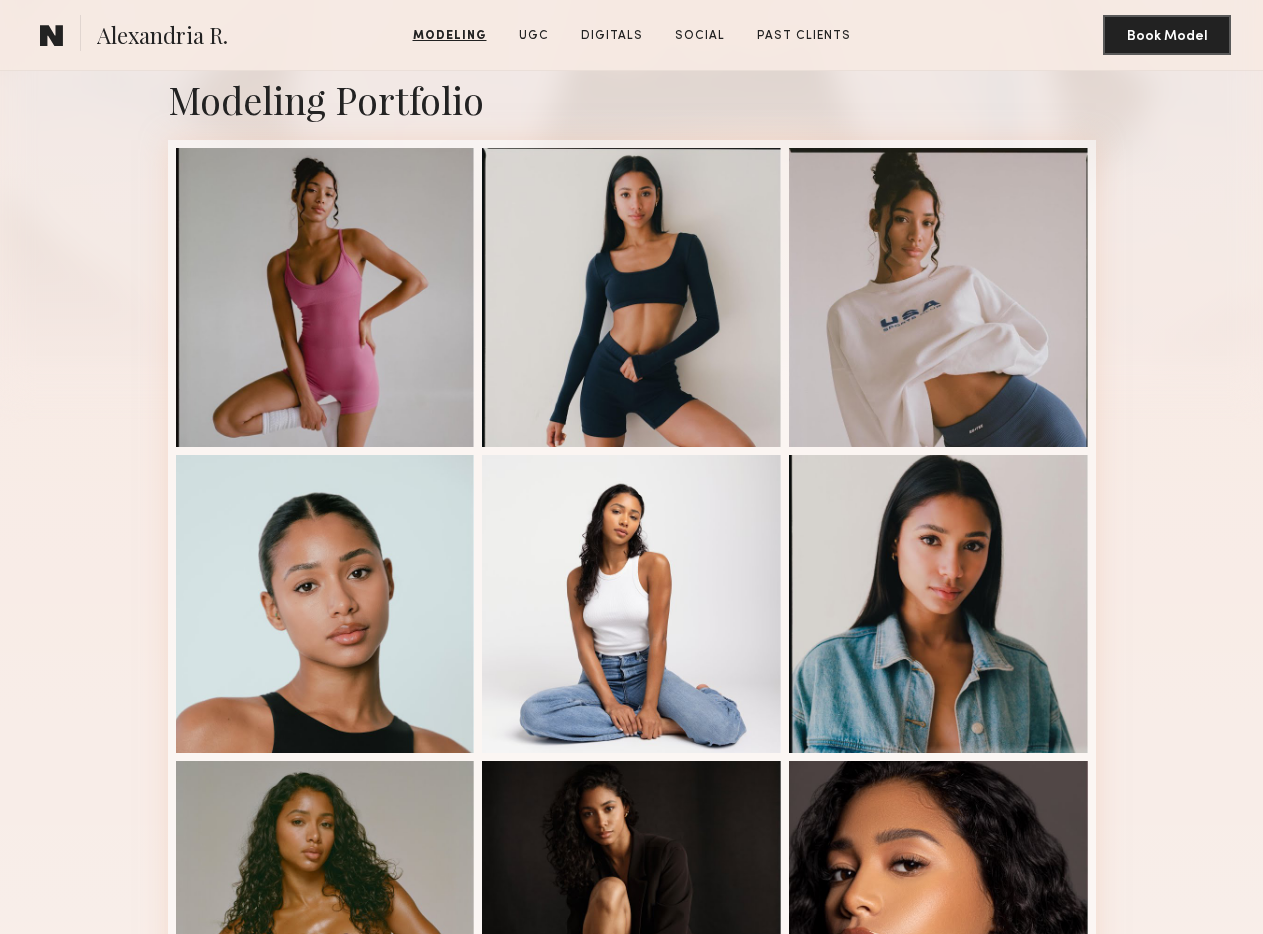 scroll, scrollTop: 410, scrollLeft: 0, axis: vertical 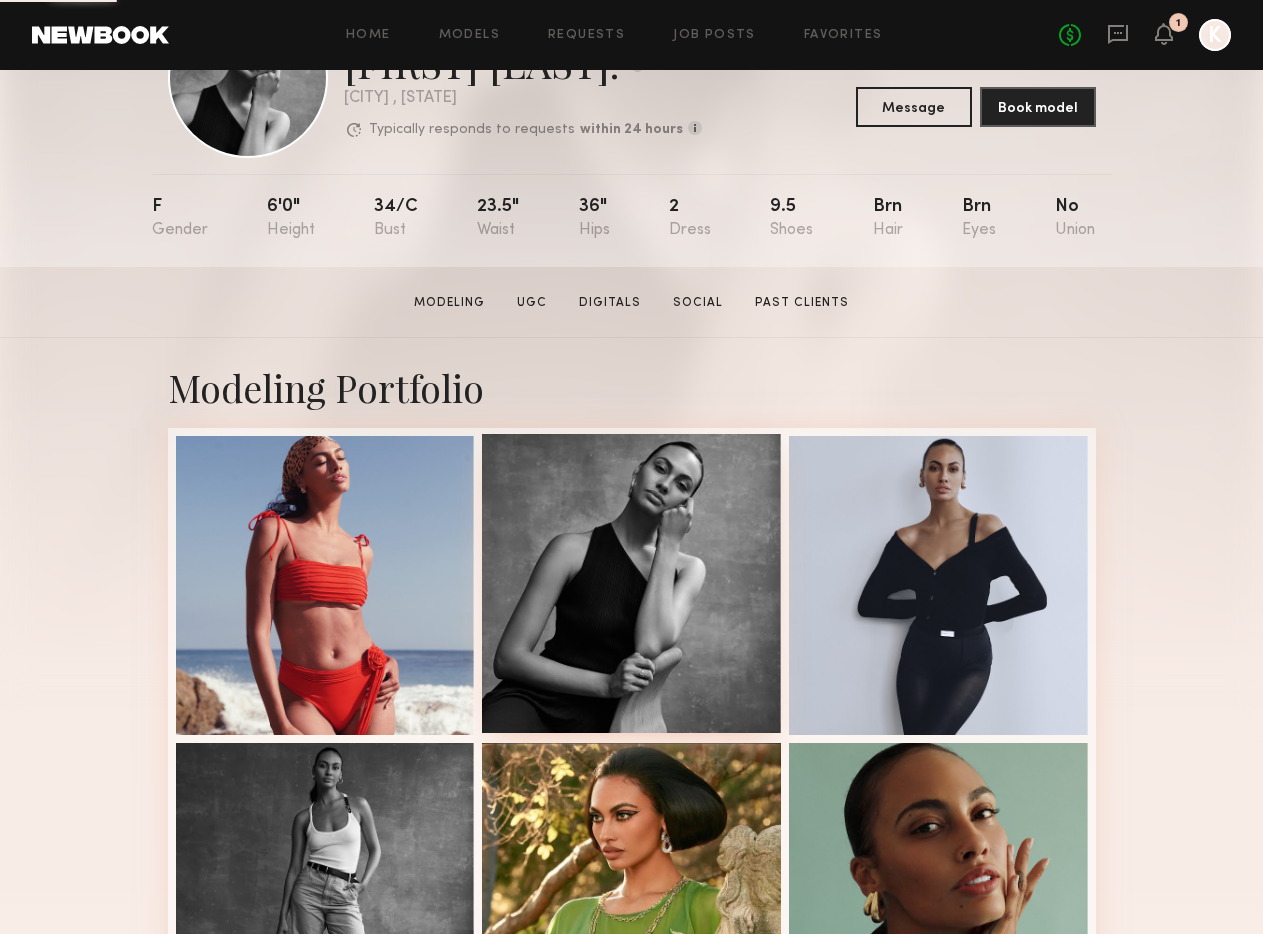 click at bounding box center [631, 583] 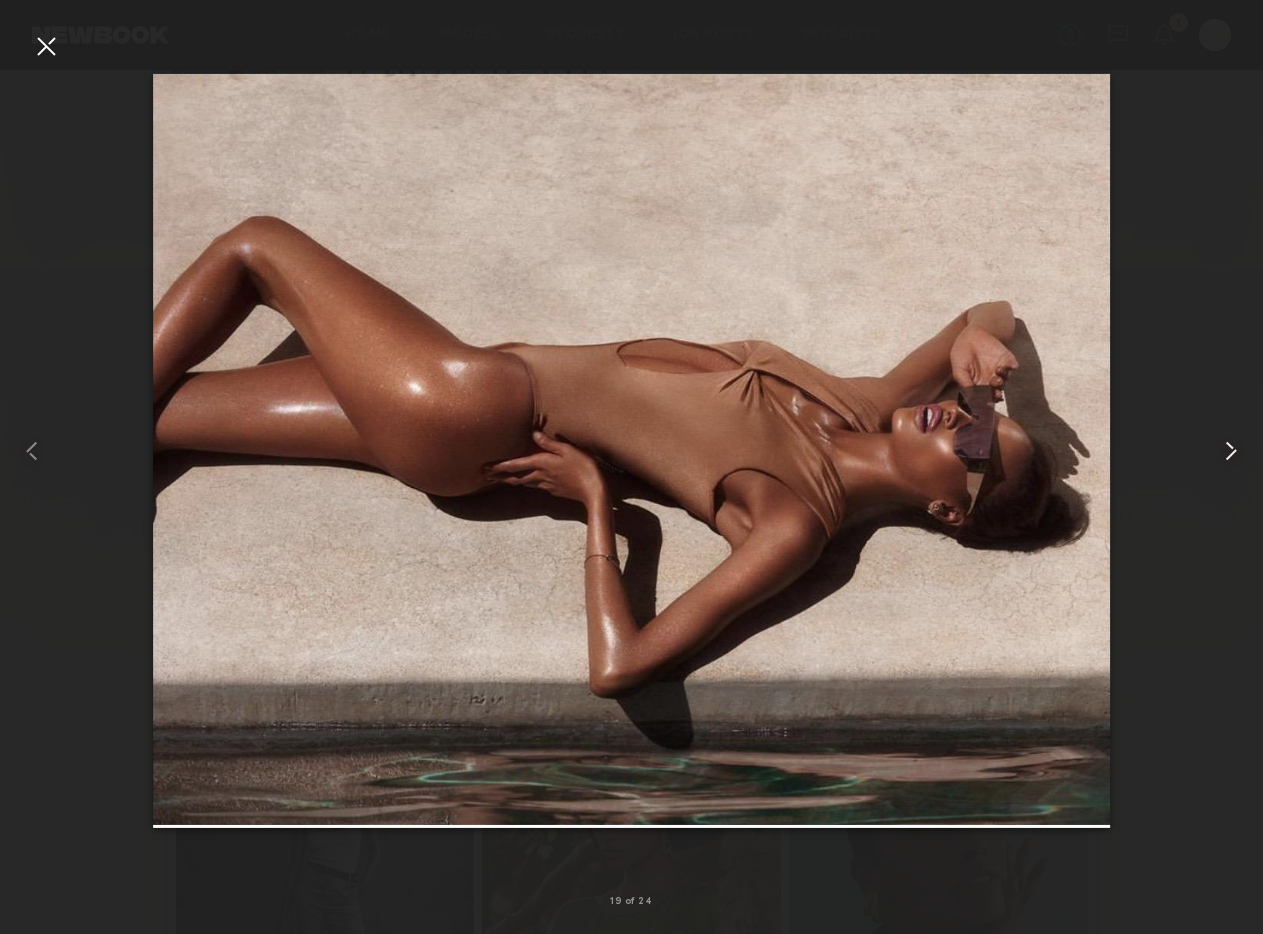 click at bounding box center [1237, 451] 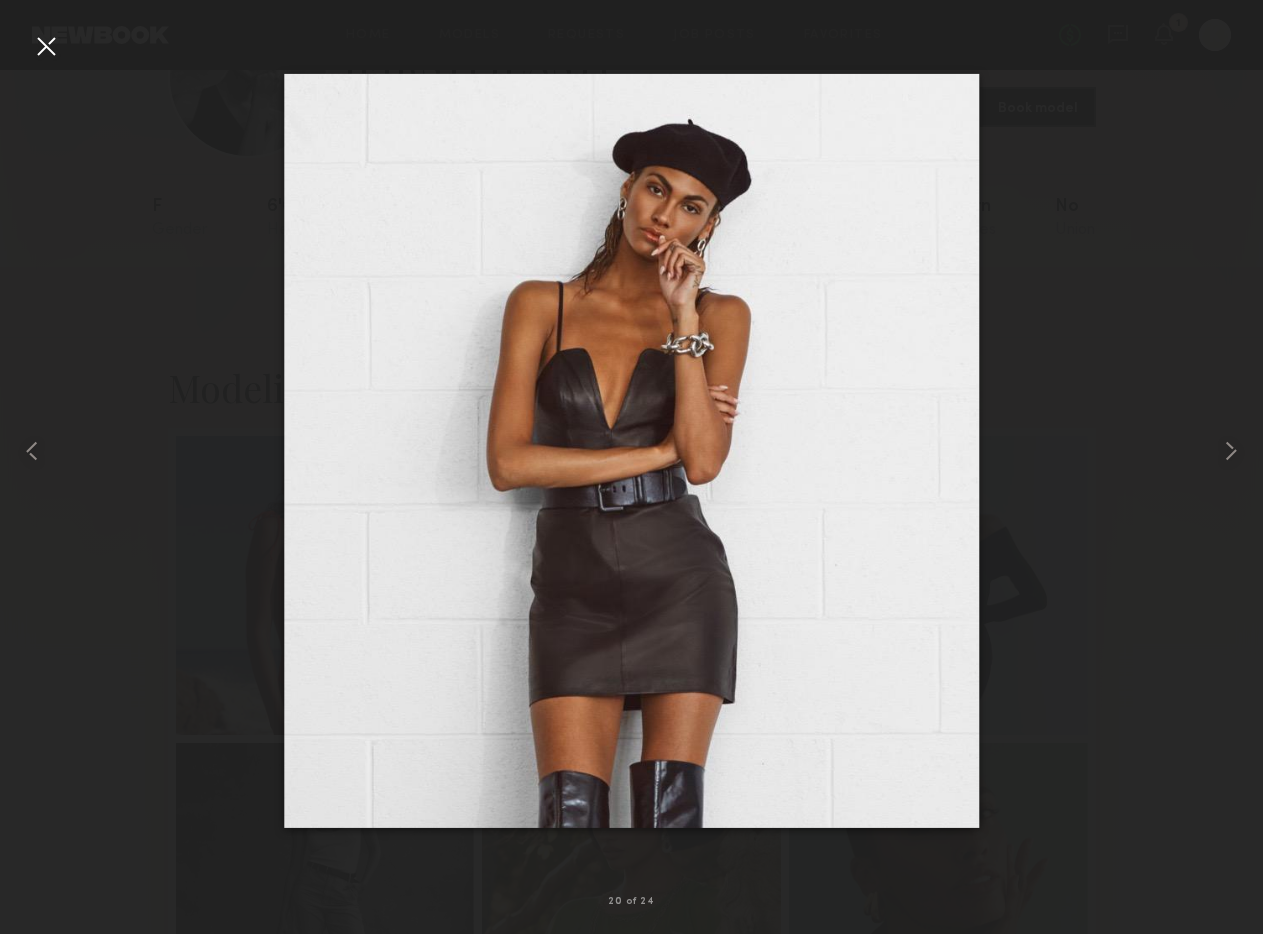 click at bounding box center (631, 451) 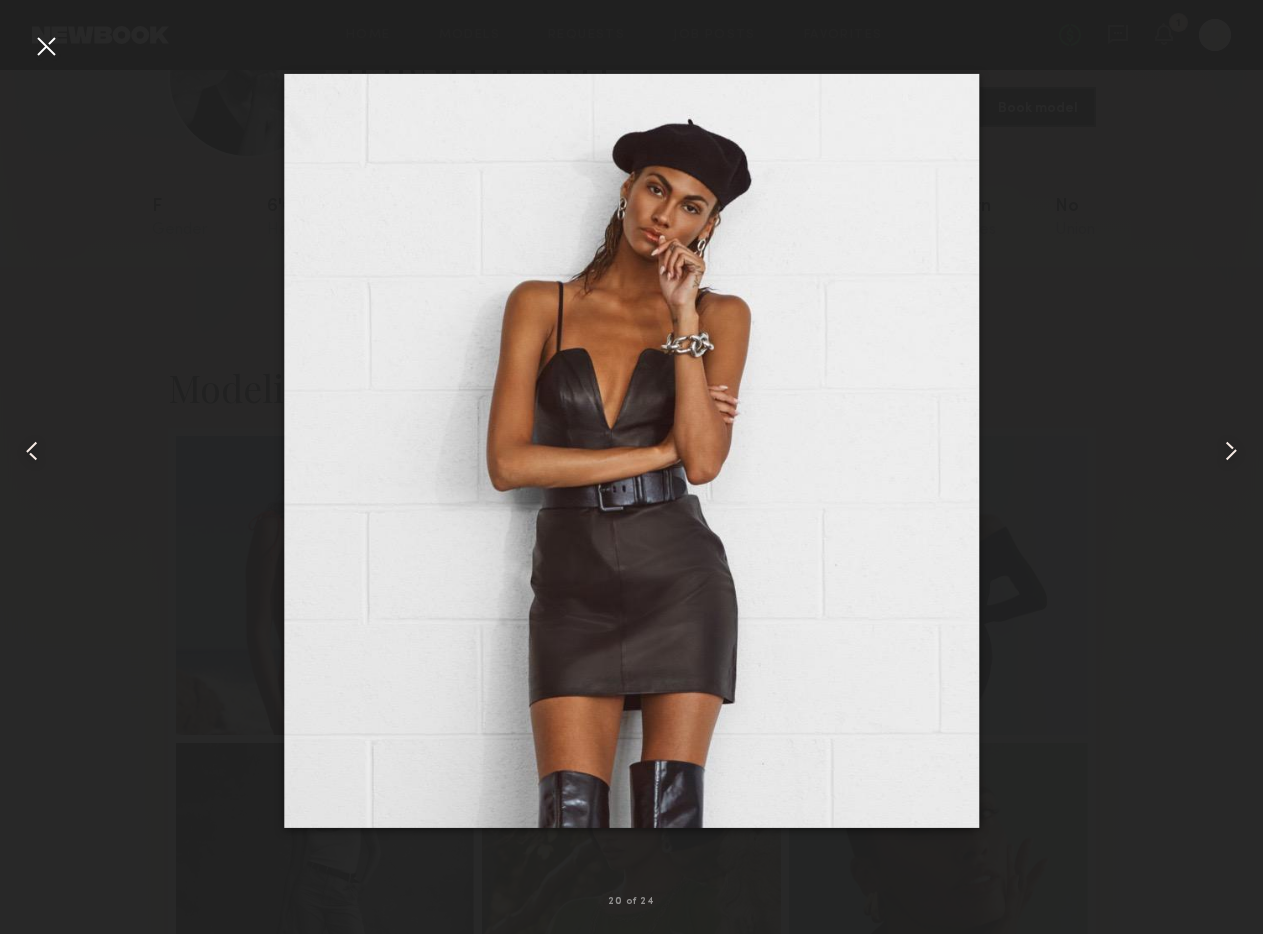 click at bounding box center [46, 46] 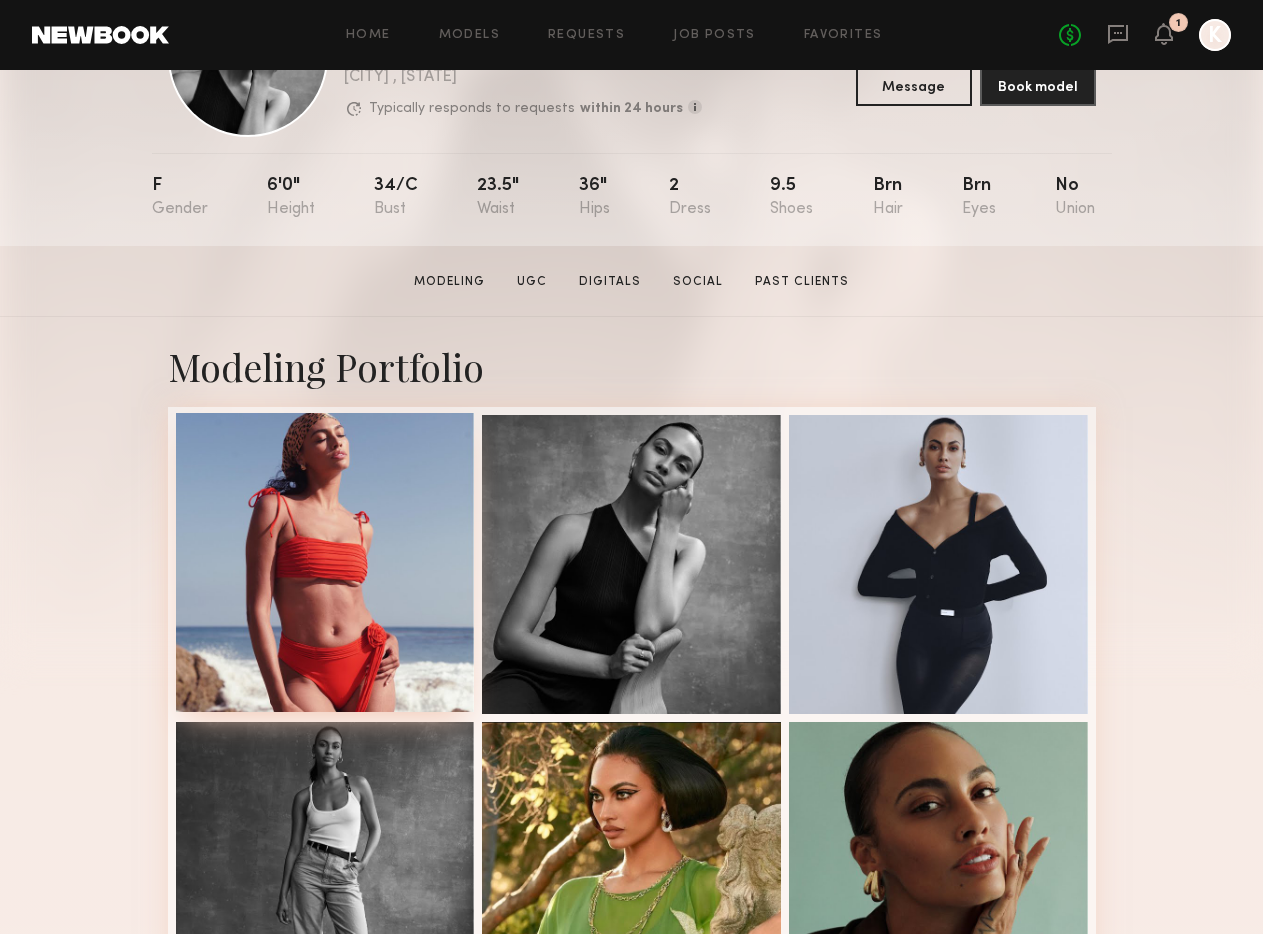 scroll, scrollTop: 142, scrollLeft: 0, axis: vertical 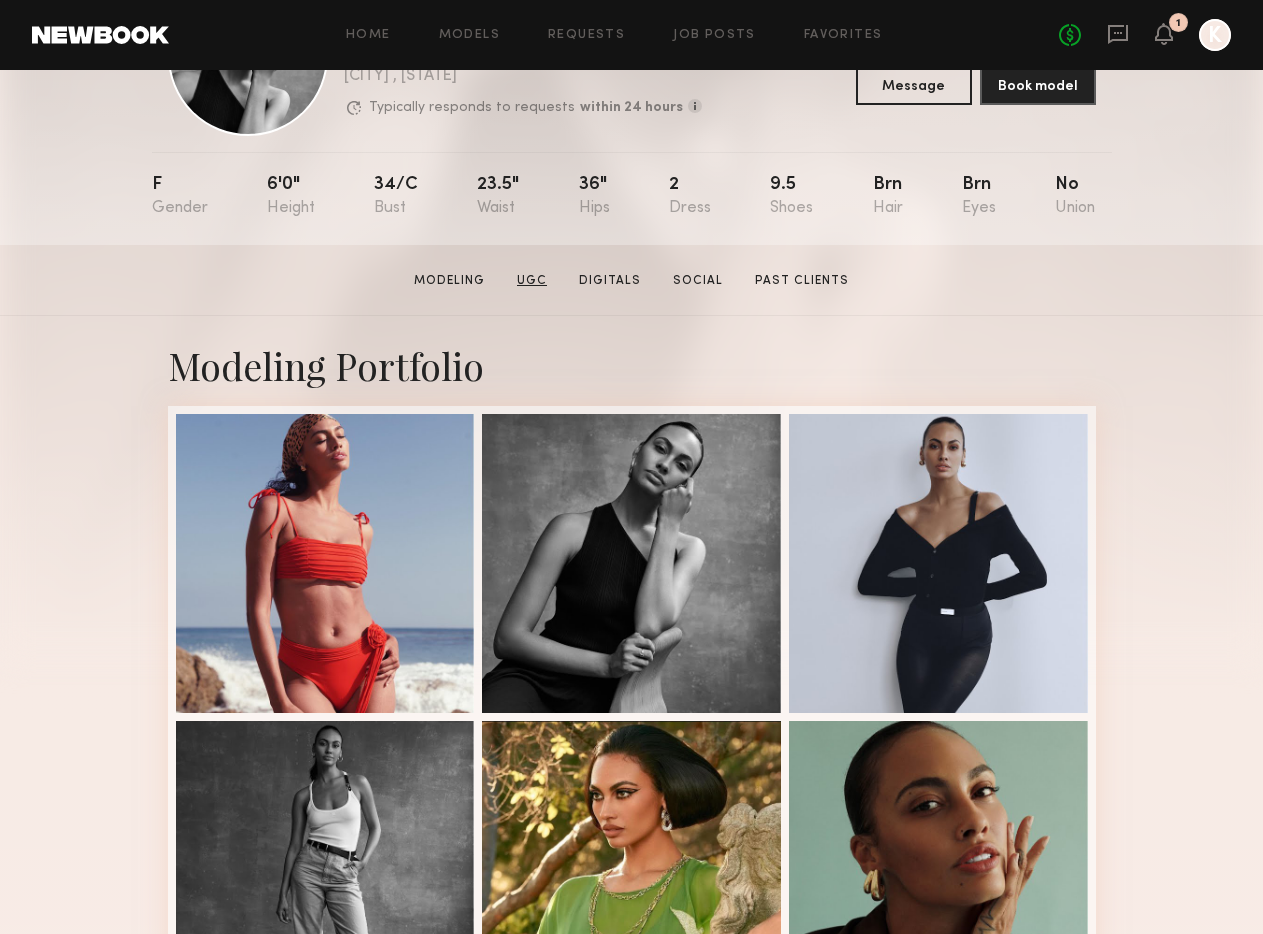 click on "UGC" 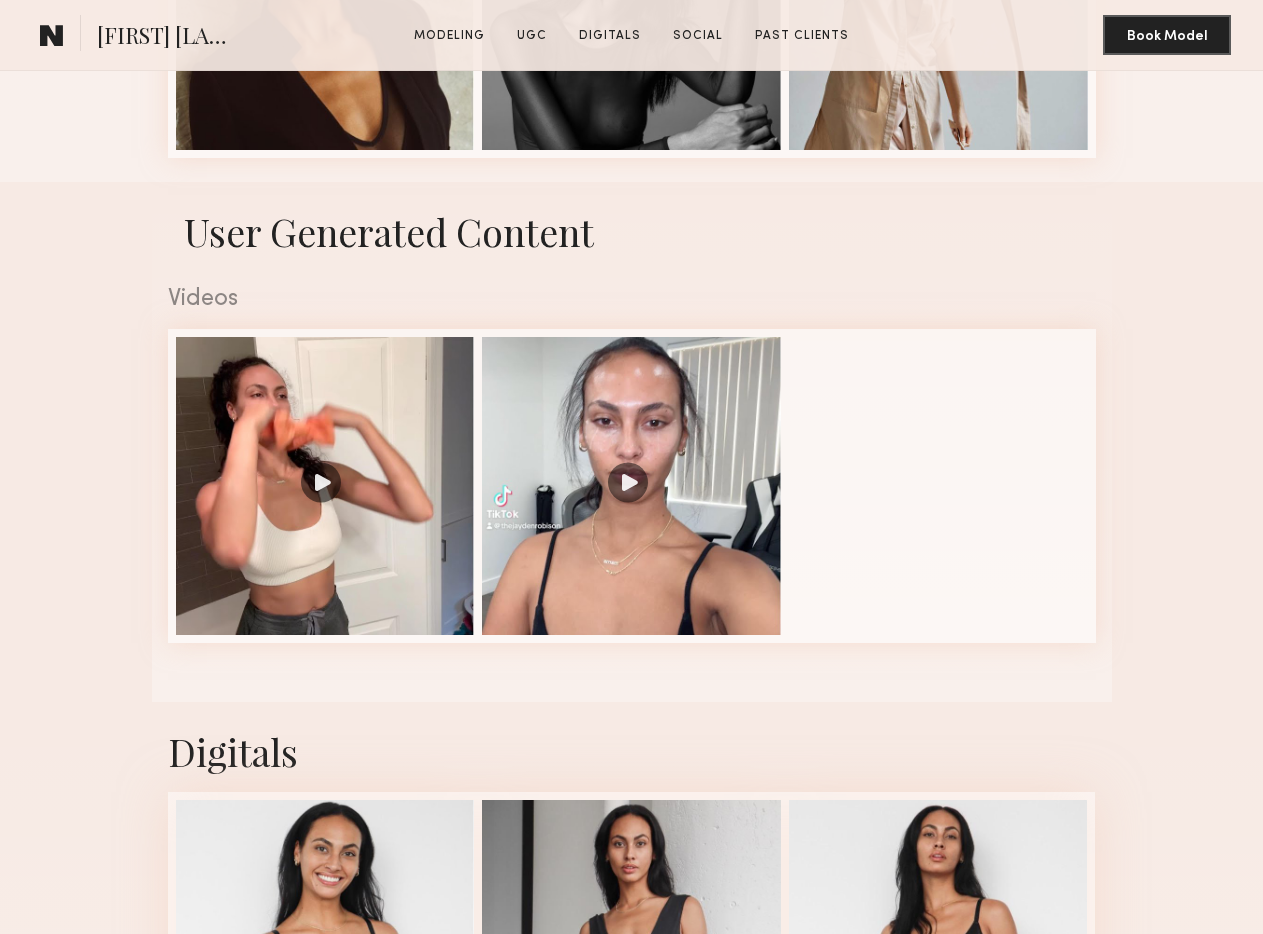 scroll, scrollTop: 2912, scrollLeft: 0, axis: vertical 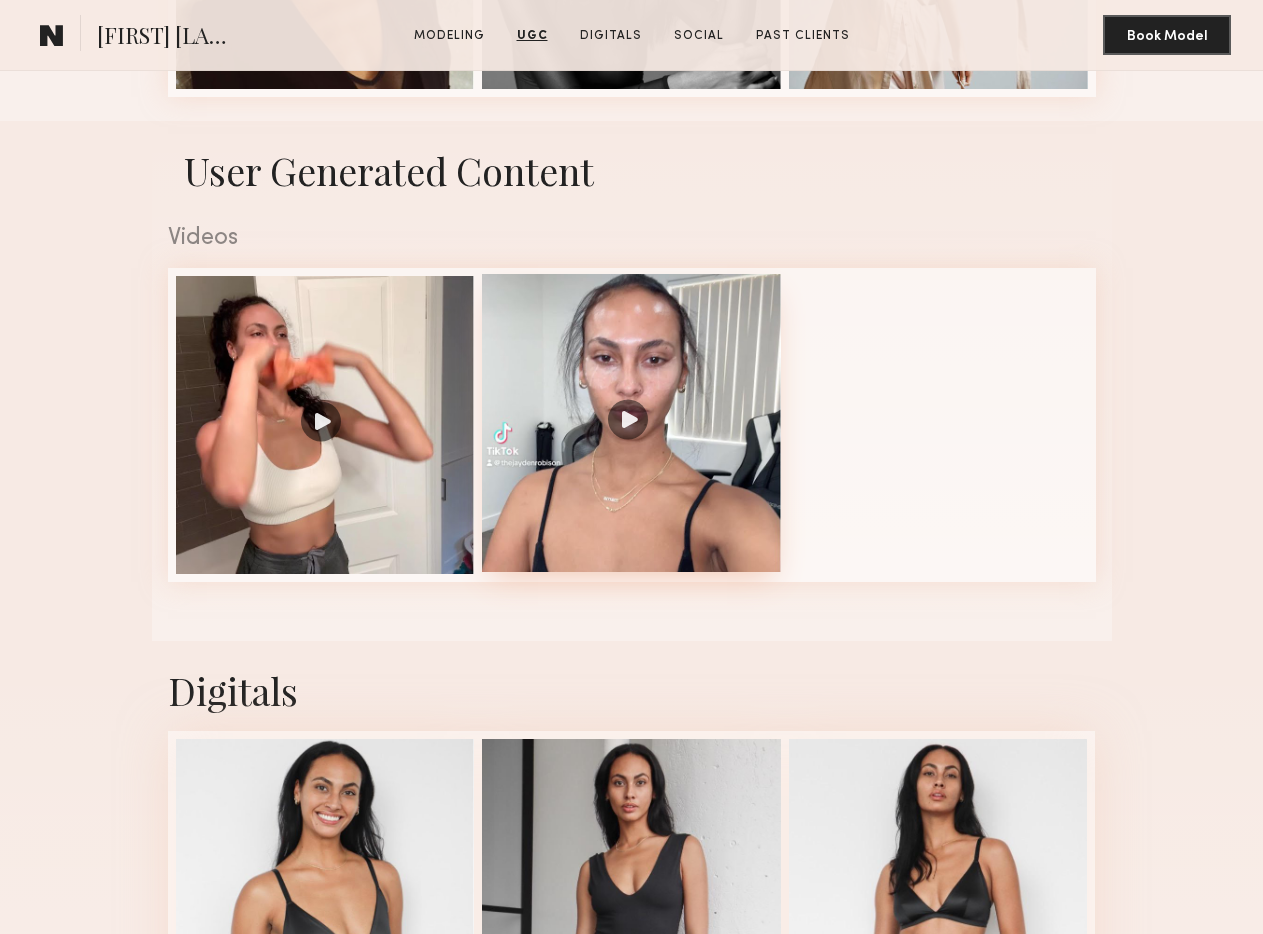 click at bounding box center (631, 423) 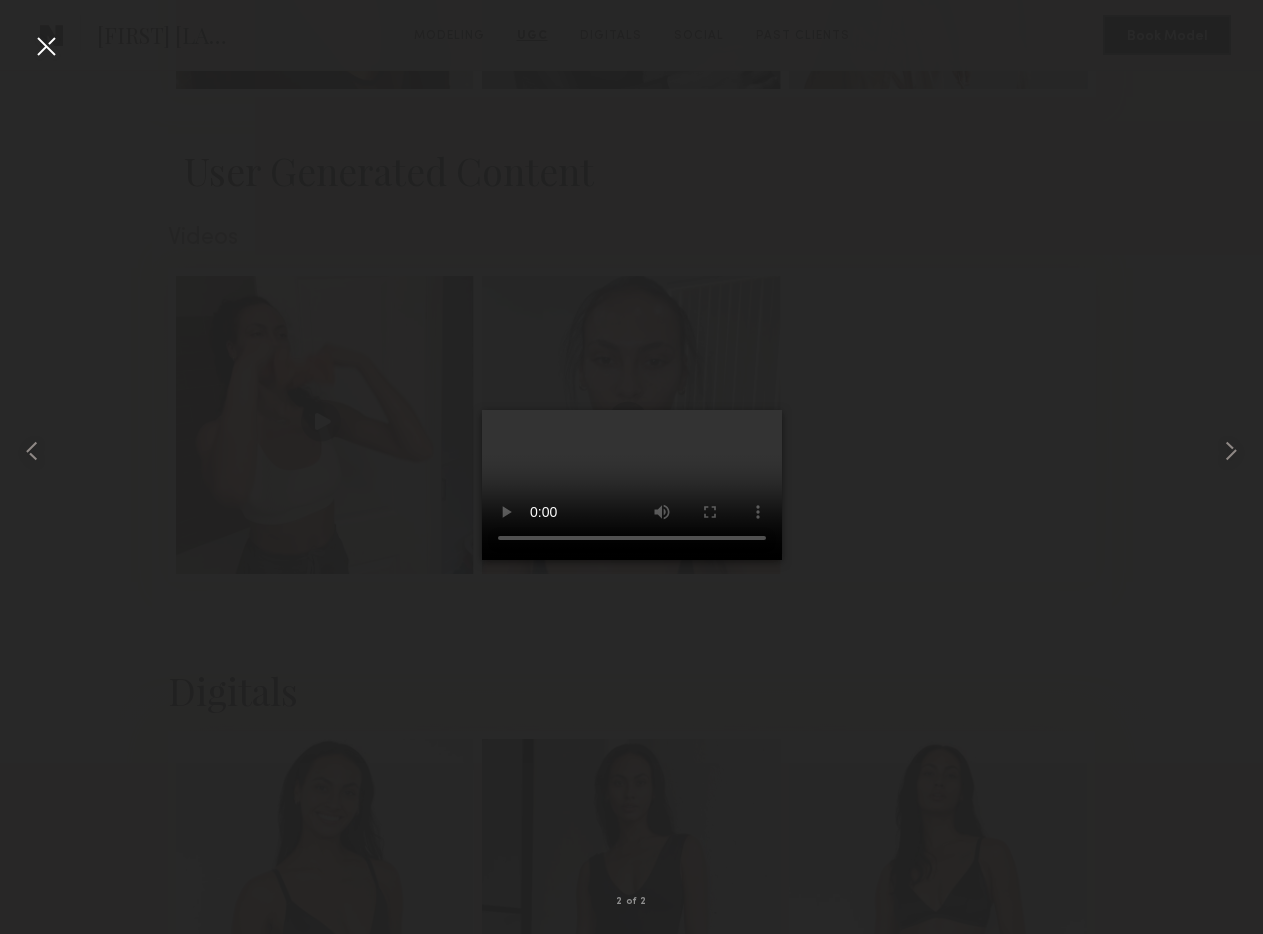 click at bounding box center [46, 46] 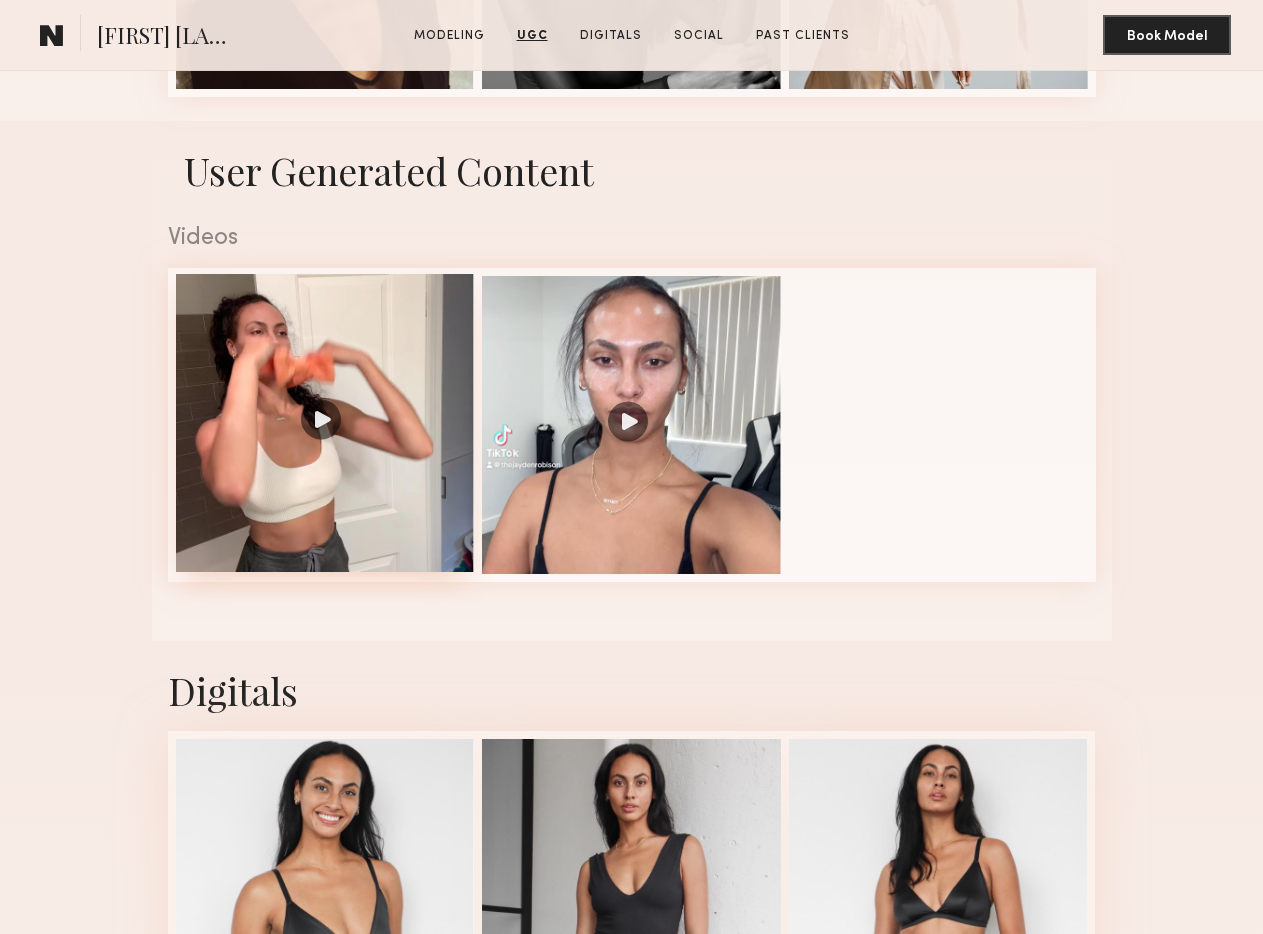 click at bounding box center [325, 423] 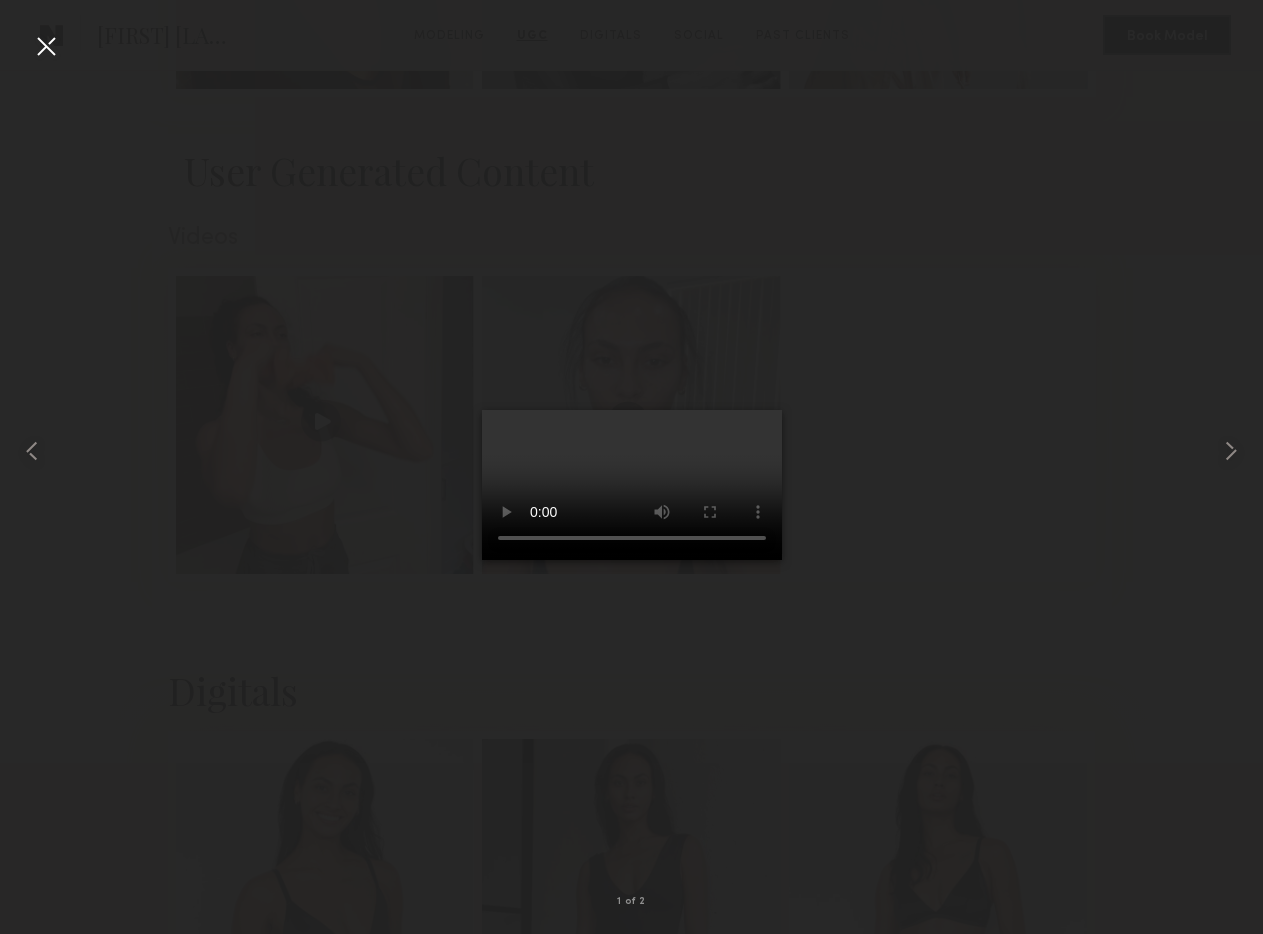 click at bounding box center [46, 46] 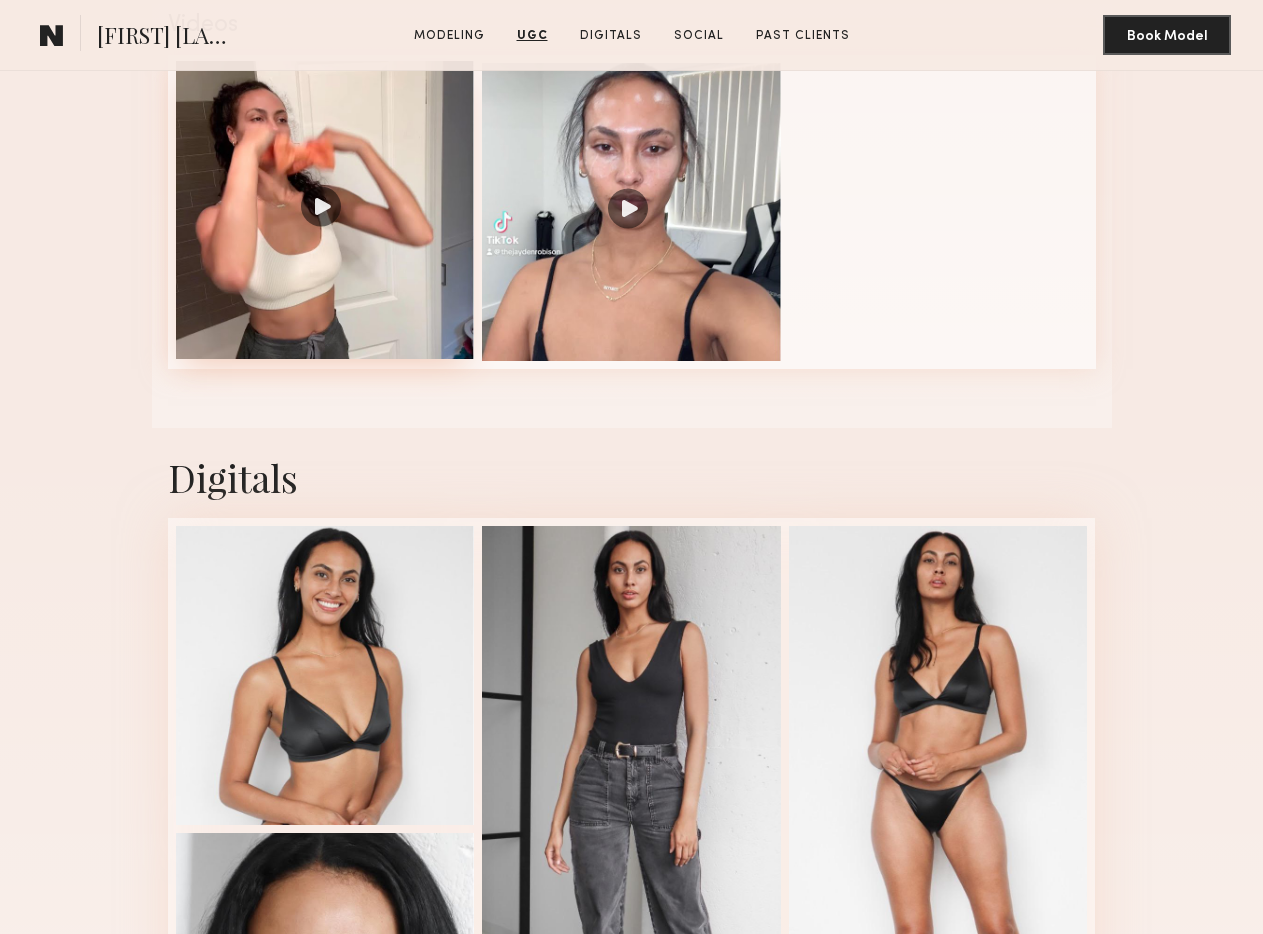 scroll, scrollTop: 3320, scrollLeft: 0, axis: vertical 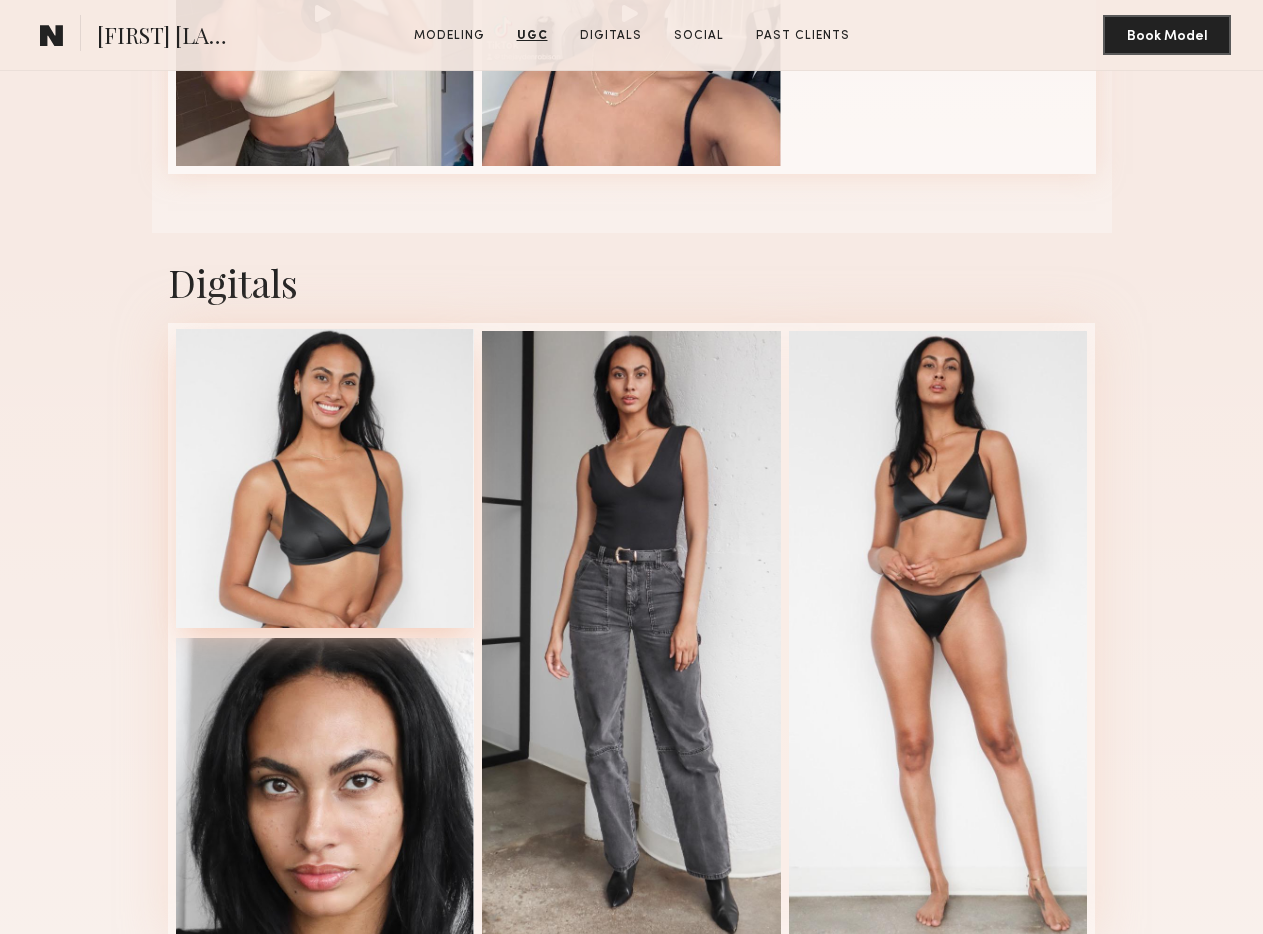 click at bounding box center [325, 478] 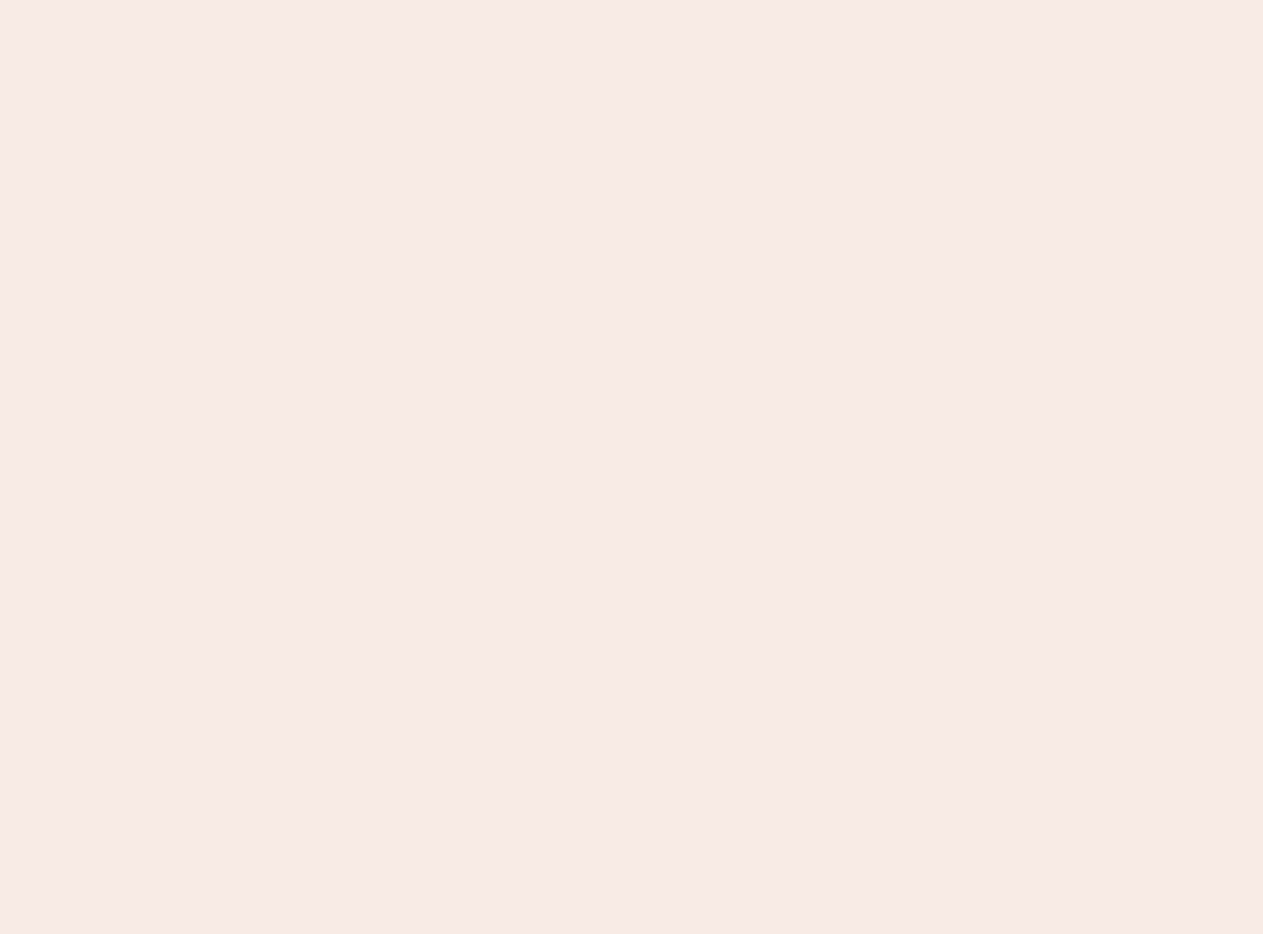 scroll, scrollTop: 0, scrollLeft: 0, axis: both 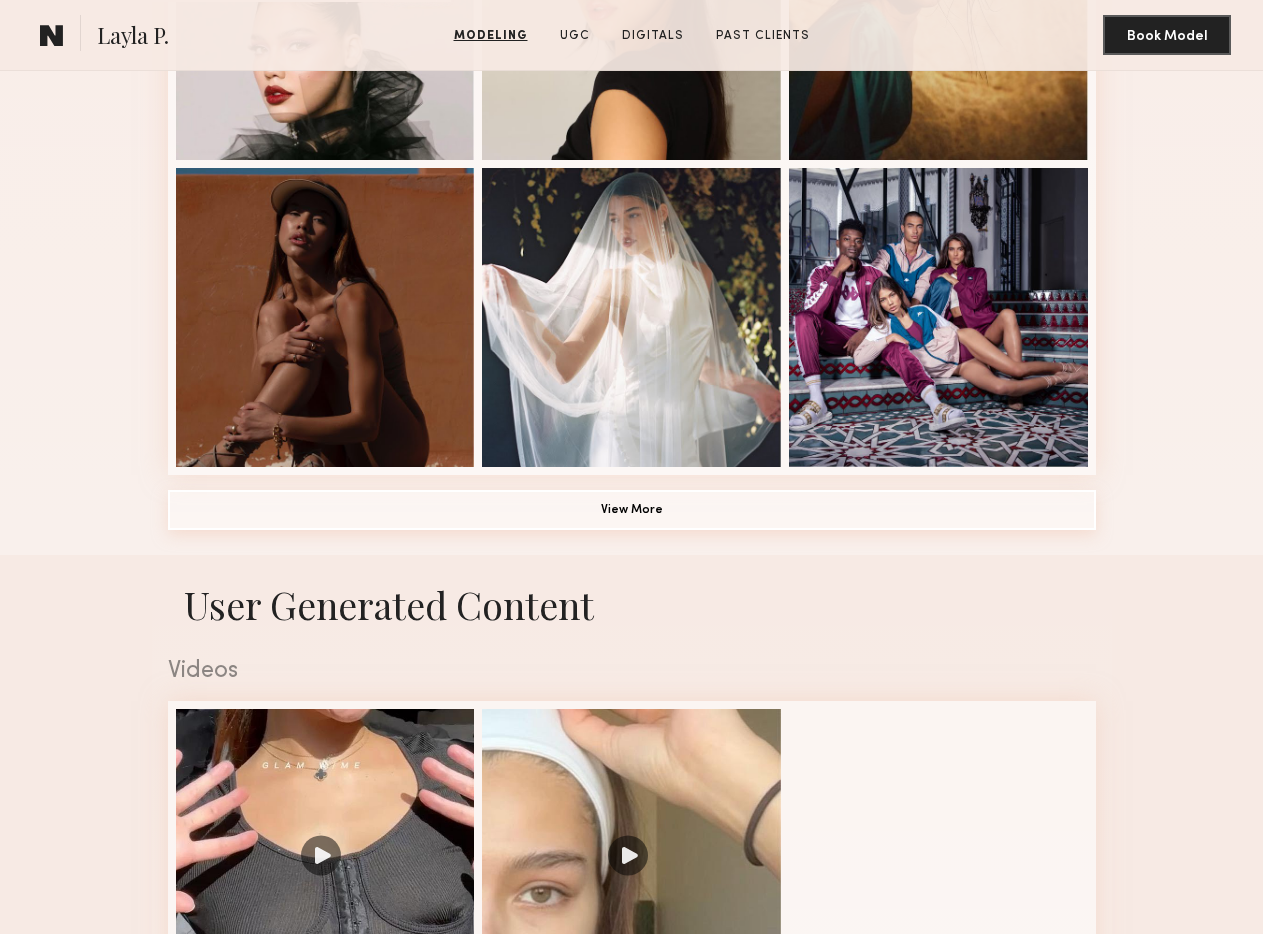 click on "View More" 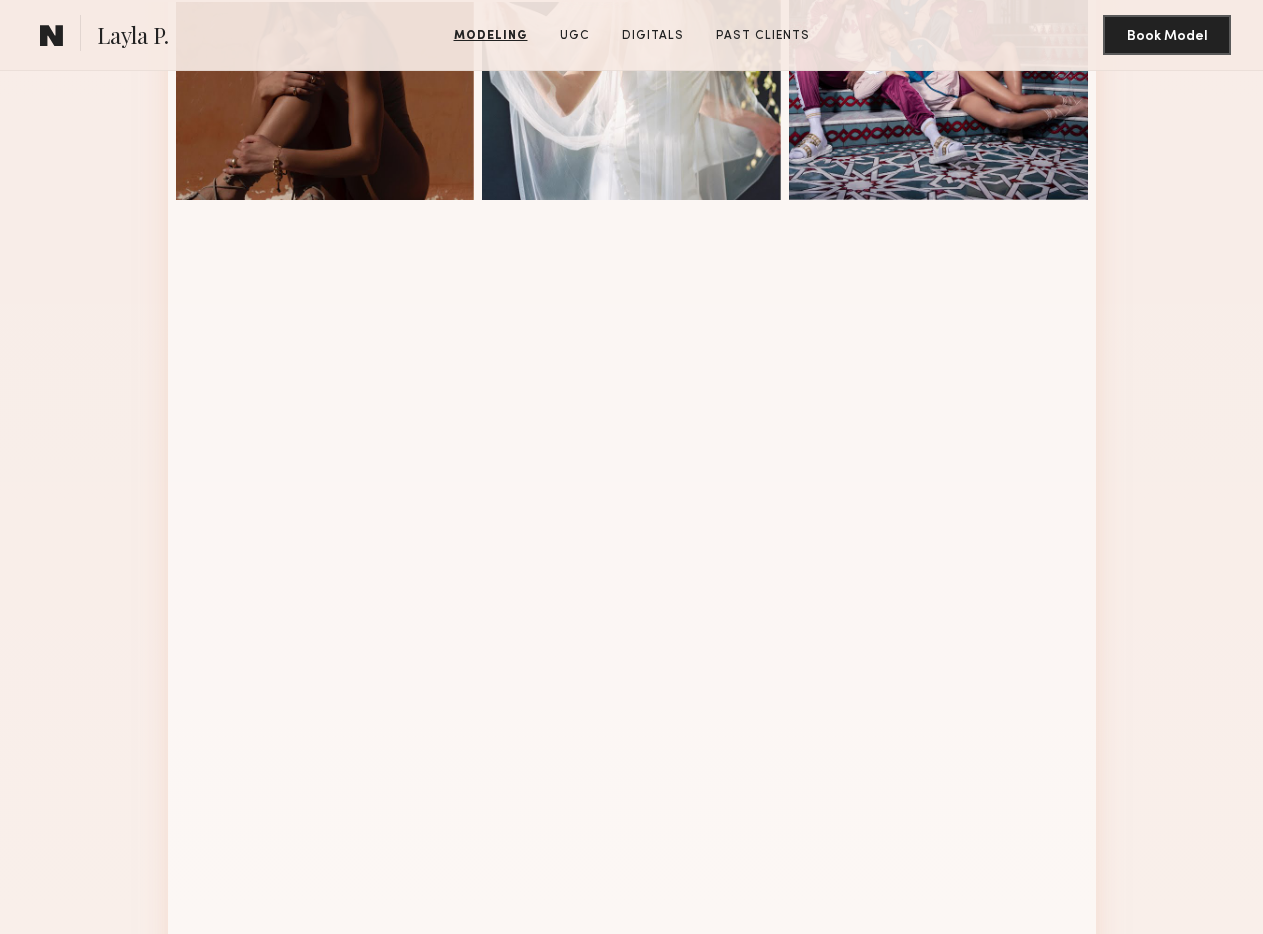 scroll, scrollTop: 1583, scrollLeft: 0, axis: vertical 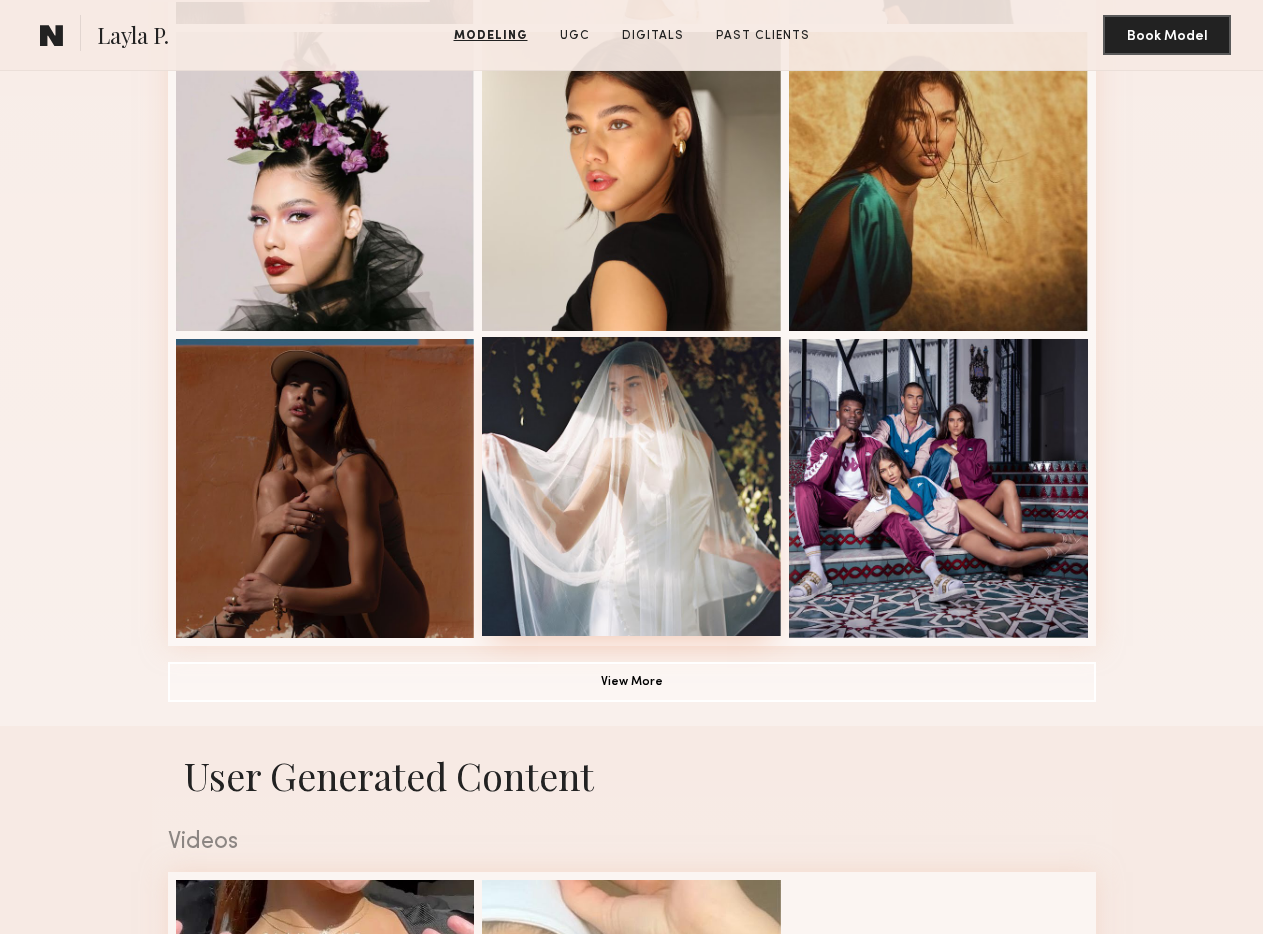click at bounding box center (631, 486) 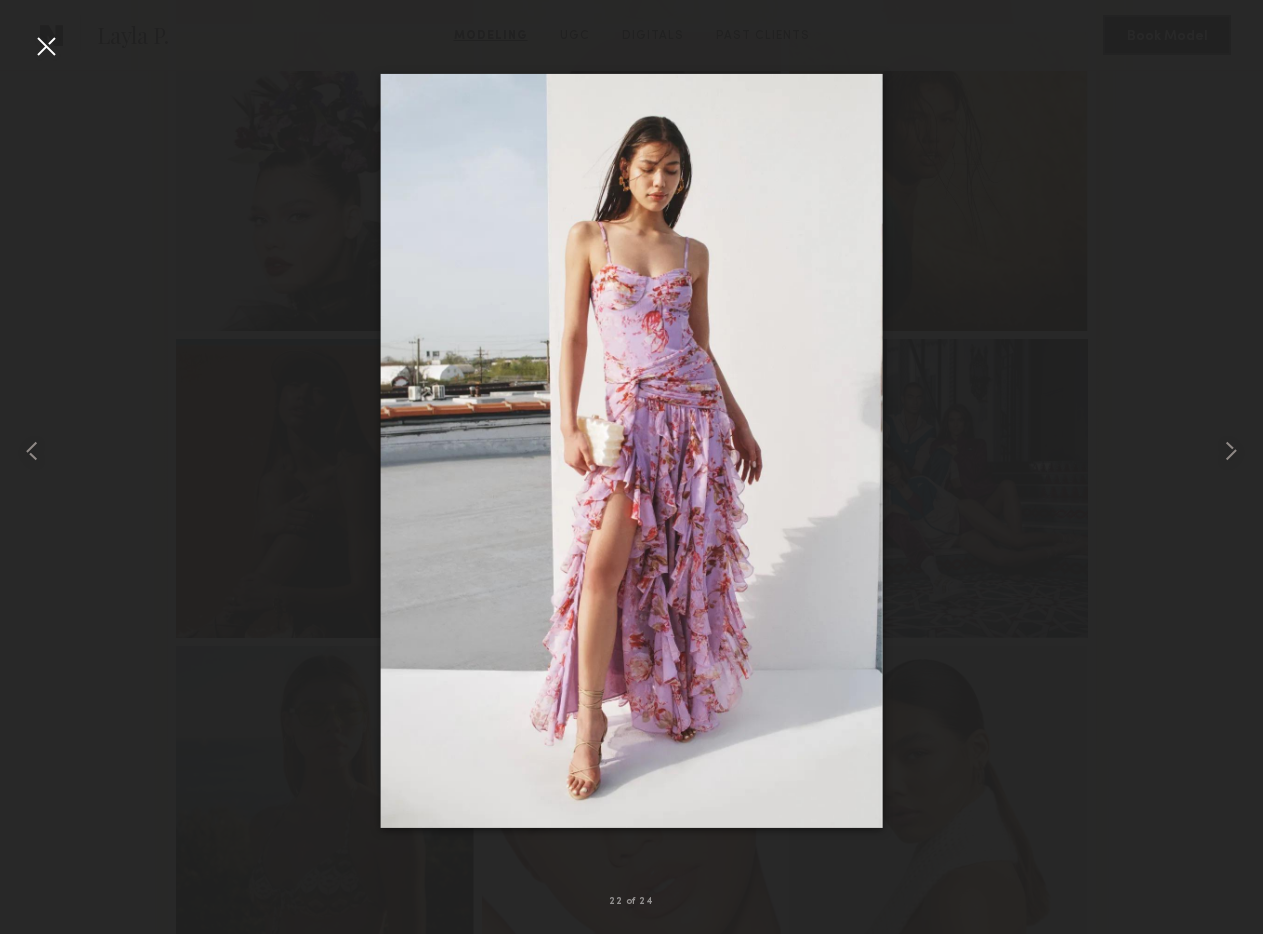 click at bounding box center [631, 451] 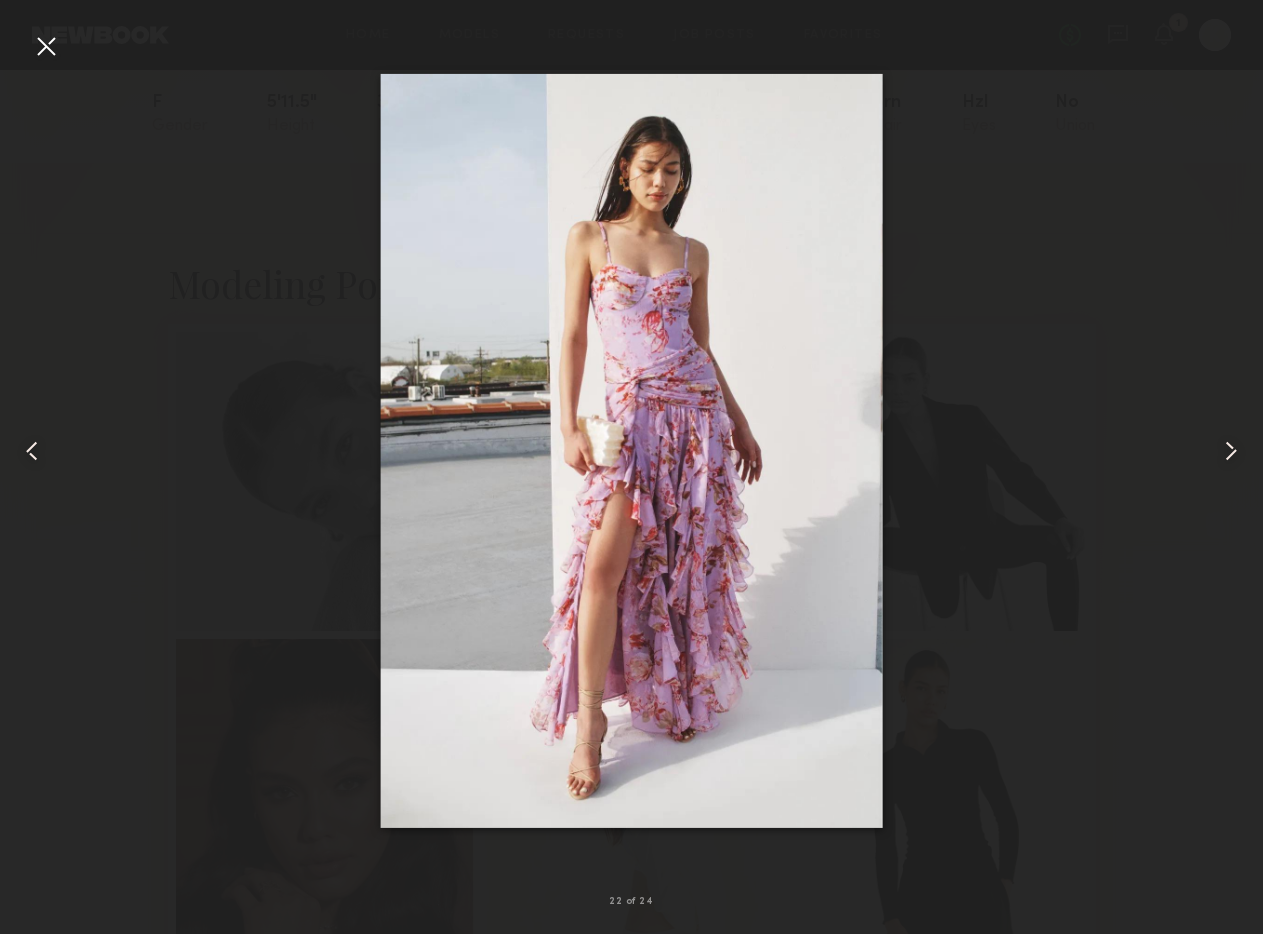 scroll, scrollTop: 90, scrollLeft: 0, axis: vertical 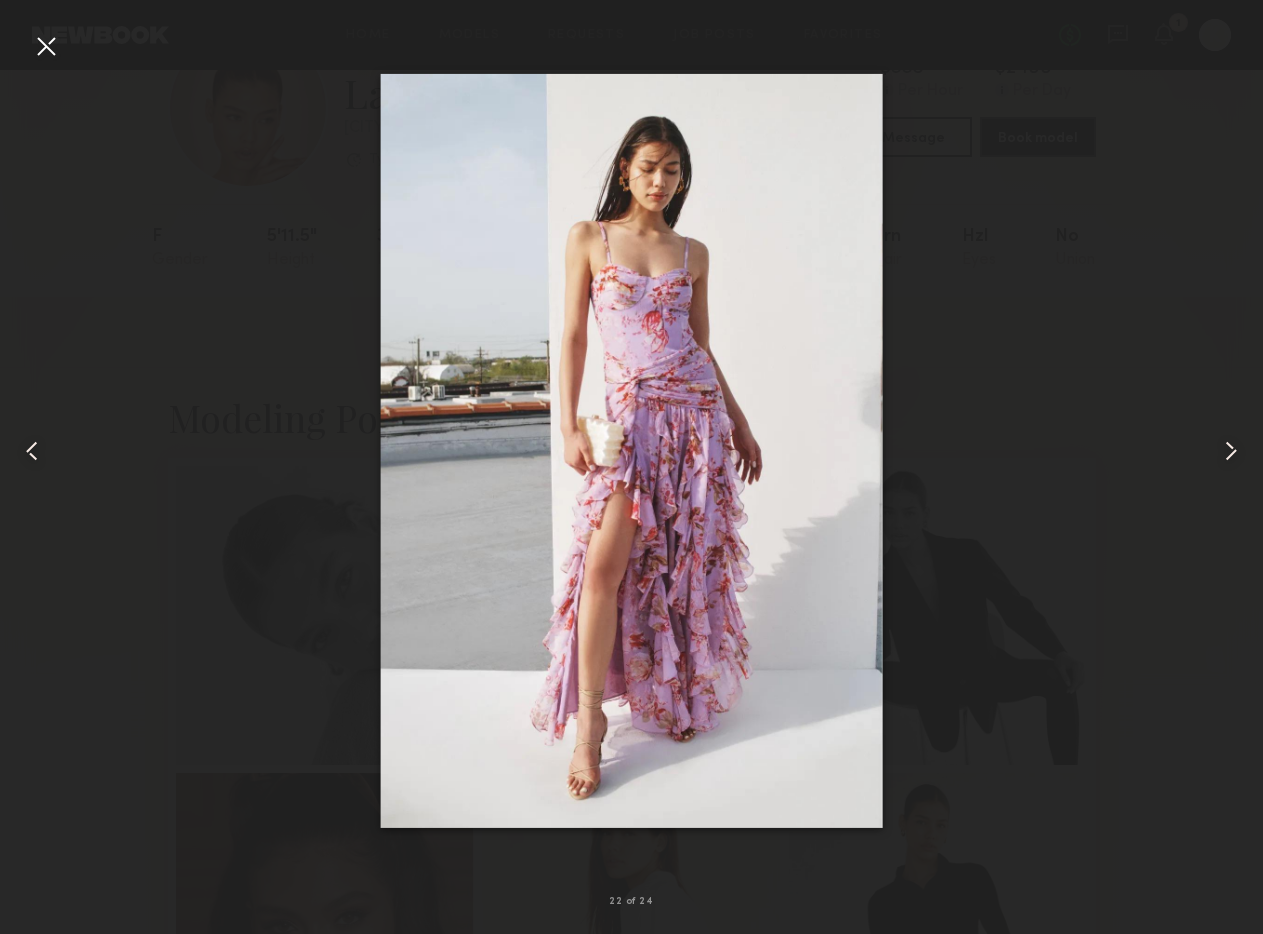 click at bounding box center [631, 451] 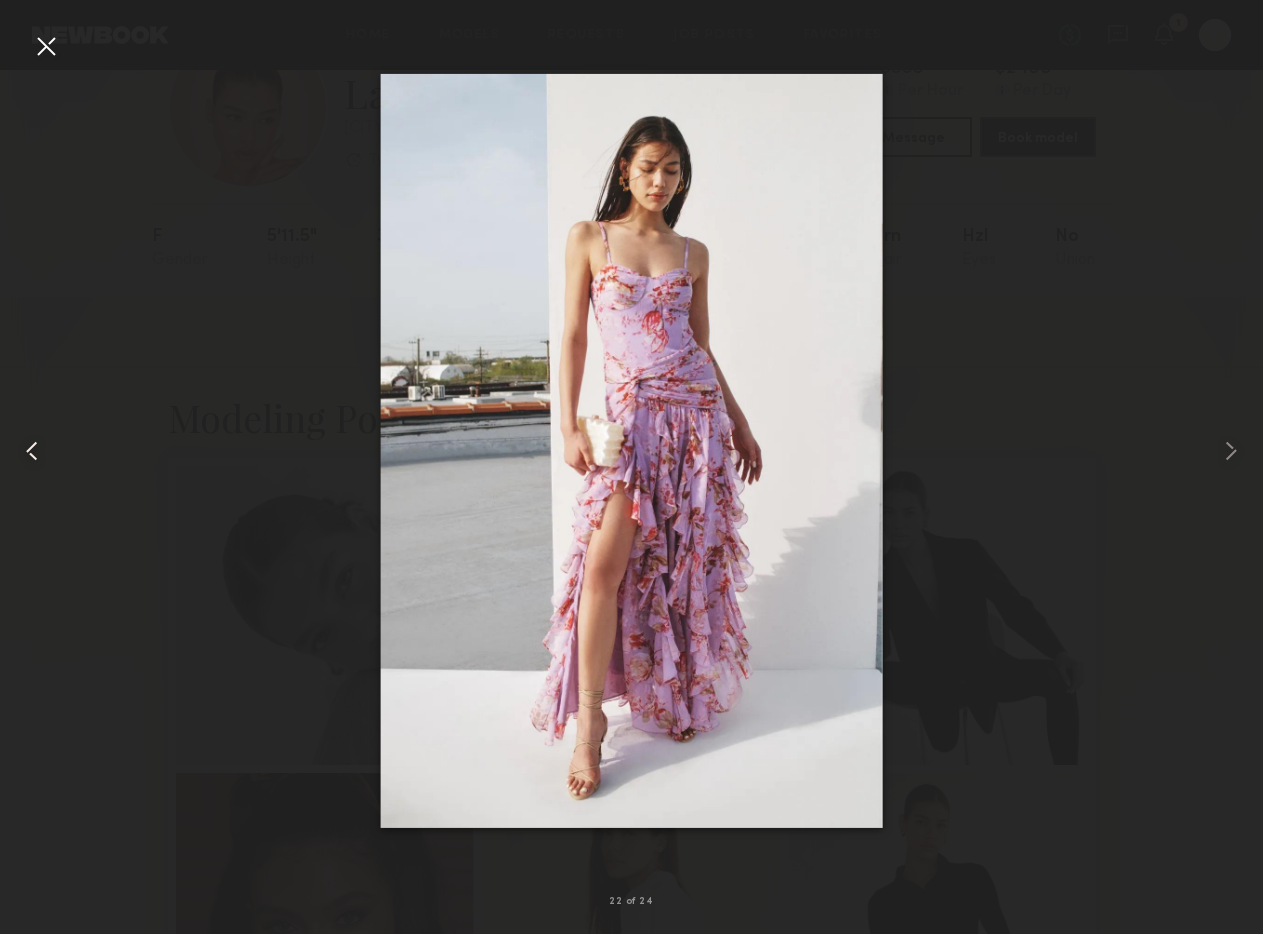 click at bounding box center [25, 451] 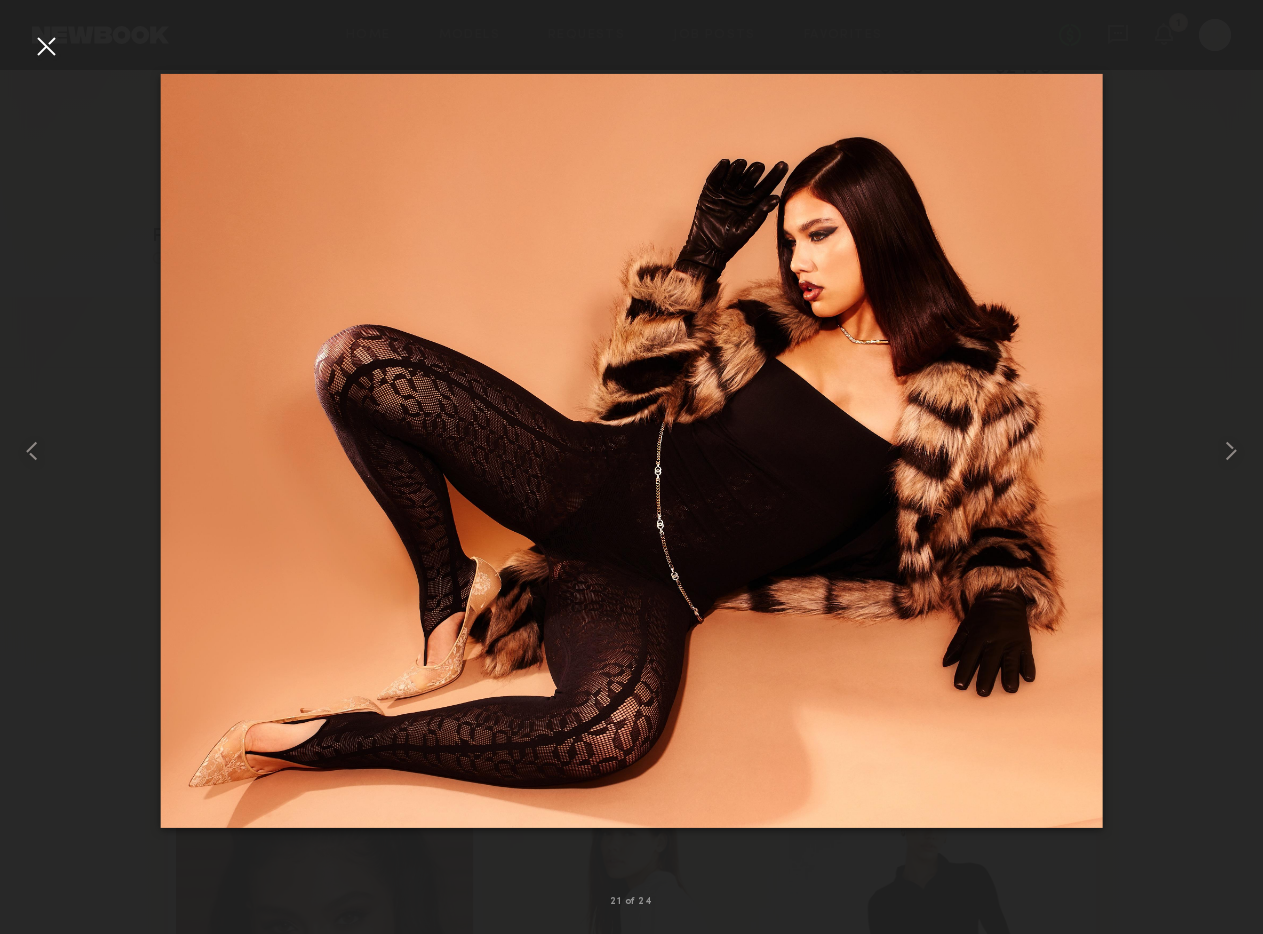 scroll, scrollTop: 0, scrollLeft: 0, axis: both 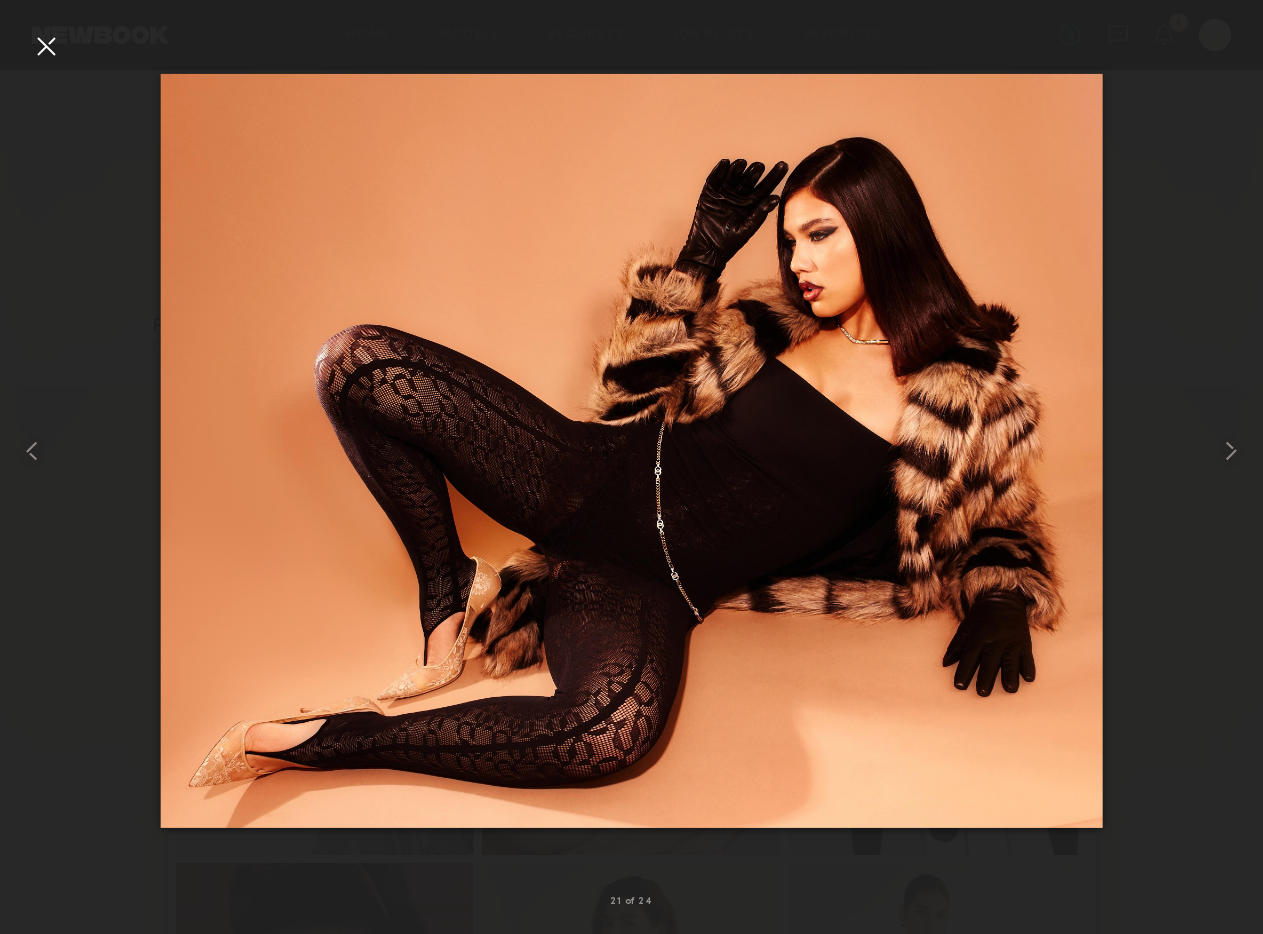 click at bounding box center [46, 46] 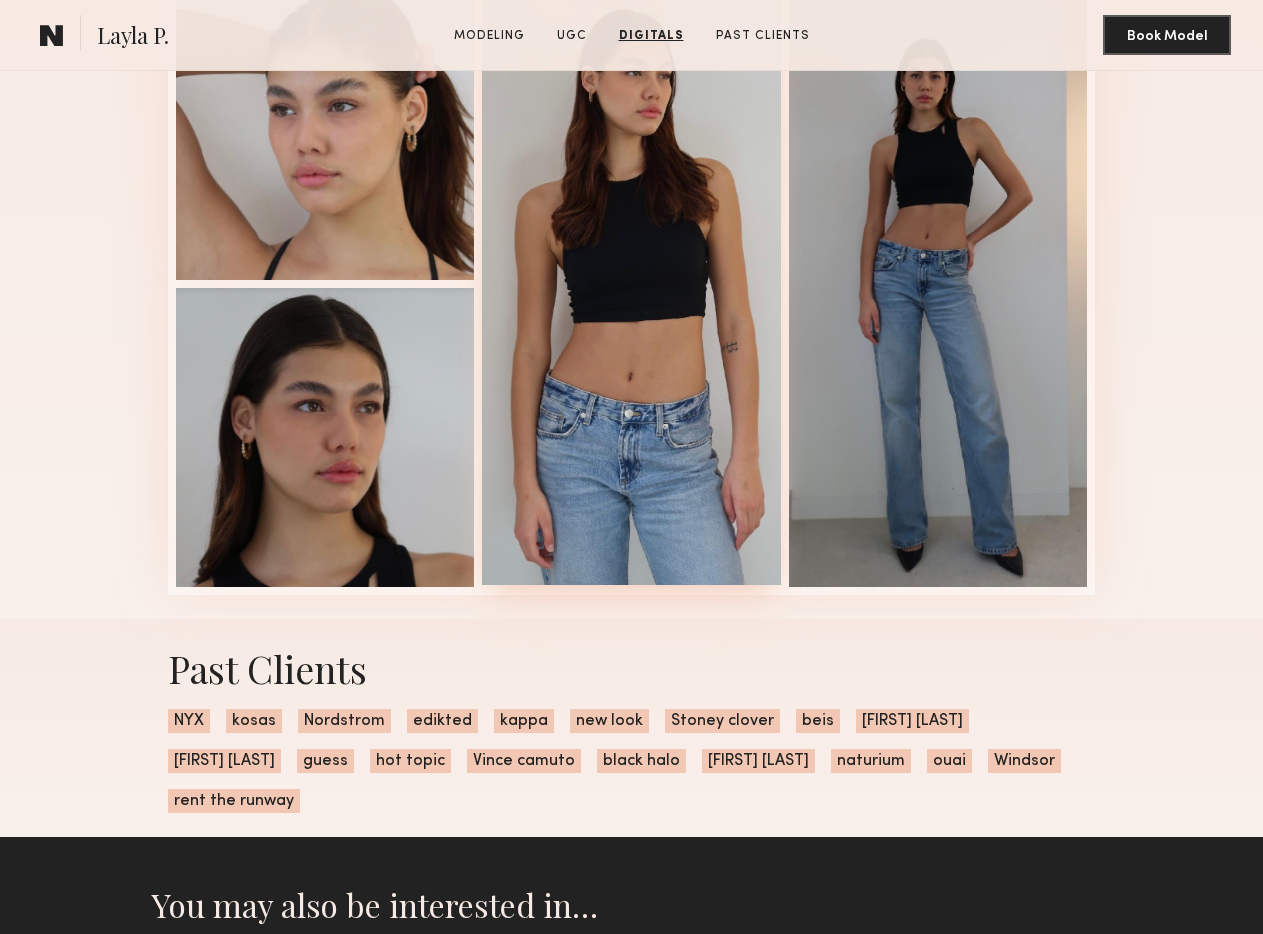 scroll, scrollTop: 4053, scrollLeft: 0, axis: vertical 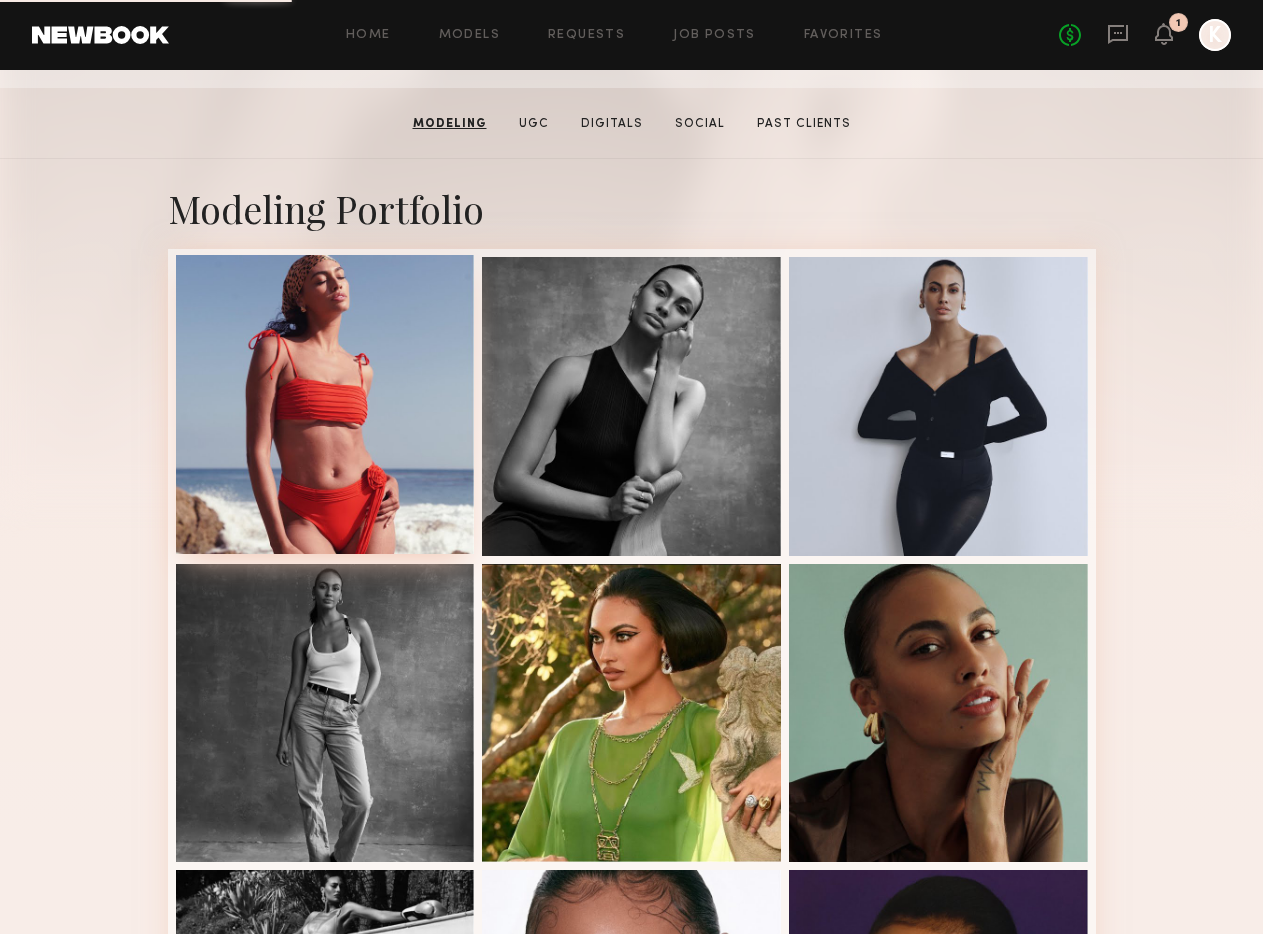 click at bounding box center [325, 404] 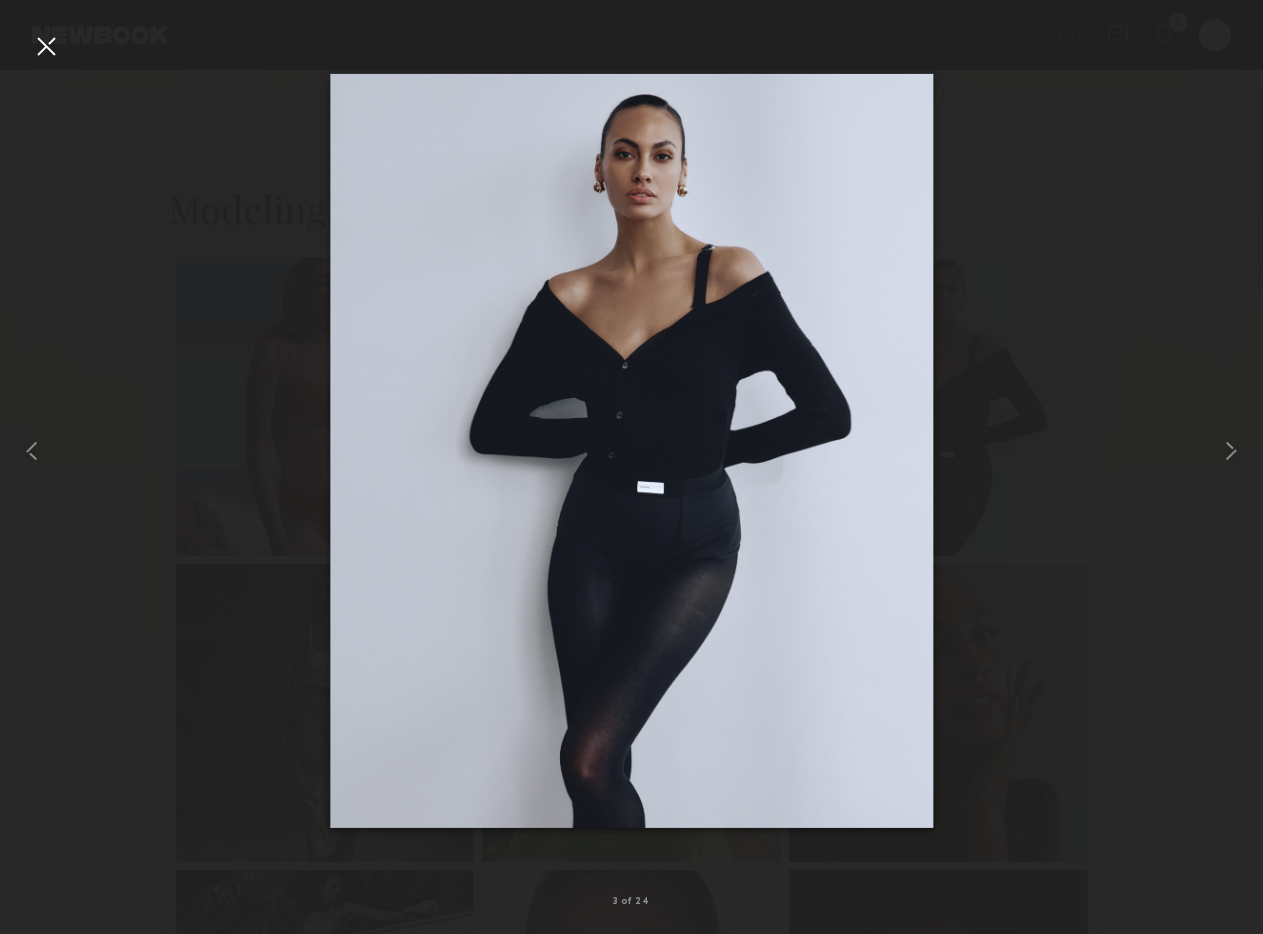 click at bounding box center [631, 451] 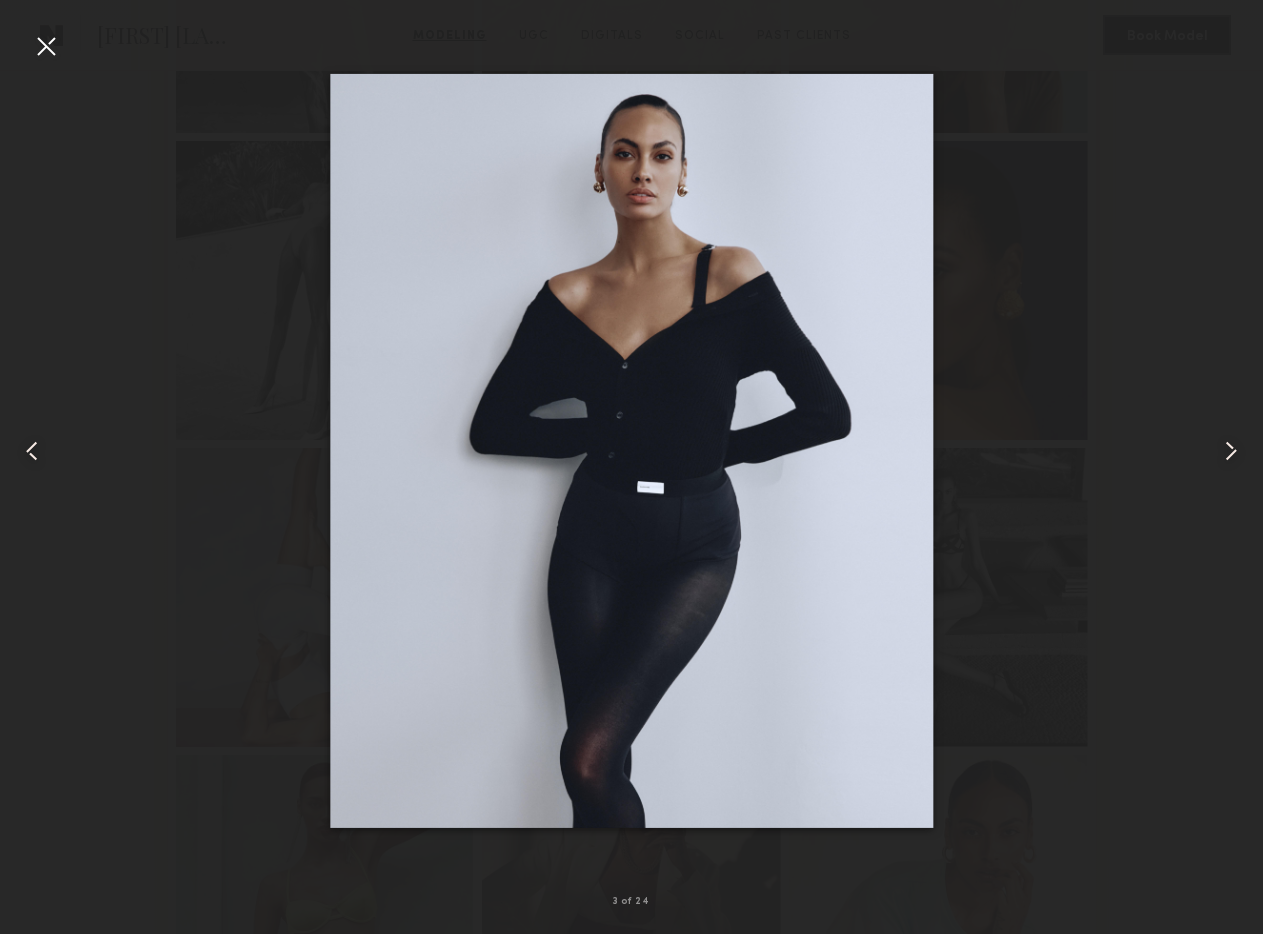 scroll, scrollTop: 1051, scrollLeft: 0, axis: vertical 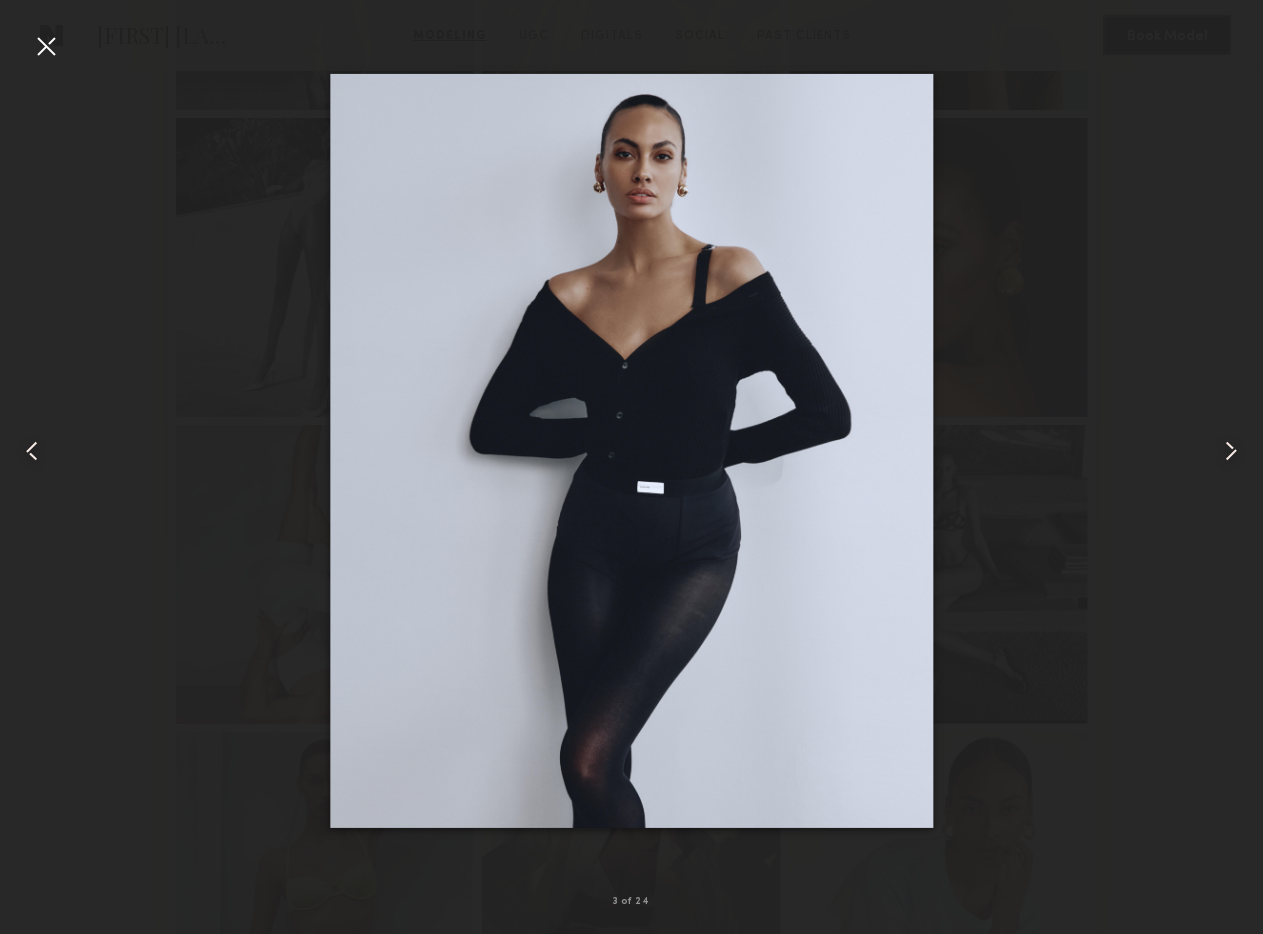 click at bounding box center (46, 46) 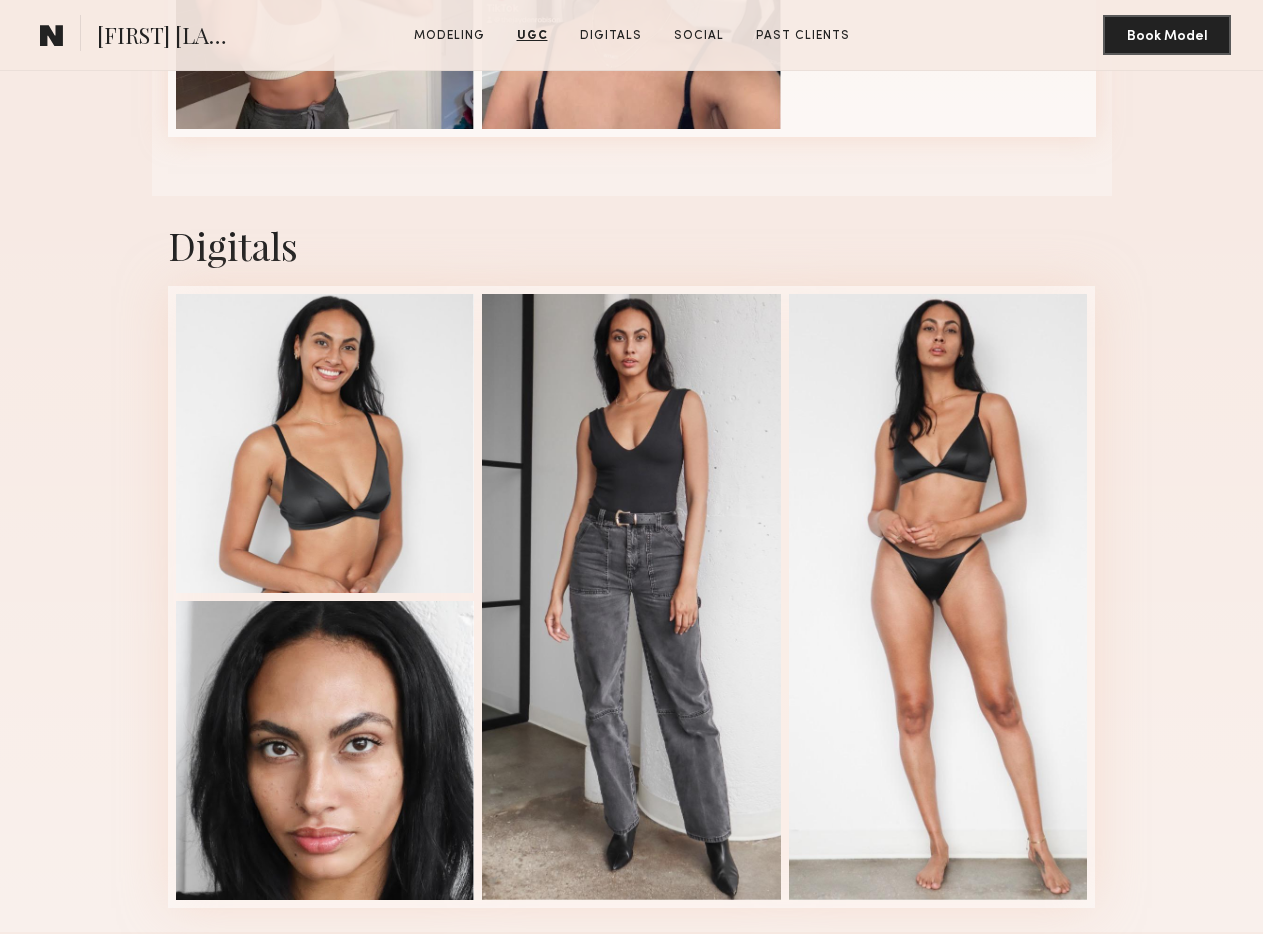 scroll, scrollTop: 3362, scrollLeft: 0, axis: vertical 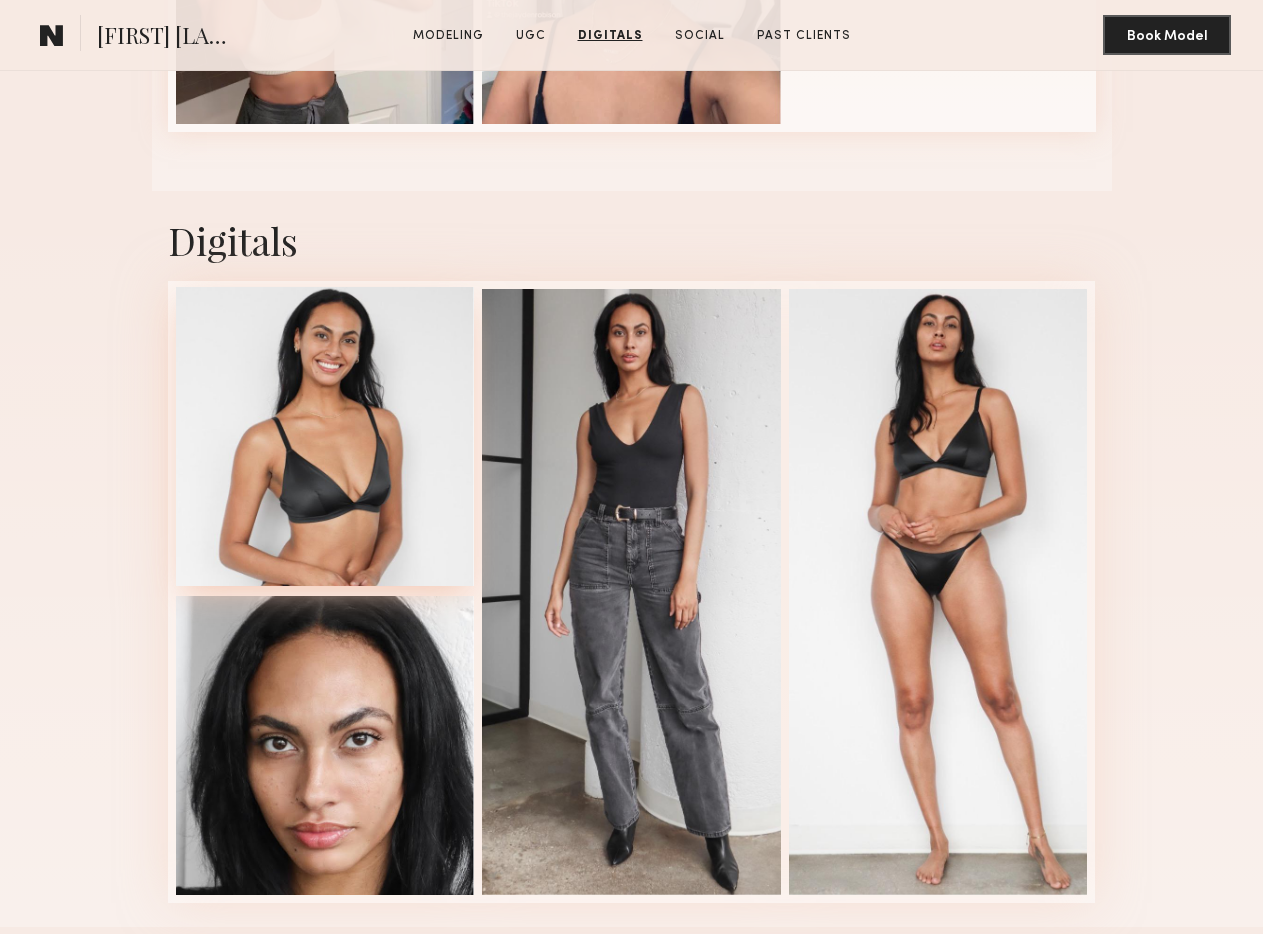 click at bounding box center [325, 436] 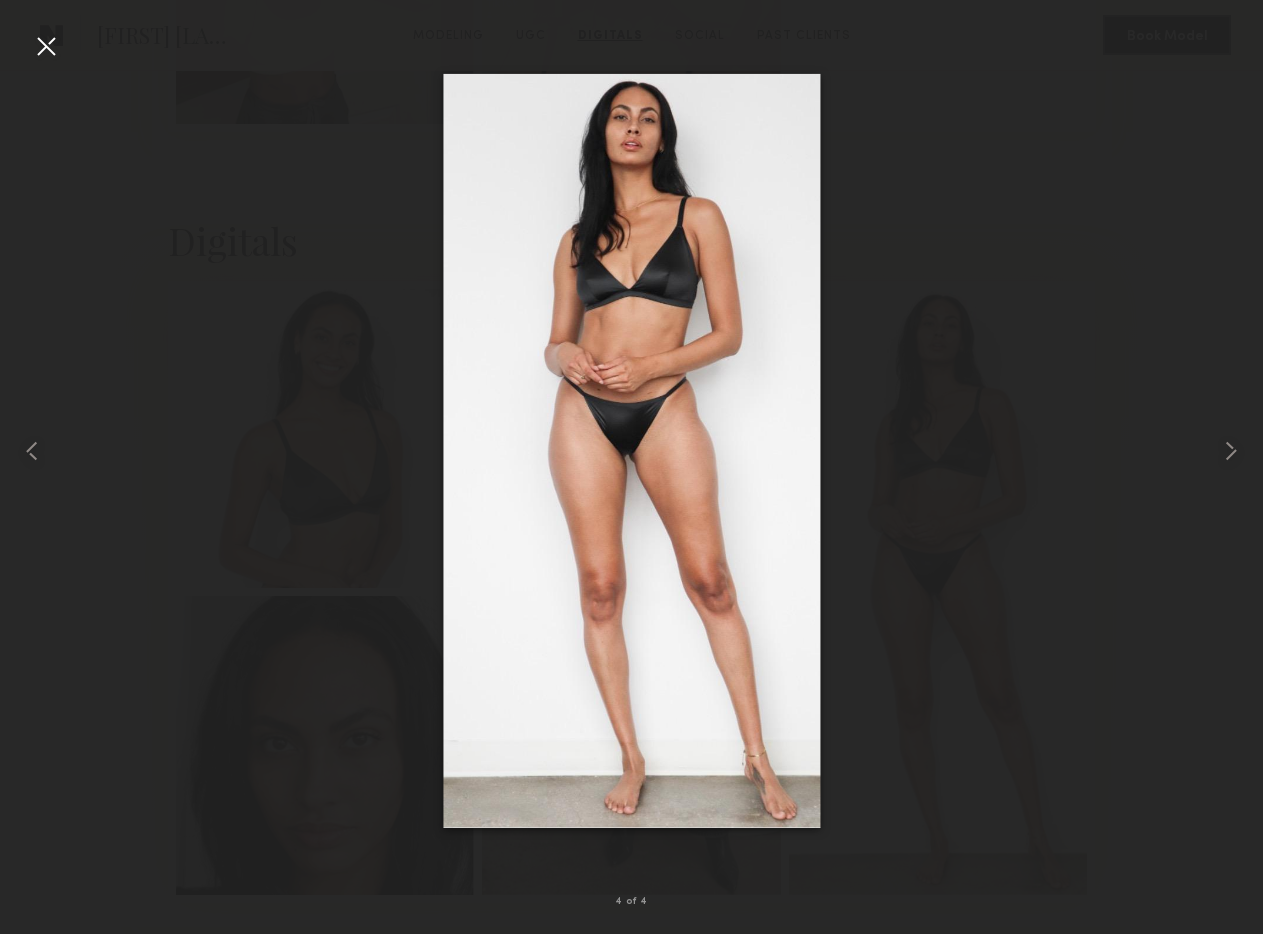 click at bounding box center [46, 46] 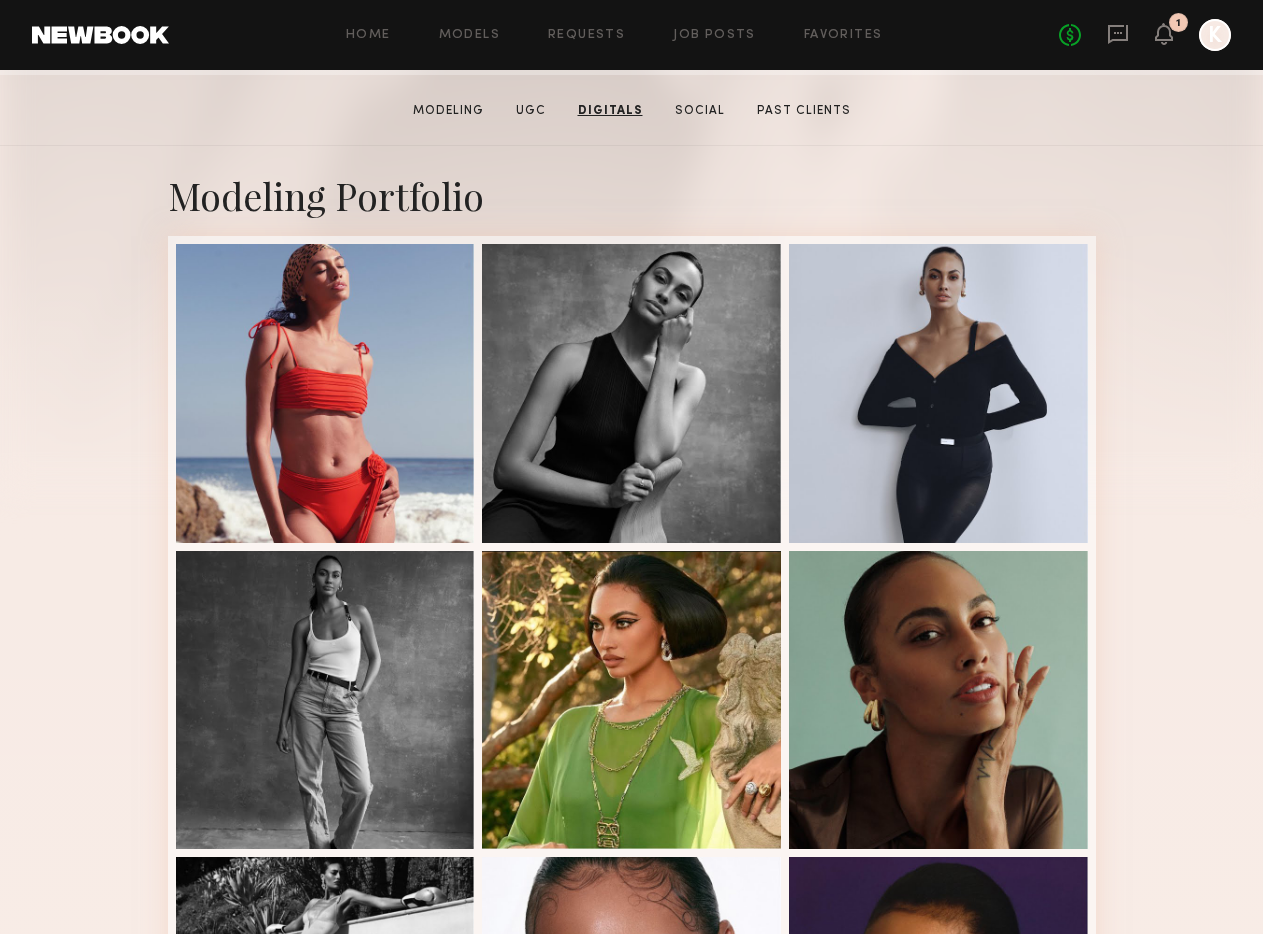scroll, scrollTop: 0, scrollLeft: 0, axis: both 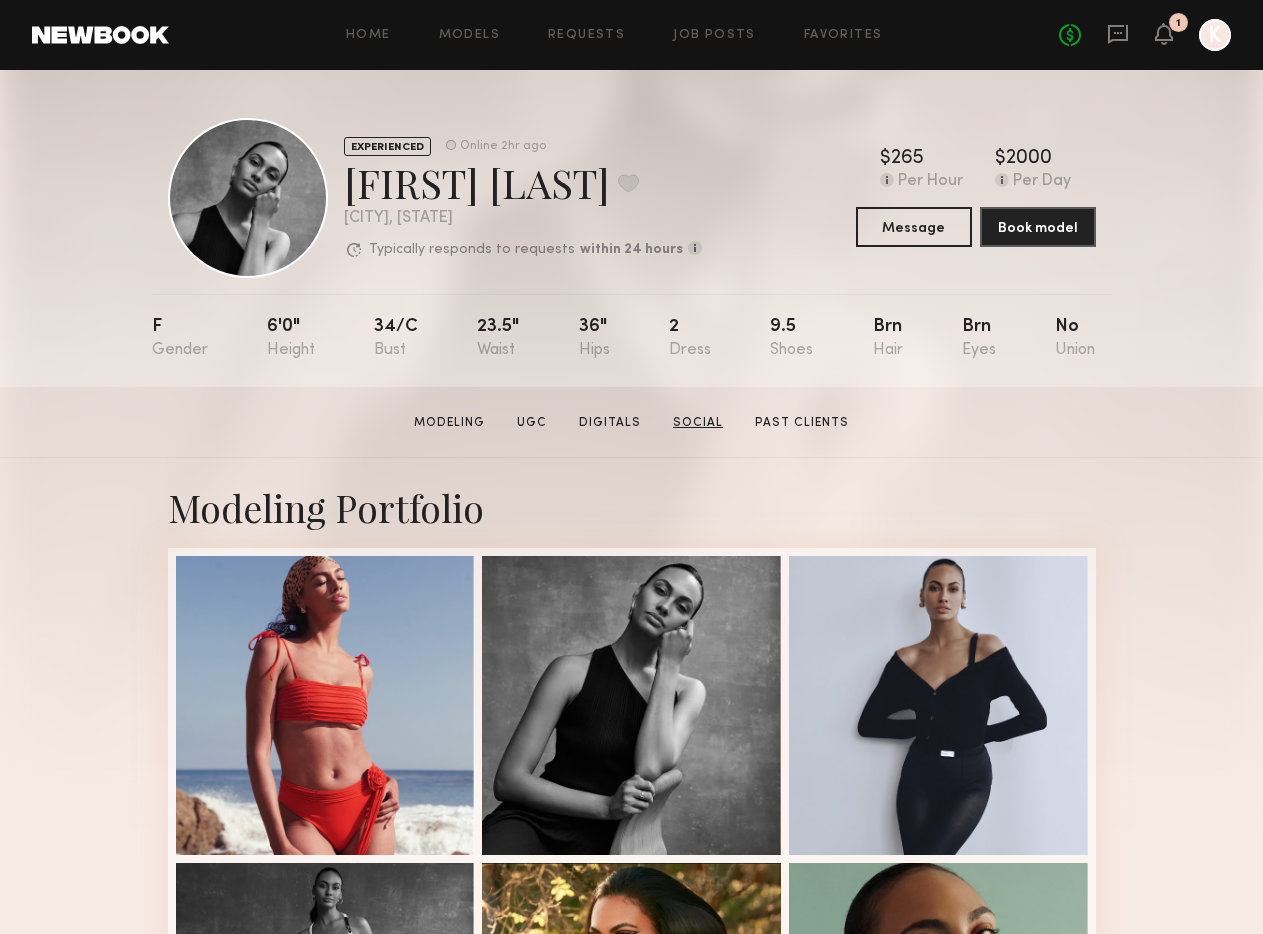 click on "Social" 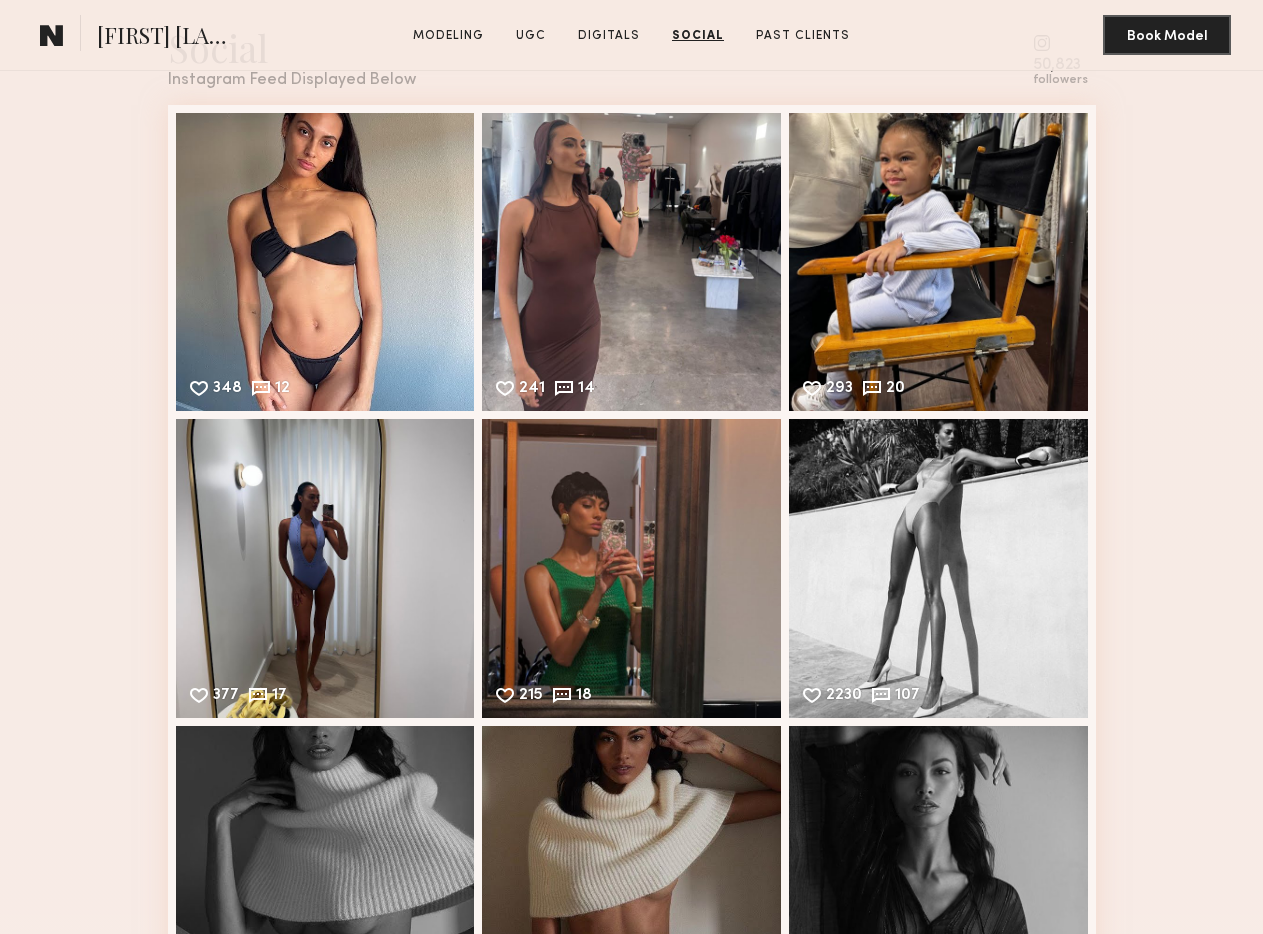 scroll, scrollTop: 4295, scrollLeft: 0, axis: vertical 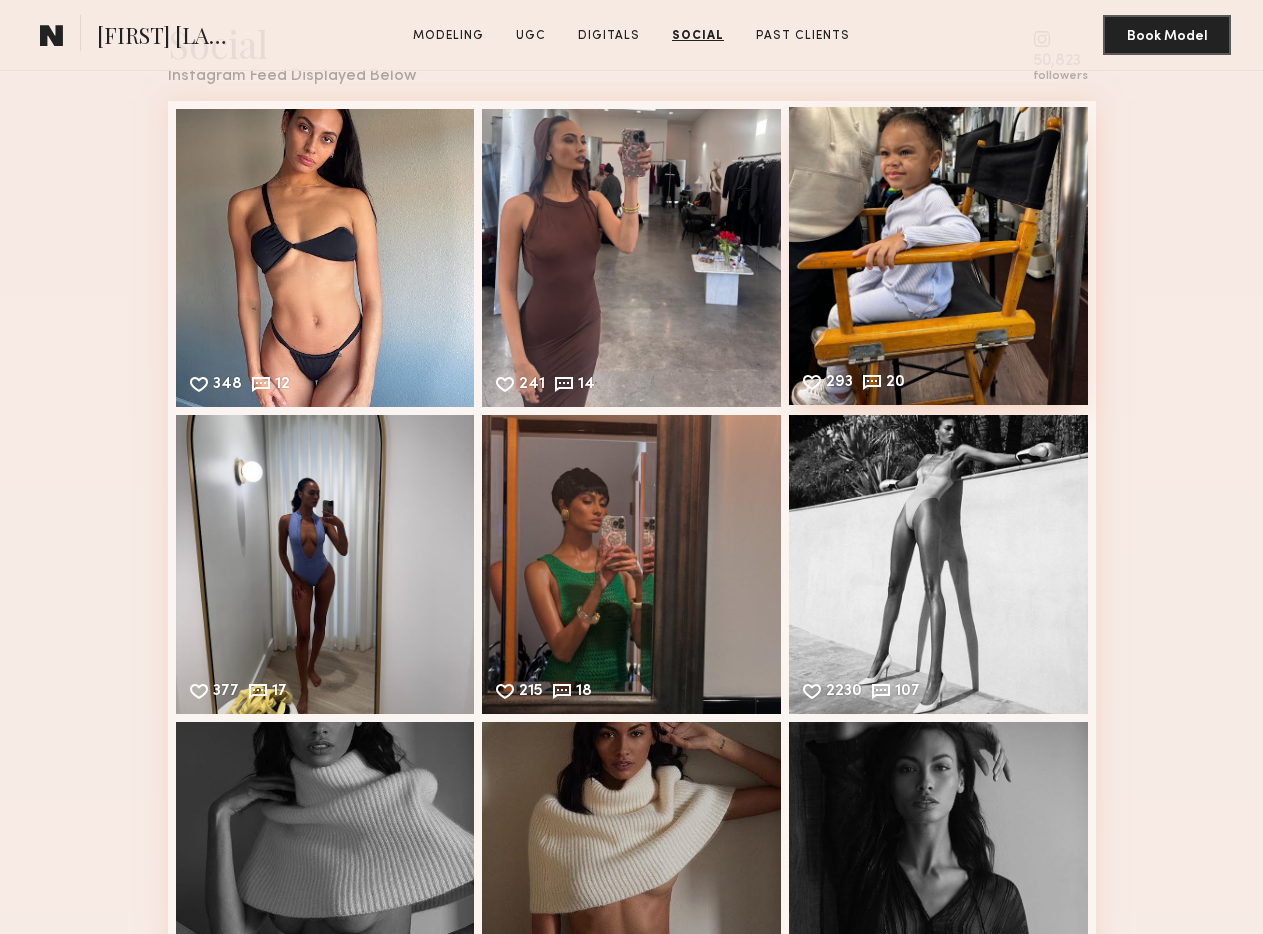 click on "293 20  Likes & comments displayed  to show model’s engagement" at bounding box center [938, 256] 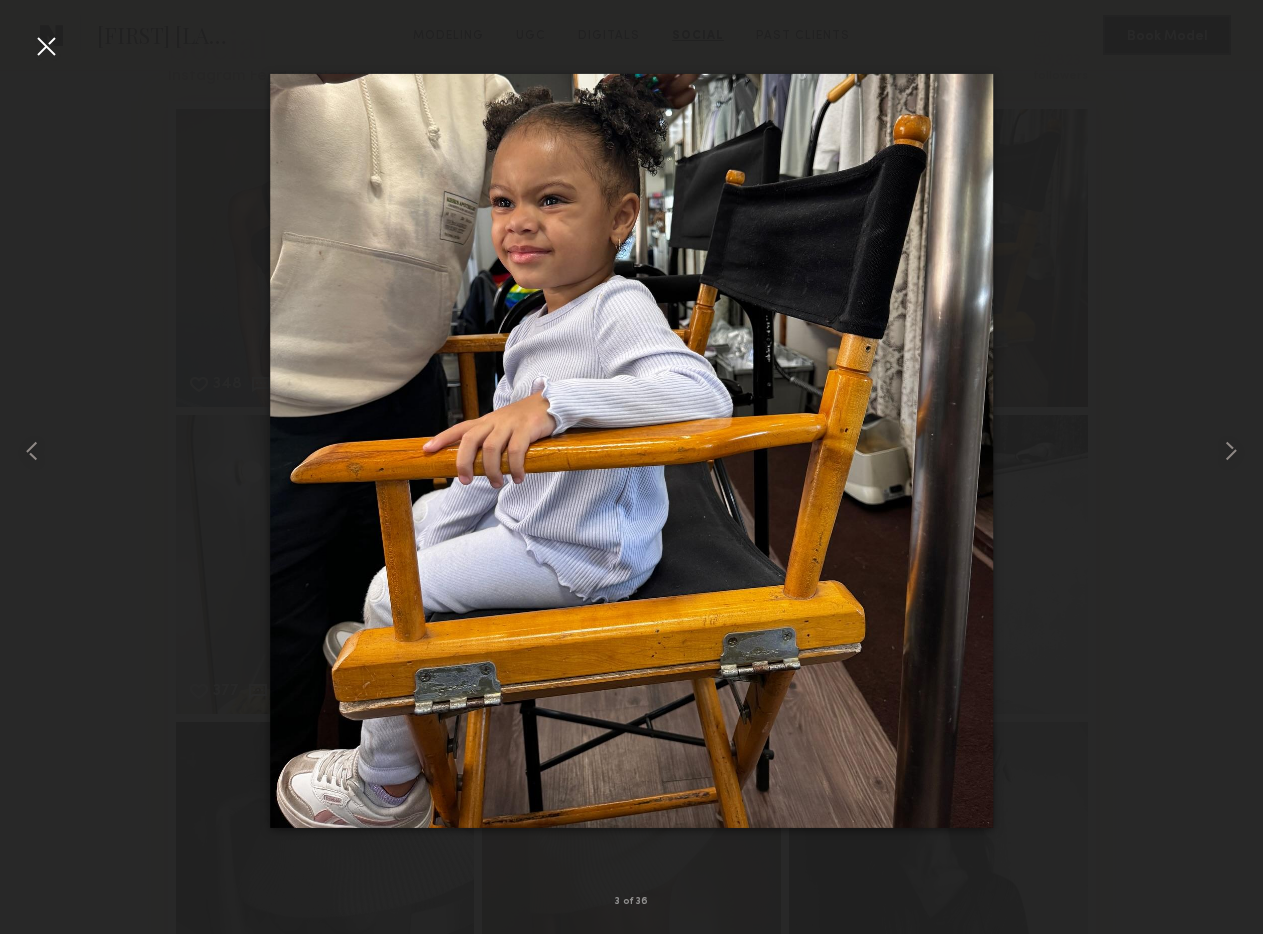 click at bounding box center (46, 46) 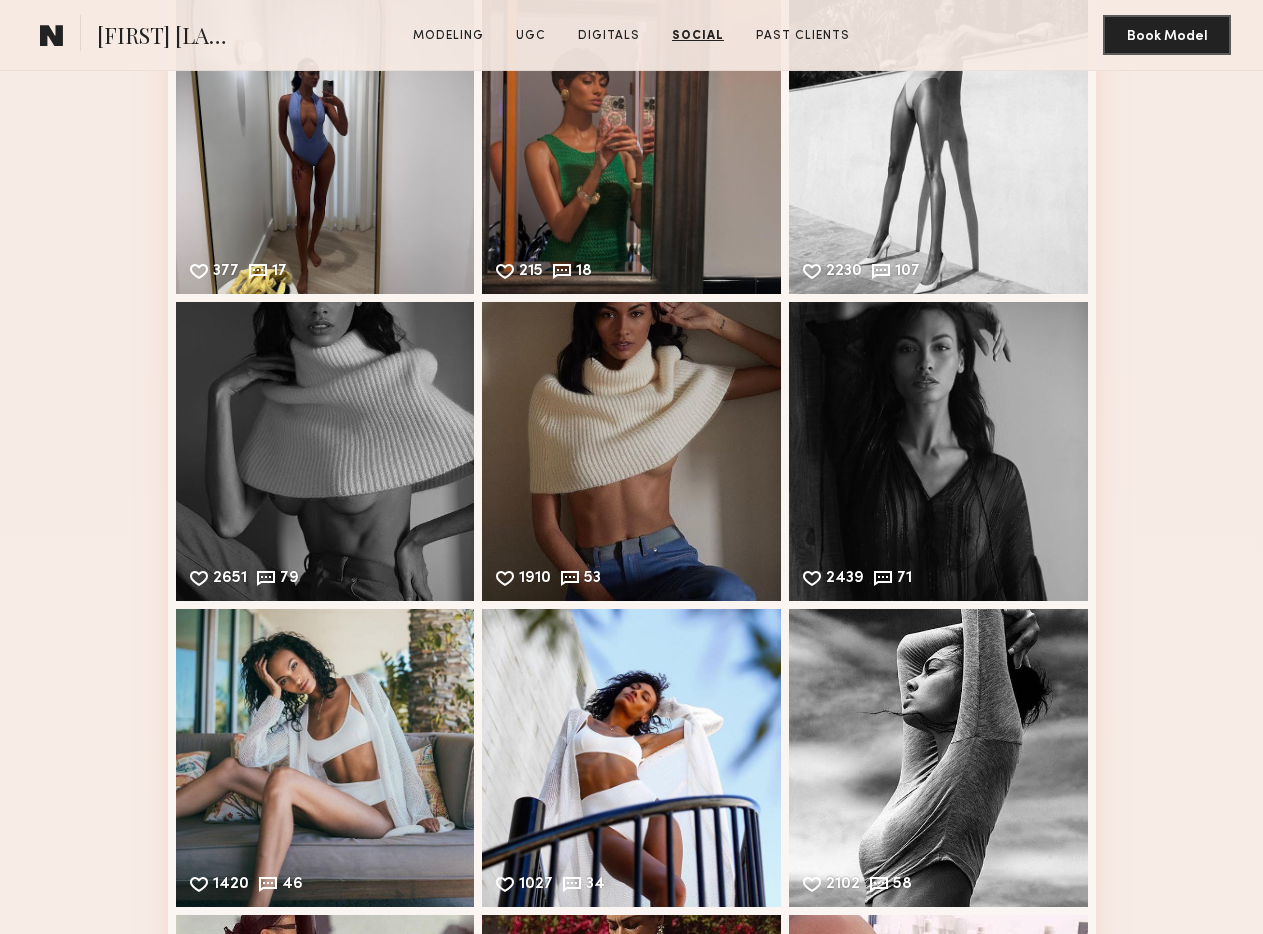 scroll, scrollTop: 4843, scrollLeft: 0, axis: vertical 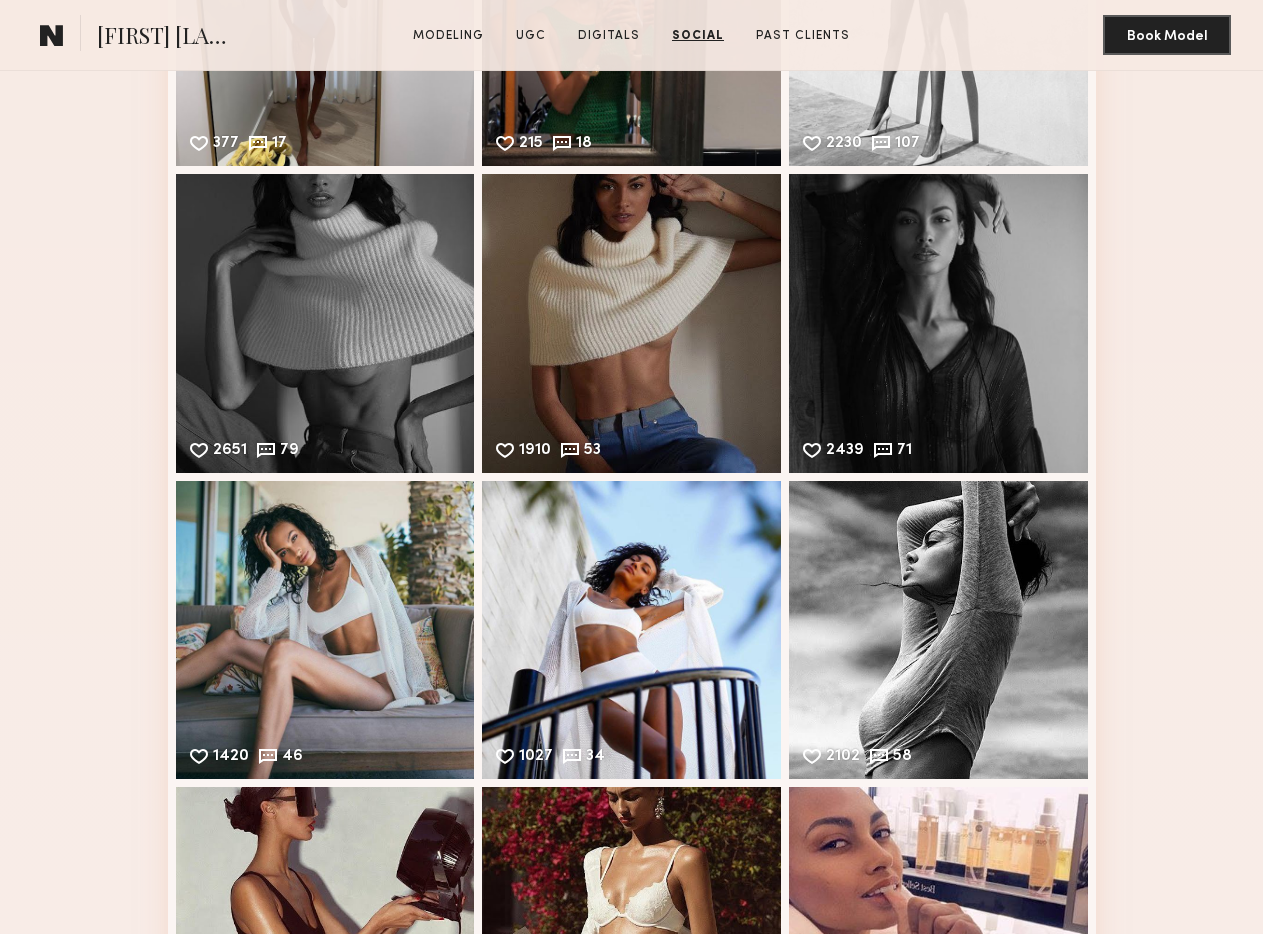 click on "Social Instagram Feed Displayed Below 50,823 followers 348 12  Likes & comments displayed  to show model’s engagement  241 14  Likes & comments displayed  to show model’s engagement  293 20  Likes & comments displayed  to show model’s engagement  377 17  Likes & comments displayed  to show model’s engagement  215 18  Likes & comments displayed  to show model’s engagement  2230 107  Likes & comments displayed  to show model’s engagement  2651 79  Likes & comments displayed  to show model’s engagement  1910 53  Likes & comments displayed  to show model’s engagement  2439 71  Likes & comments displayed  to show model’s engagement  1420 46  Likes & comments displayed  to show model’s engagement  1027 34  Likes & comments displayed  to show model’s engagement  2102 58  Likes & comments displayed  to show model’s engagement  1642 41  Likes & comments displayed  to show model’s engagement  2916 71  Likes & comments displayed  to show model’s engagement  1470 35  Likes & comments displayed" at bounding box center [631, 1383] 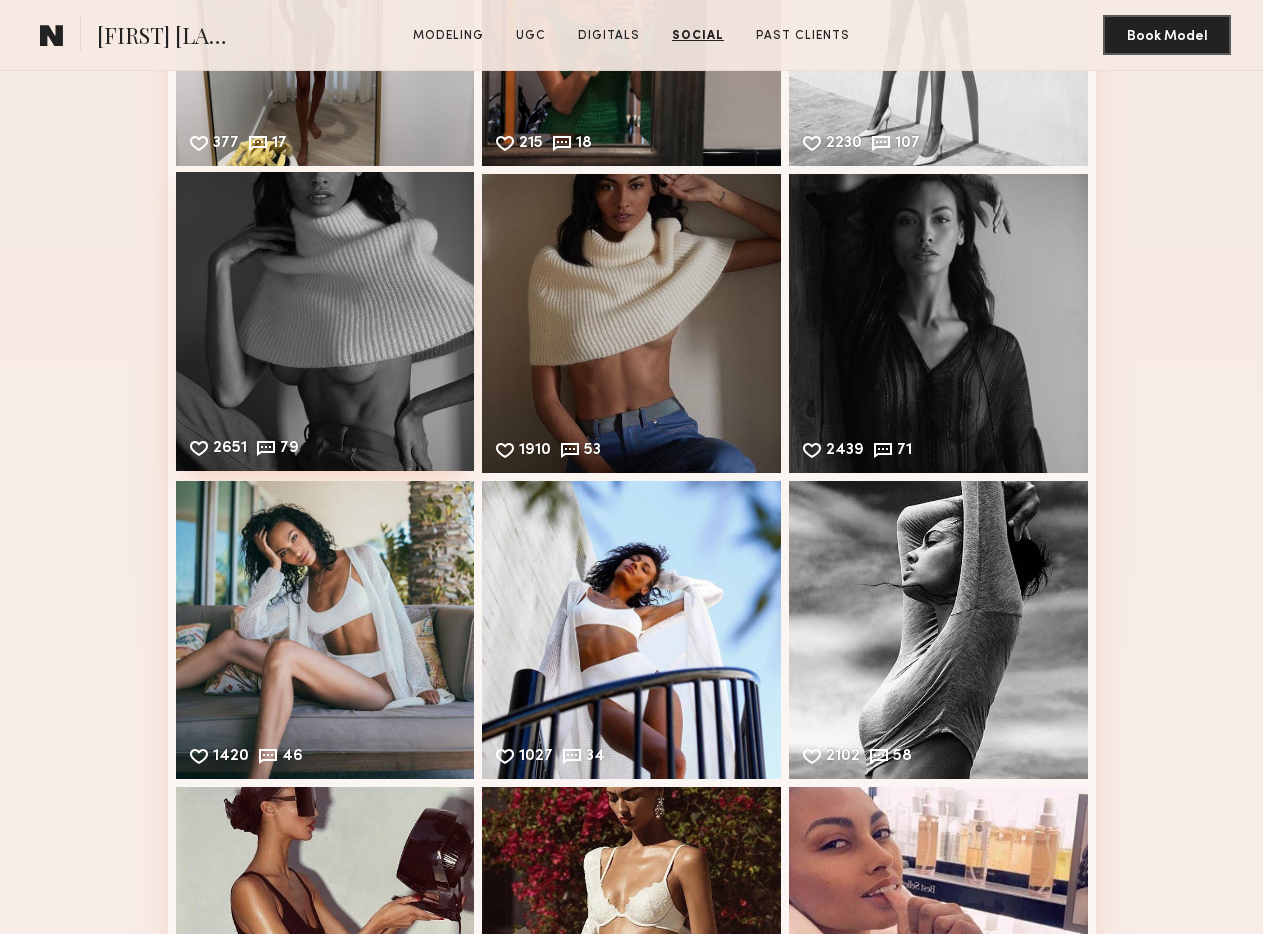 click on "2651 79  Likes & comments displayed  to show model’s engagement" at bounding box center [325, 321] 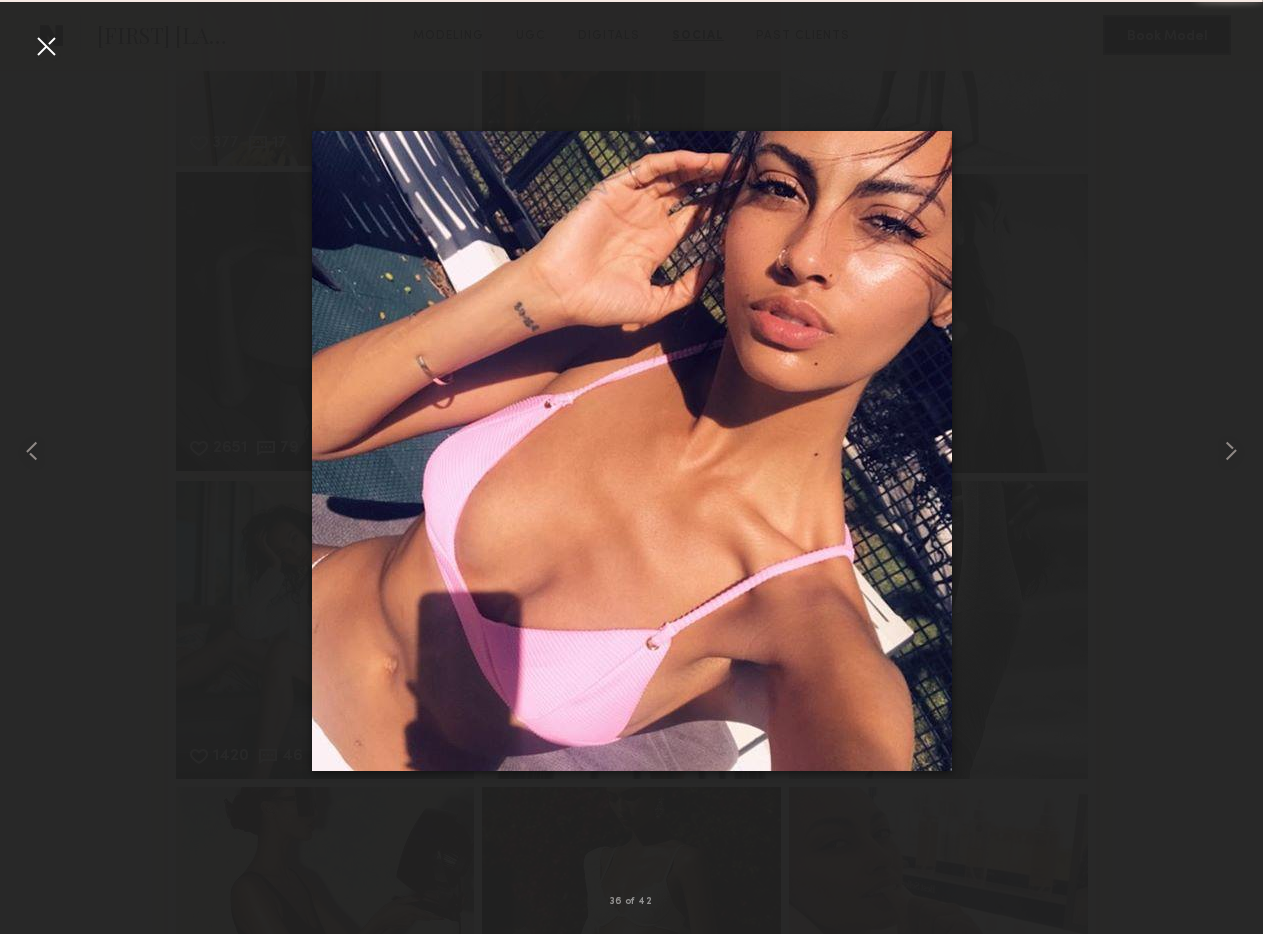 click at bounding box center (632, 451) 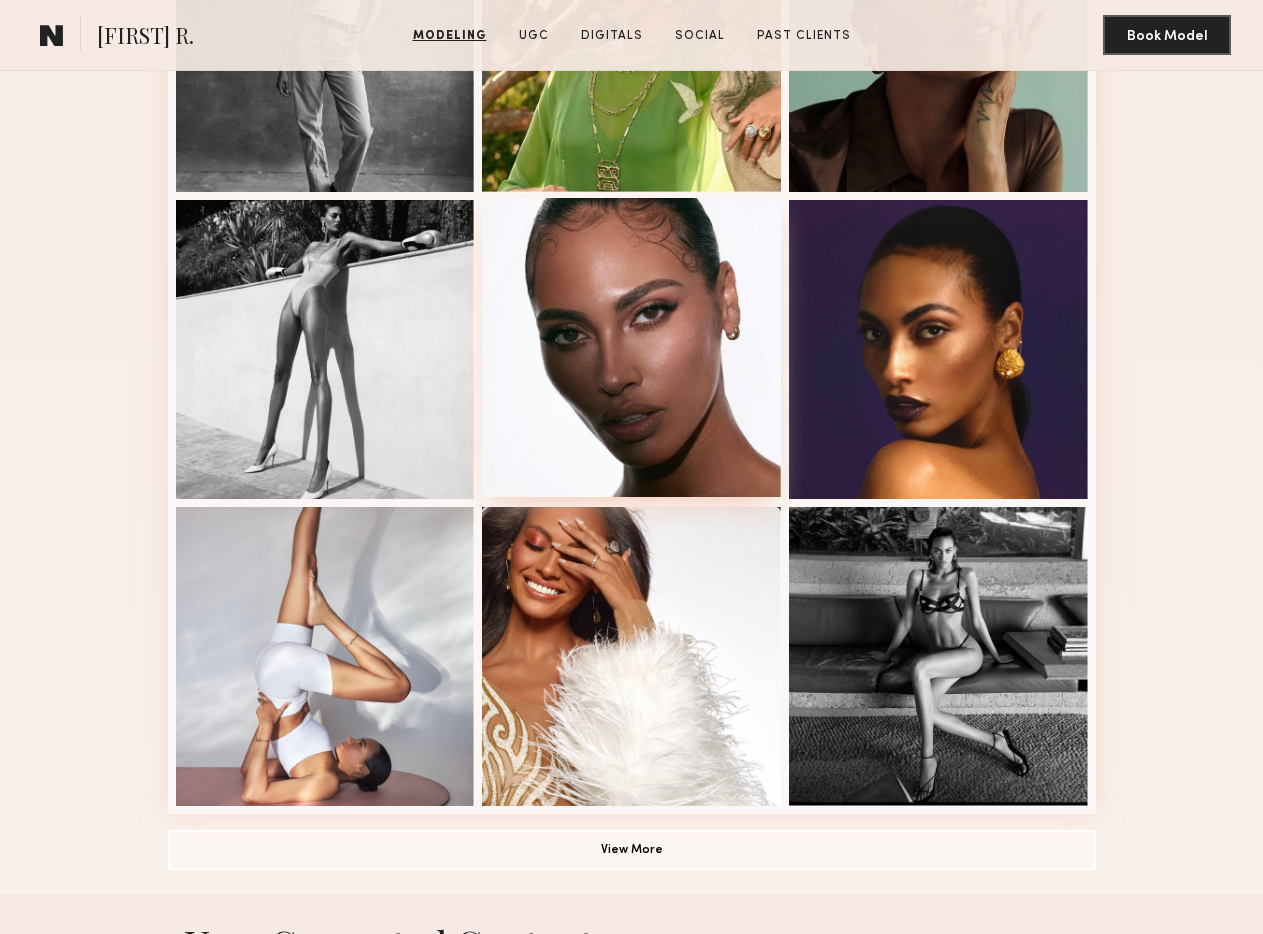 scroll, scrollTop: 906, scrollLeft: 0, axis: vertical 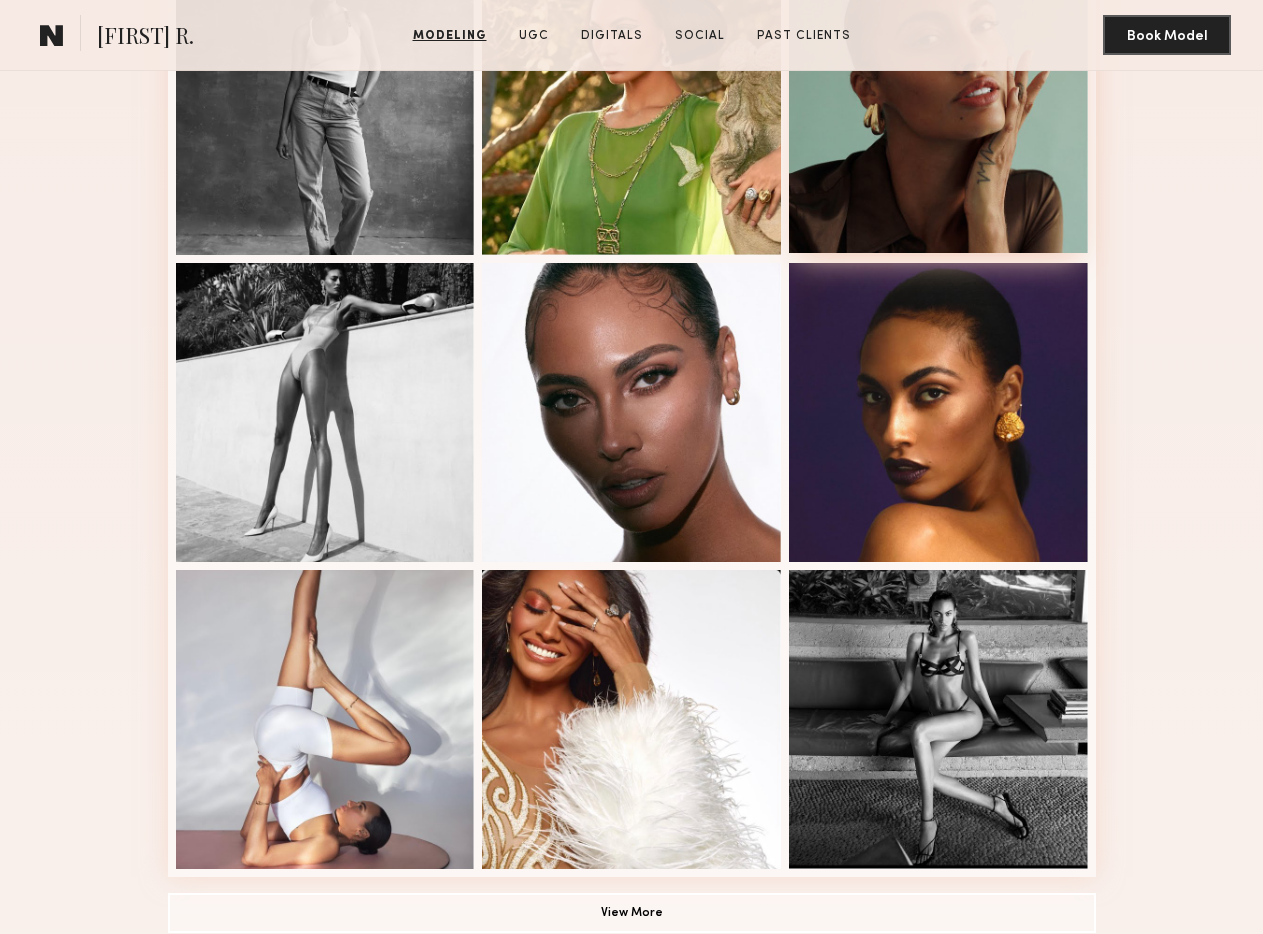 click at bounding box center [938, 104] 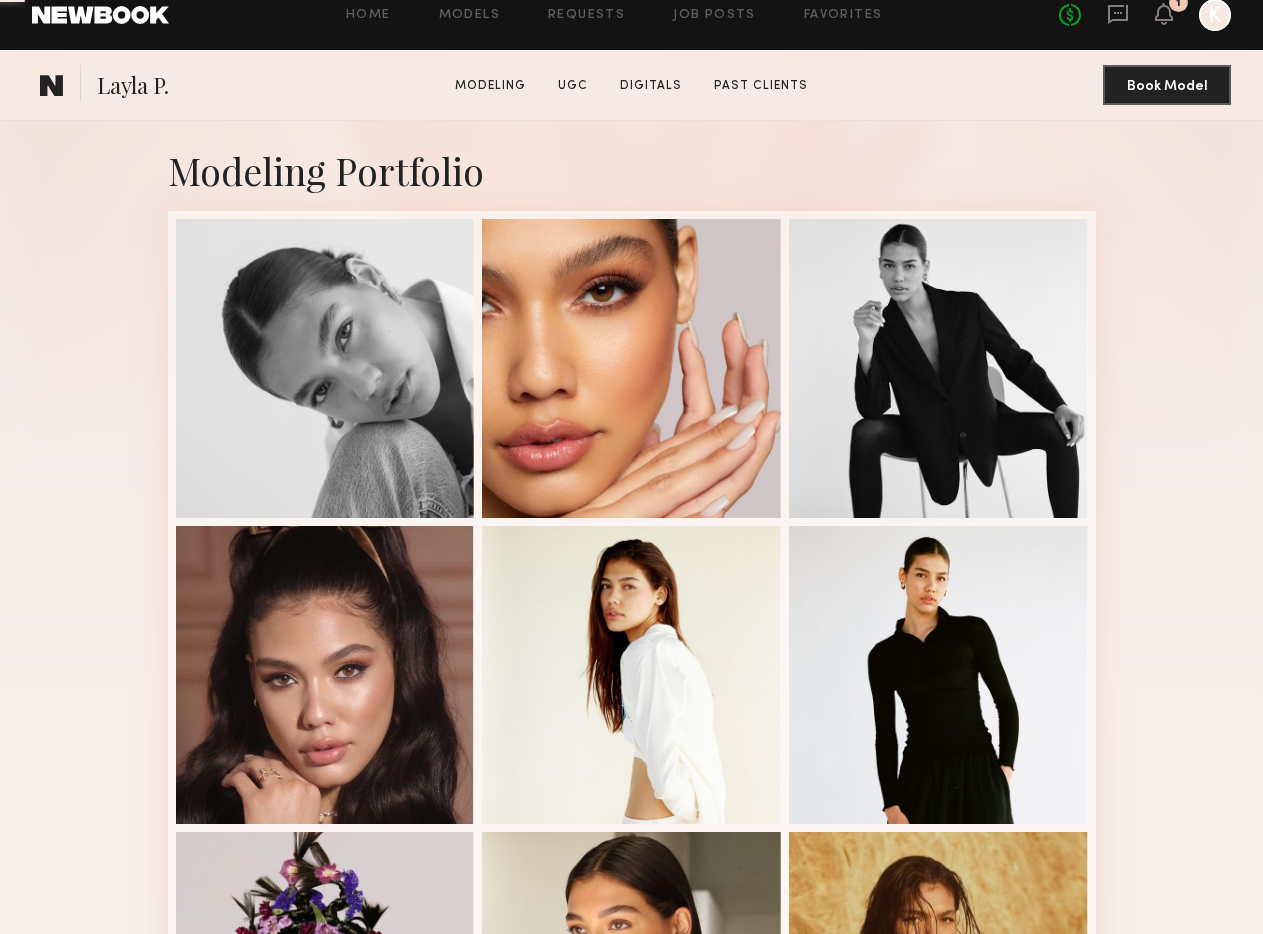 scroll, scrollTop: 456, scrollLeft: 0, axis: vertical 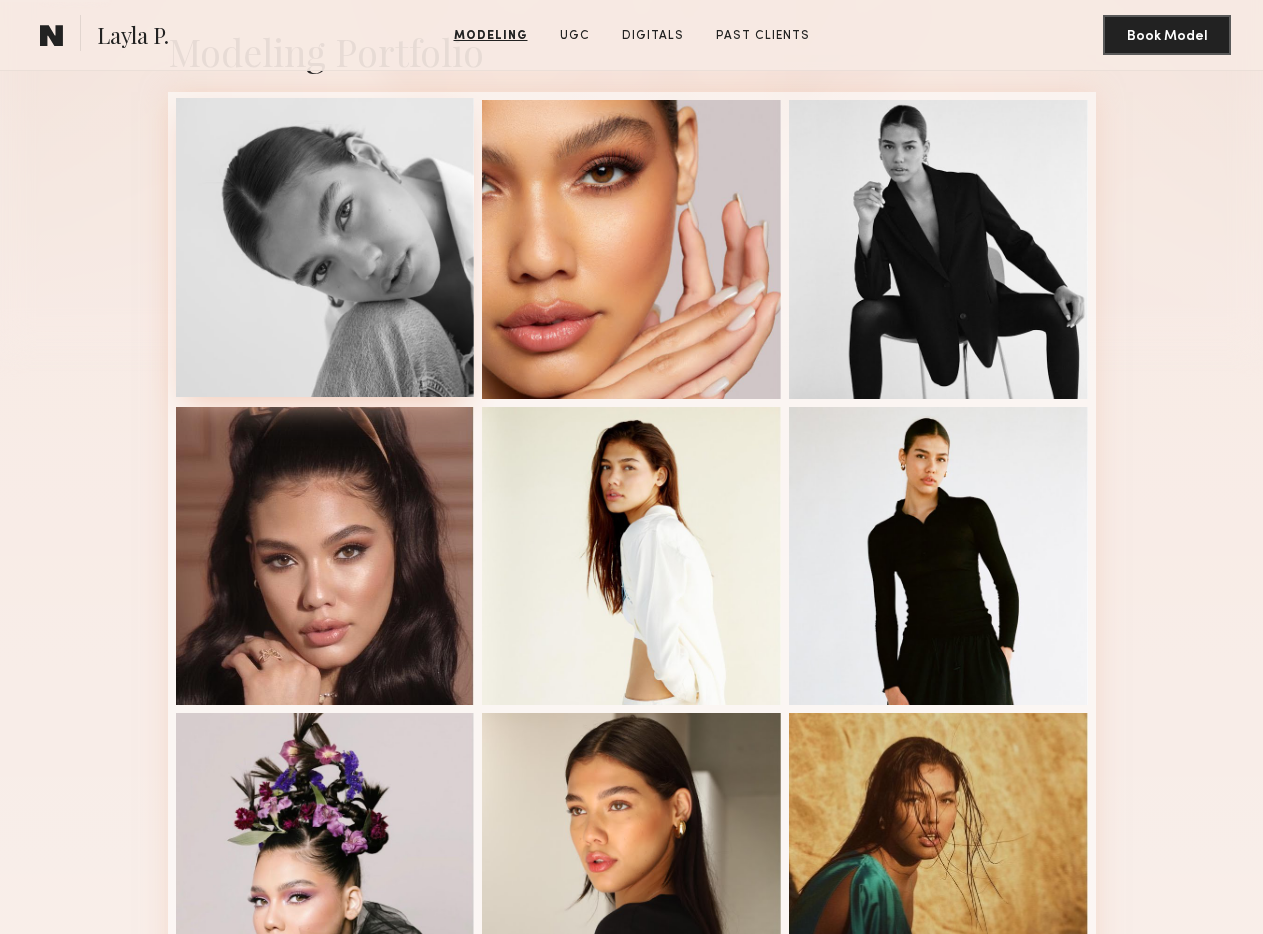 click at bounding box center [325, 247] 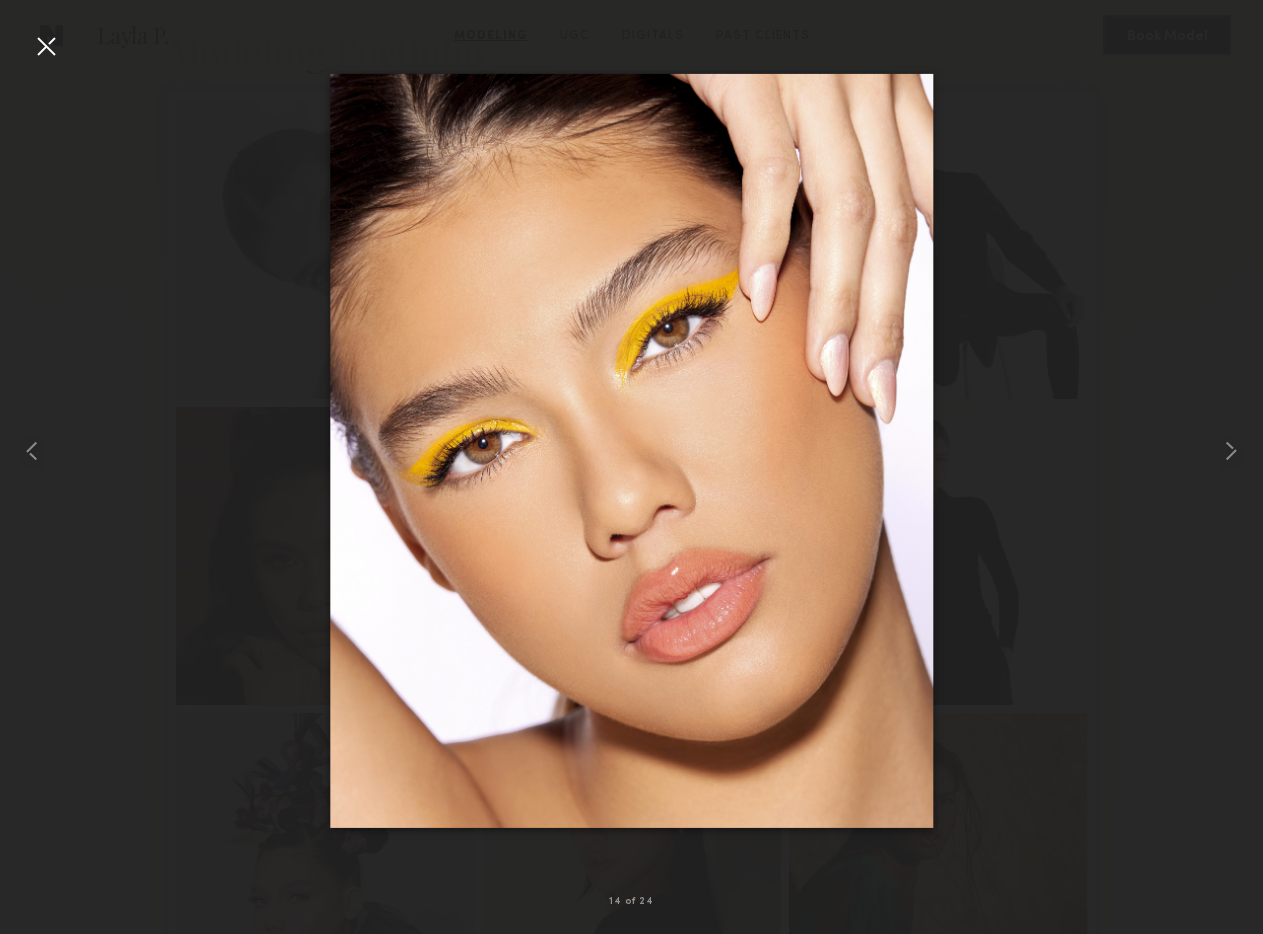 click at bounding box center [631, 451] 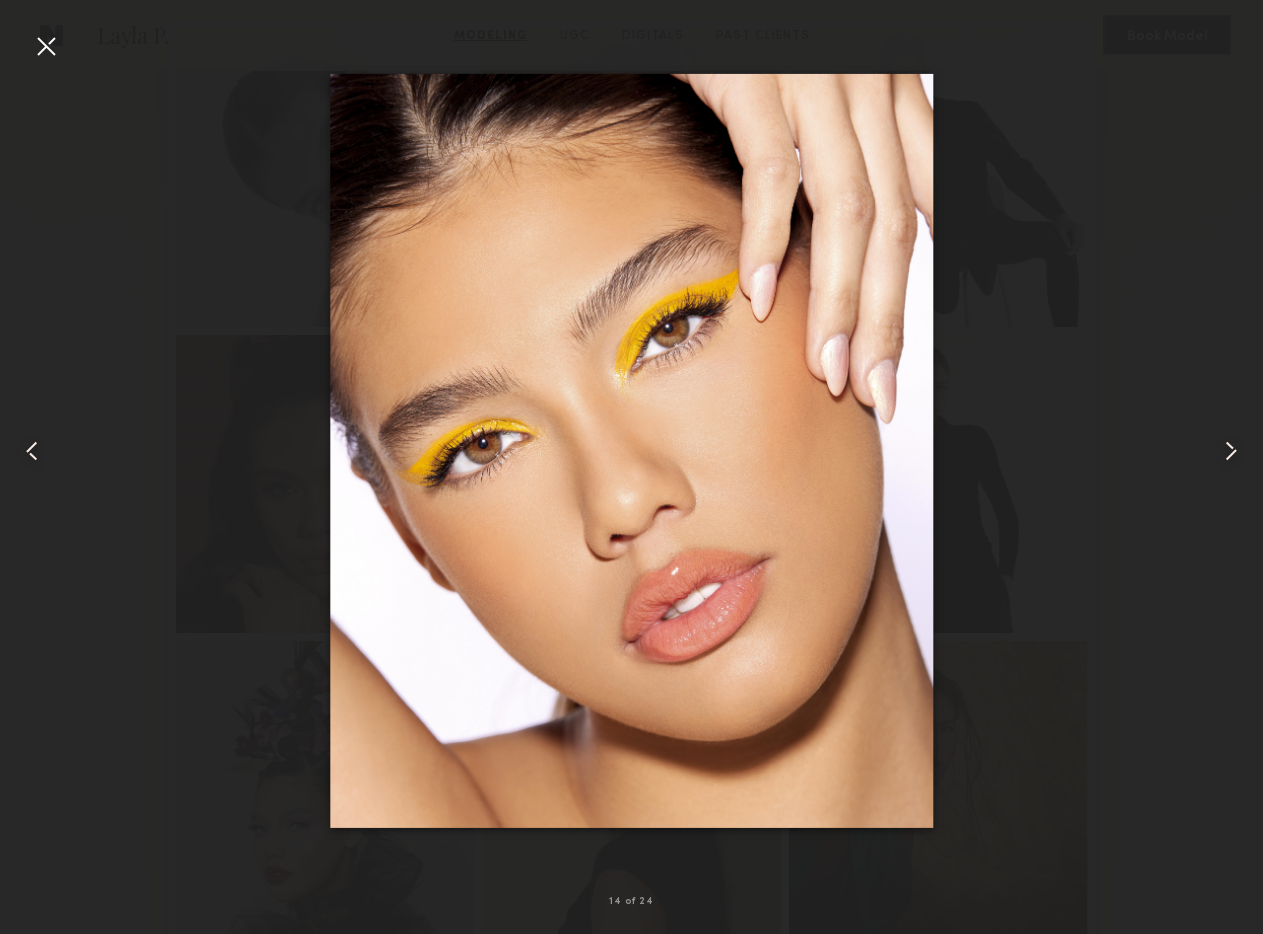 scroll, scrollTop: 567, scrollLeft: 0, axis: vertical 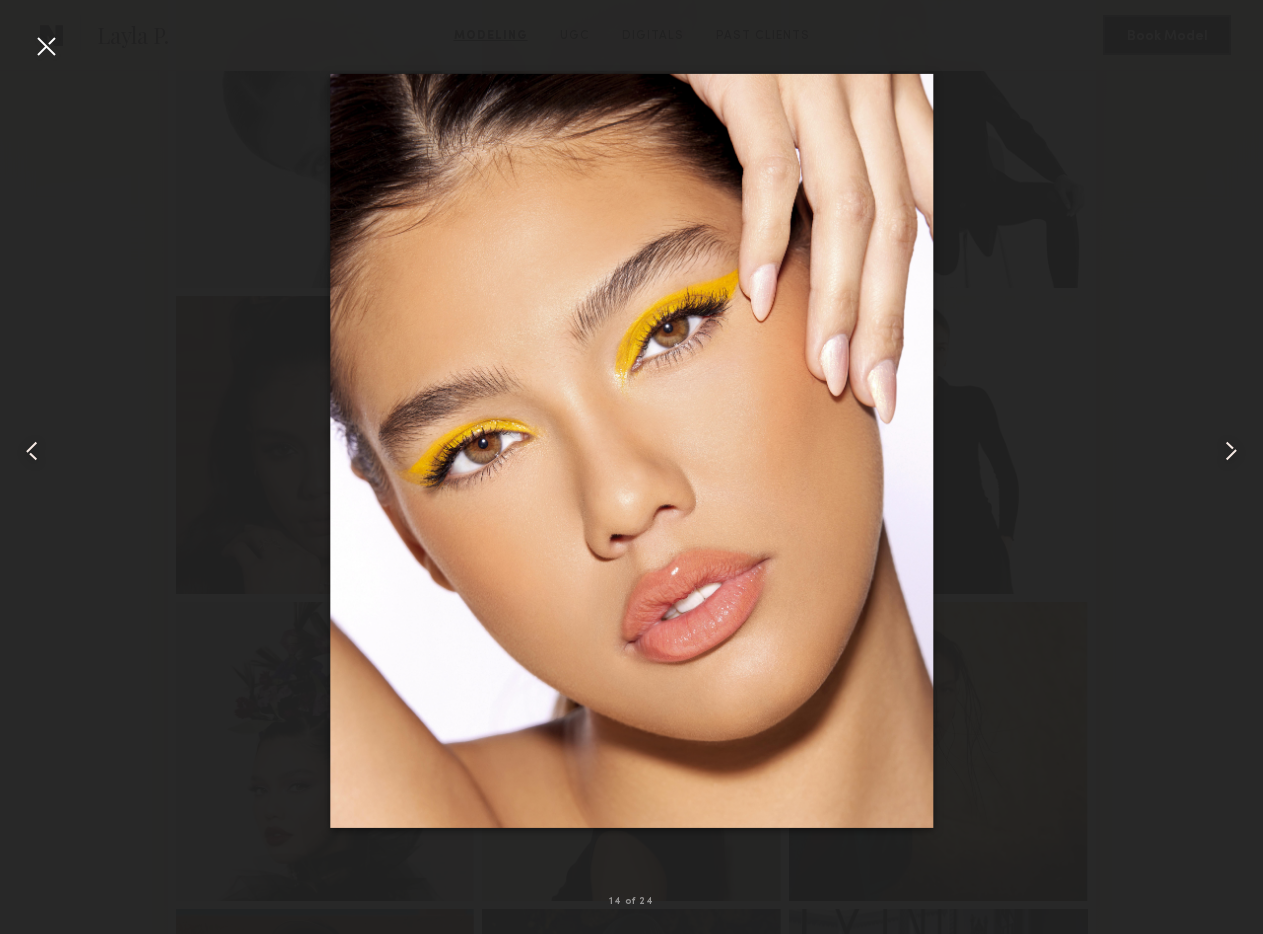 click on "14 of 24" at bounding box center (631, 467) 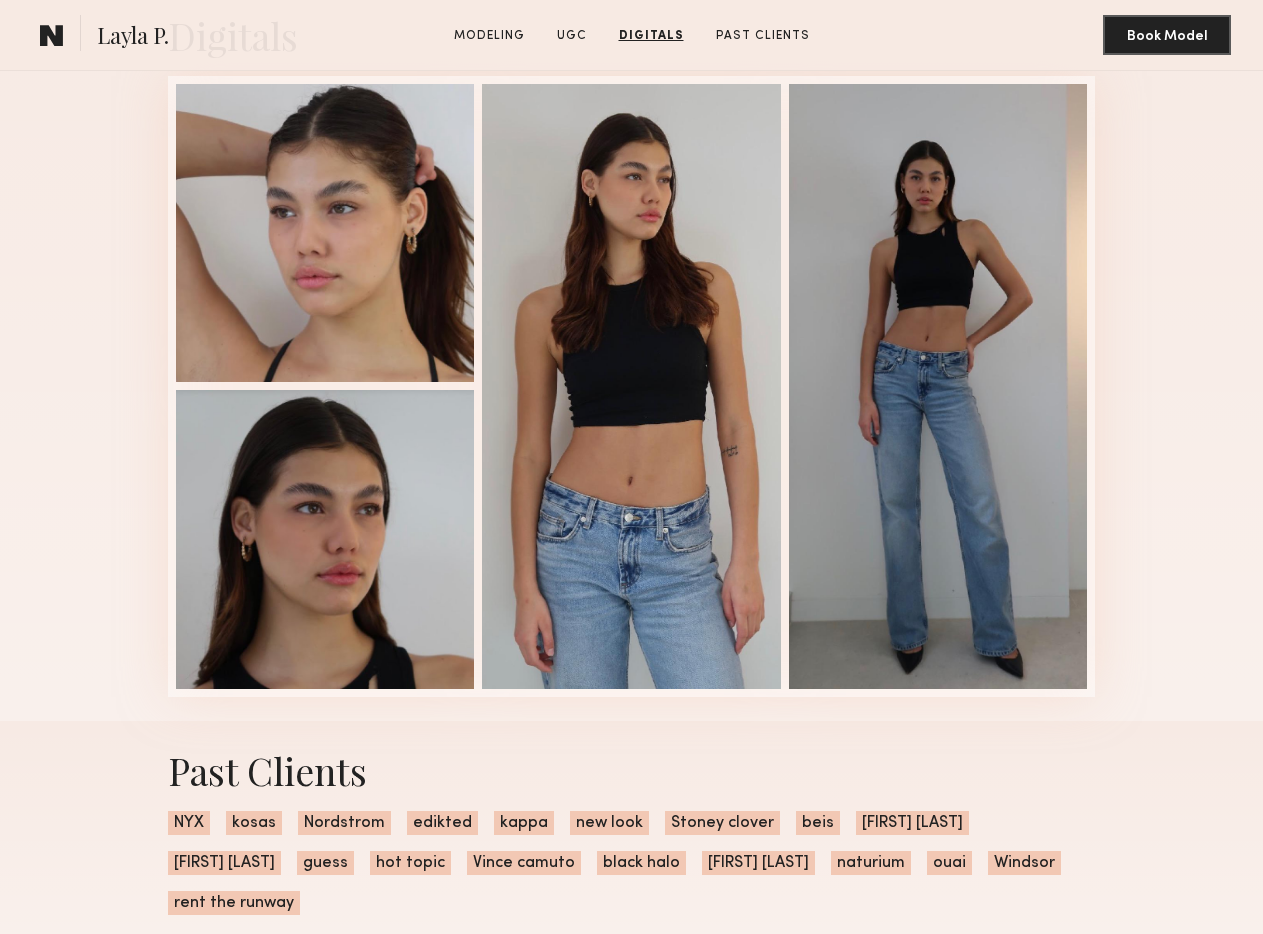 scroll, scrollTop: 3938, scrollLeft: 0, axis: vertical 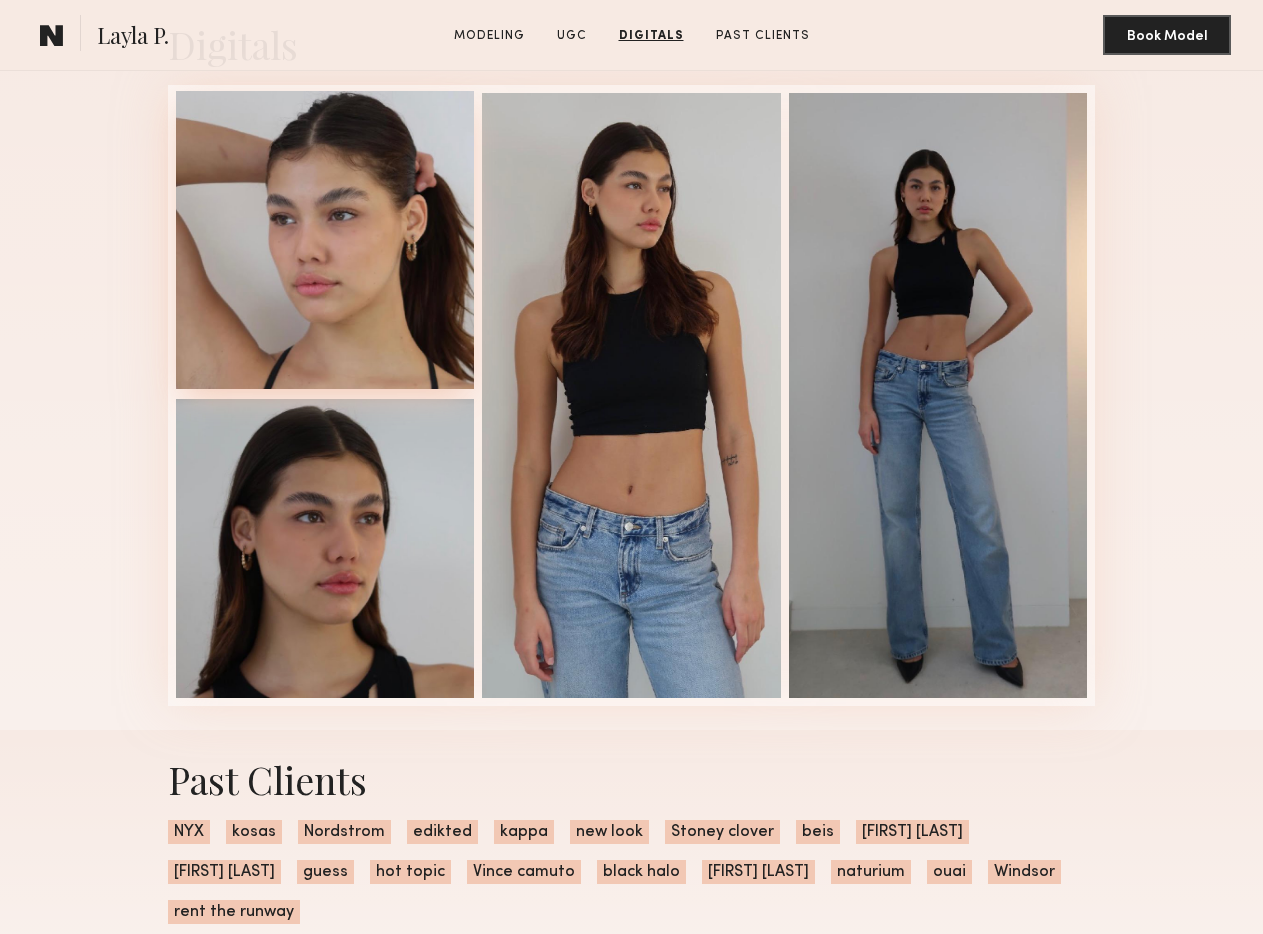 click at bounding box center [325, 240] 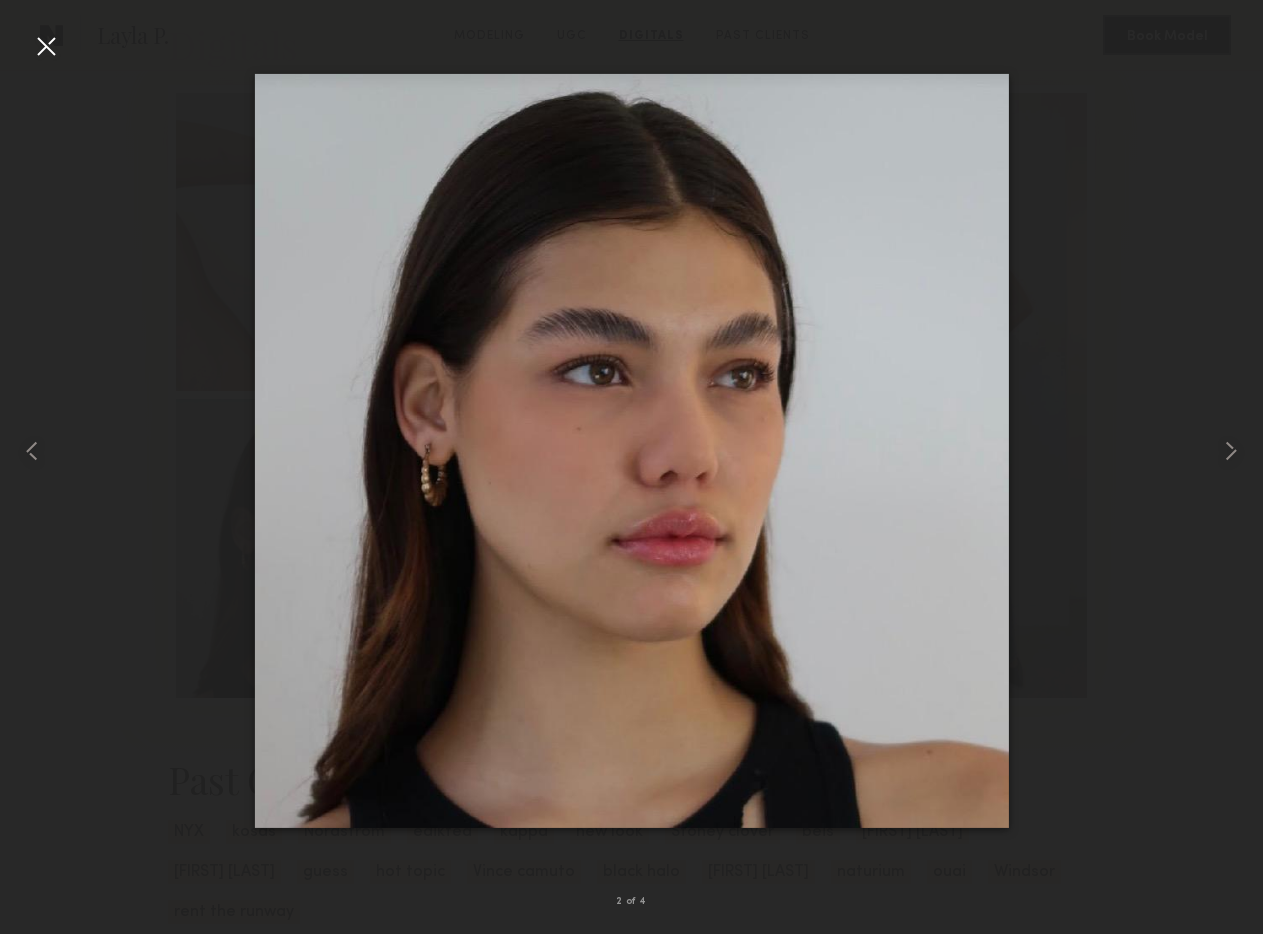 click at bounding box center [46, 46] 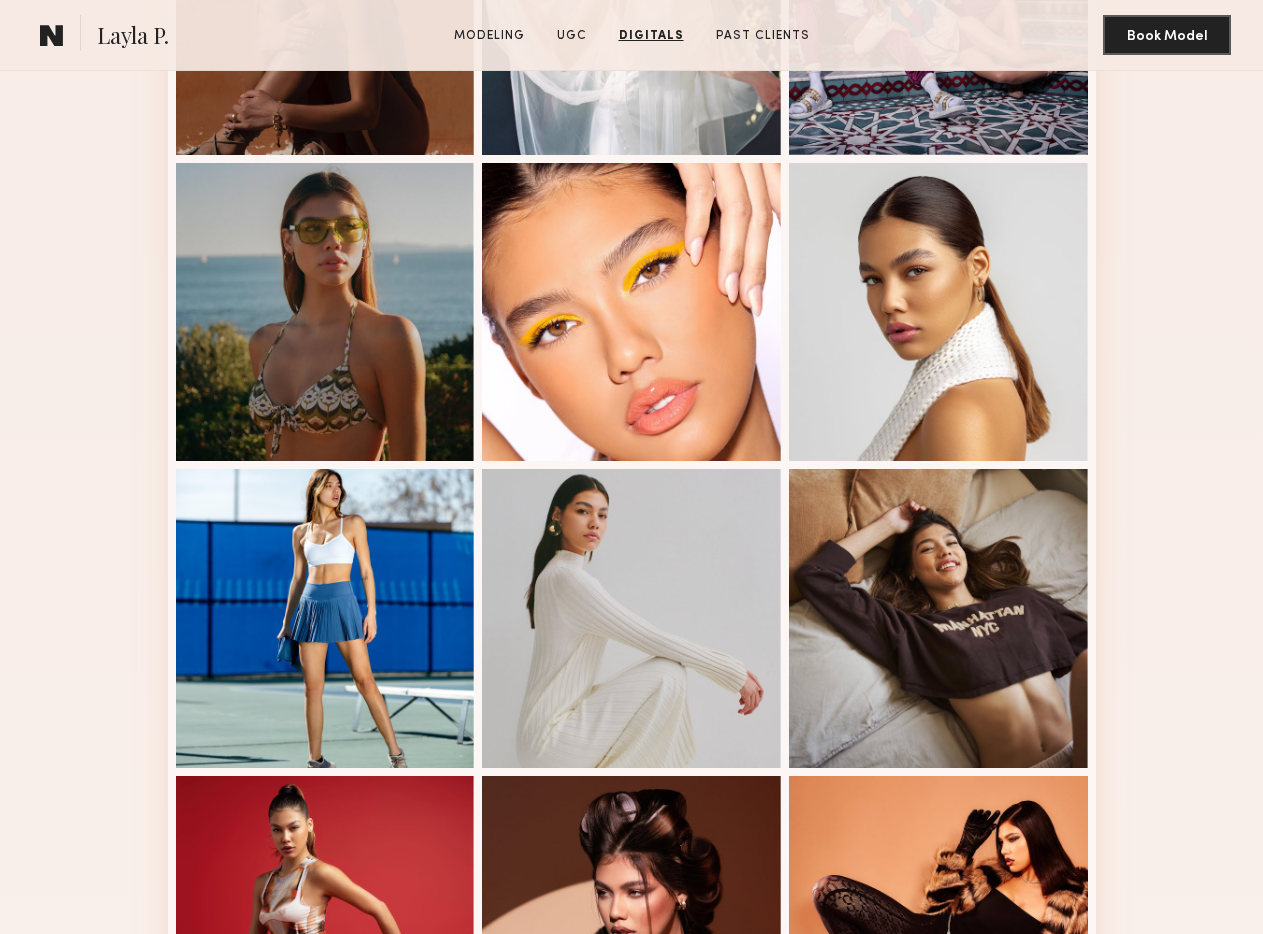 scroll, scrollTop: 0, scrollLeft: 0, axis: both 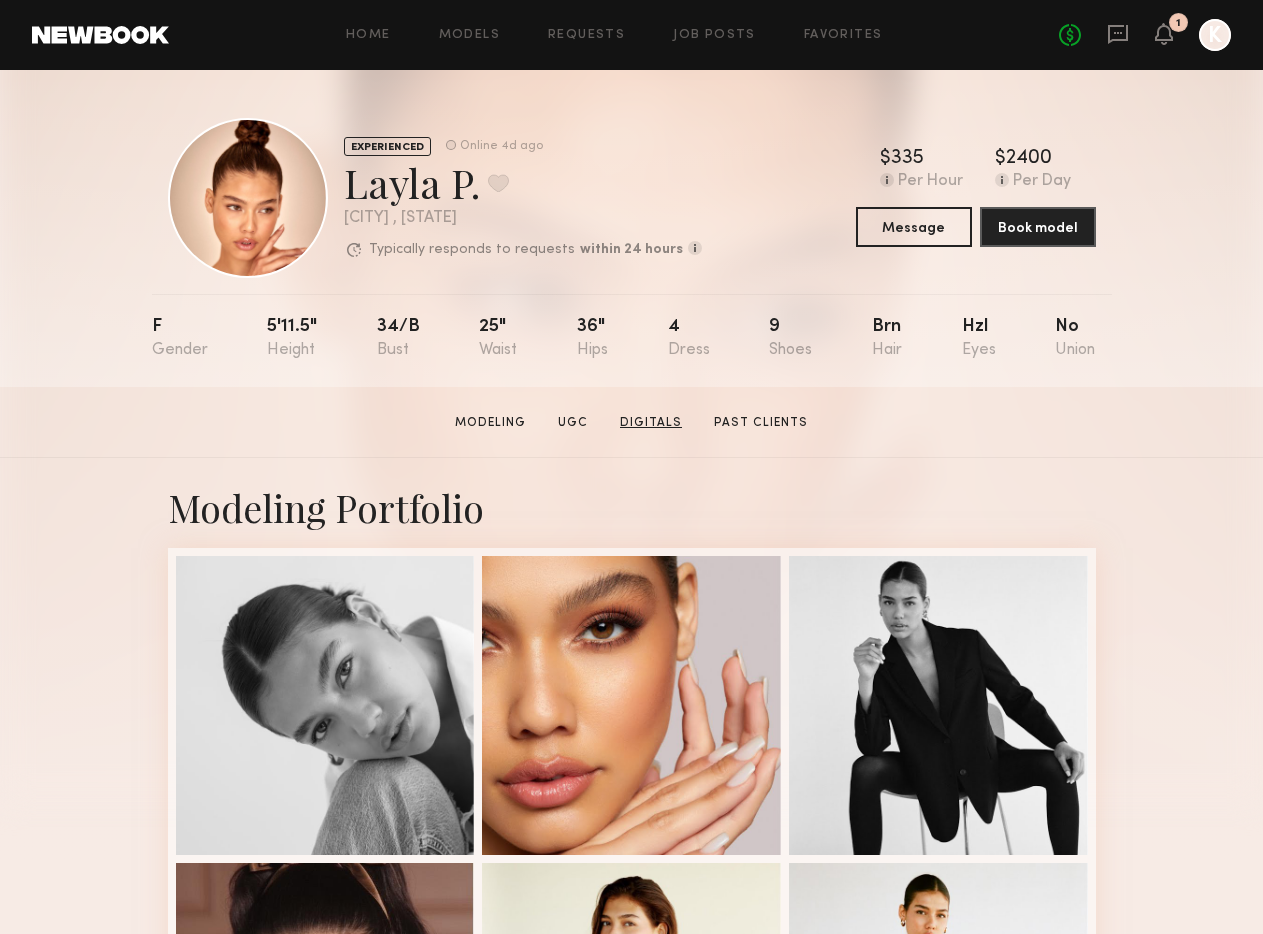 click on "Digitals" 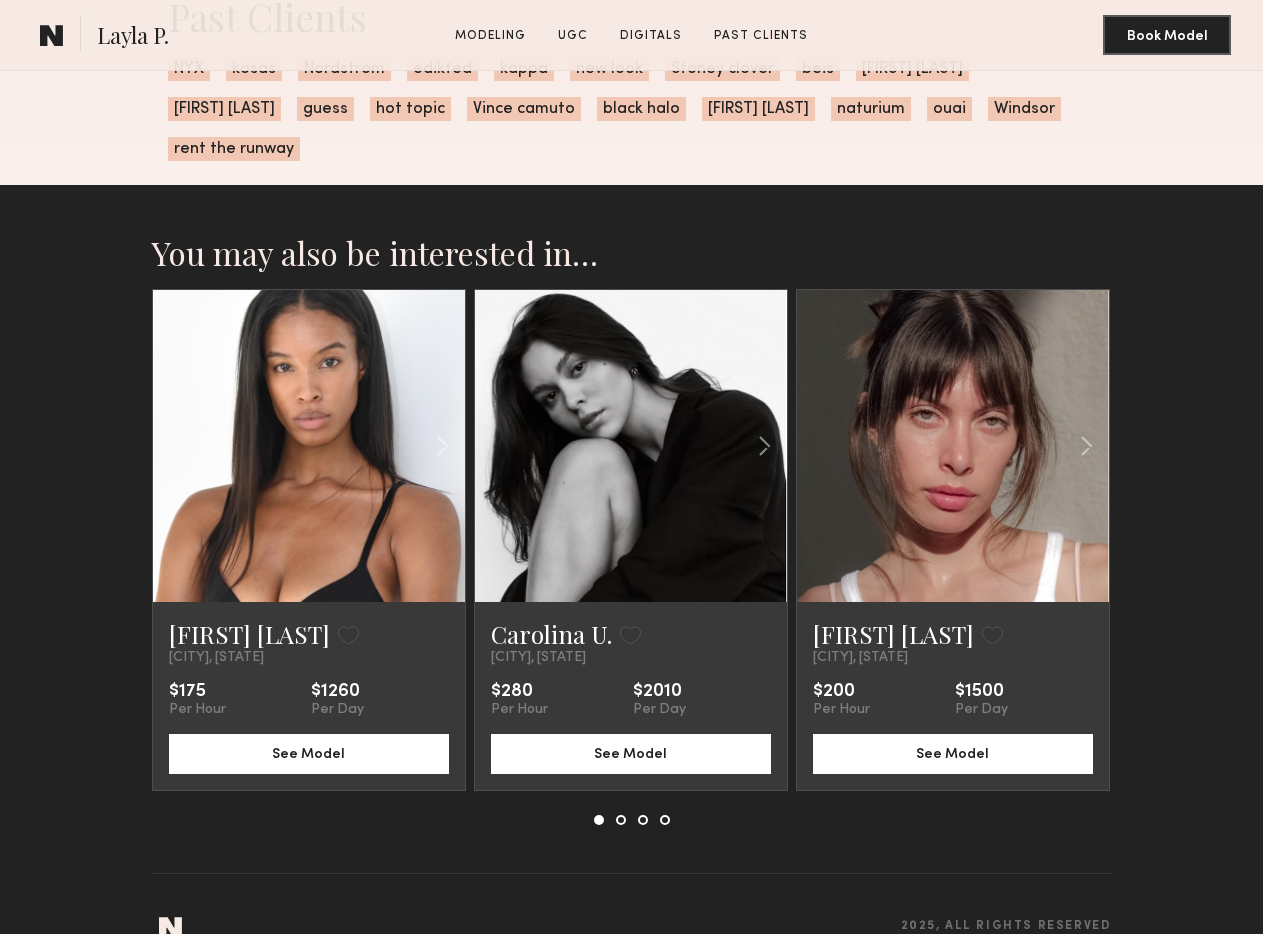 scroll, scrollTop: 4698, scrollLeft: 0, axis: vertical 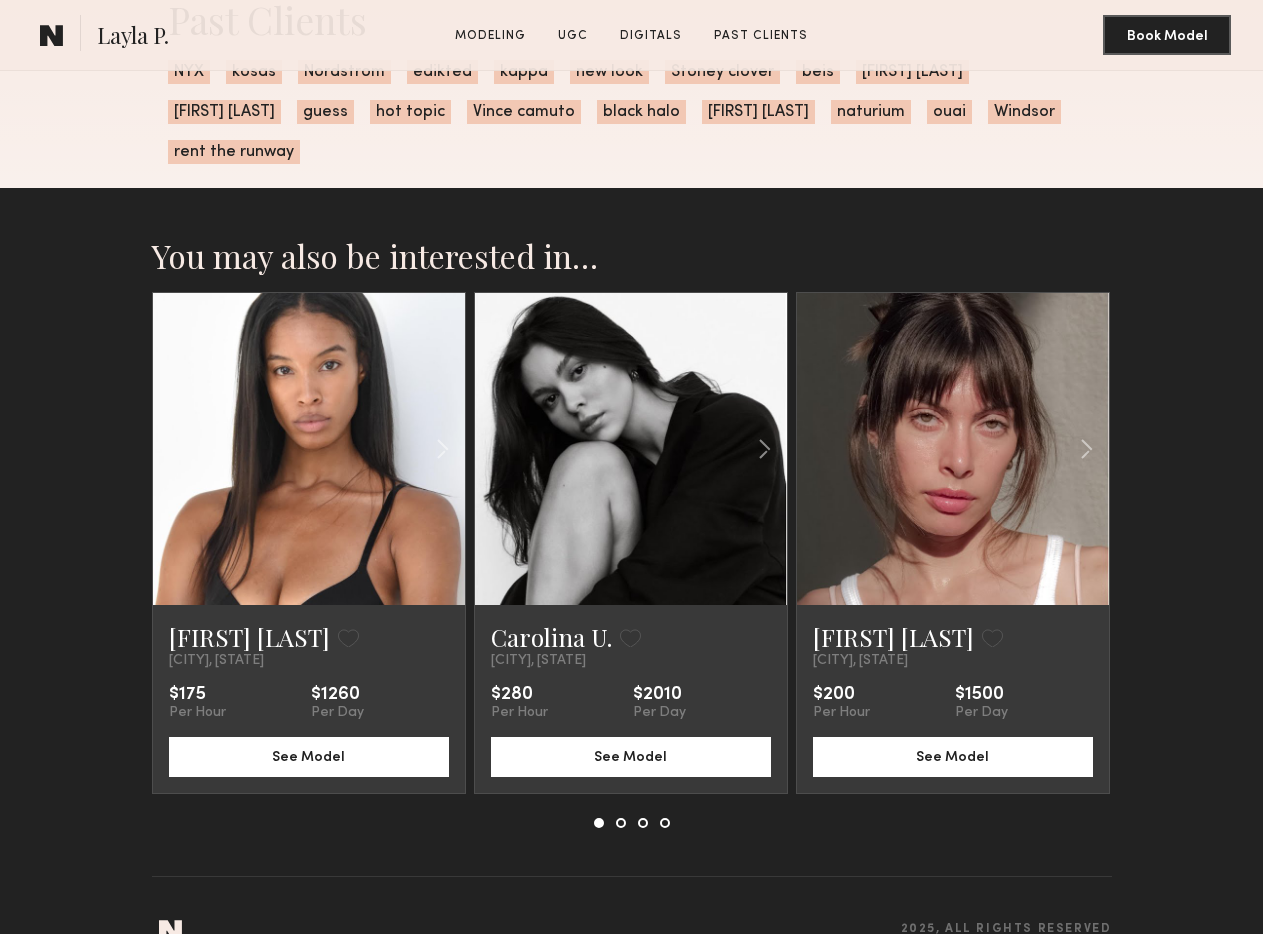 click 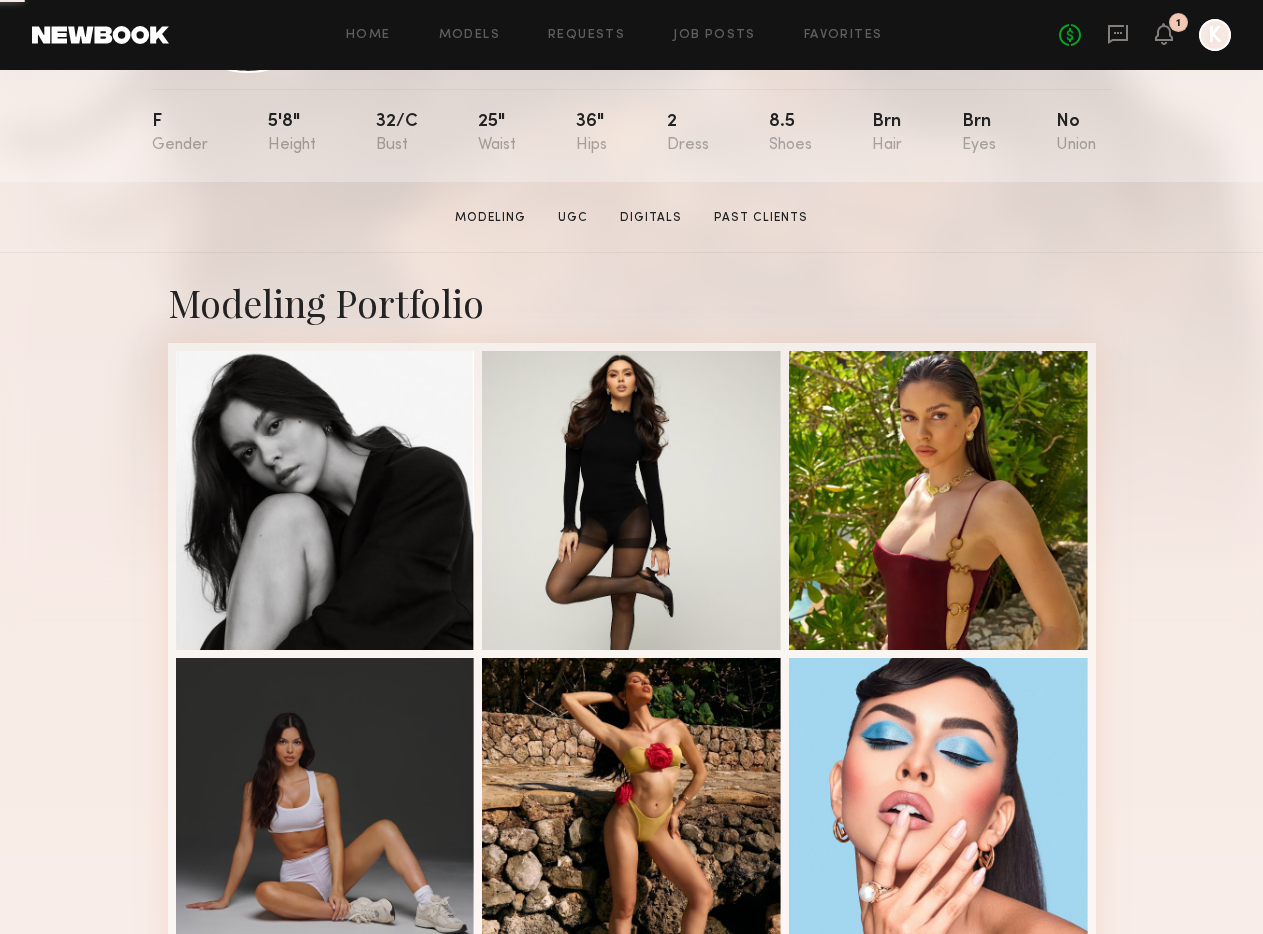 scroll, scrollTop: 359, scrollLeft: 0, axis: vertical 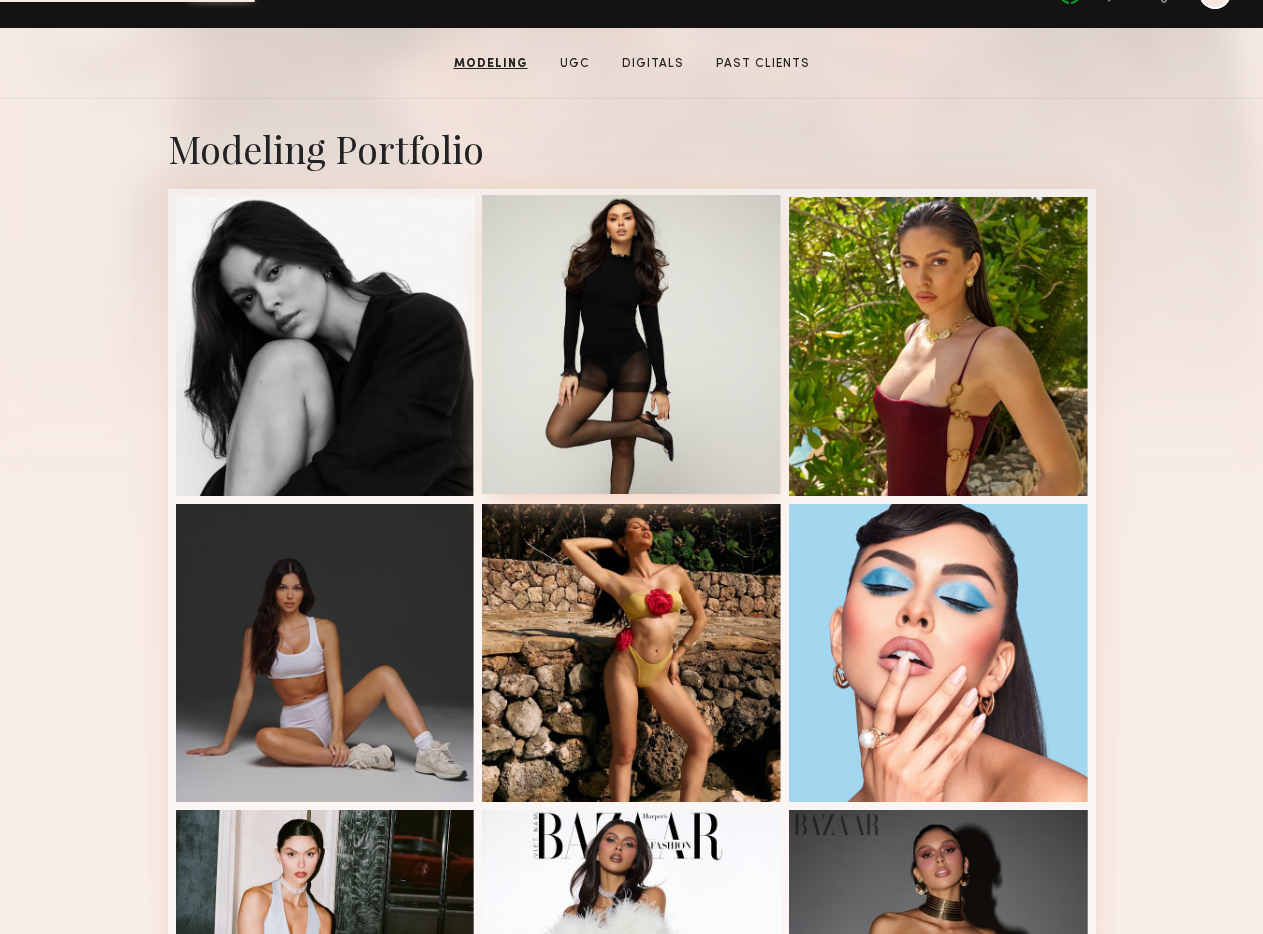 click at bounding box center [631, 344] 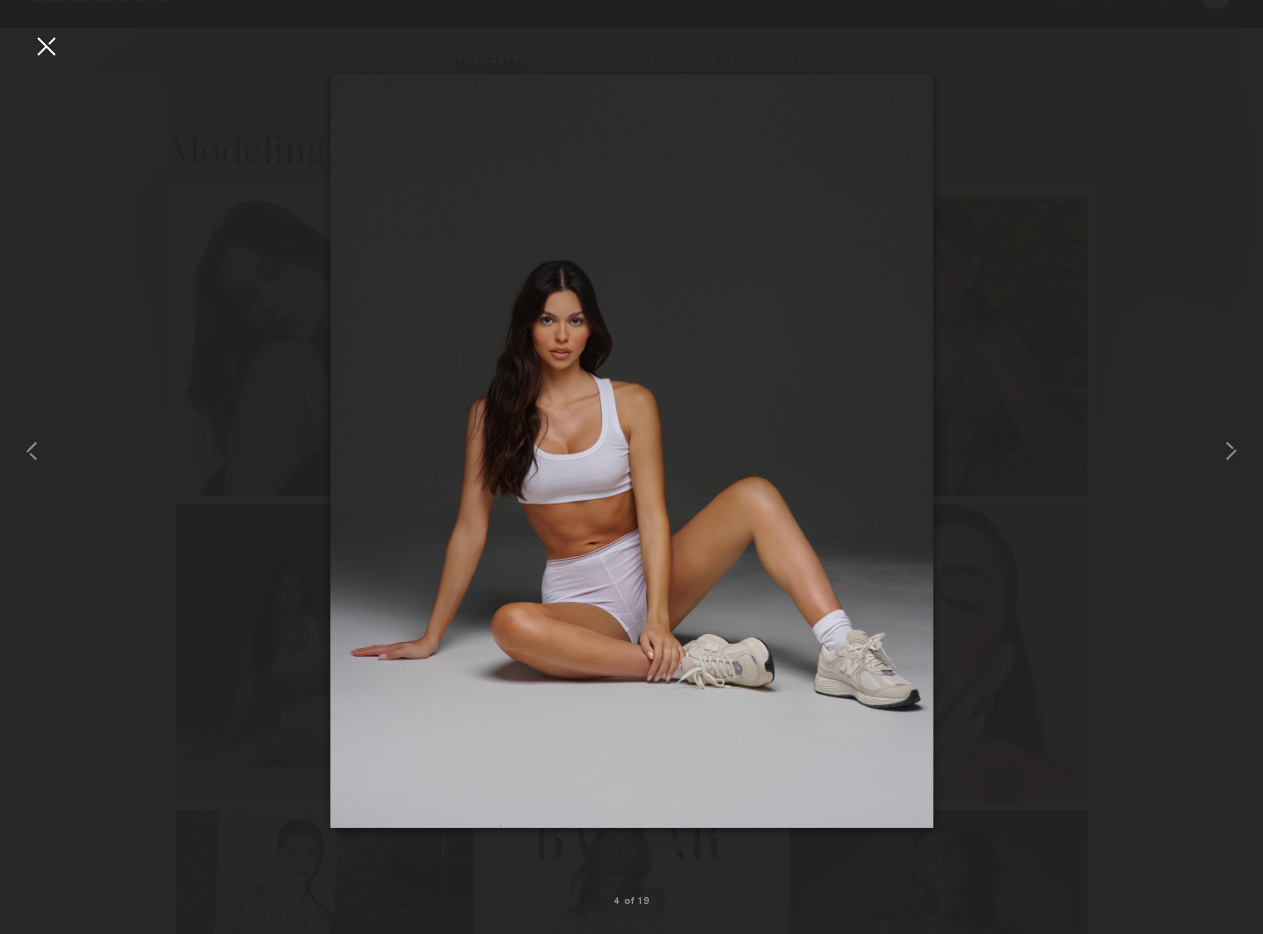click at bounding box center [631, 451] 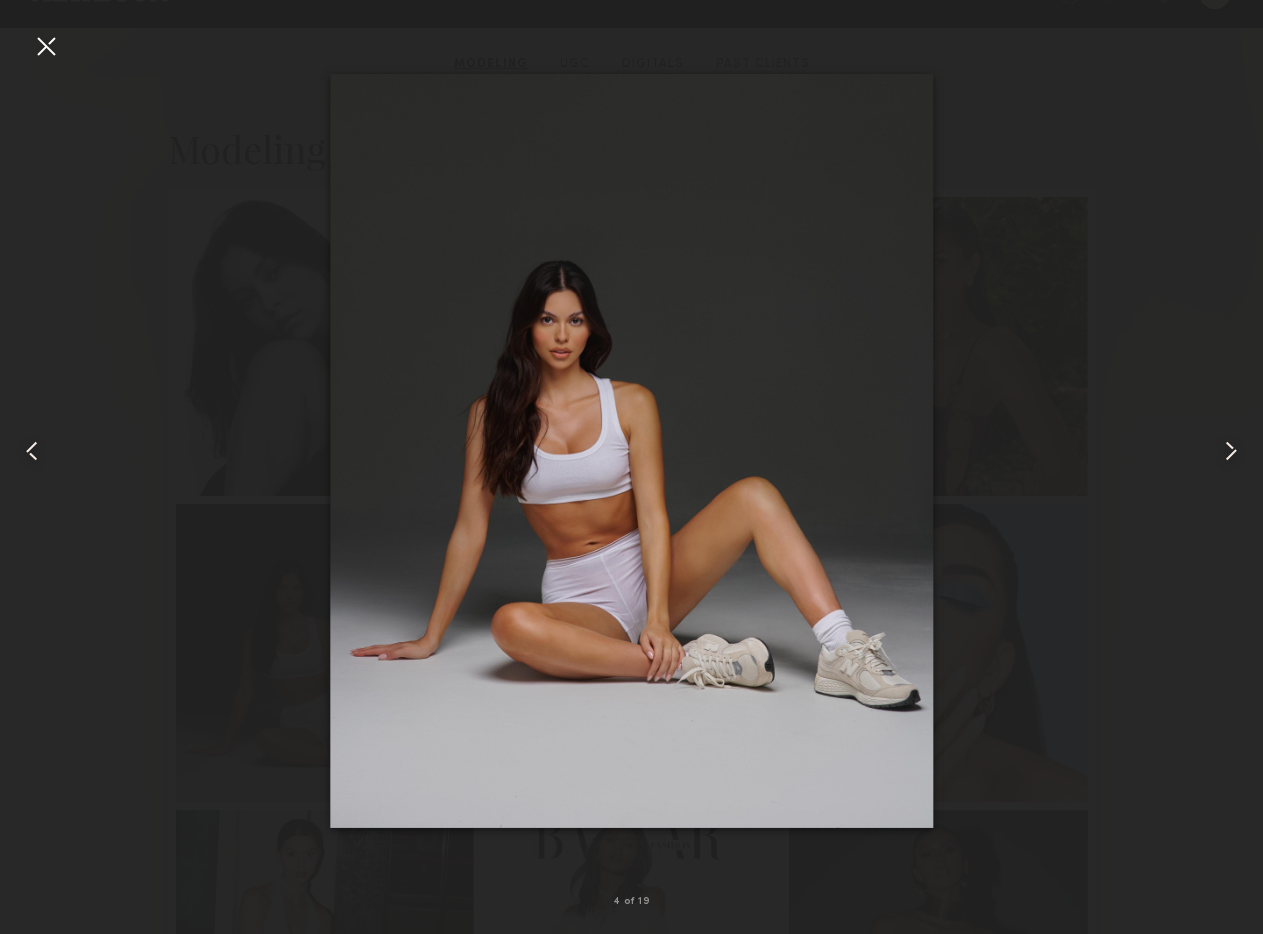 click at bounding box center [46, 46] 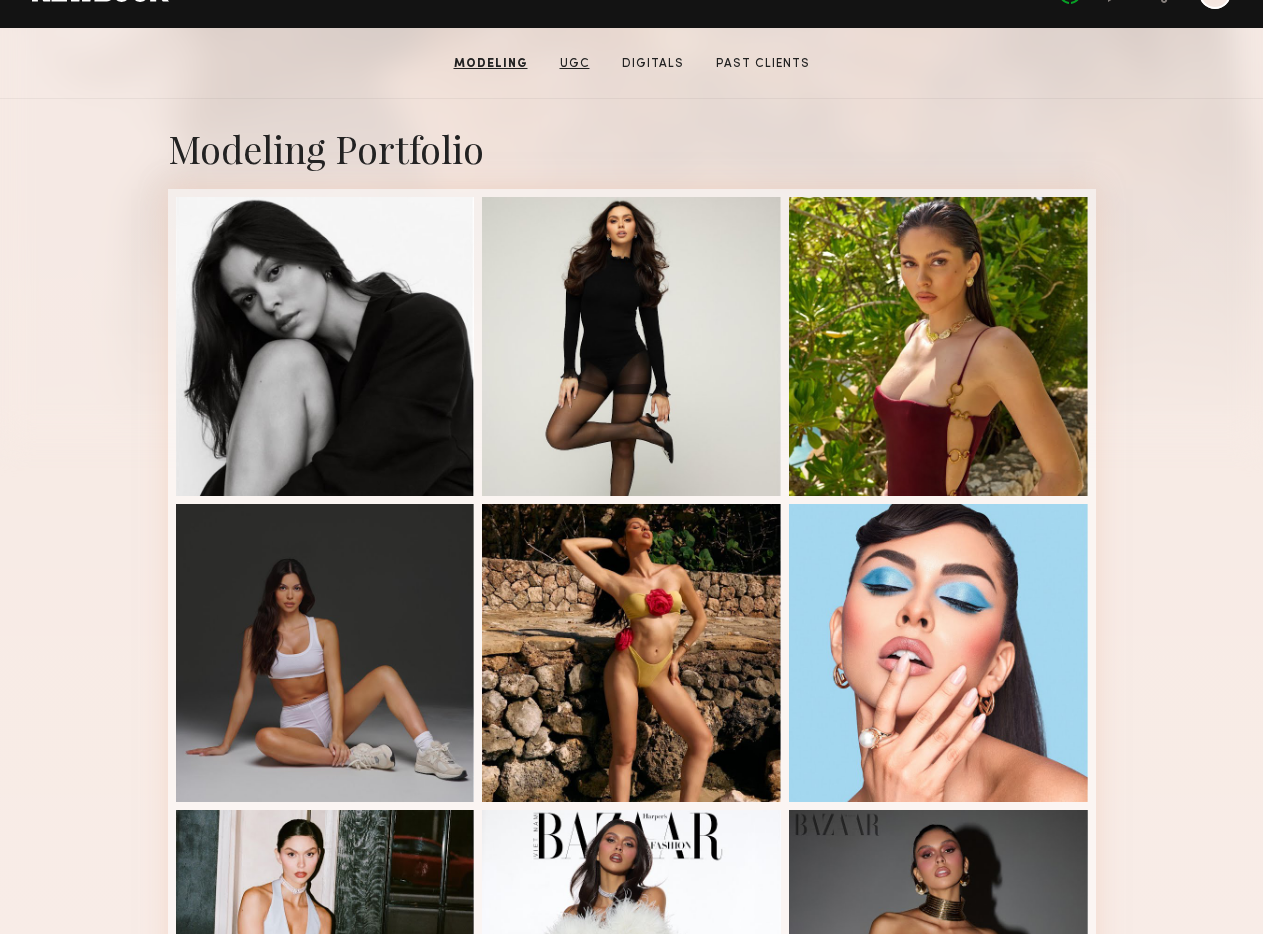 click on "UGC" 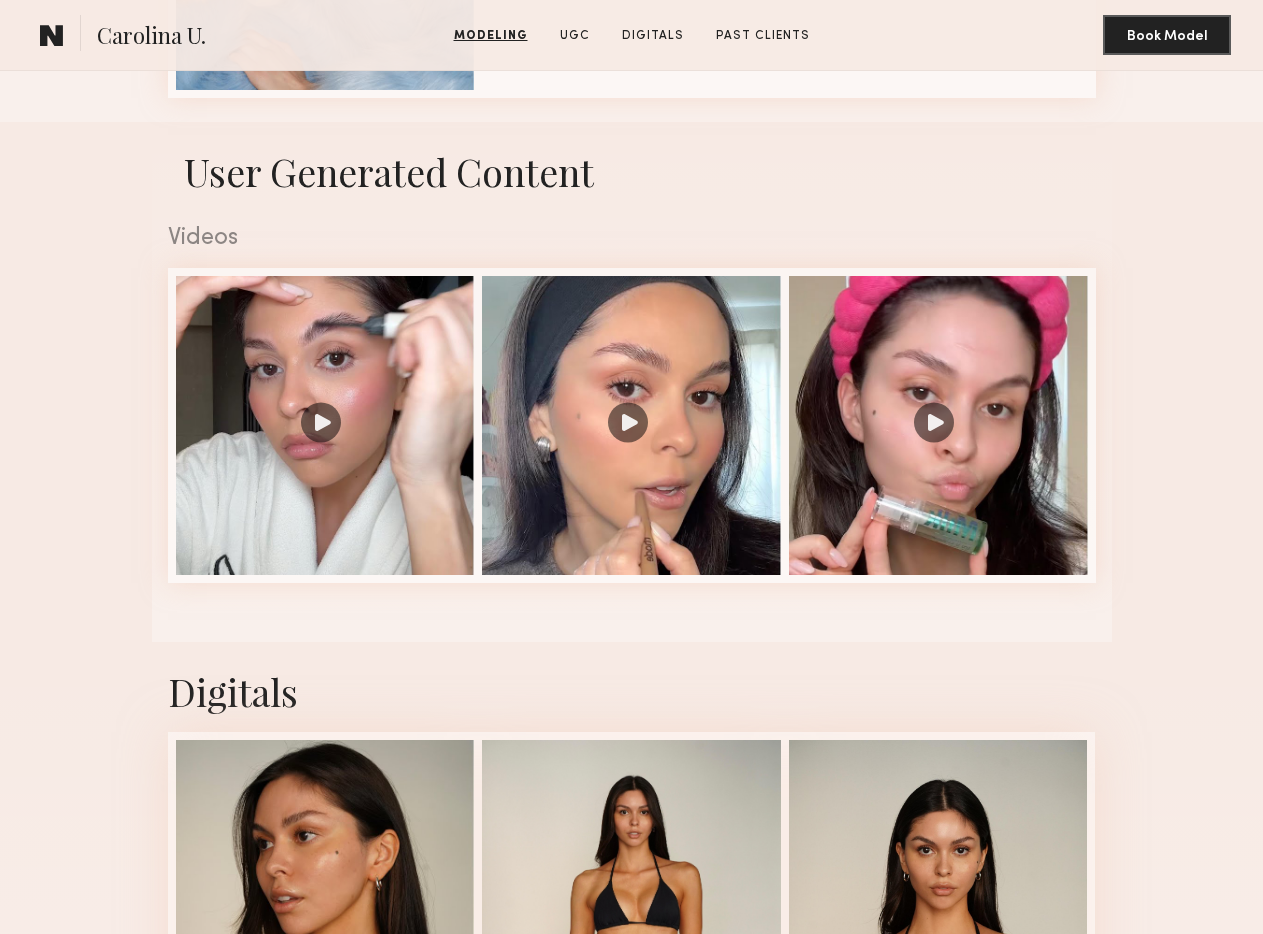click at bounding box center (631, 425) 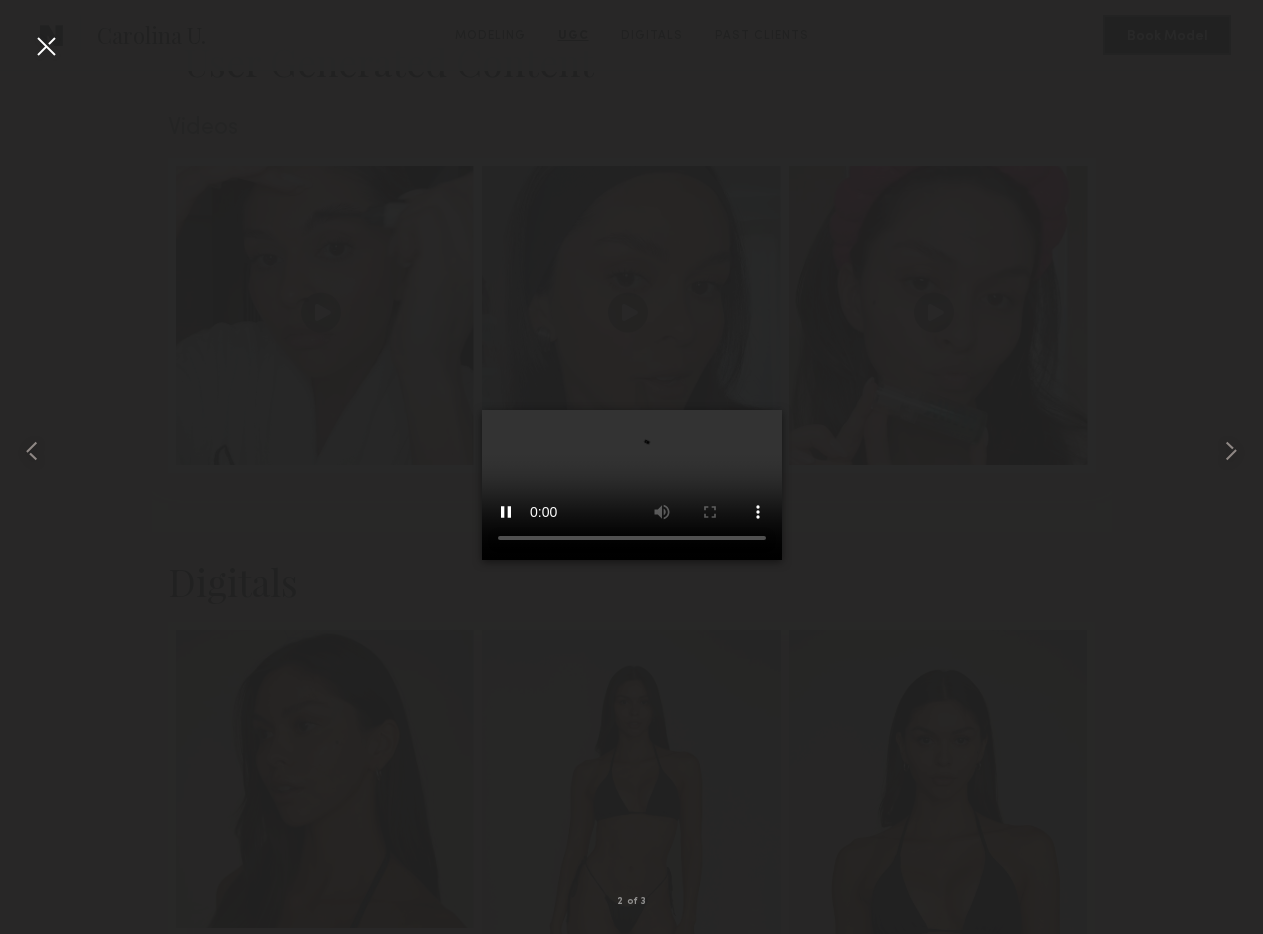 scroll, scrollTop: 2780, scrollLeft: 0, axis: vertical 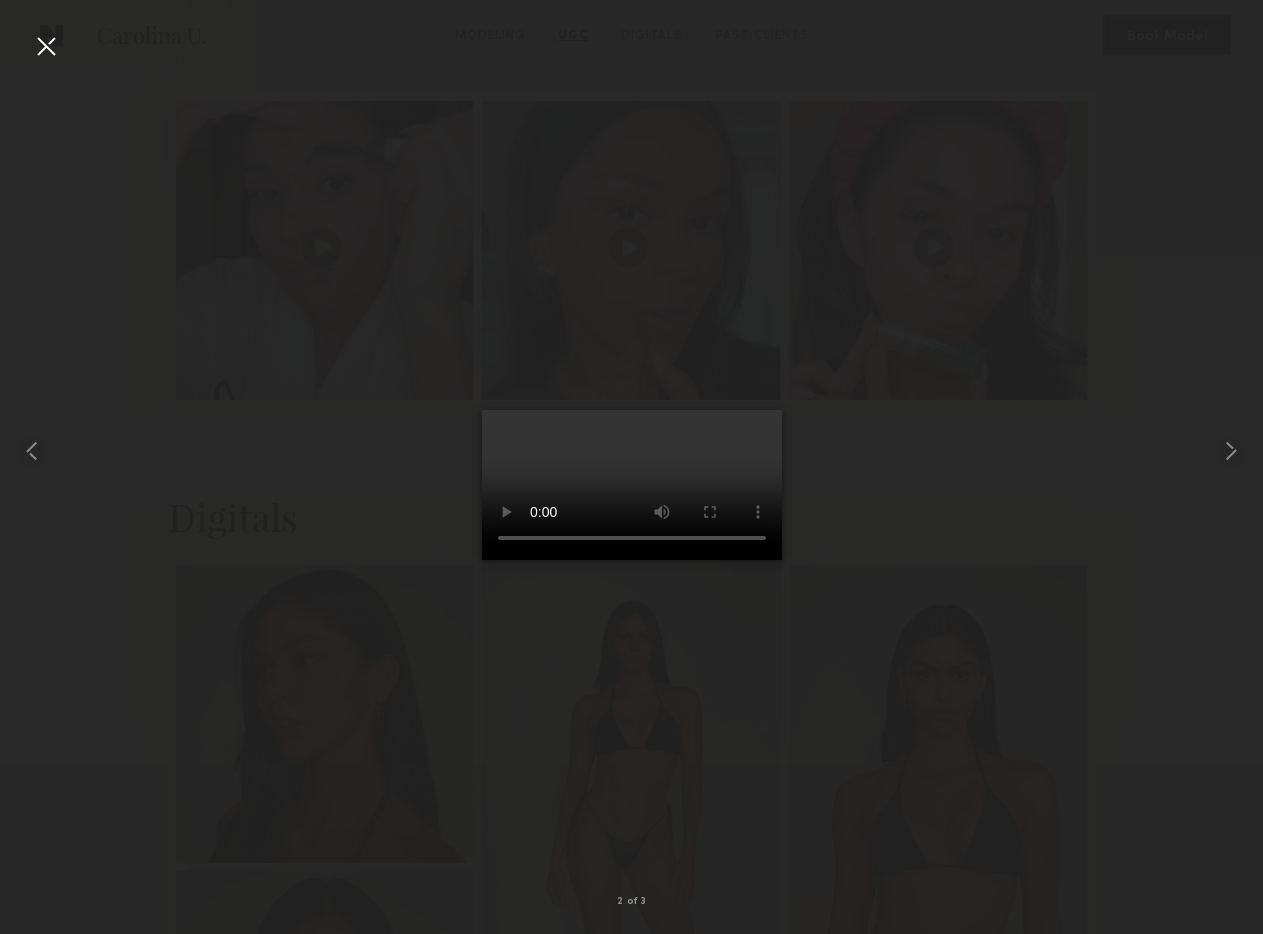 click at bounding box center (46, 46) 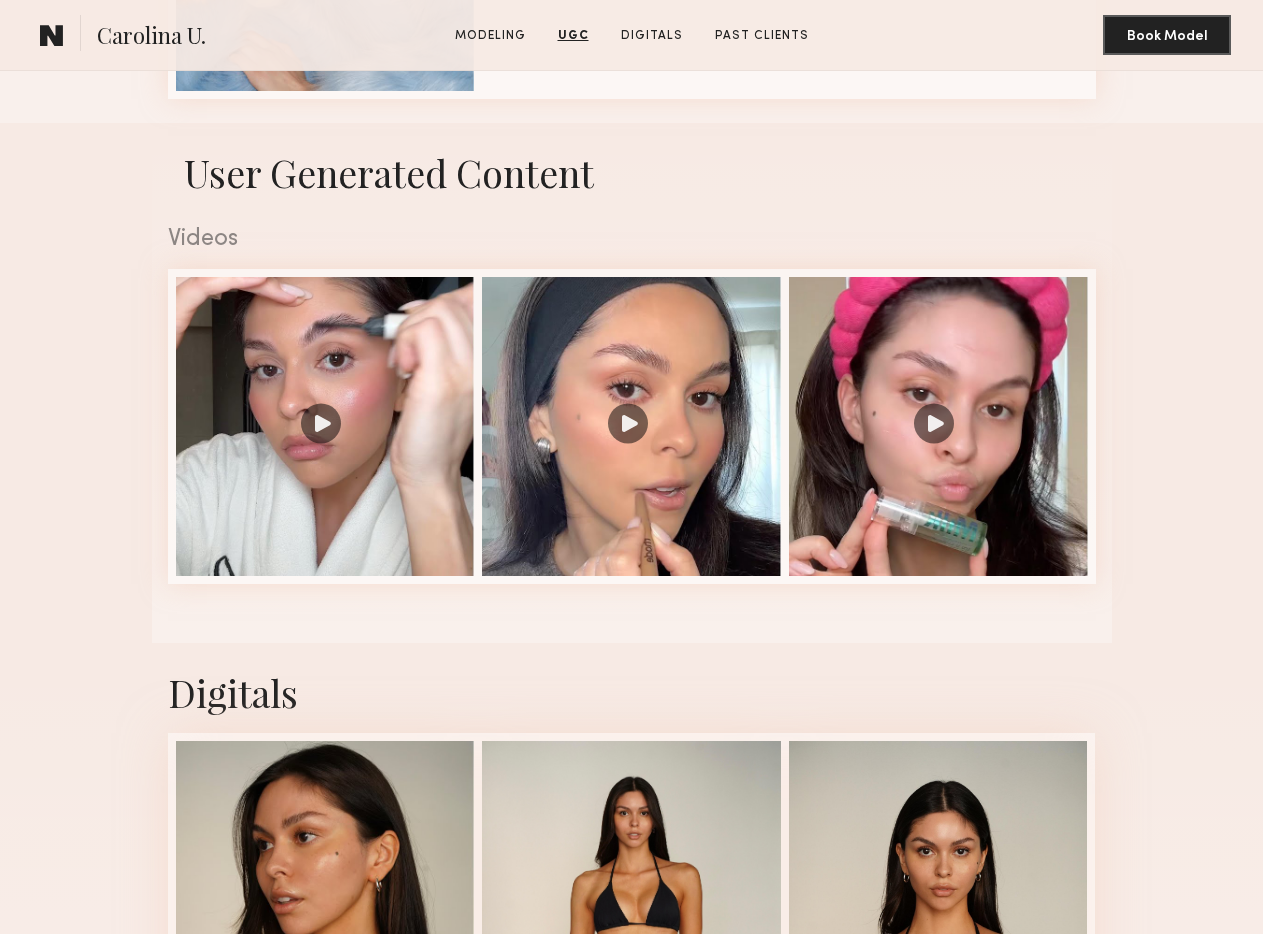 scroll, scrollTop: 2516, scrollLeft: 0, axis: vertical 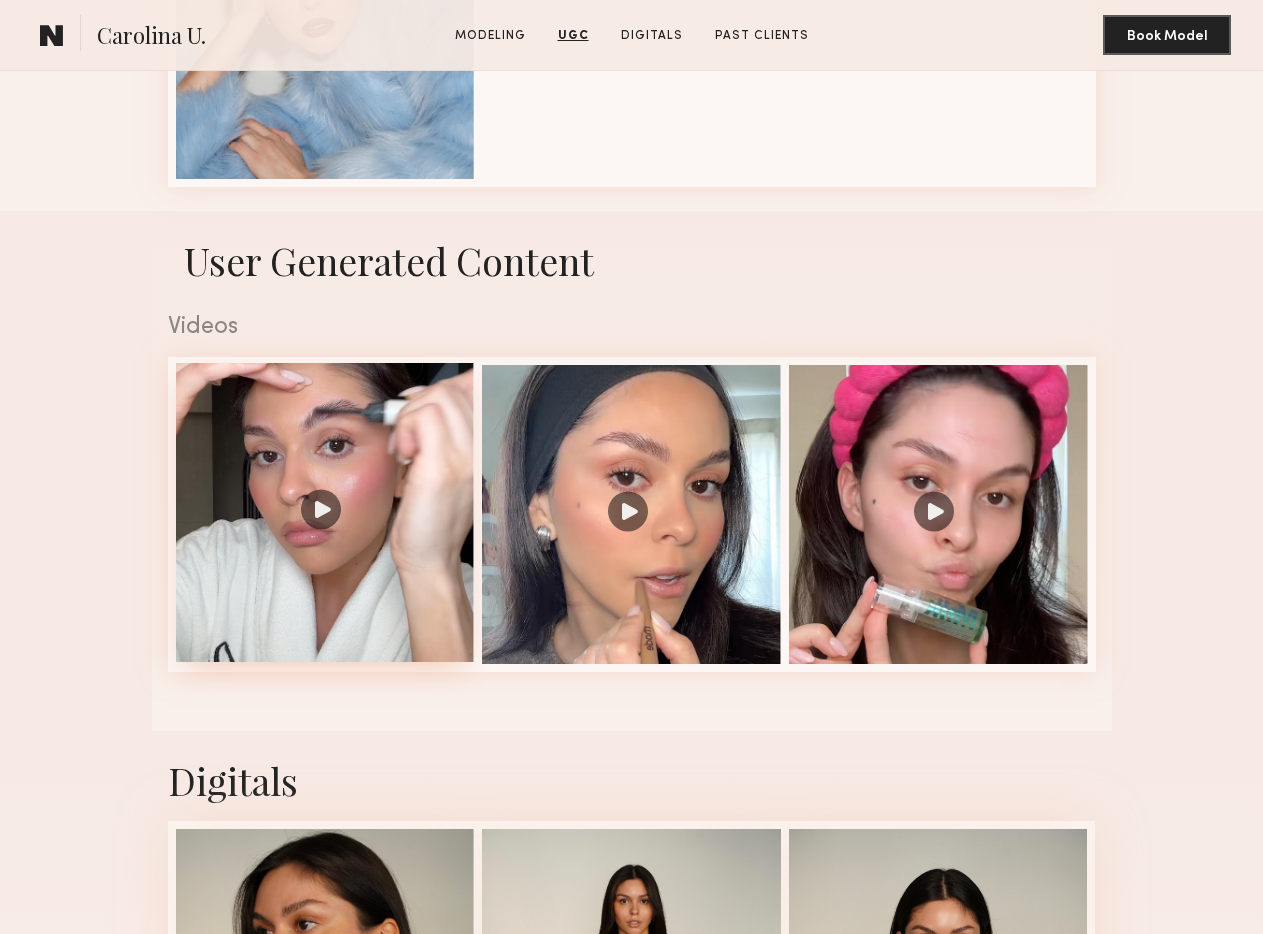 click at bounding box center (325, 512) 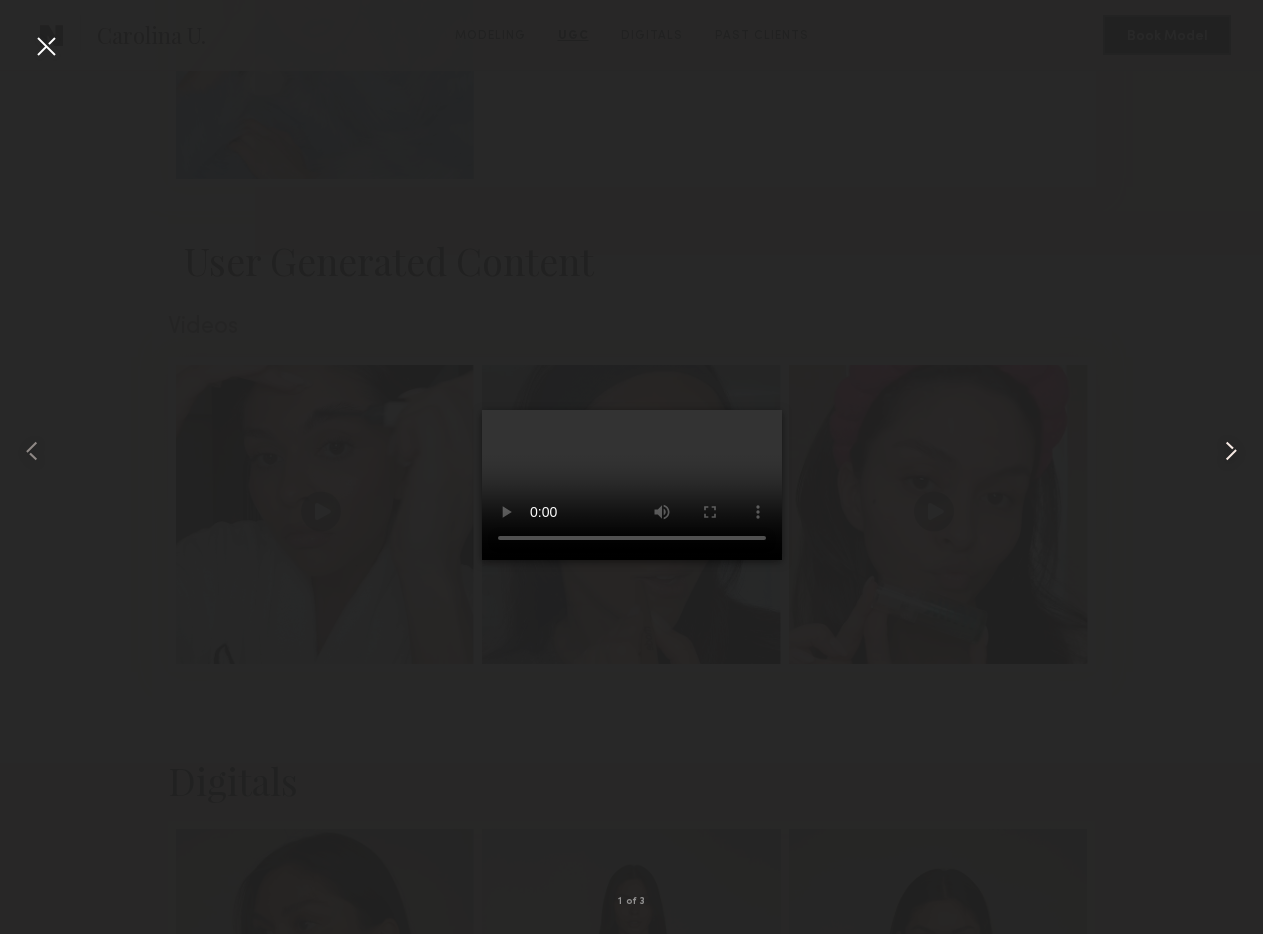 click at bounding box center [1231, 451] 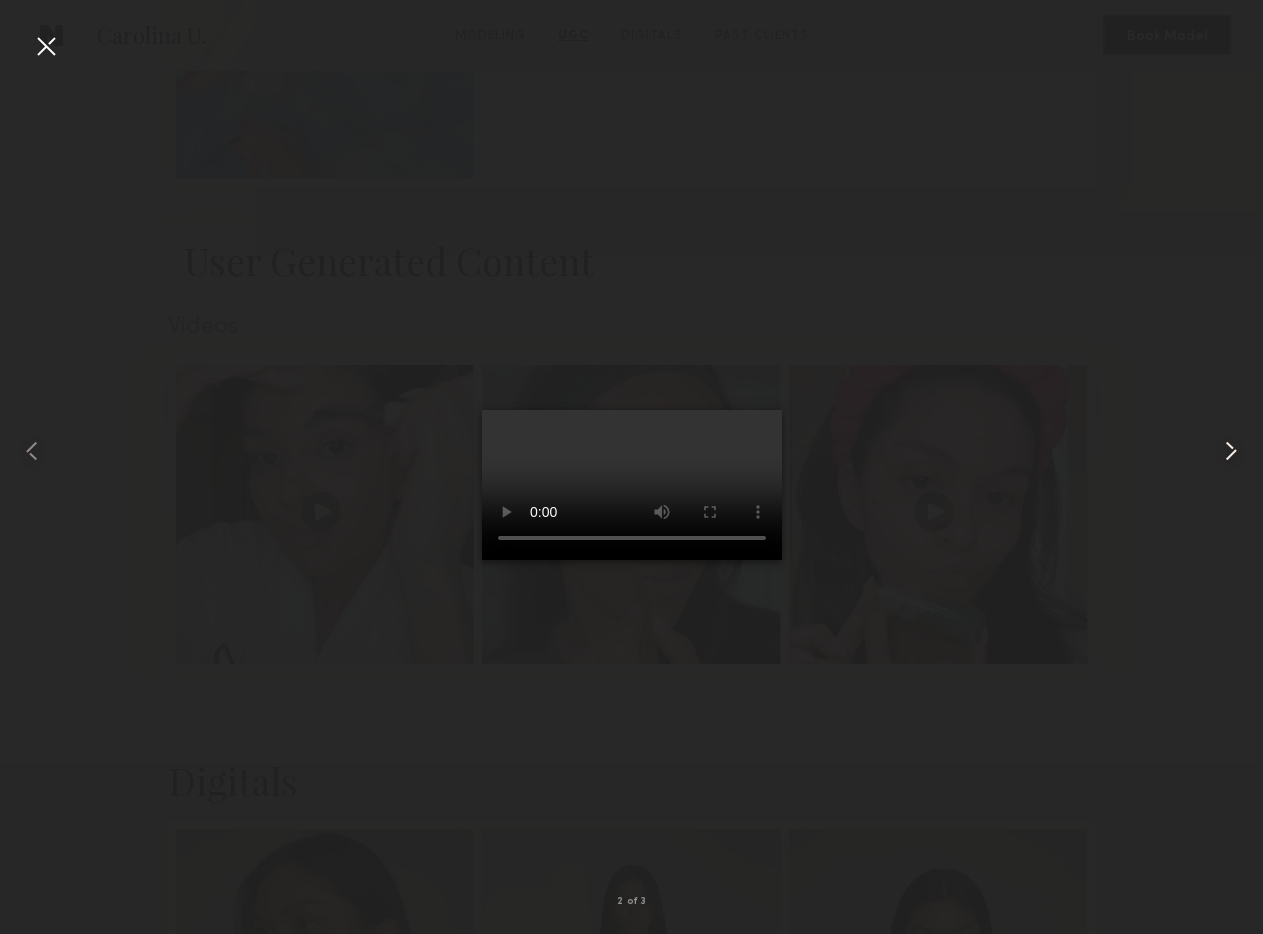 click at bounding box center [1231, 451] 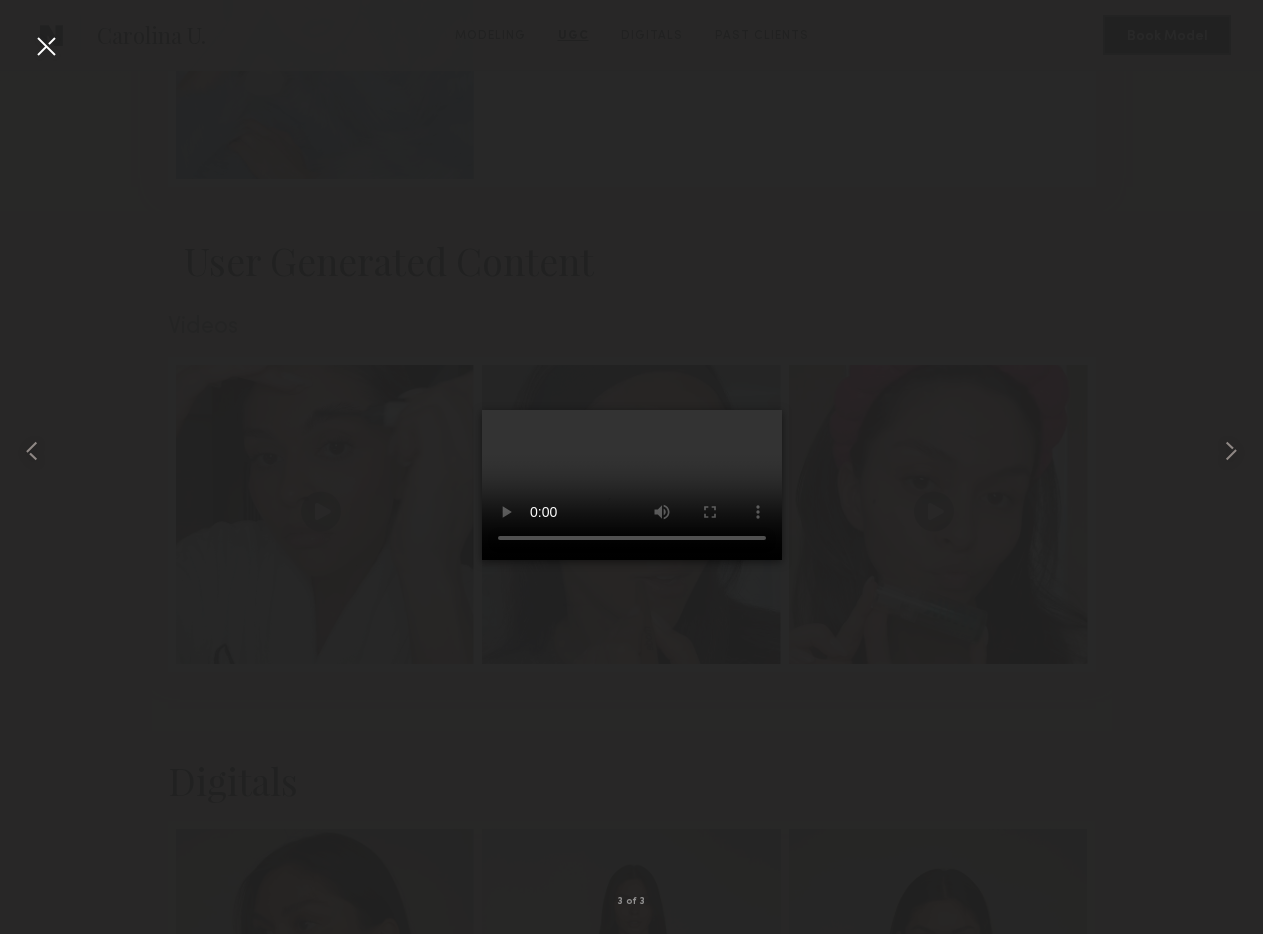 click at bounding box center (631, 451) 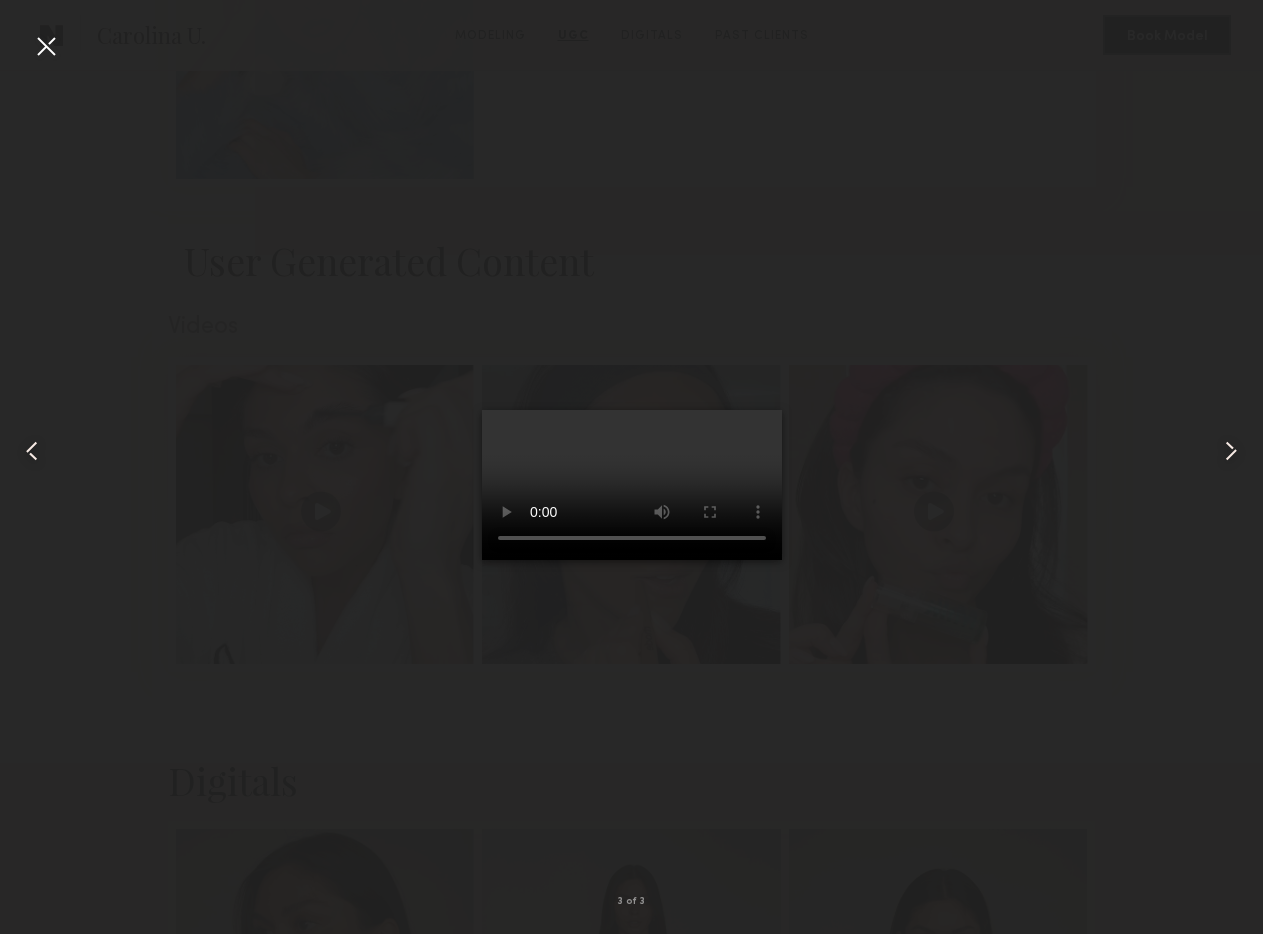 click at bounding box center [46, 46] 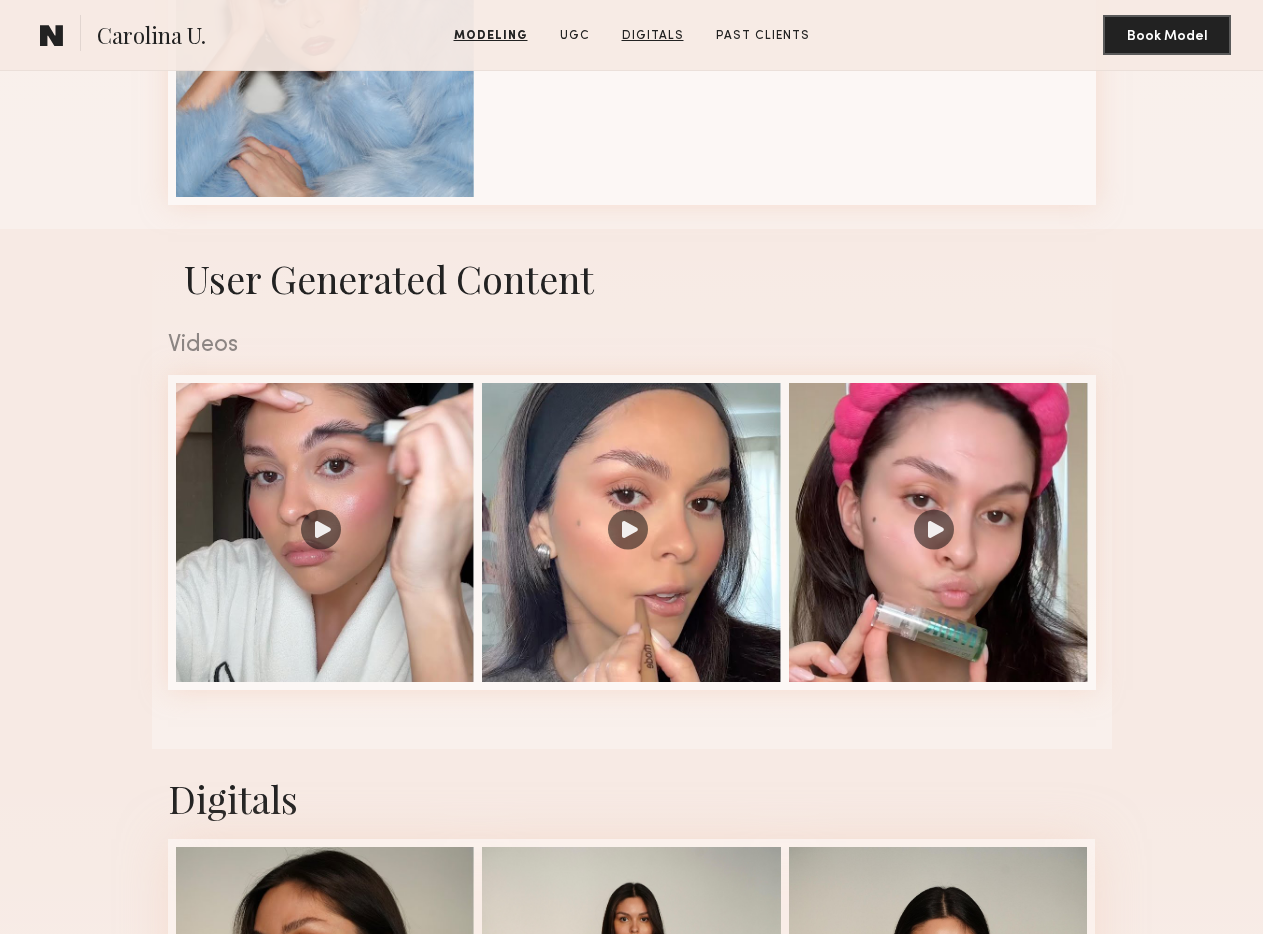 click on "Digitals" 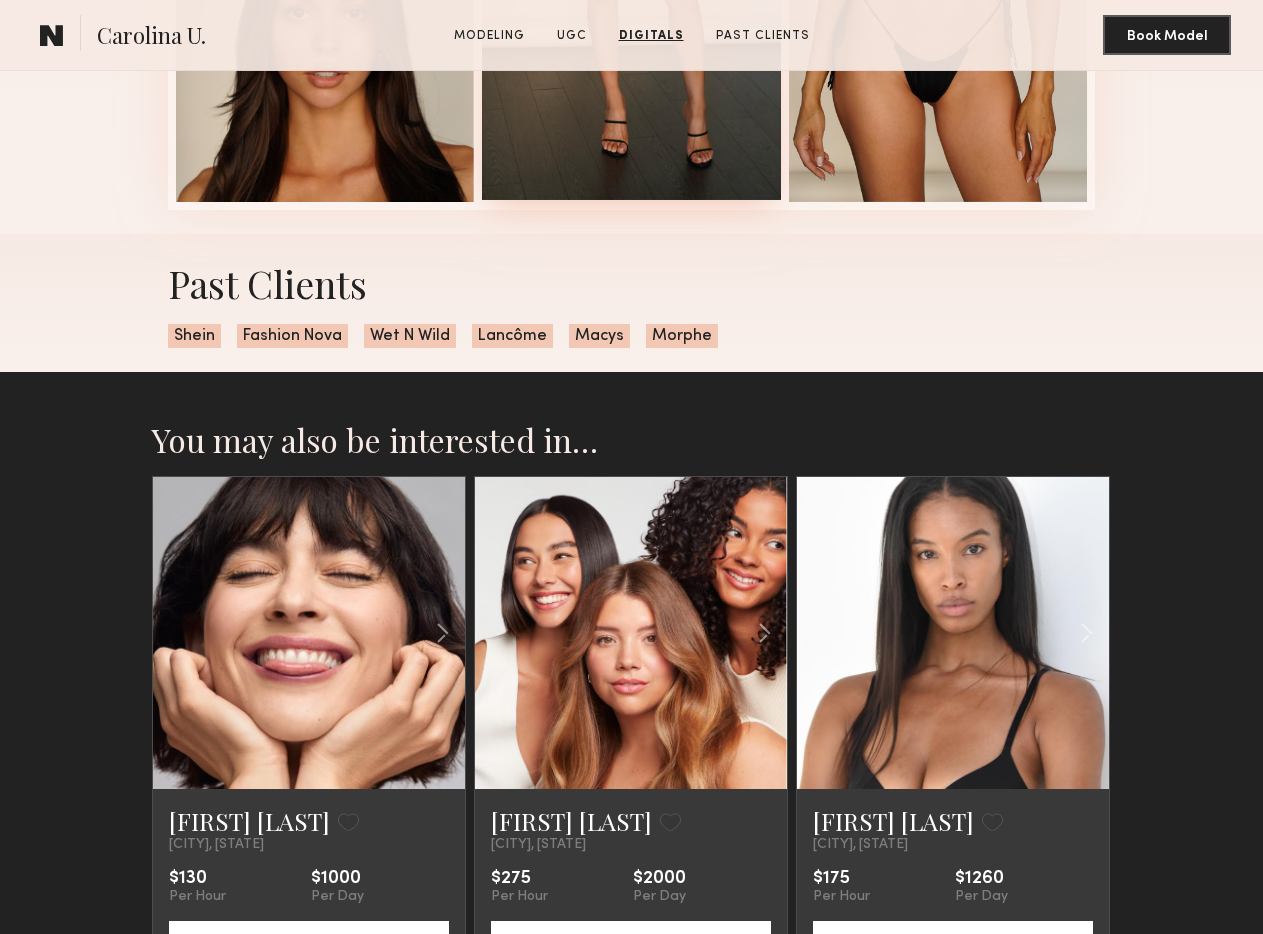 scroll, scrollTop: 3973, scrollLeft: 0, axis: vertical 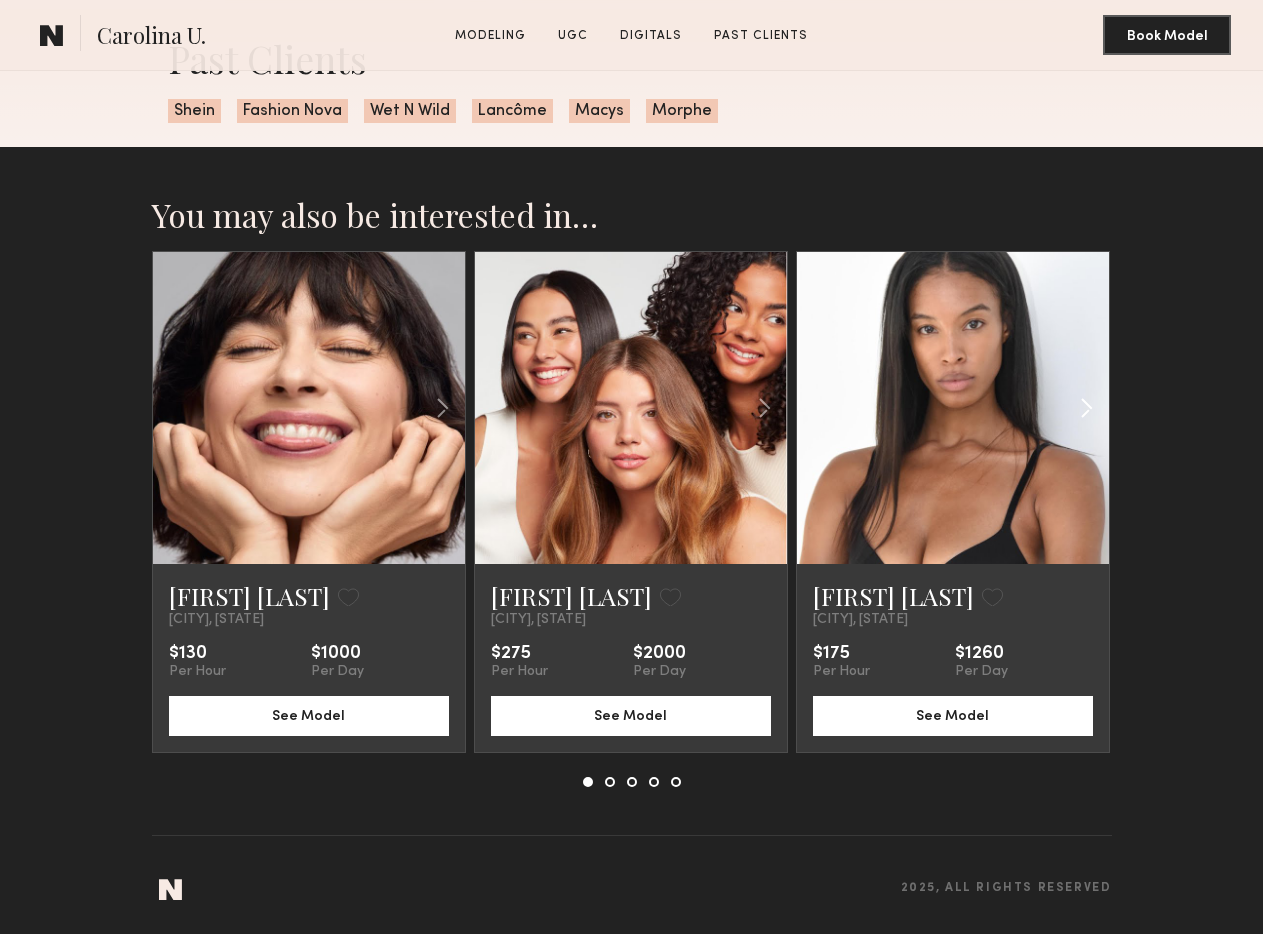 click 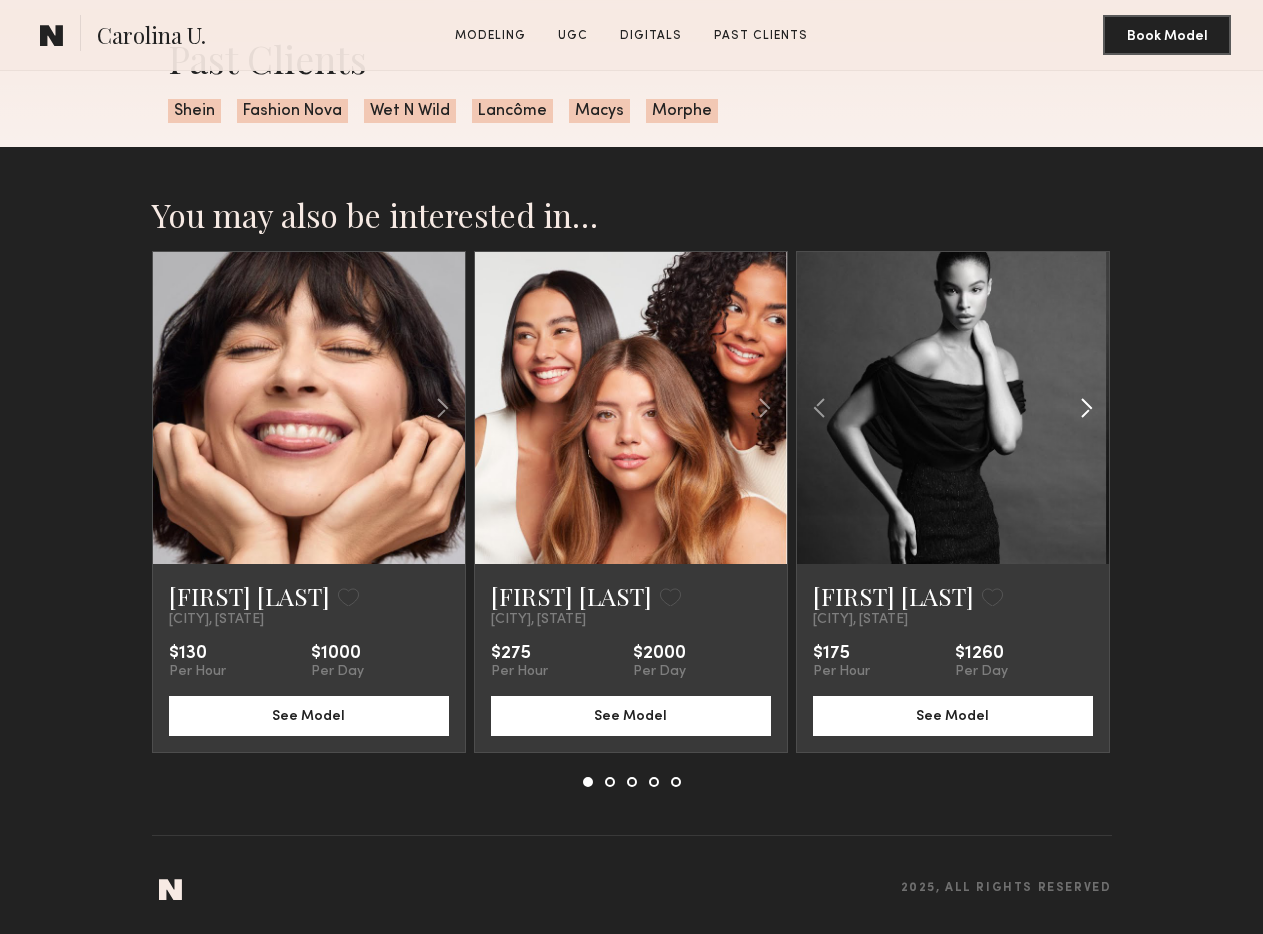 click 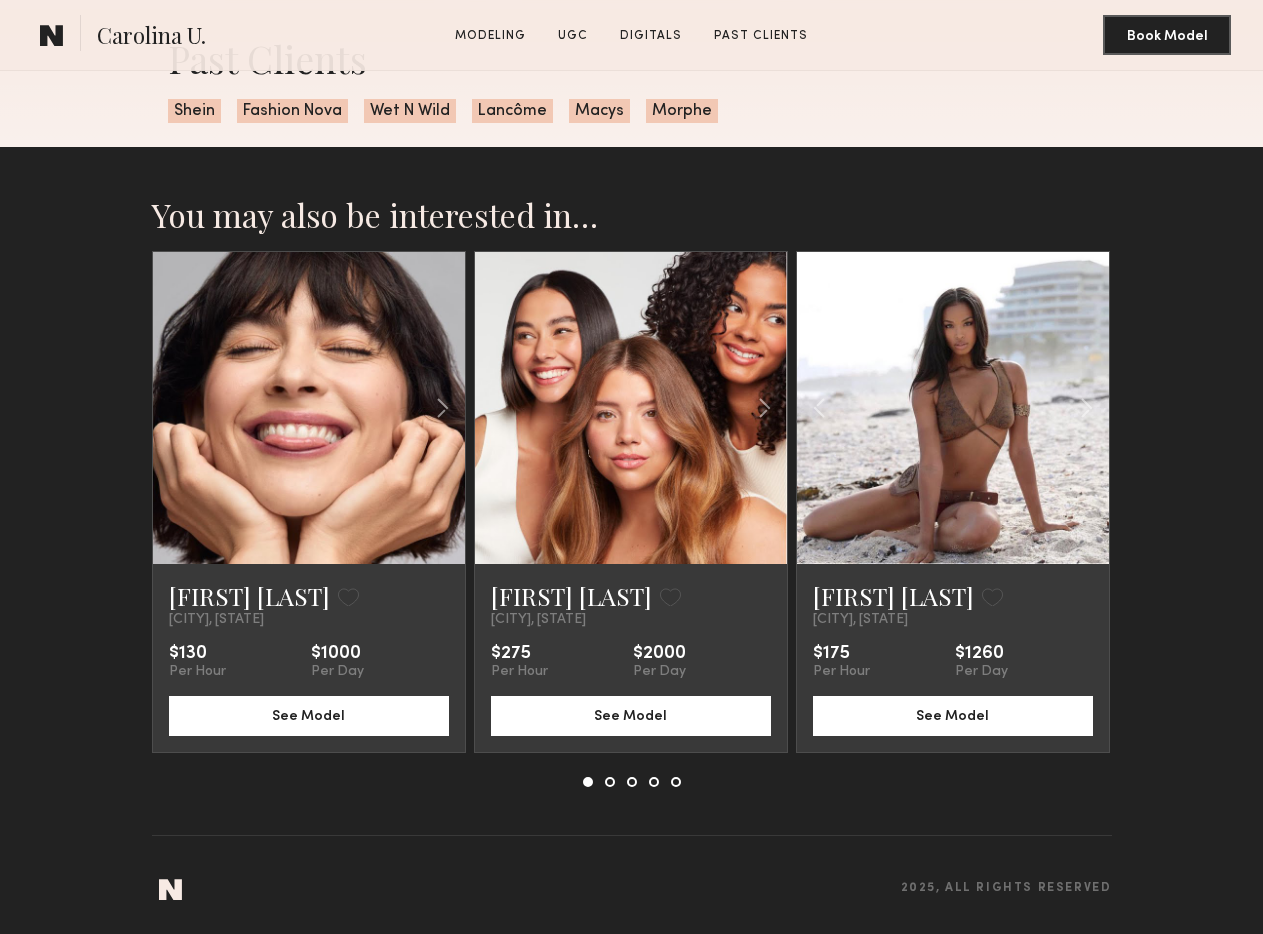 click 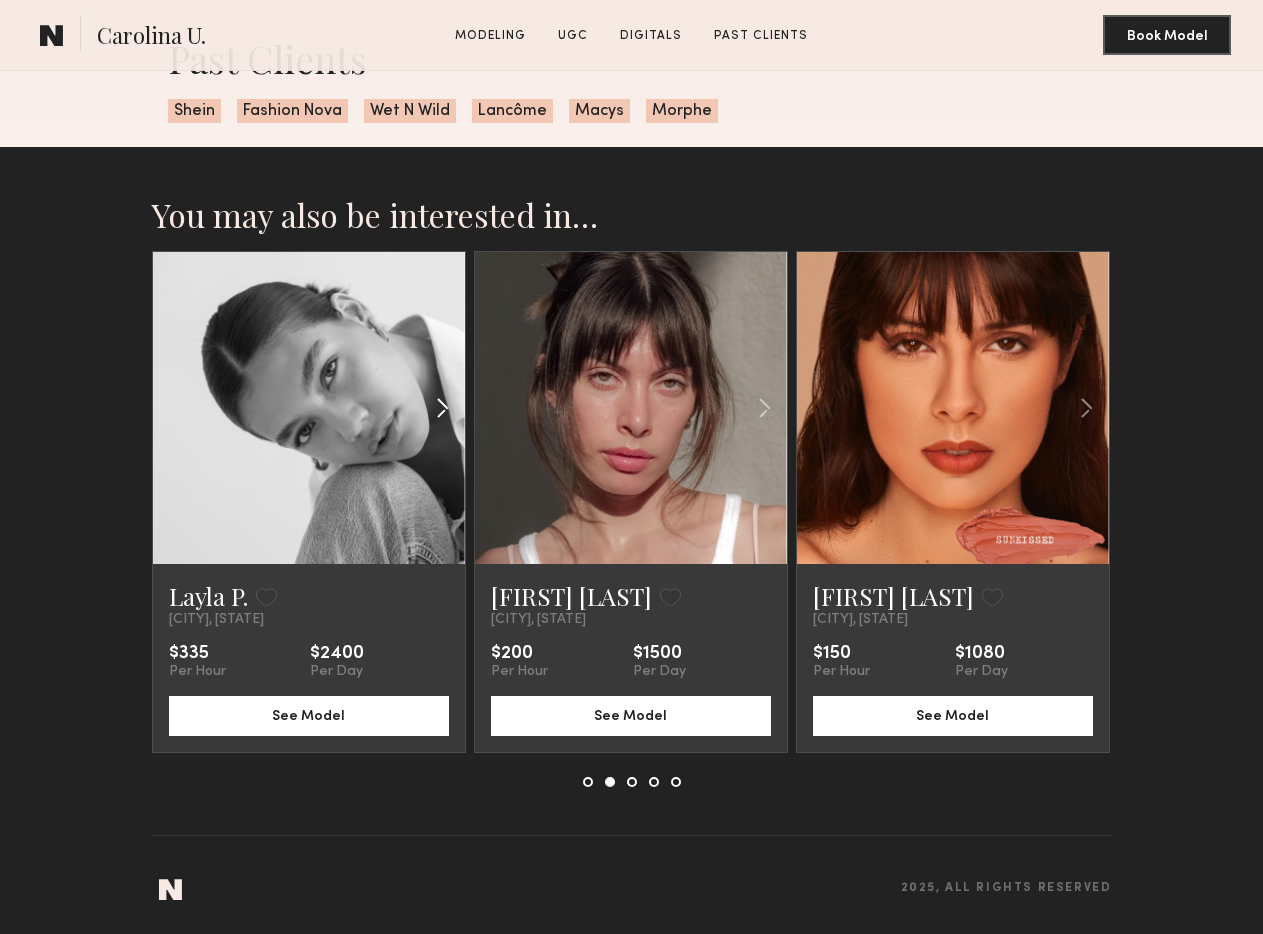 click 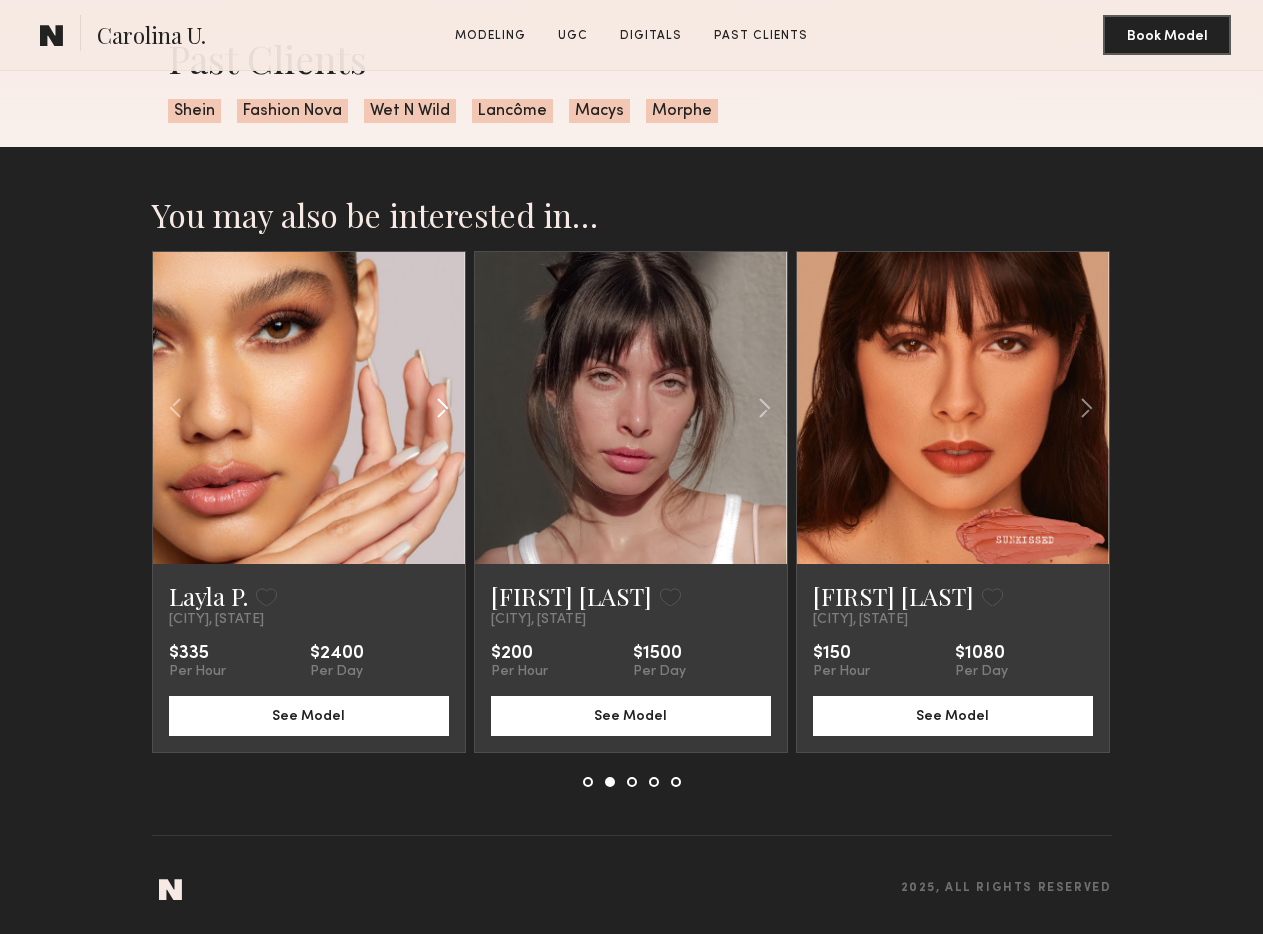 click 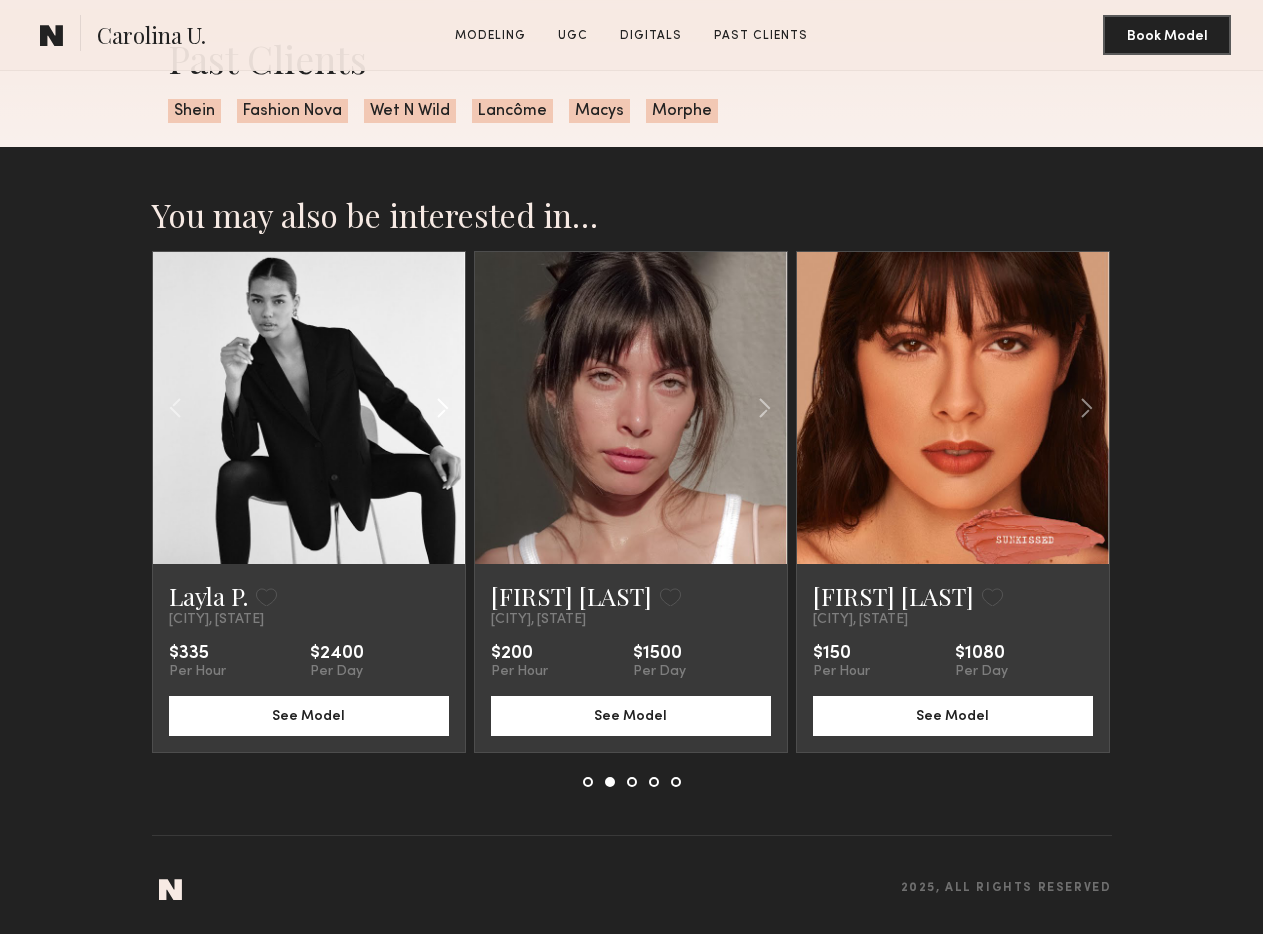 click 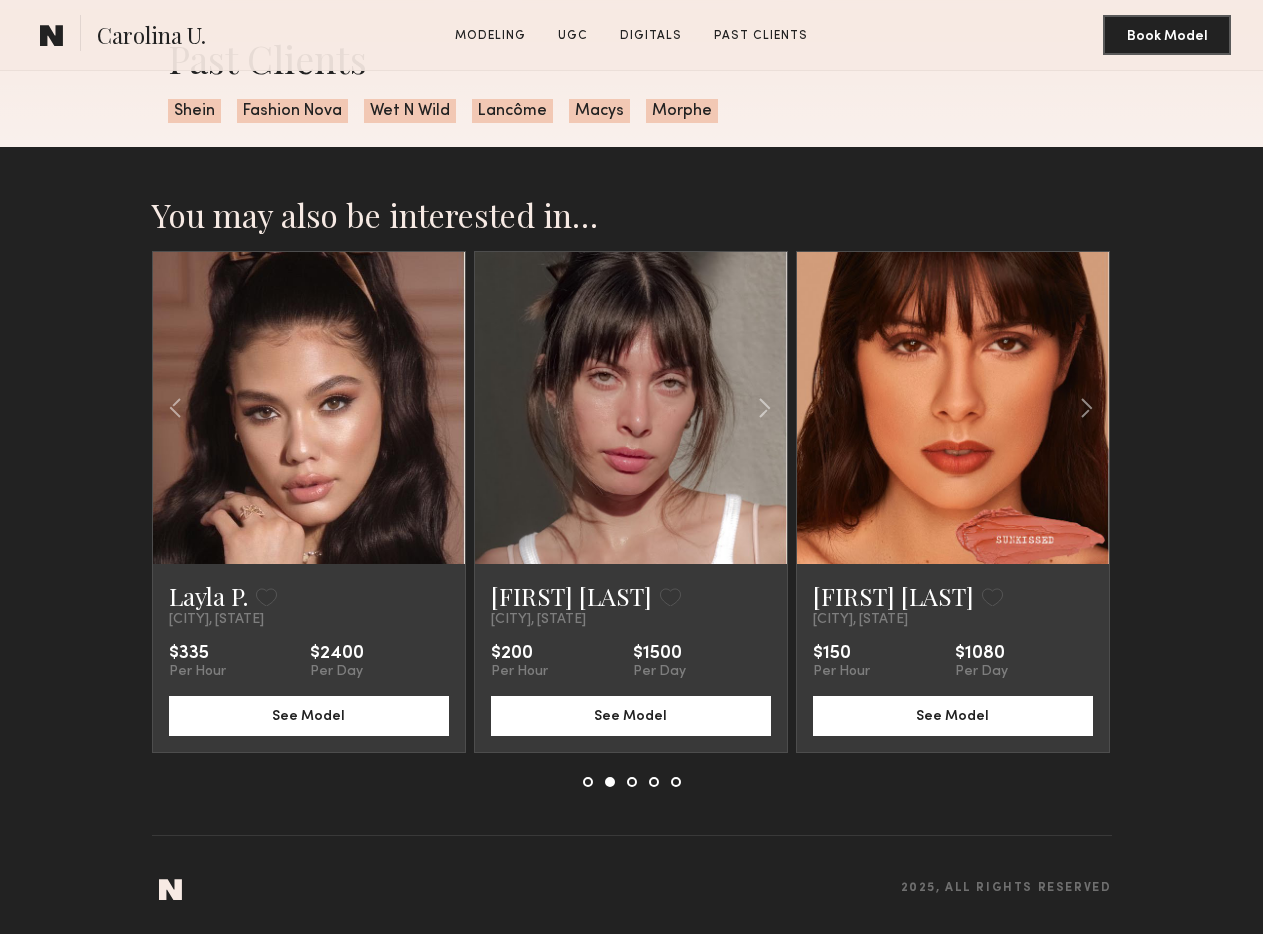 click 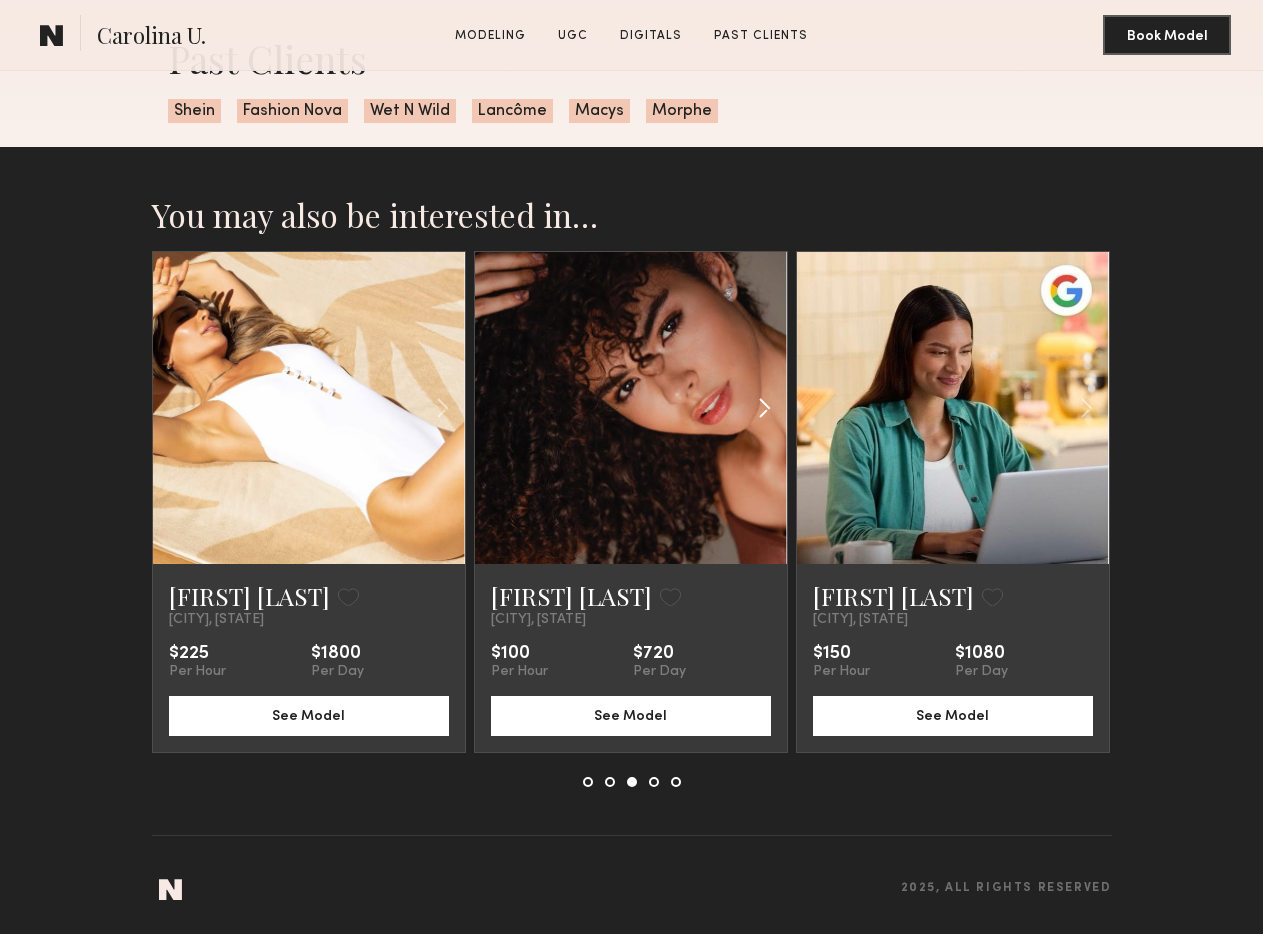 click 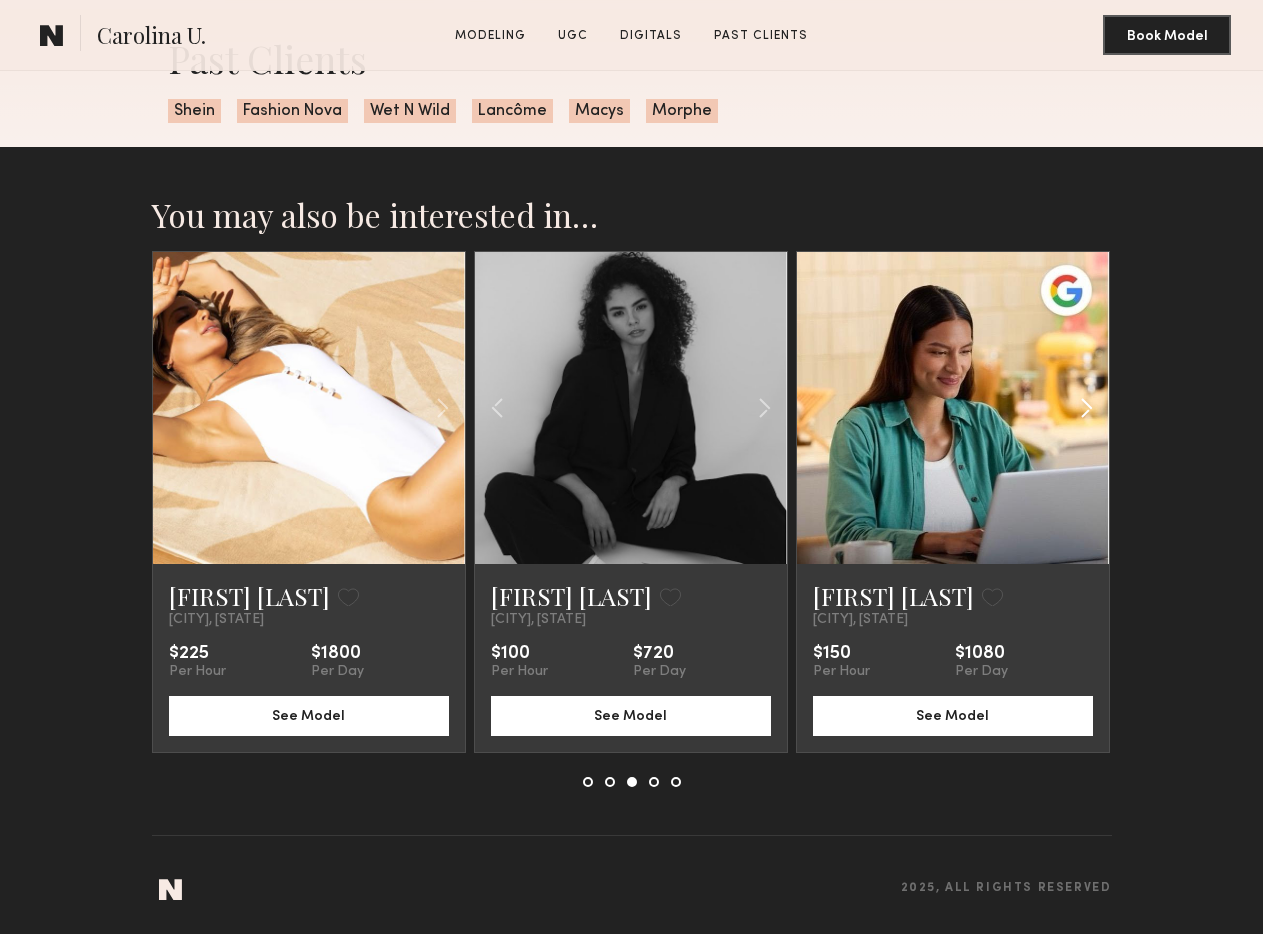 click 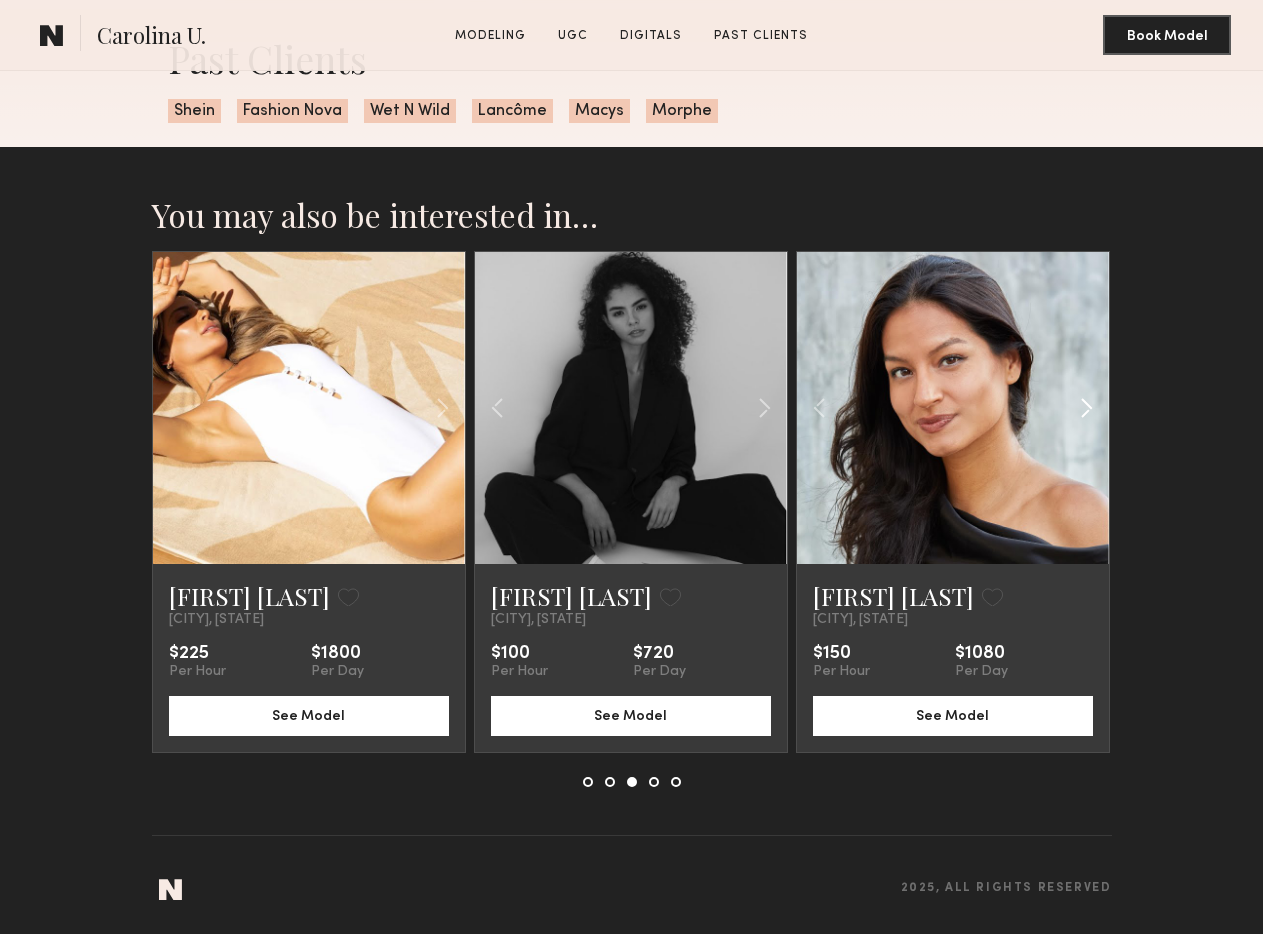 click 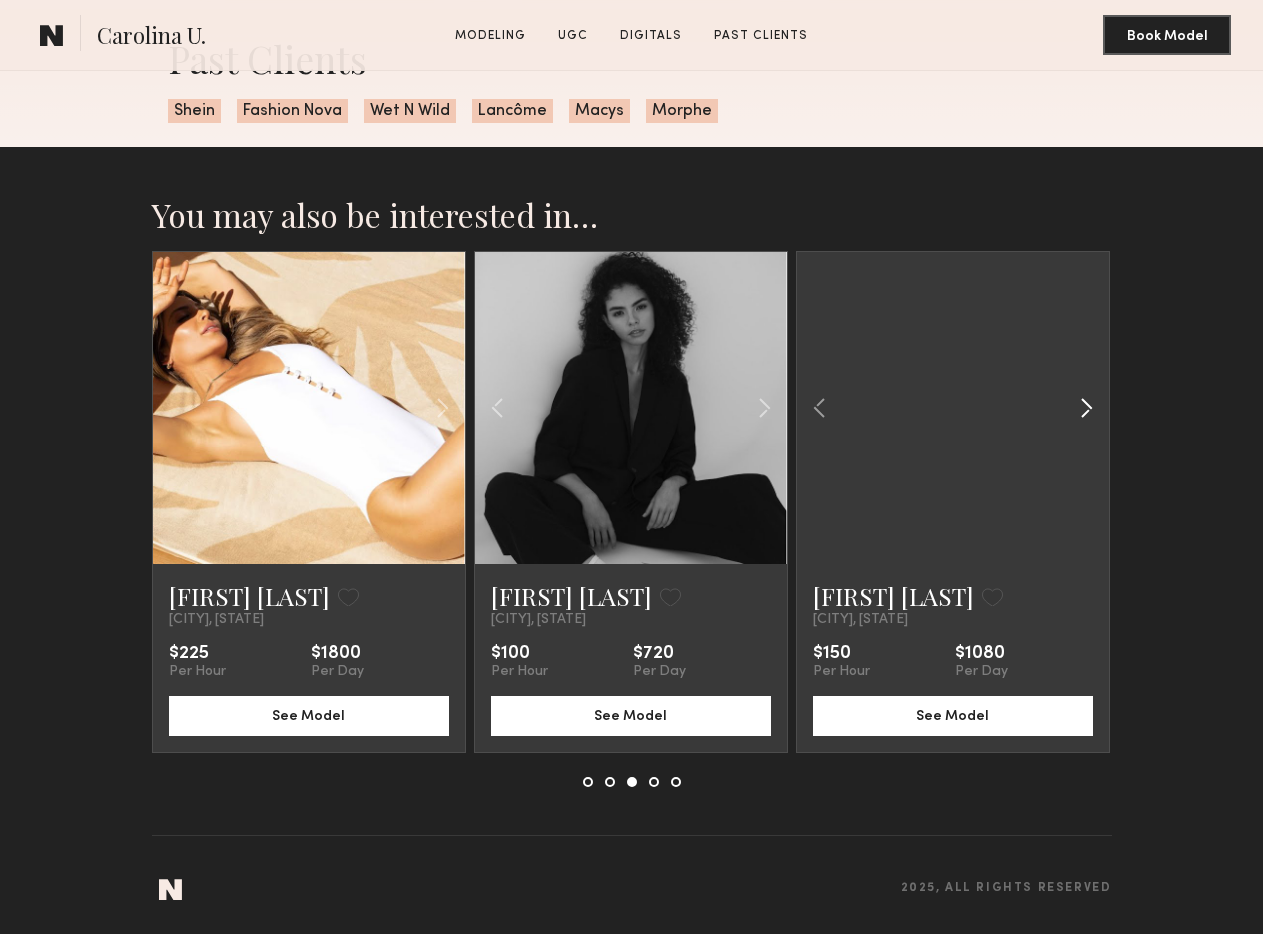 click 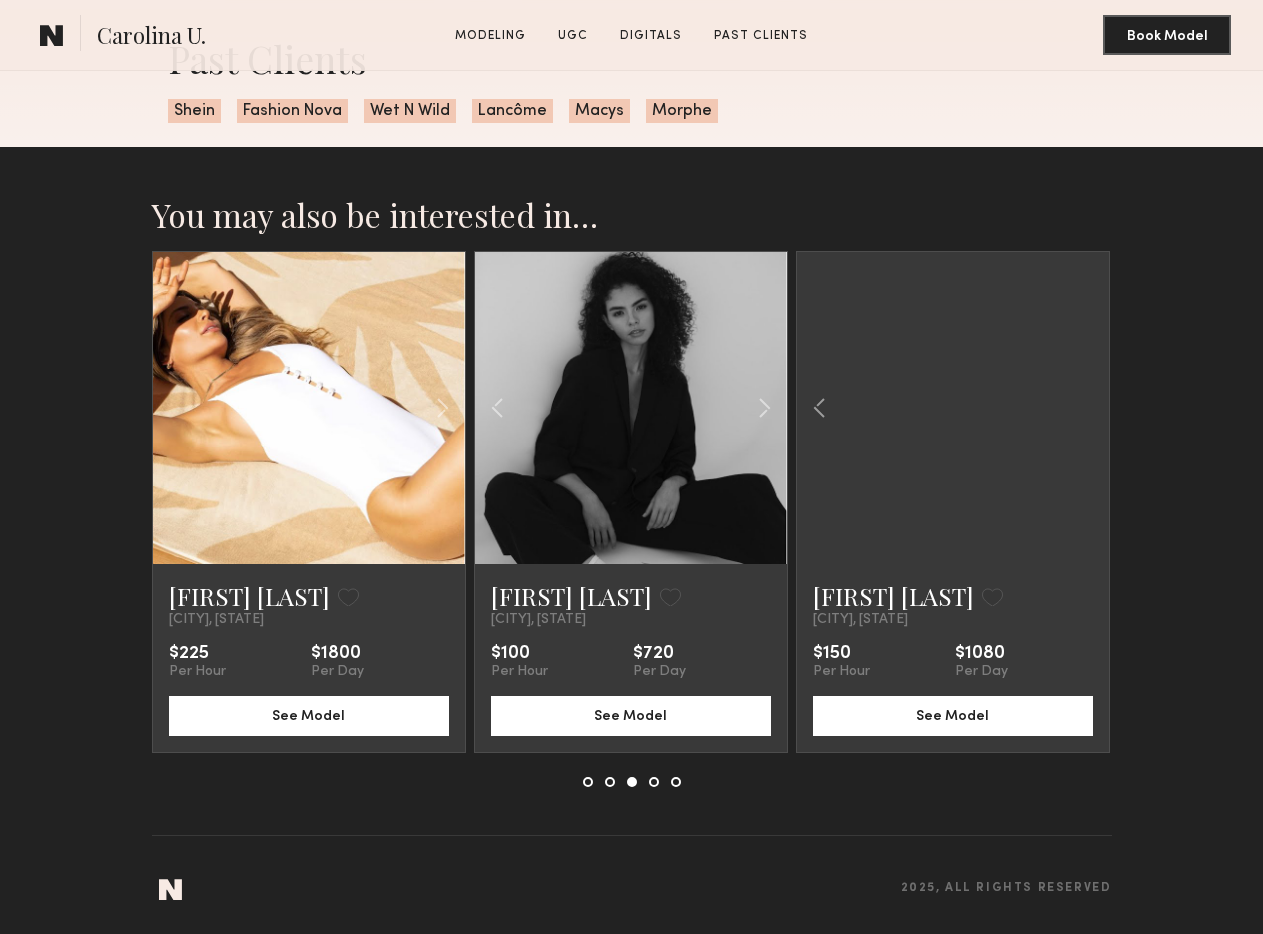click 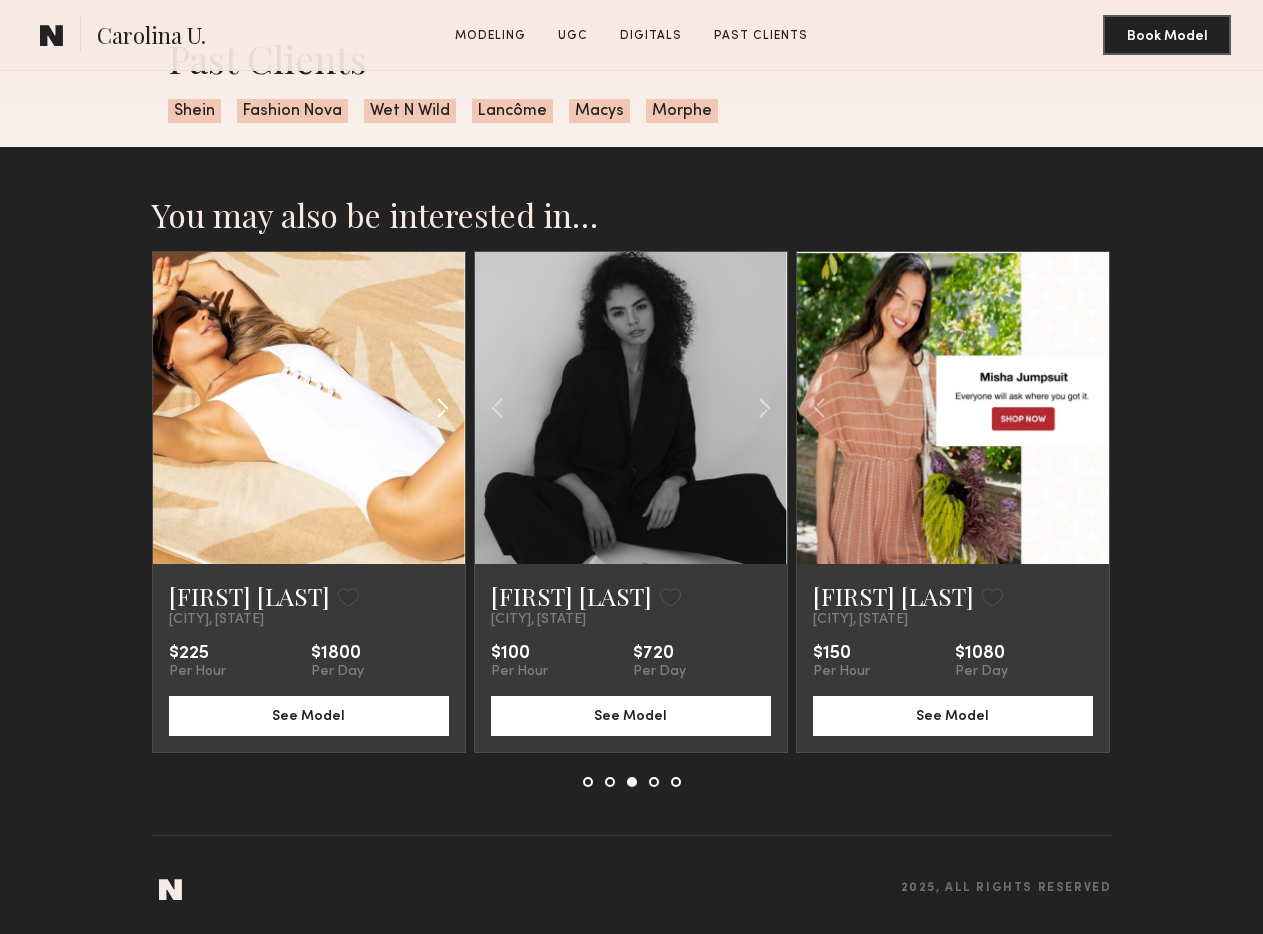 click 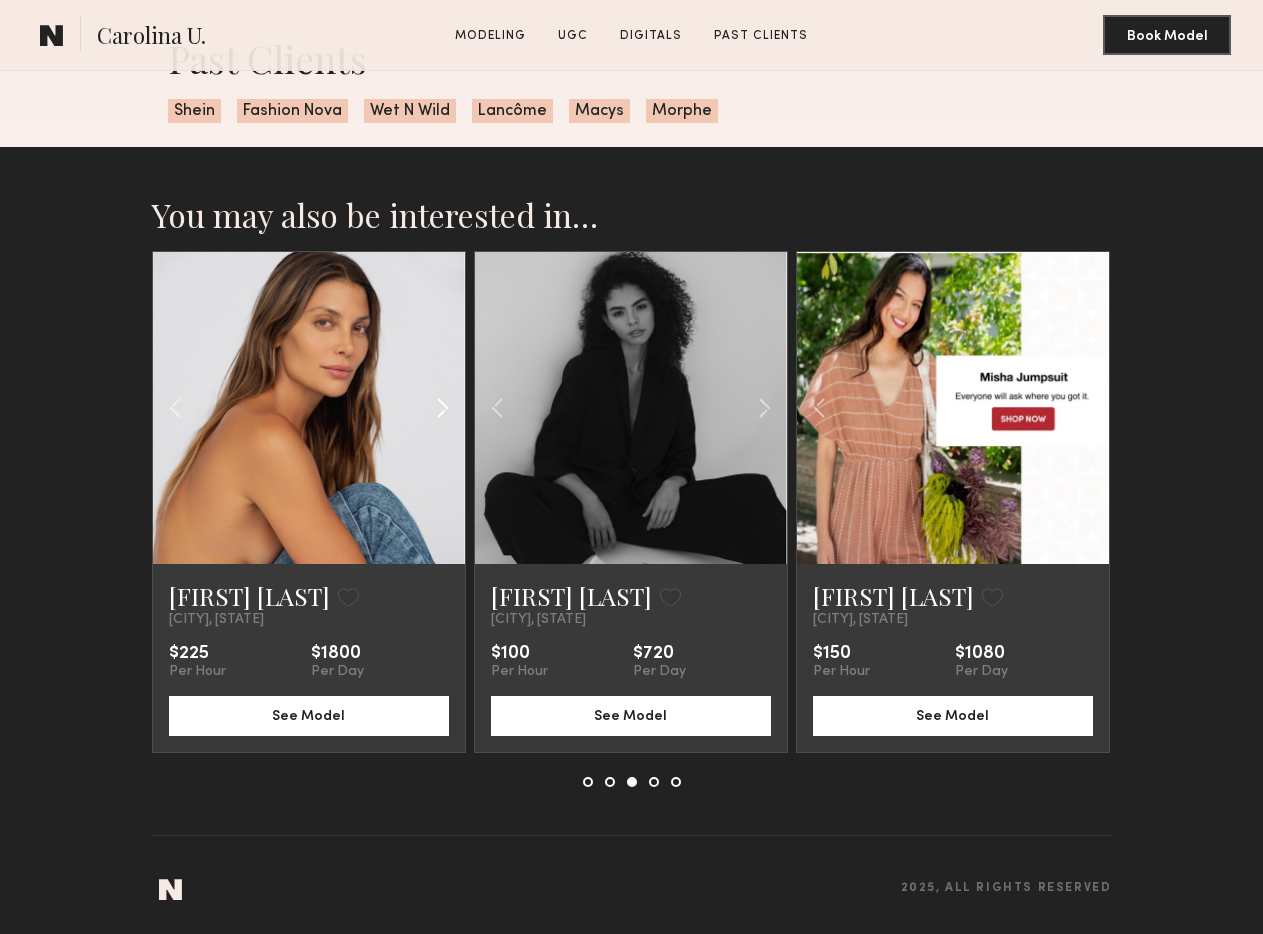 click 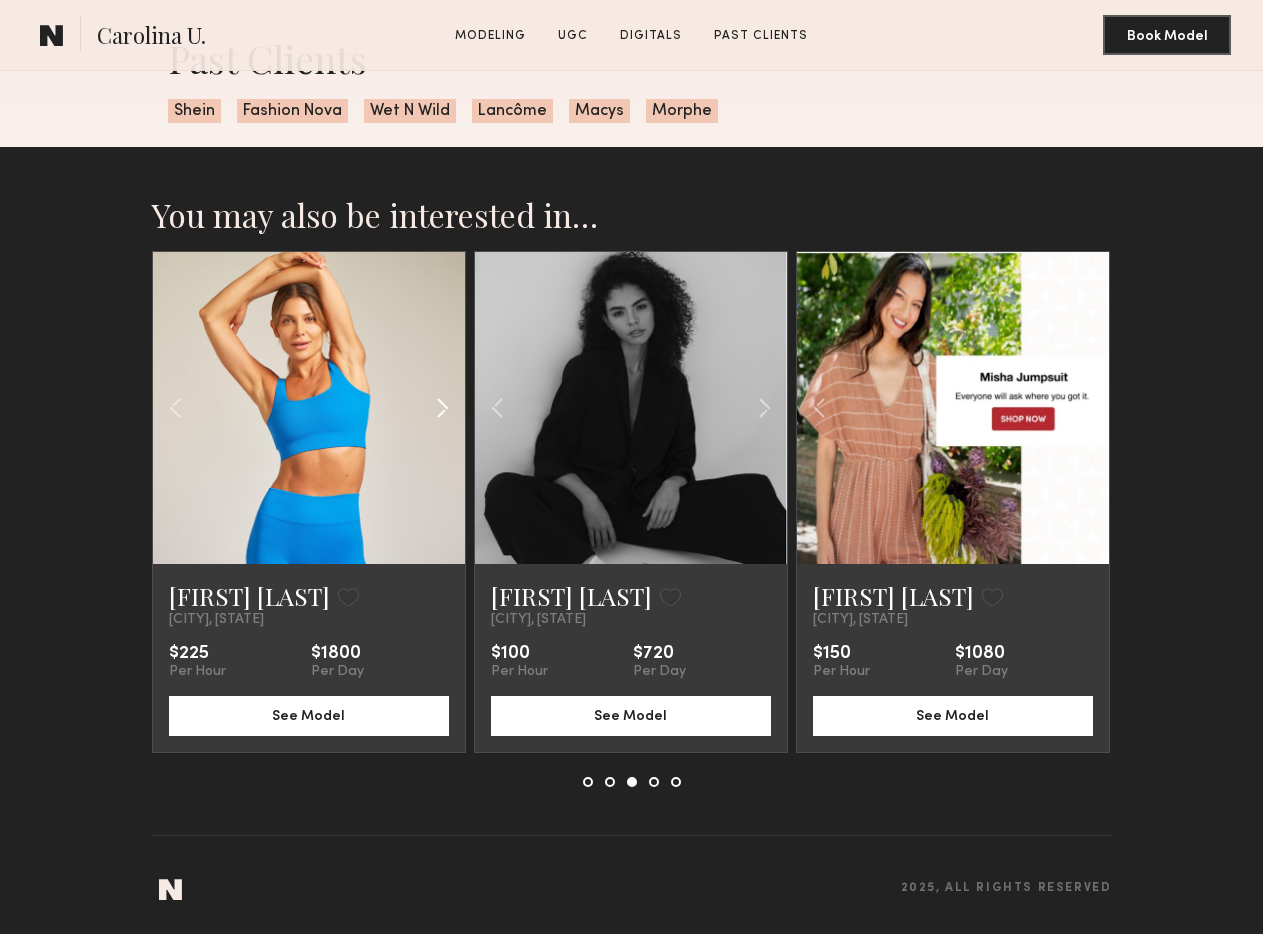 click 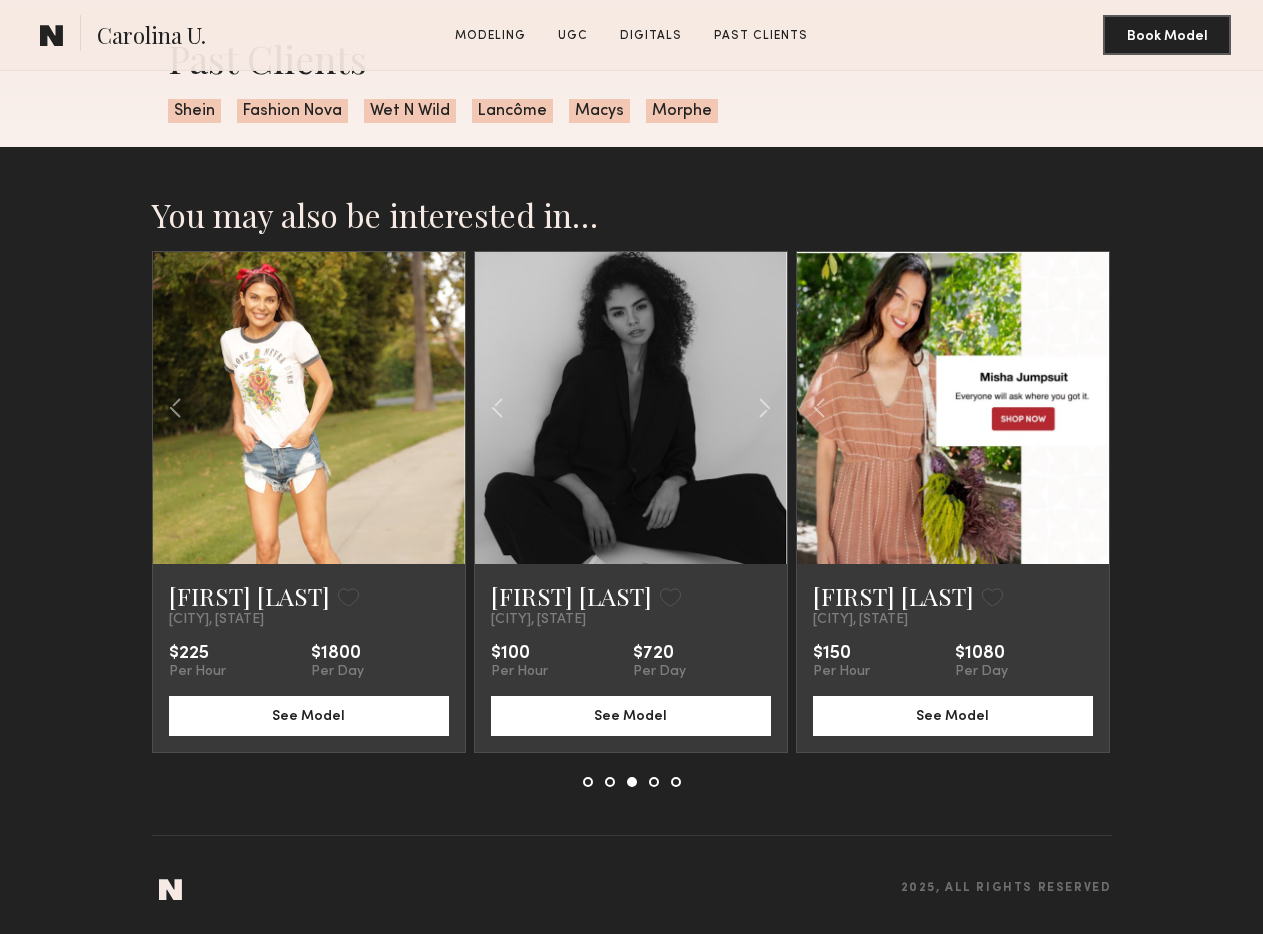 click 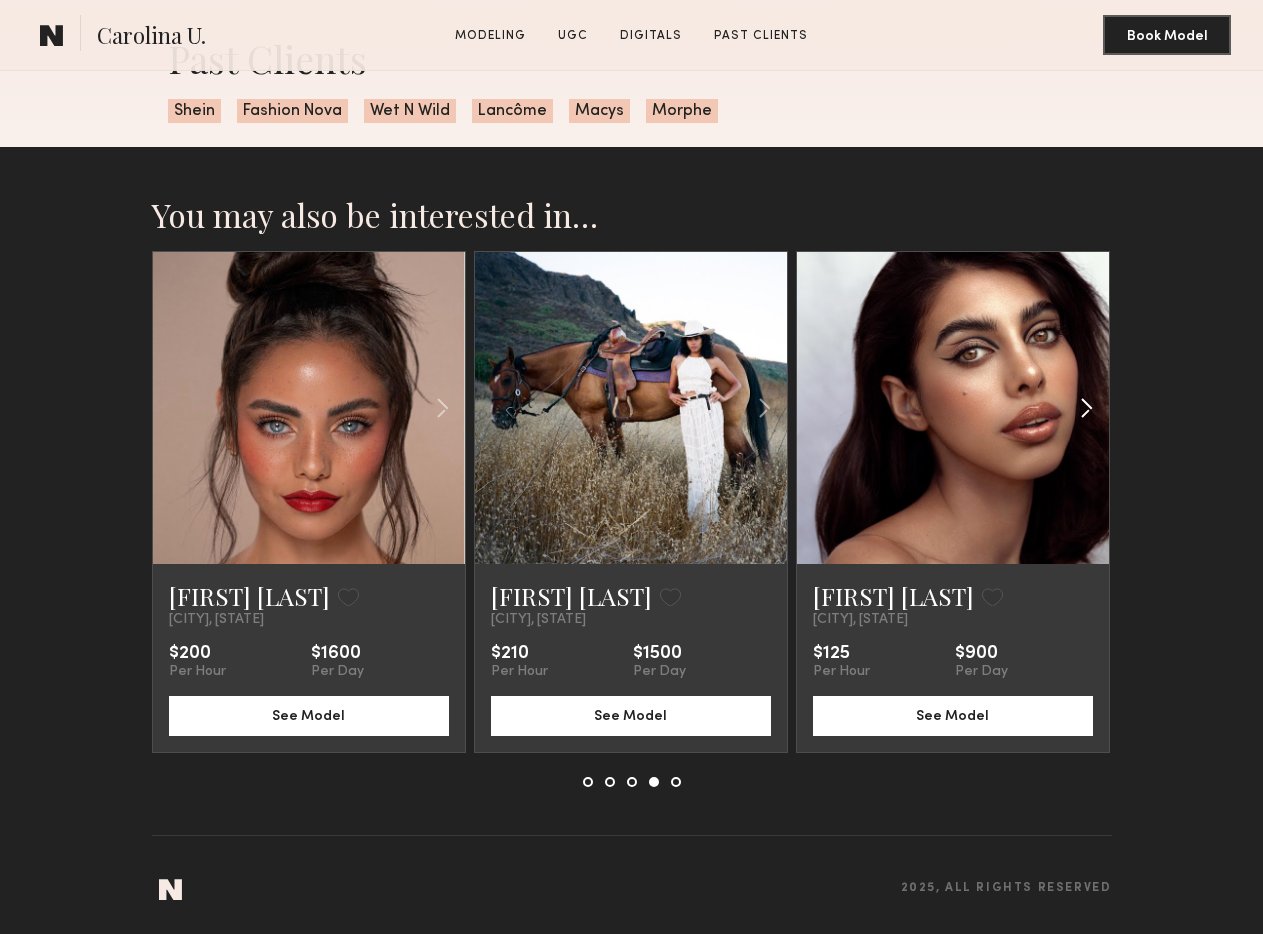 click 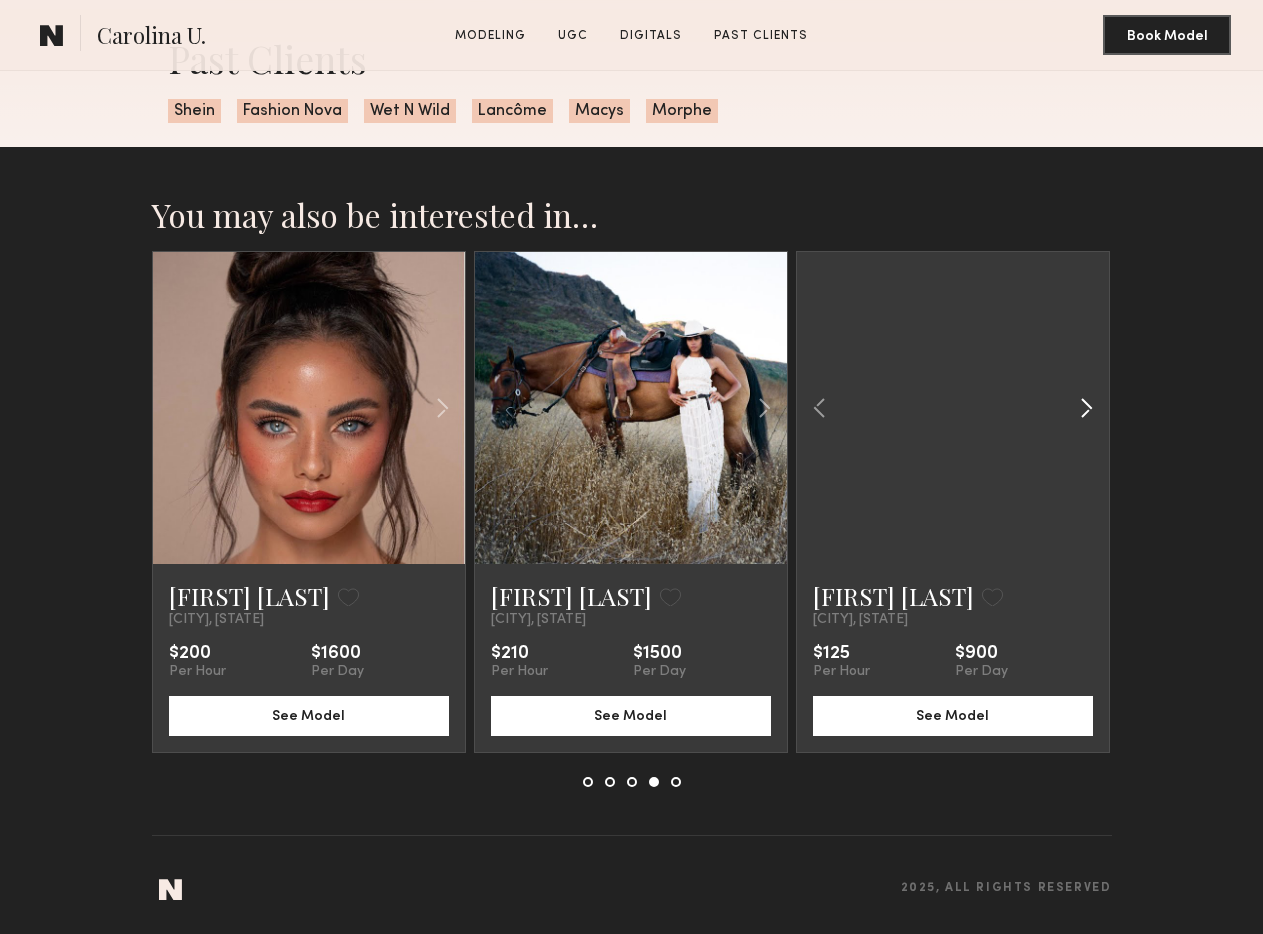 click 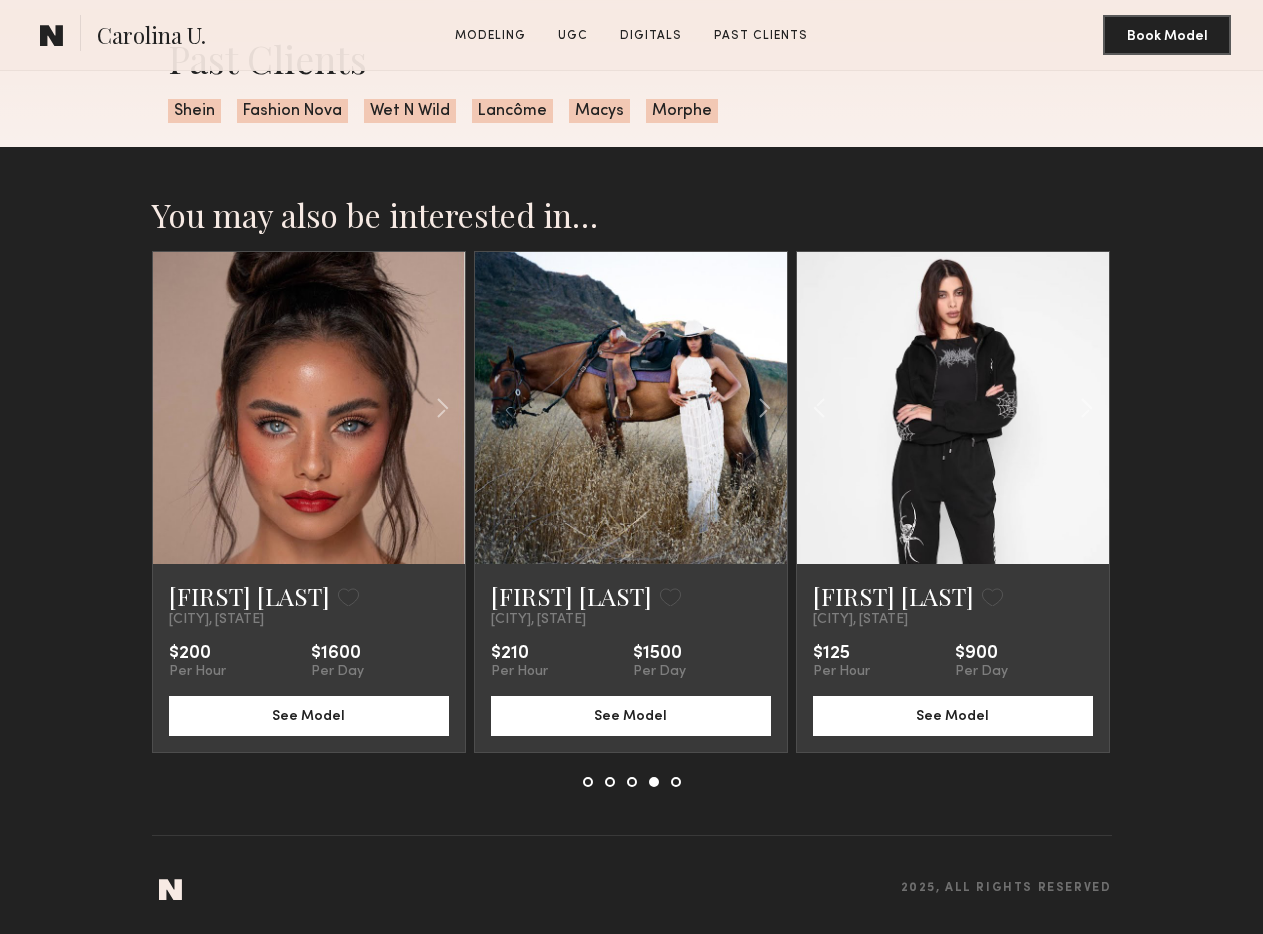click 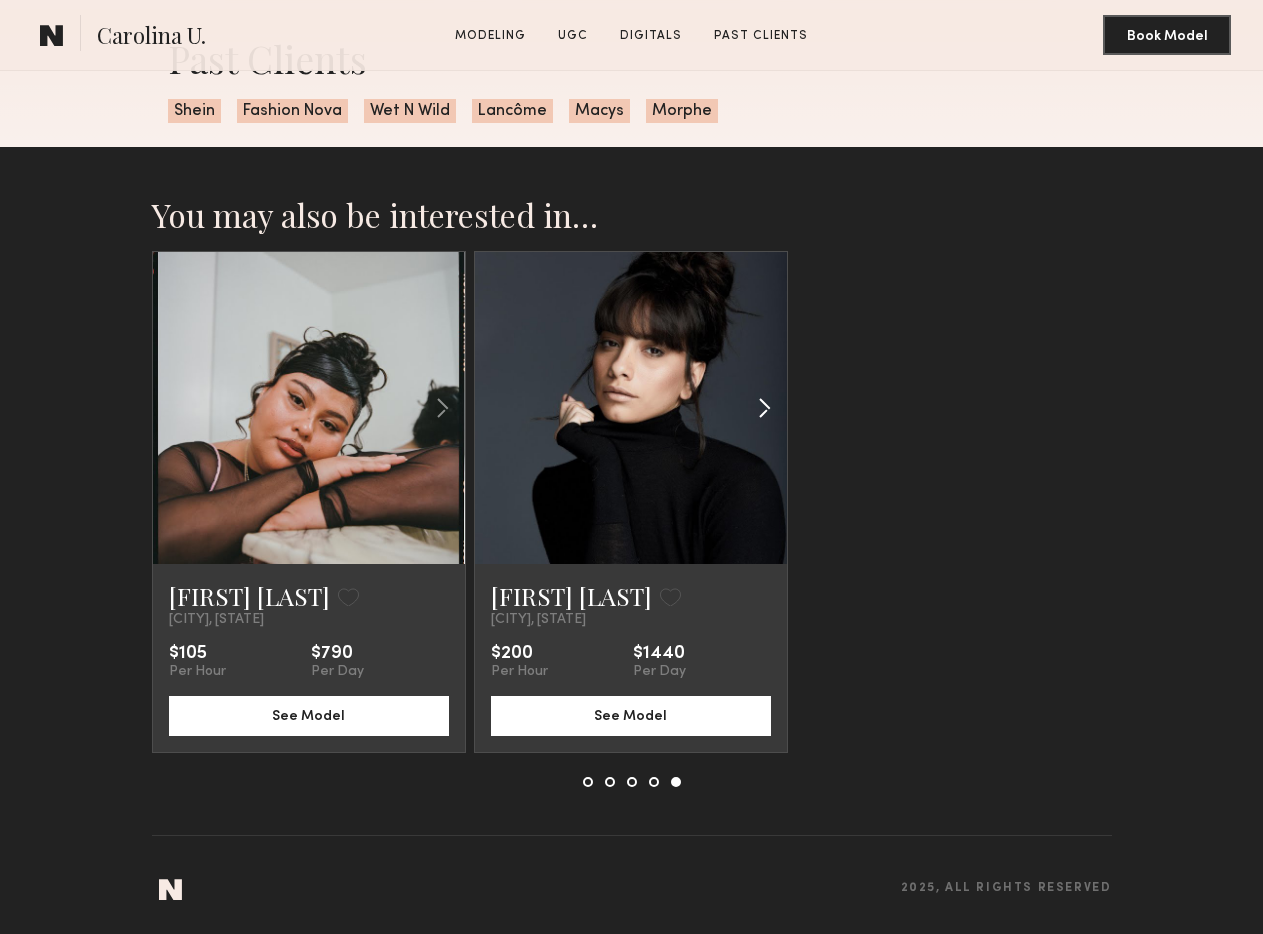 click 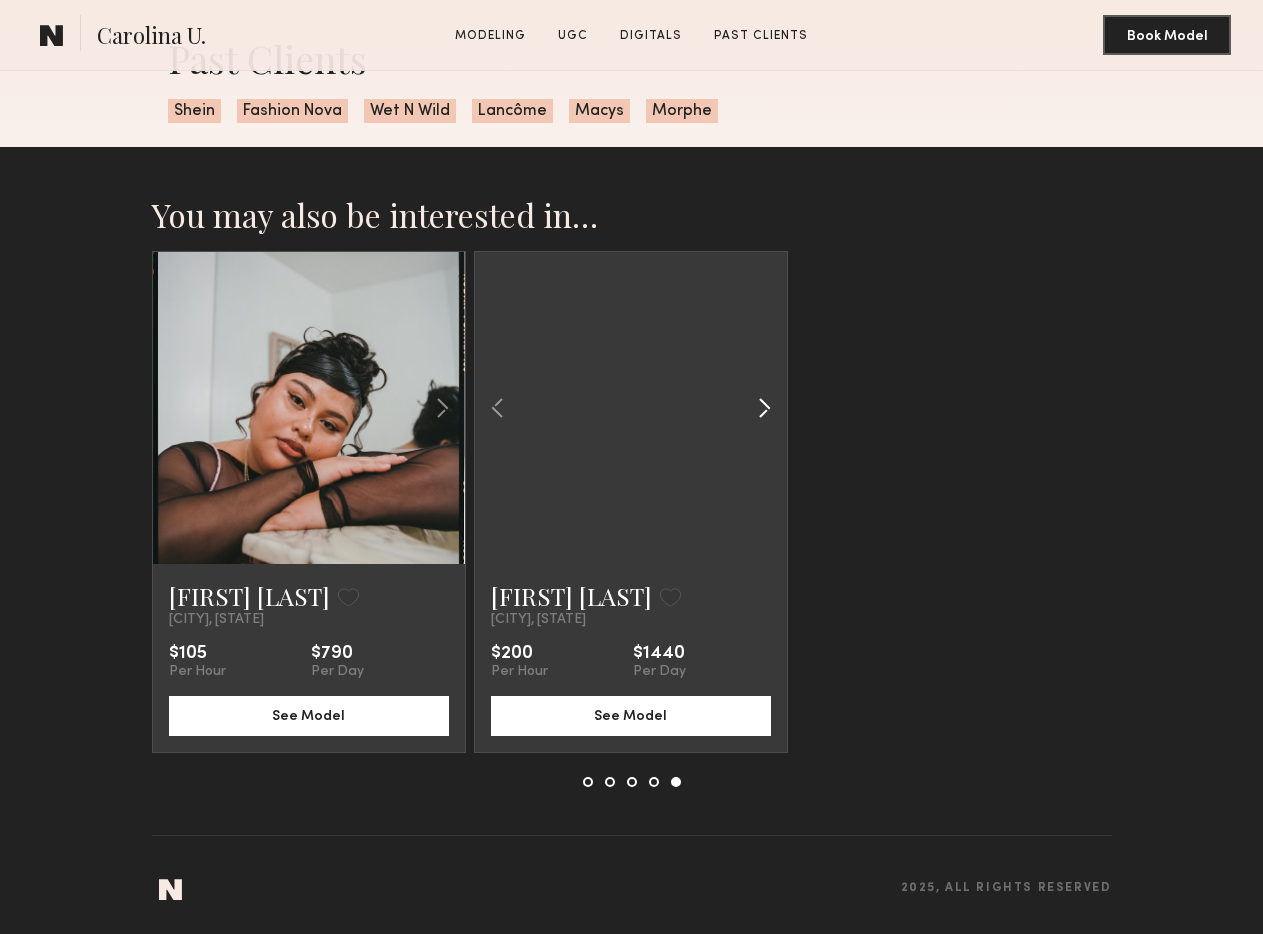 click 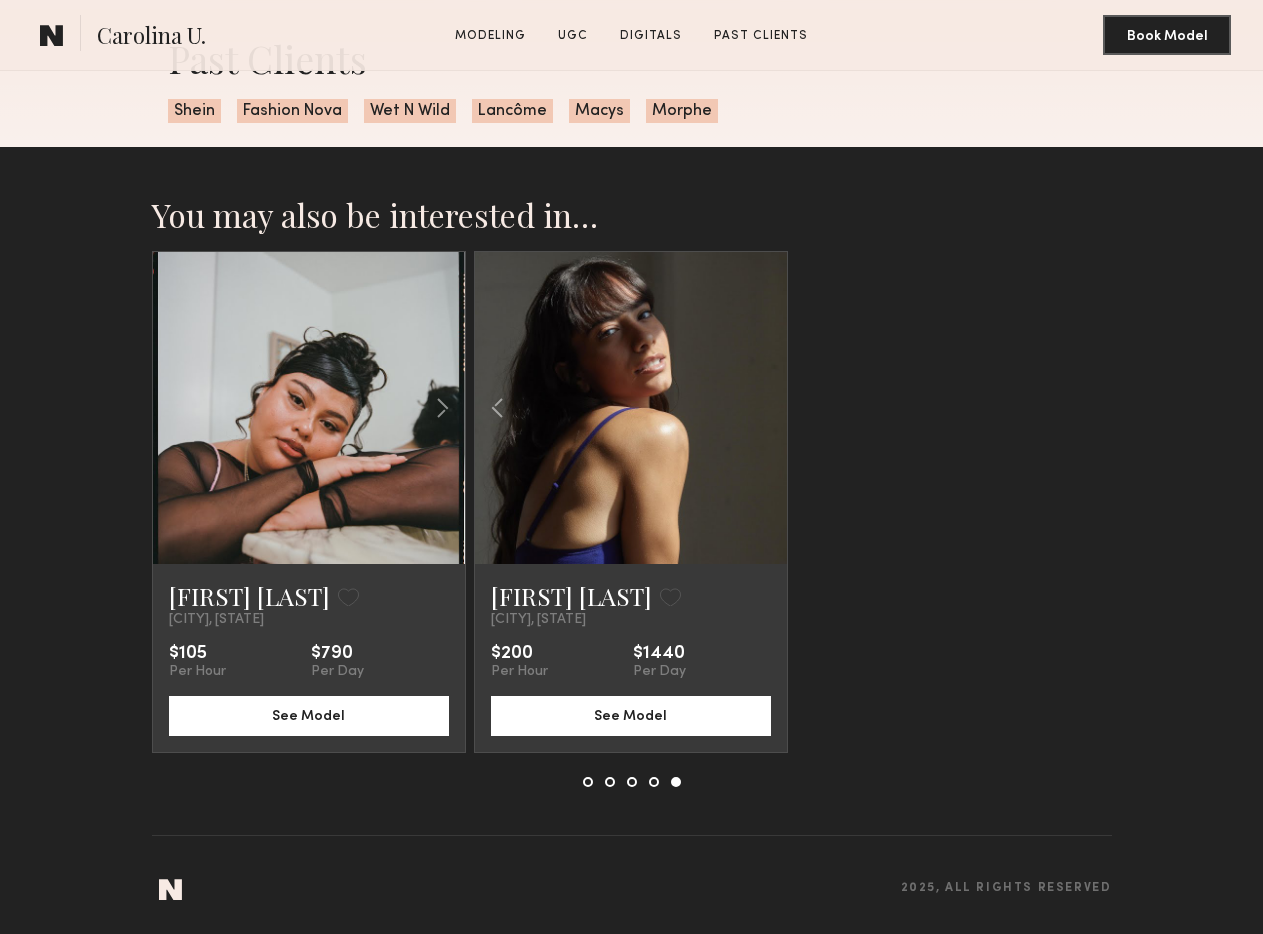 click 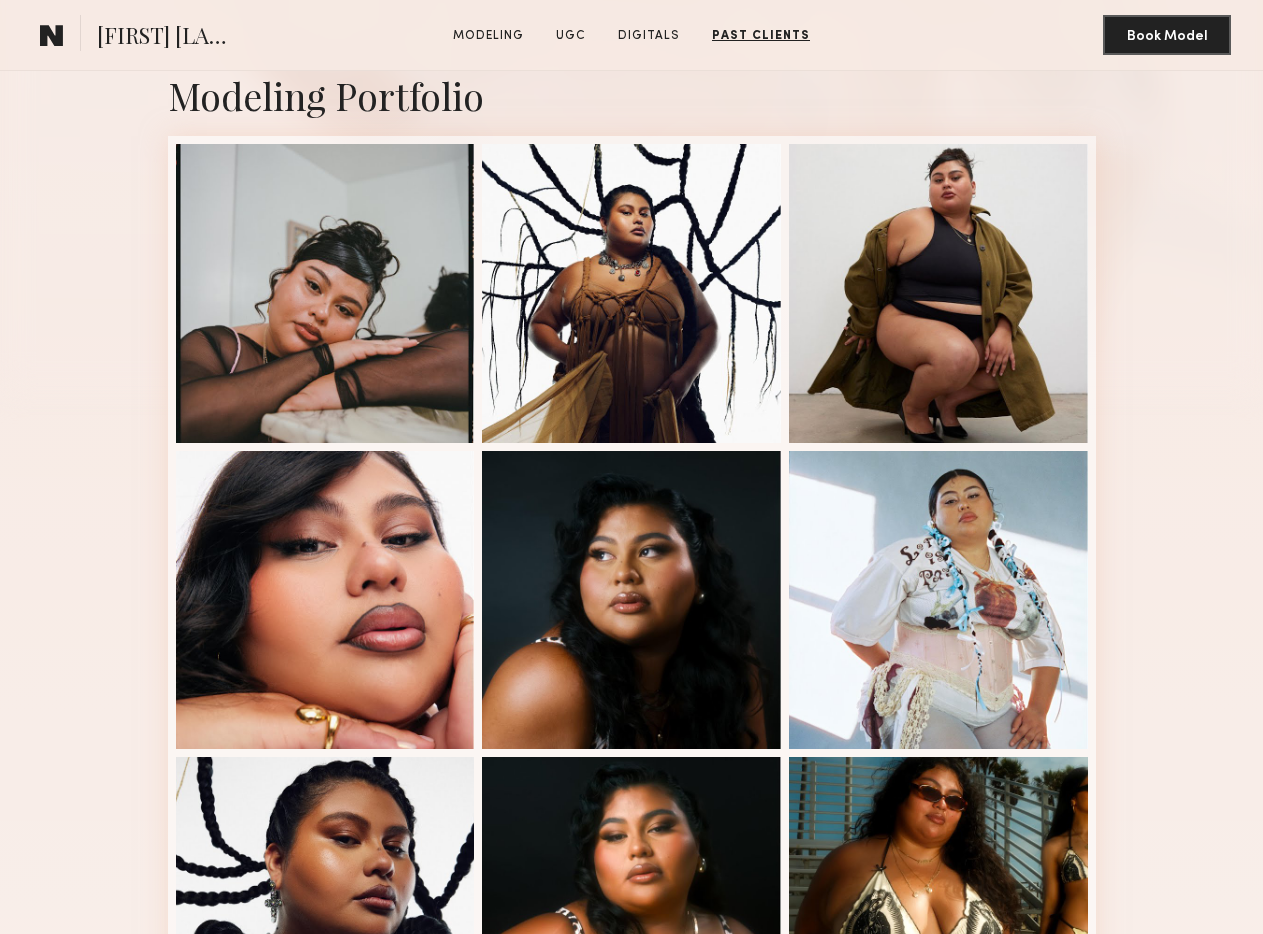 scroll, scrollTop: 0, scrollLeft: 0, axis: both 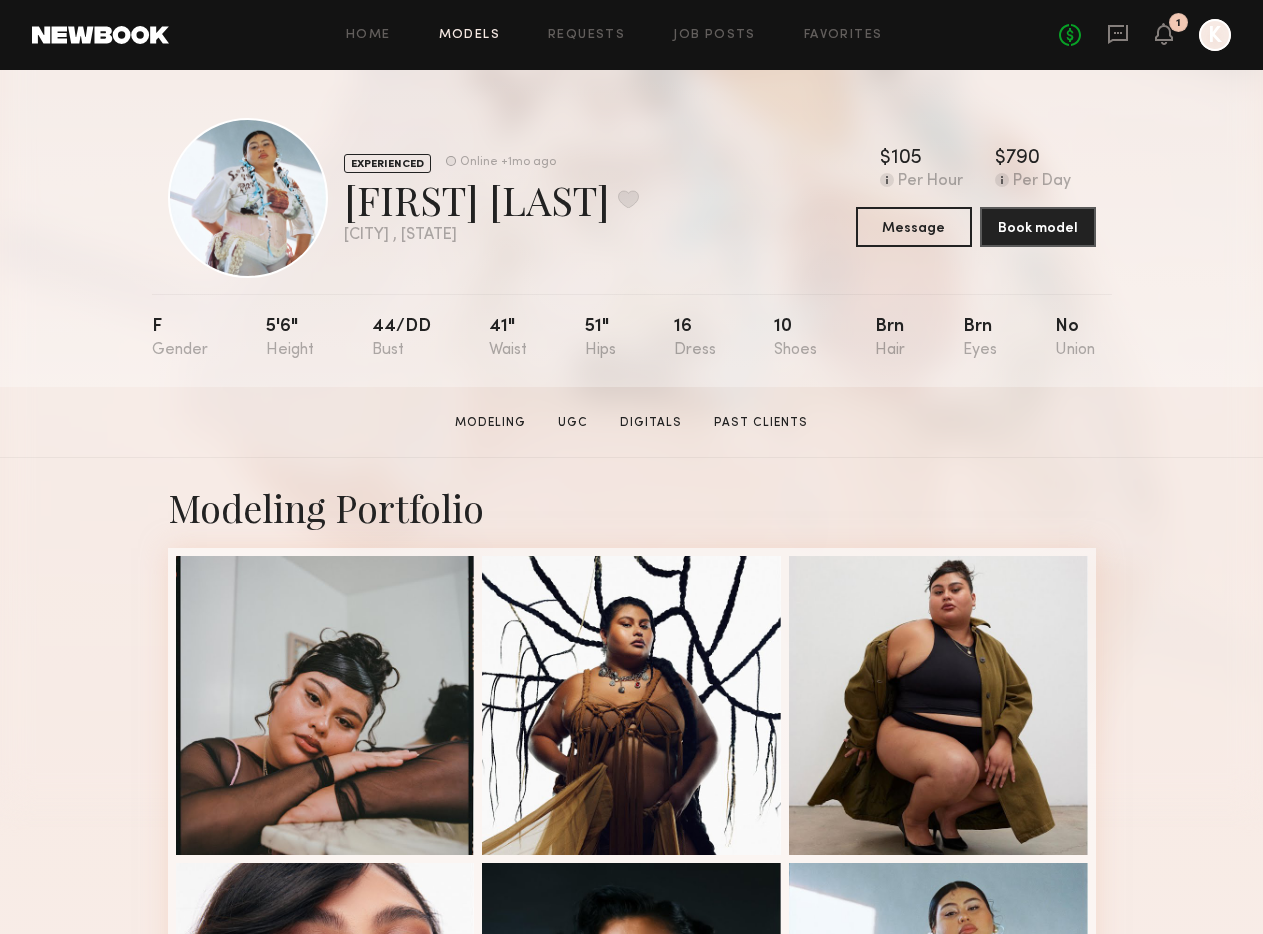 click on "Models" 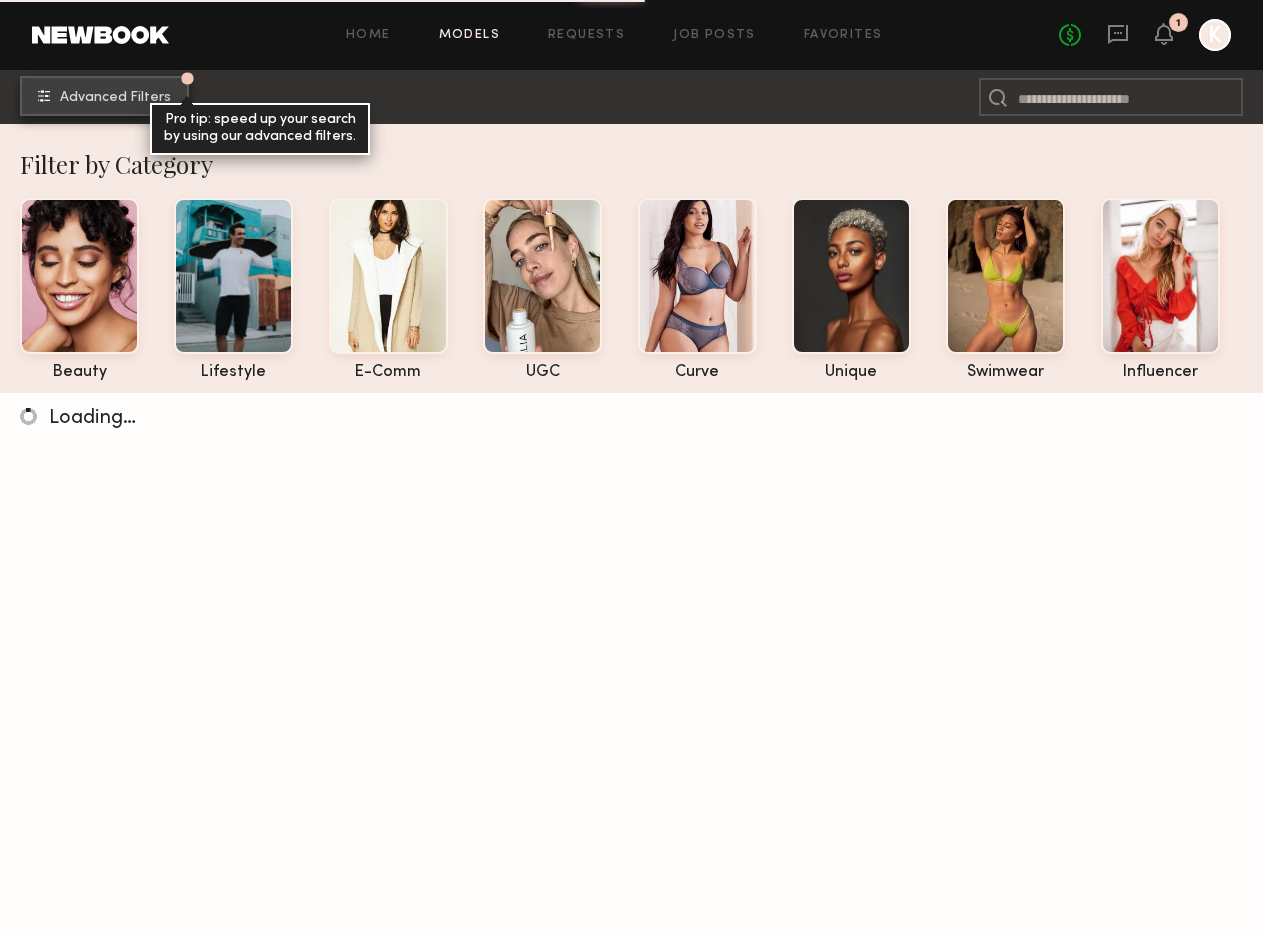 click on "Advanced Filters" 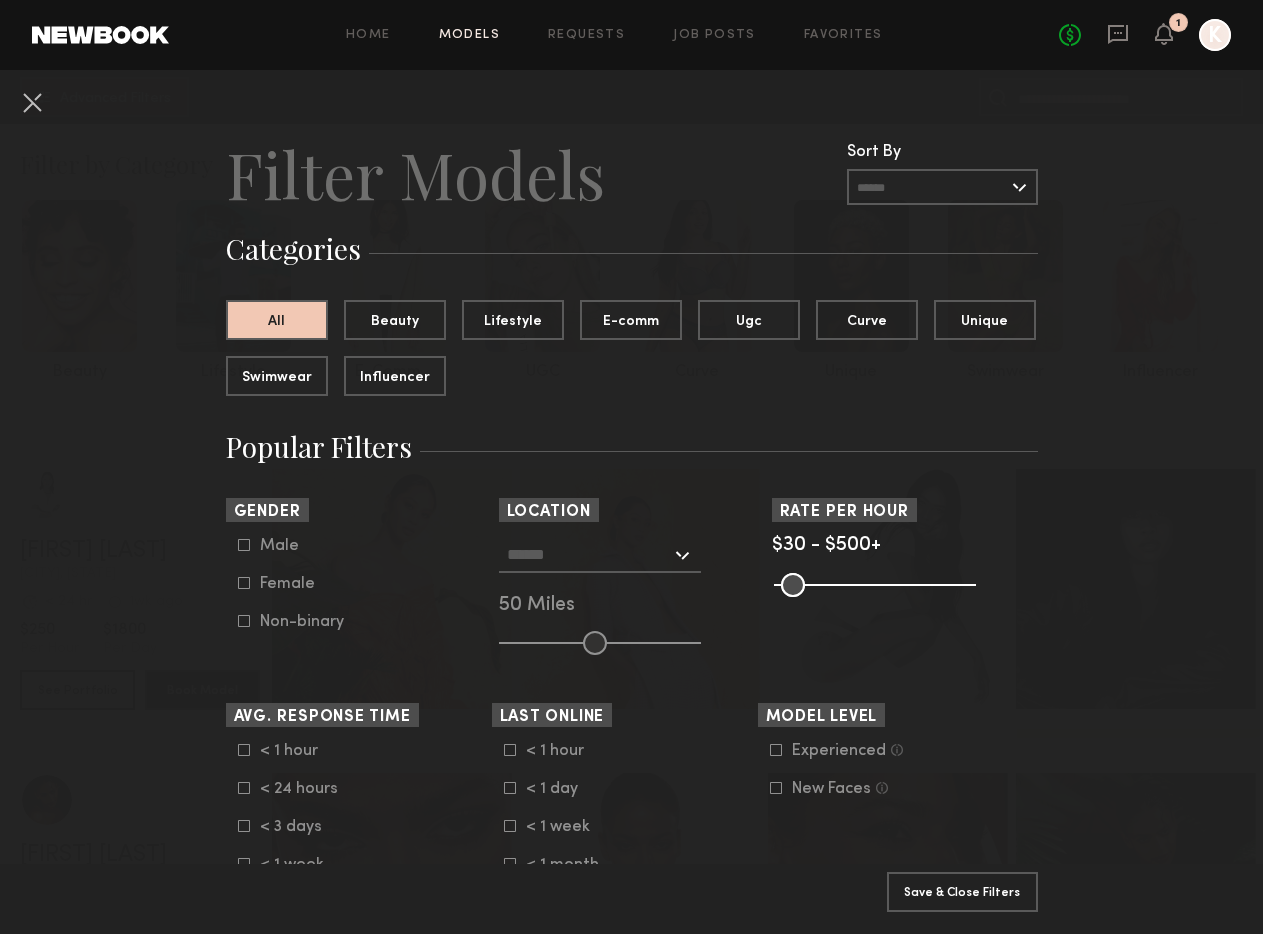 click on "Female" 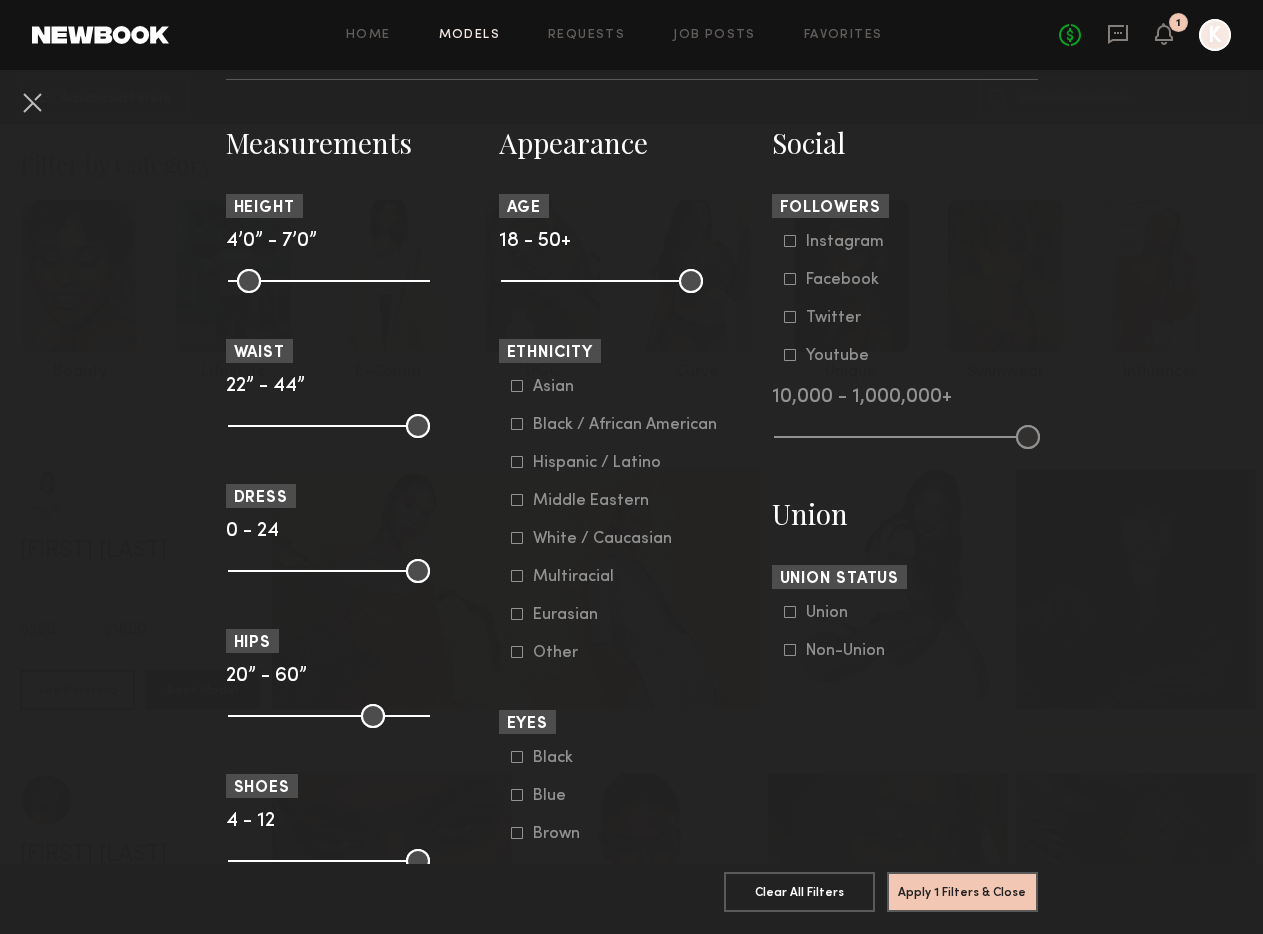 scroll, scrollTop: 847, scrollLeft: 0, axis: vertical 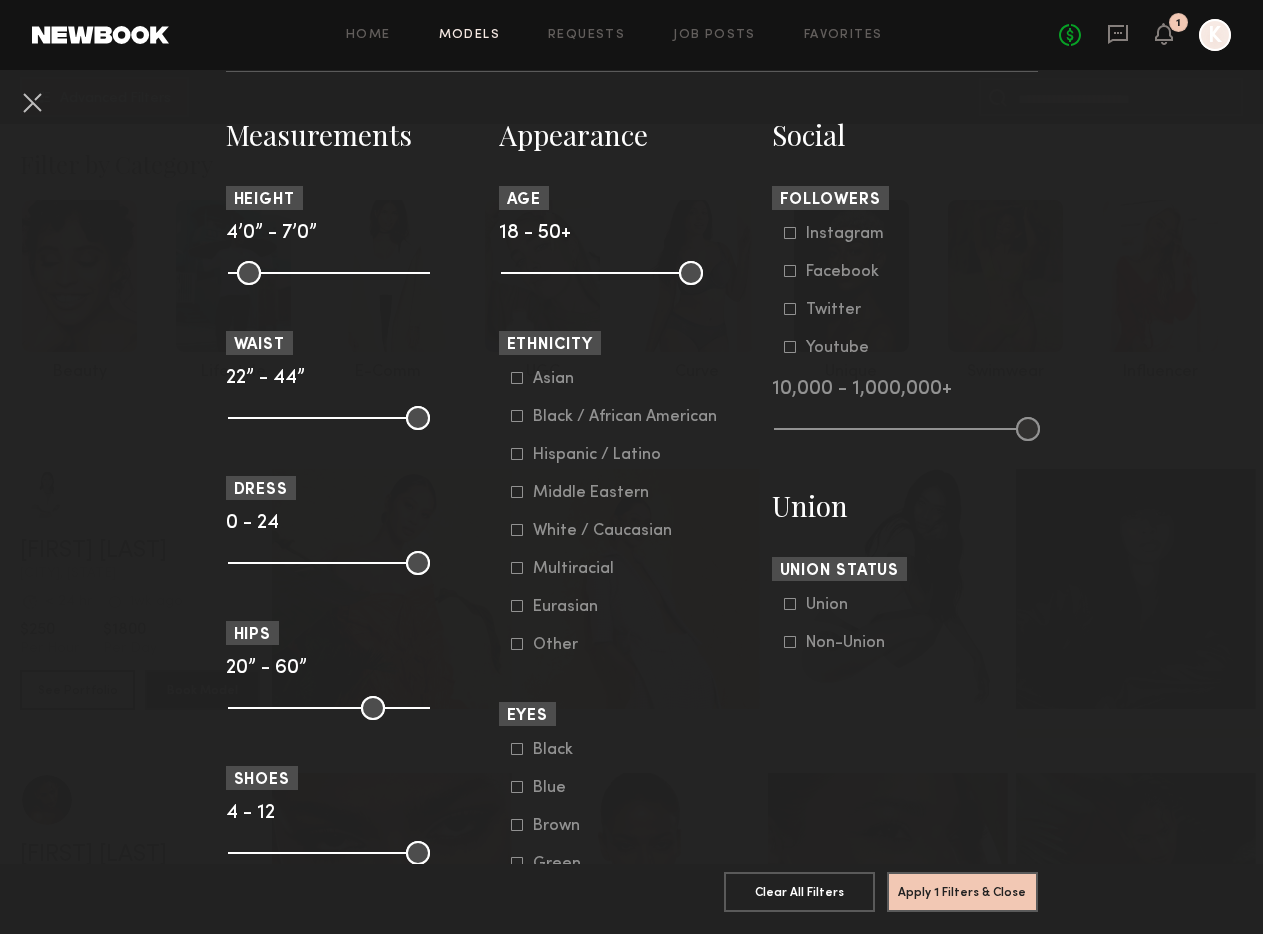 click on "Hispanic / Latino" 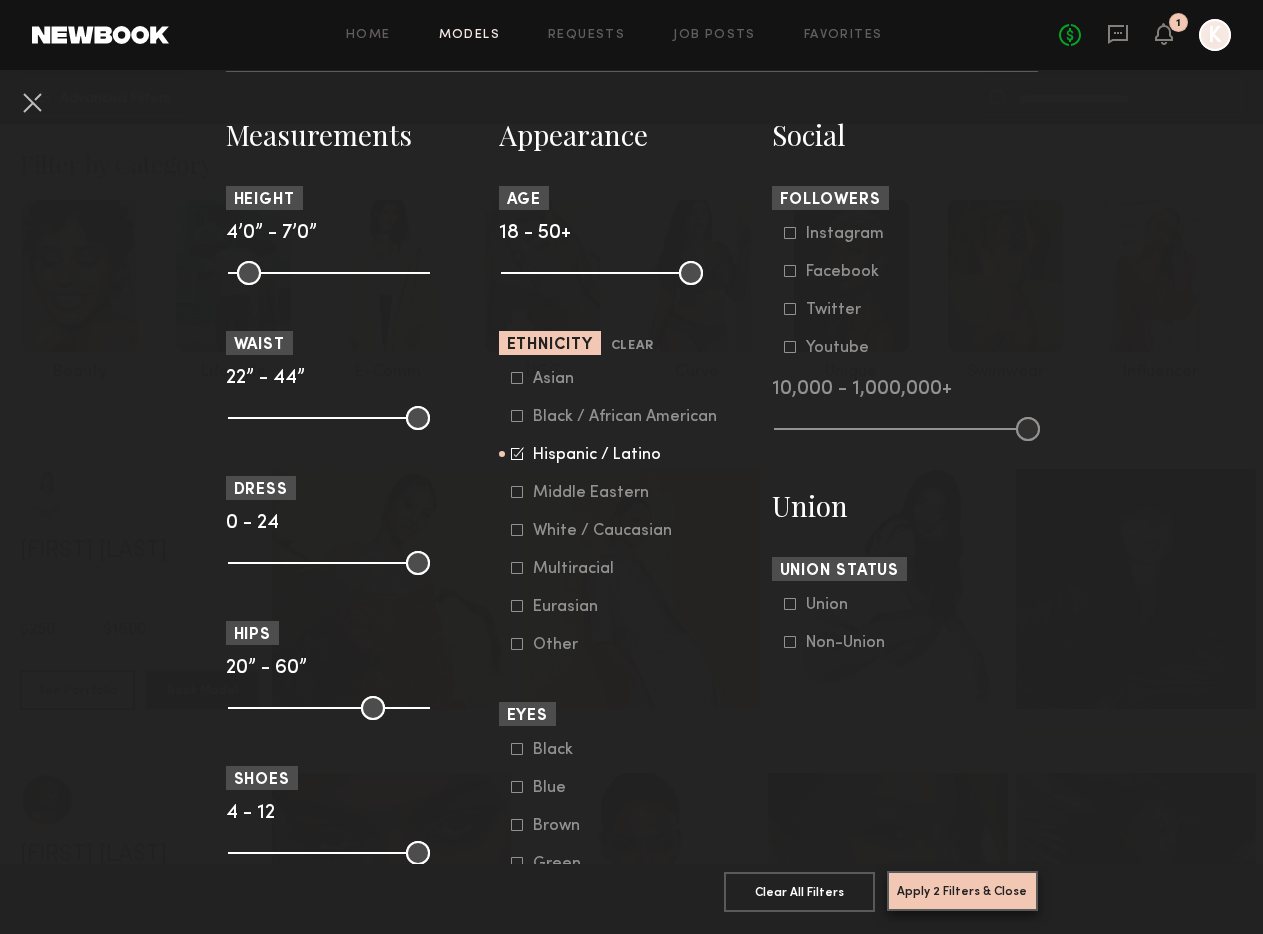 click on "Apply 2 Filters & Close" 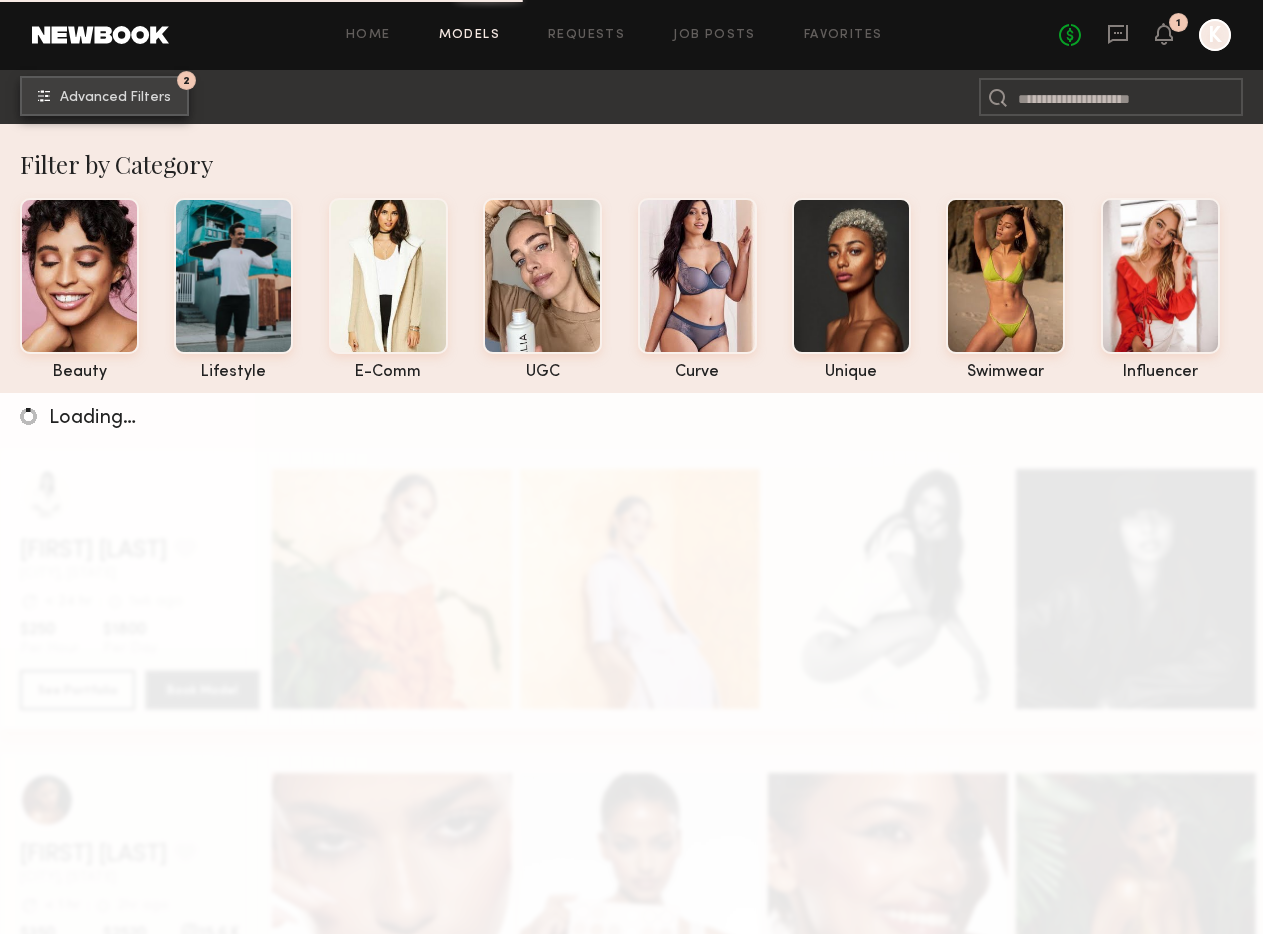 click on "Advanced Filters" 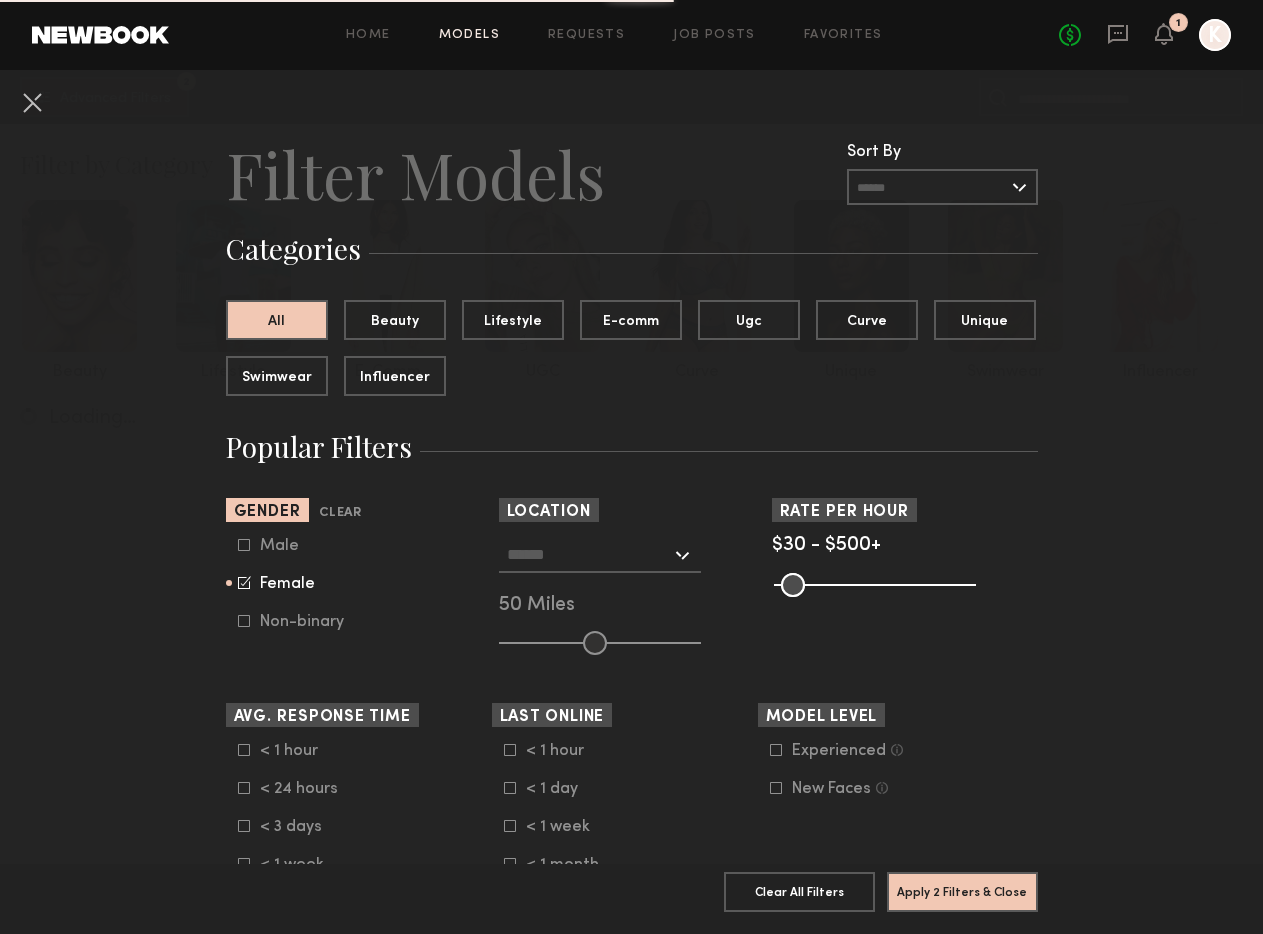 click 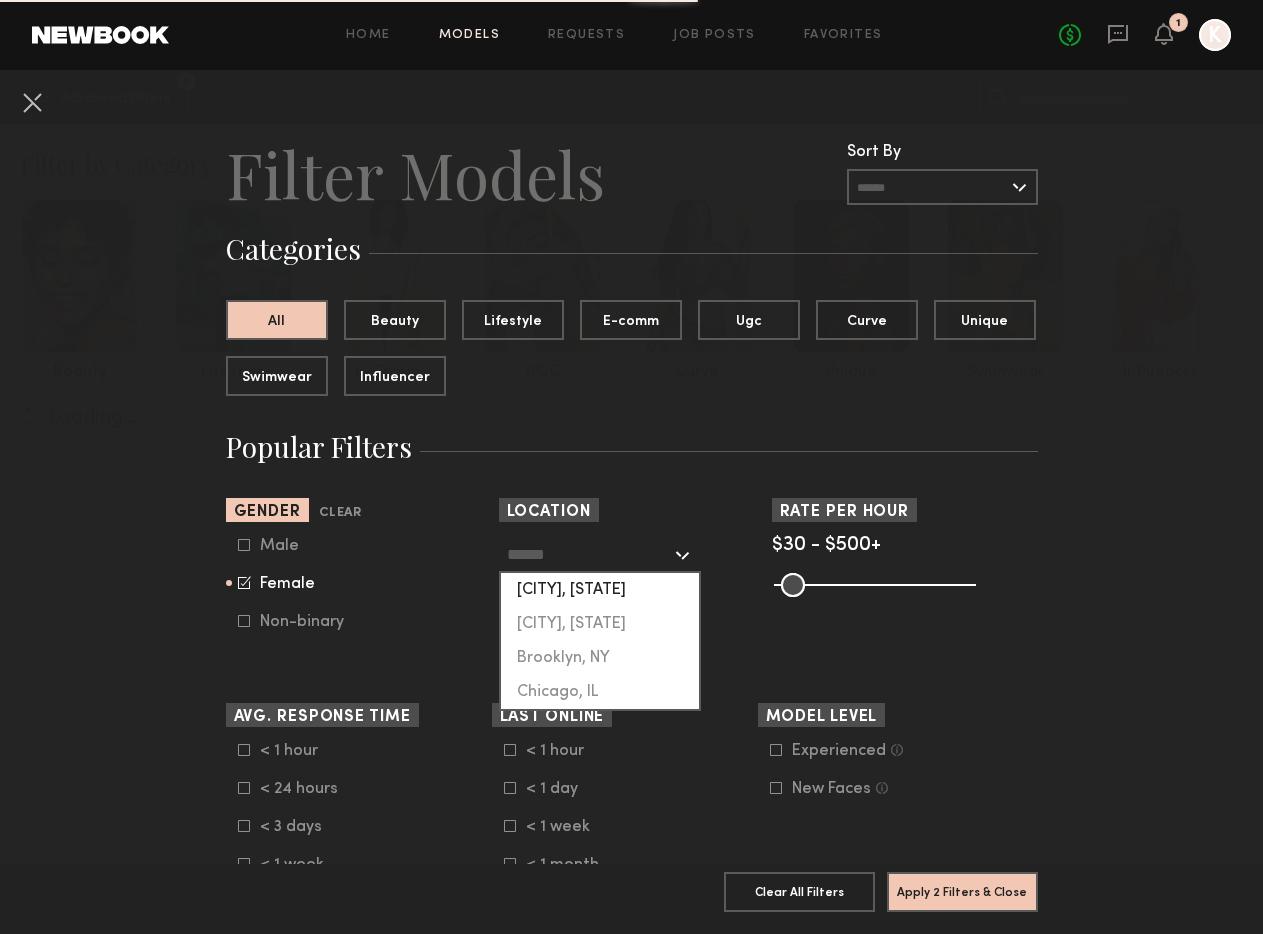 click on "[CITY], [STATE]" 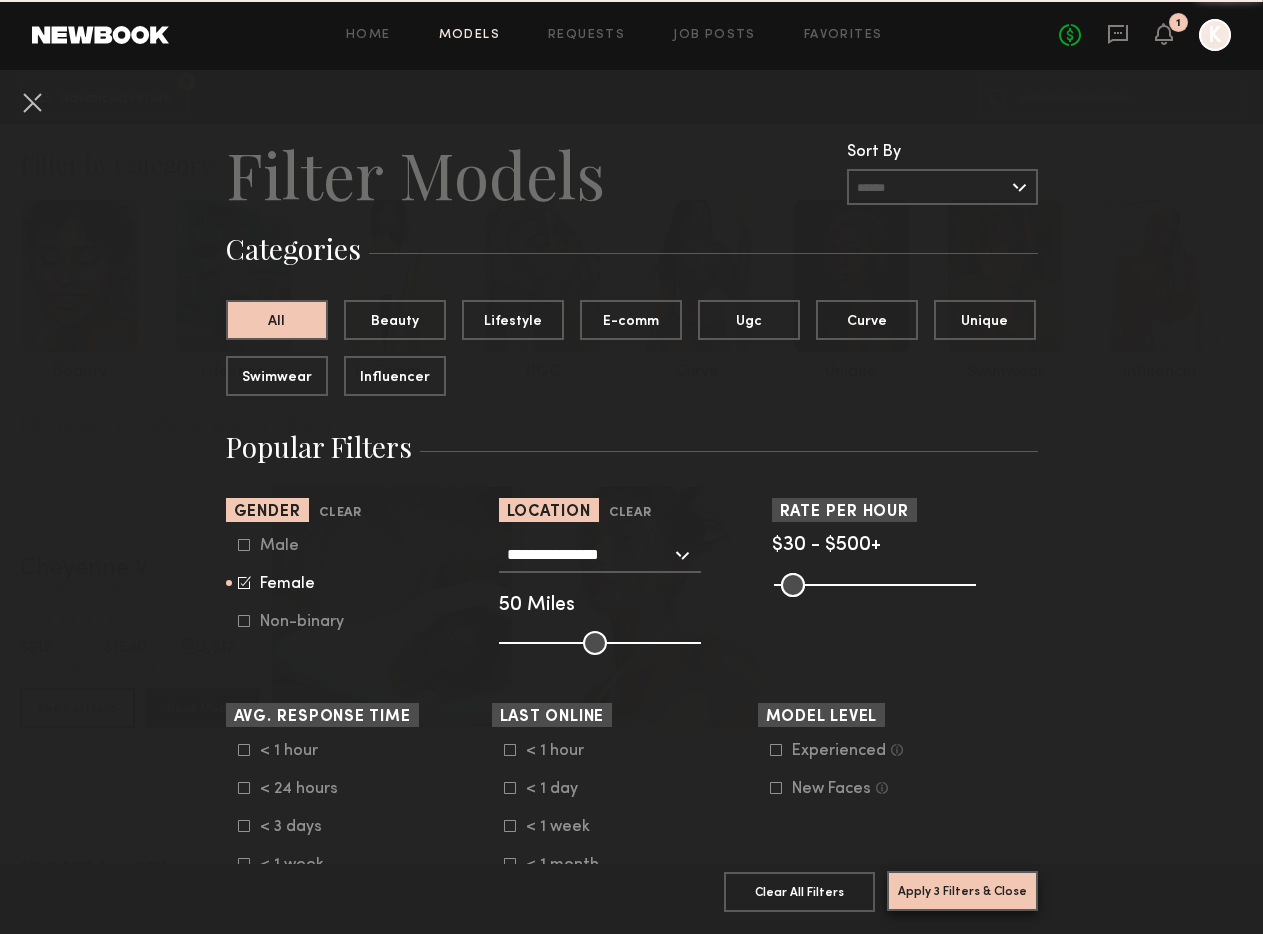 click on "Apply 3 Filters & Close" 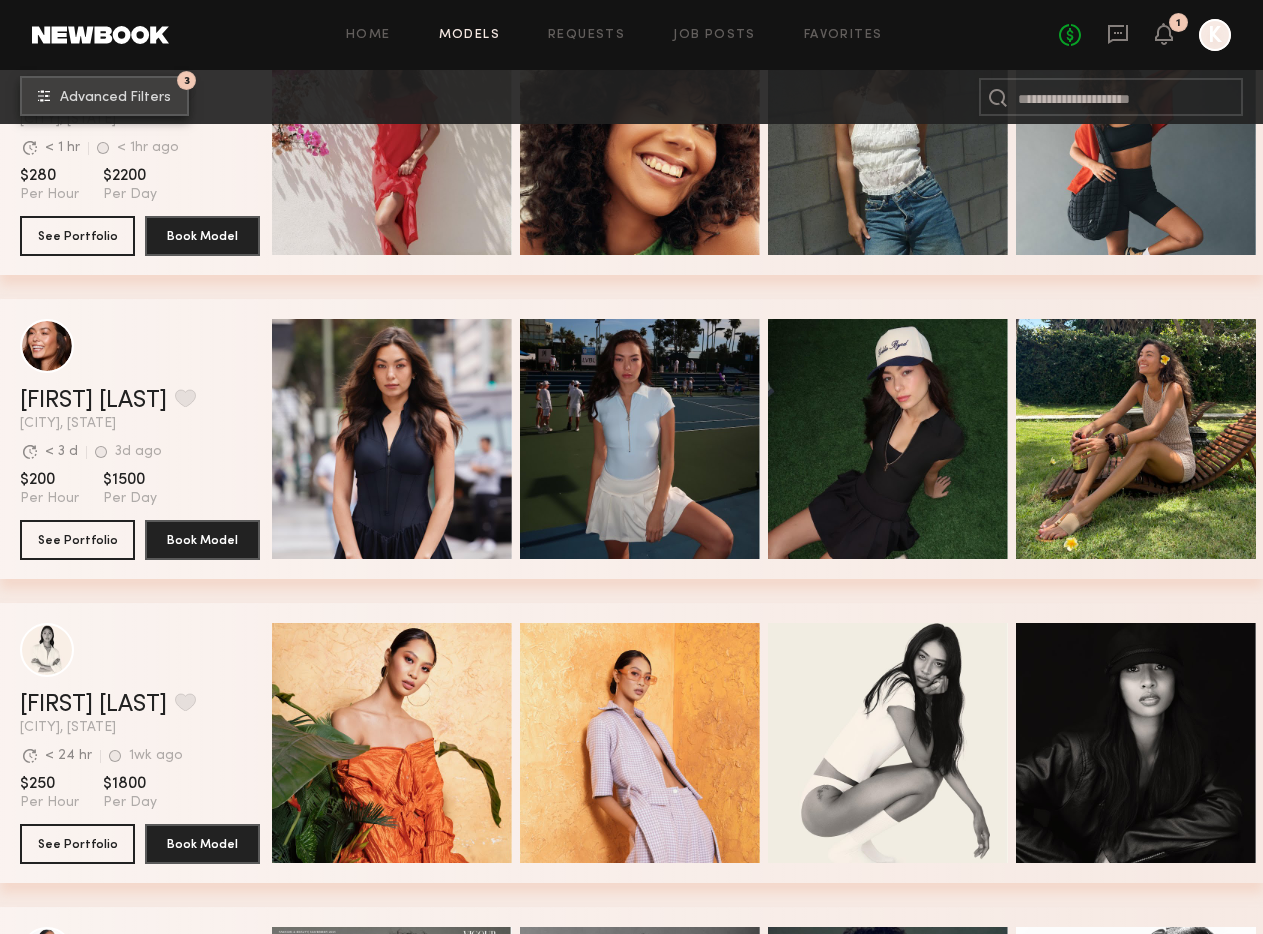 scroll, scrollTop: 2043, scrollLeft: 0, axis: vertical 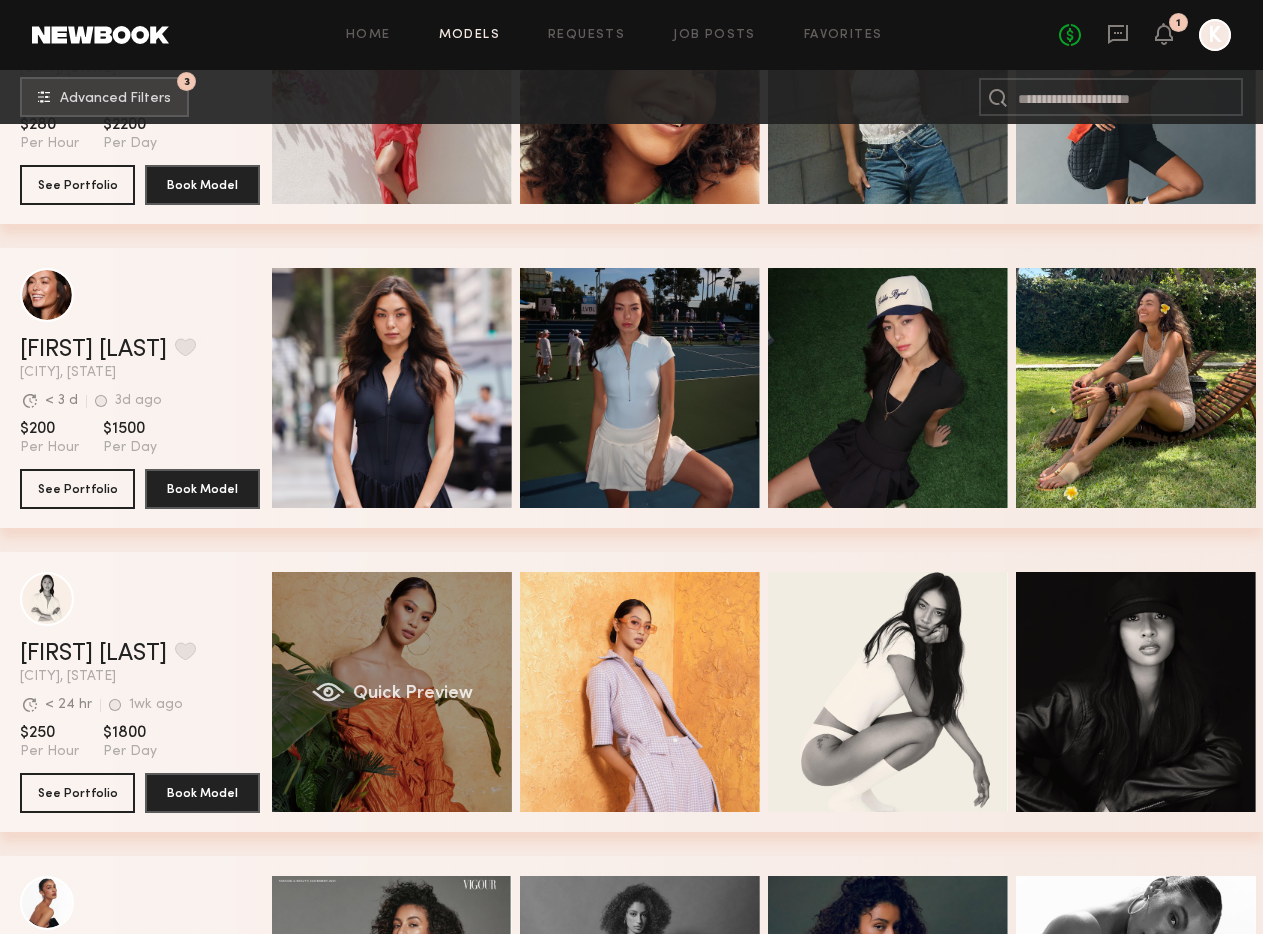 click on "Quick Preview" 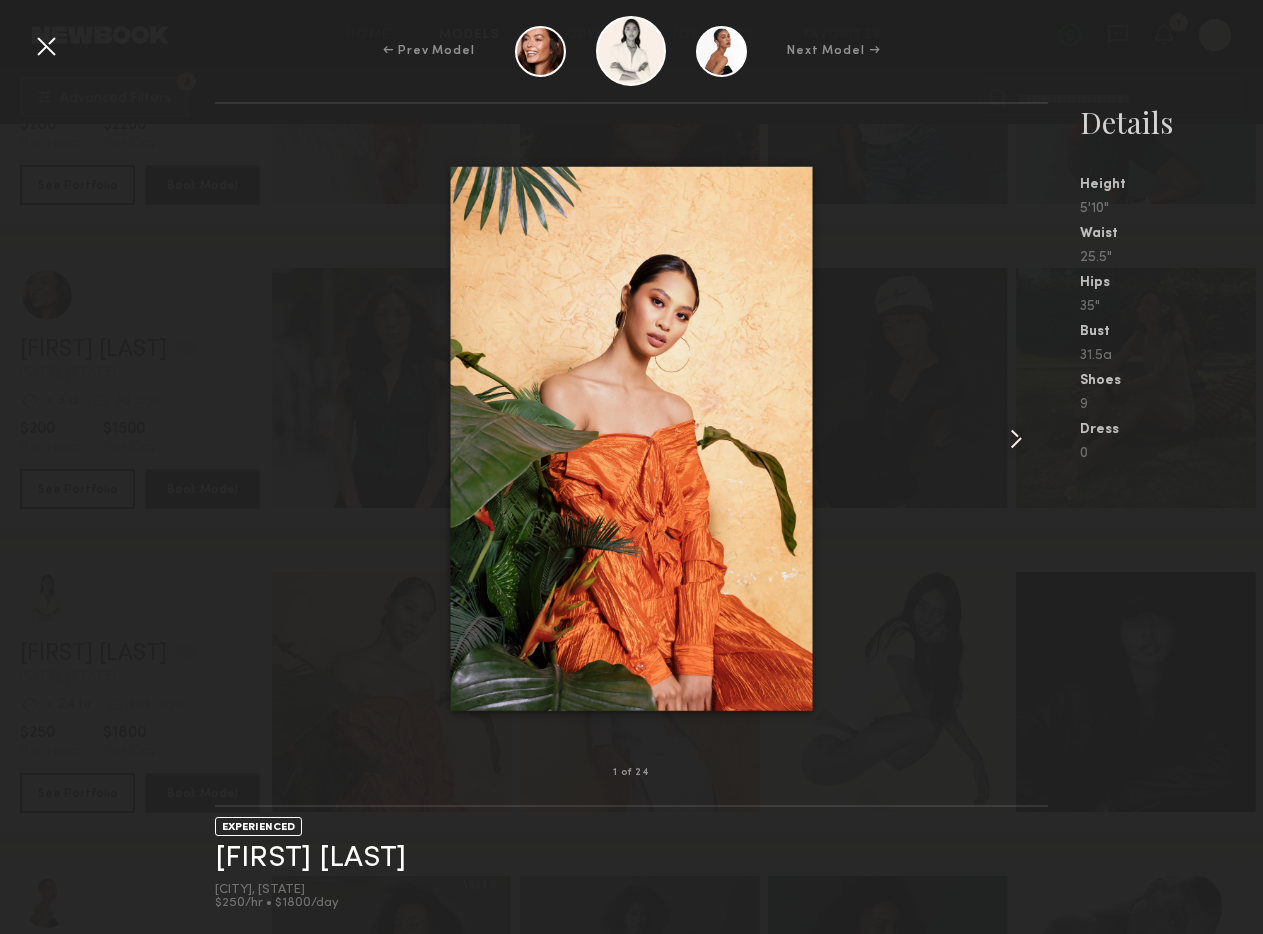 click at bounding box center (1016, 439) 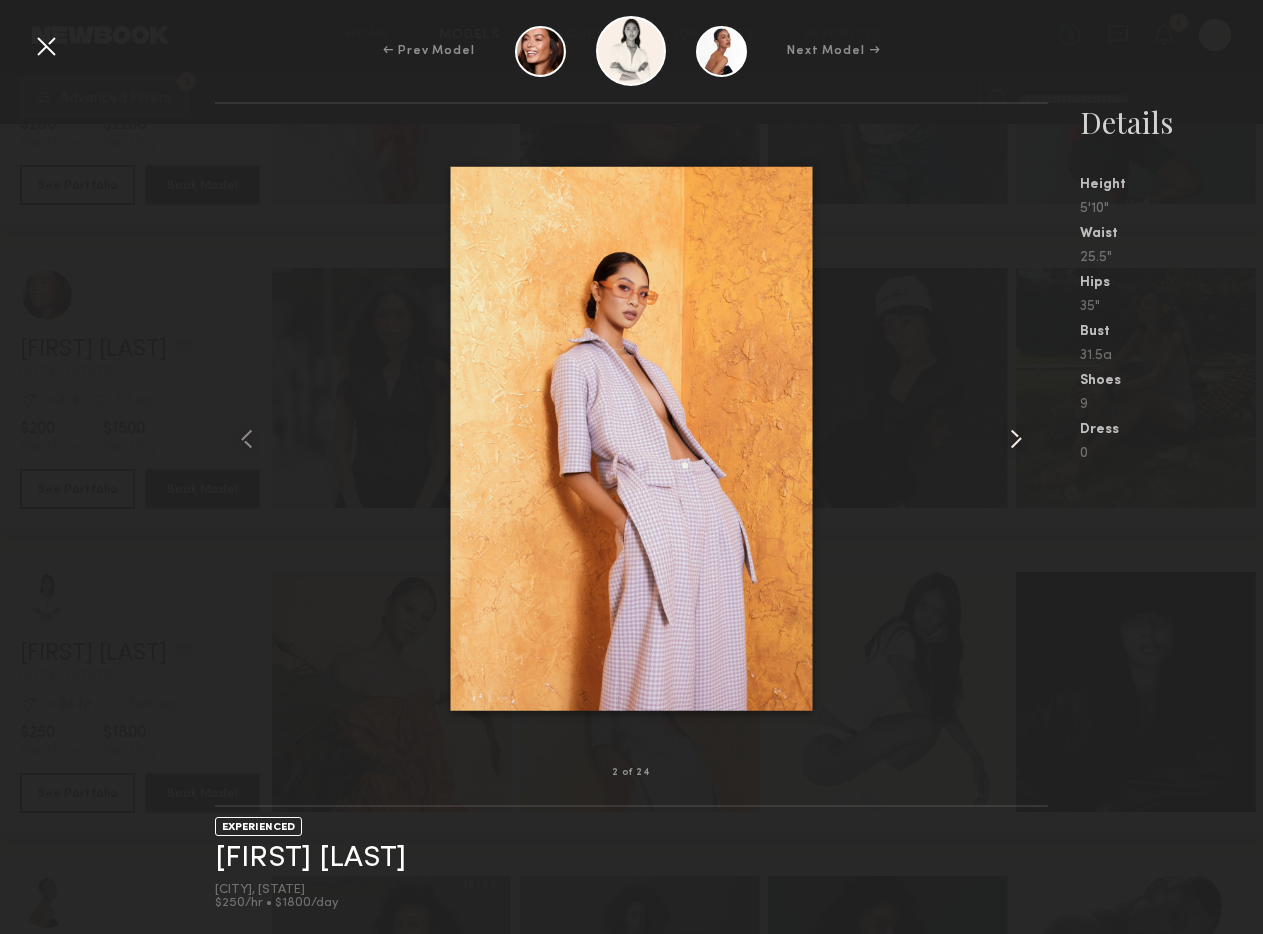 click at bounding box center (1016, 439) 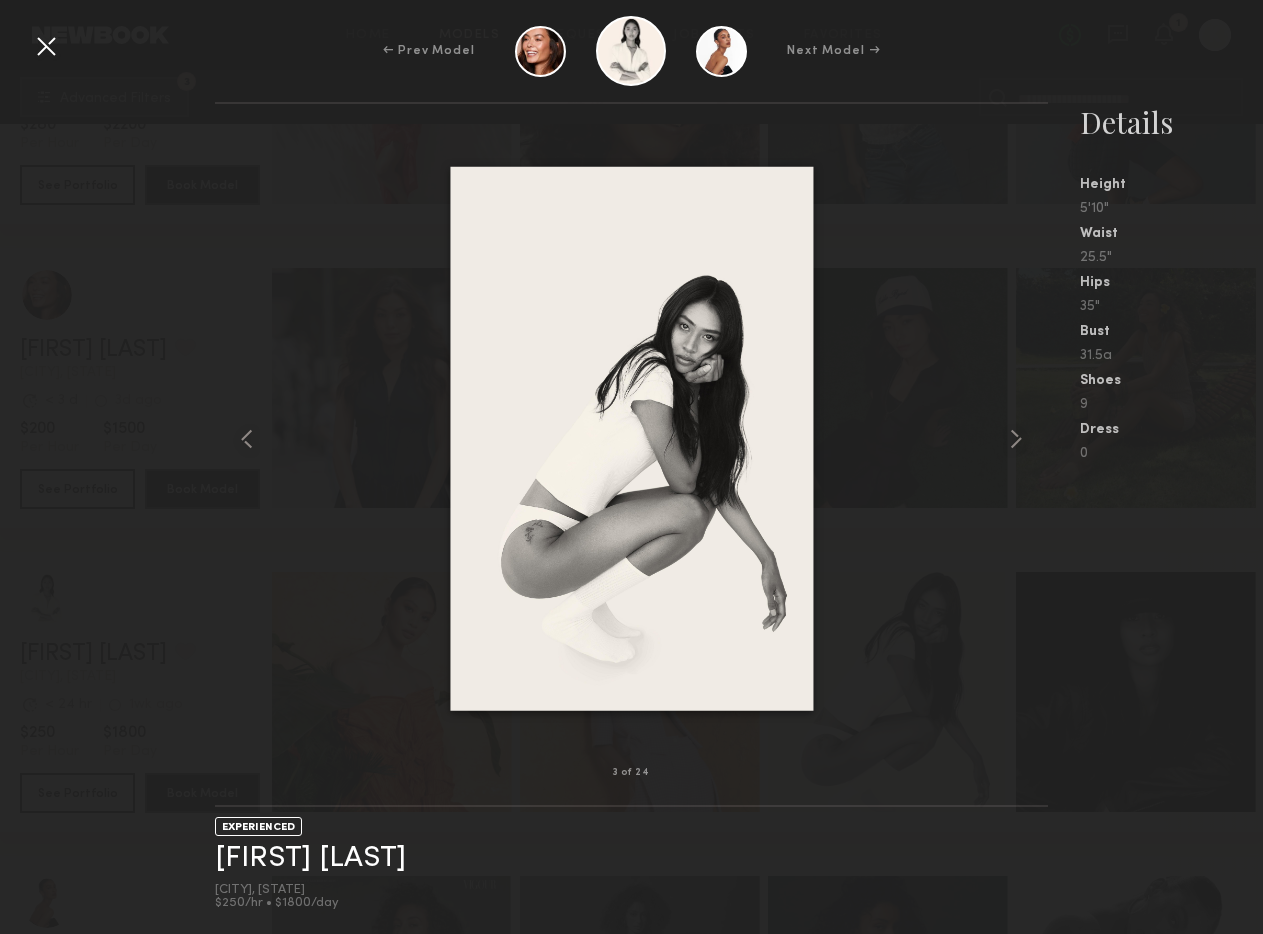 click on "← Prev Model   Next Model →" at bounding box center [631, 51] 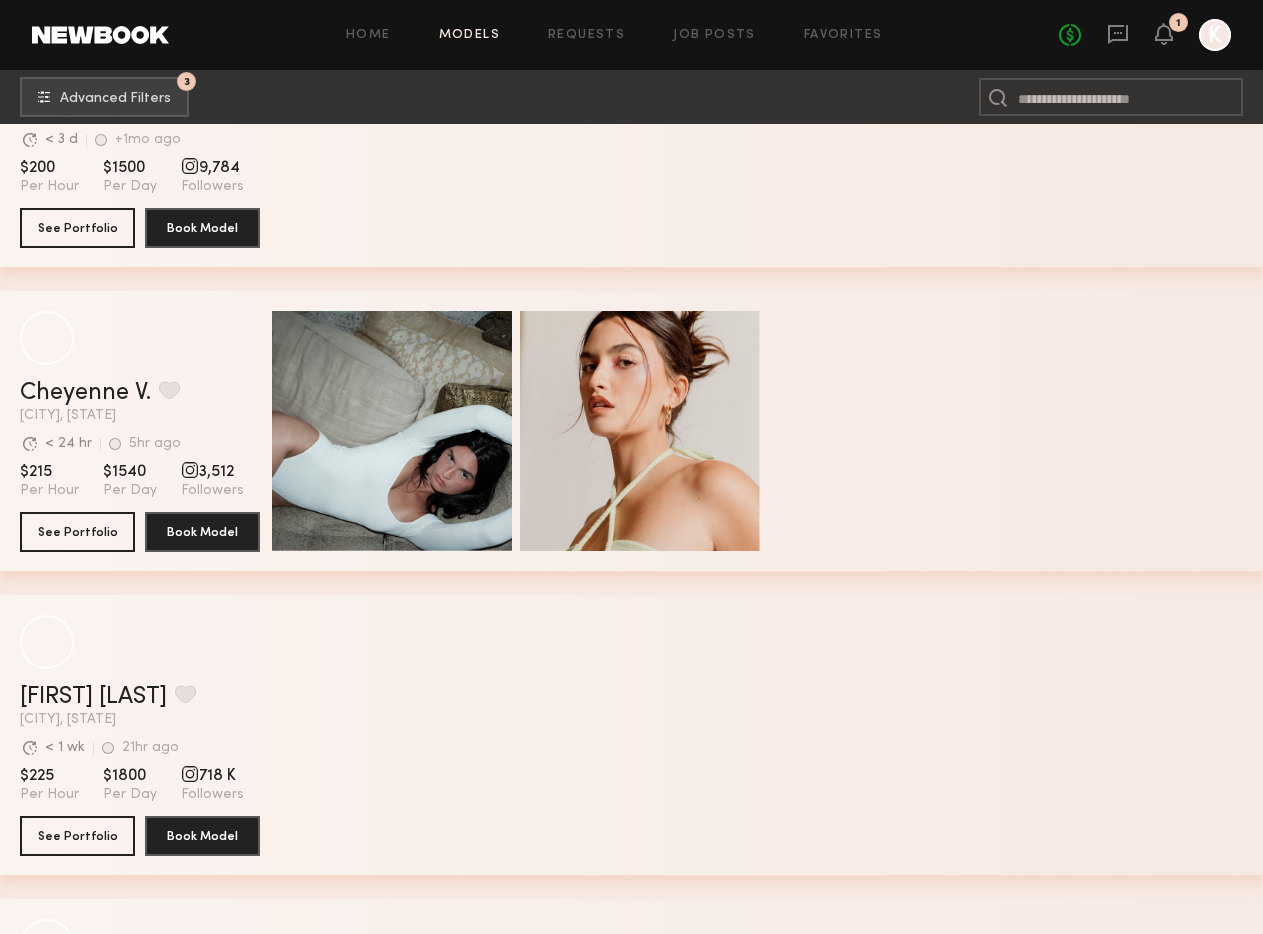 scroll, scrollTop: 5346, scrollLeft: 0, axis: vertical 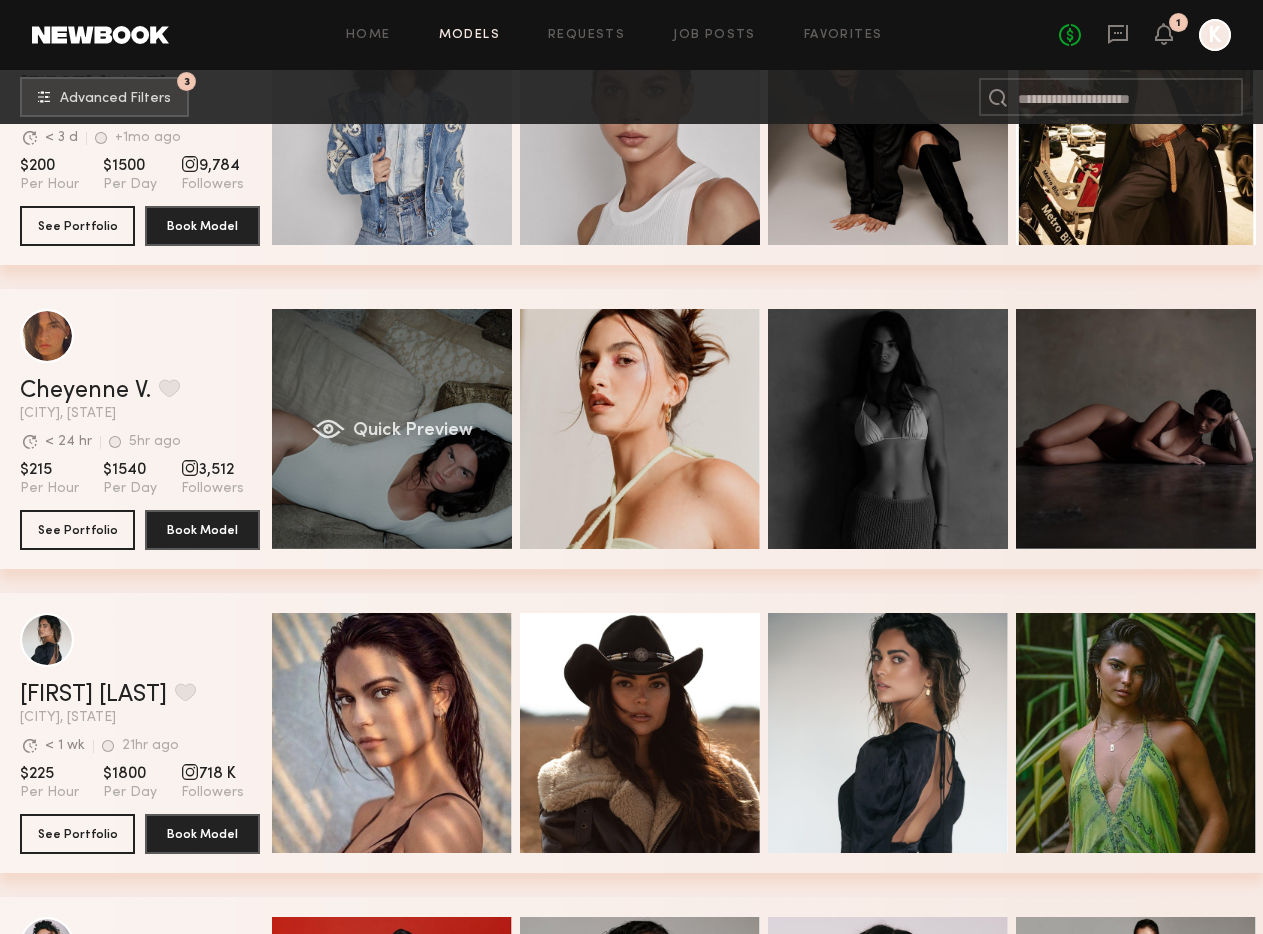 click on "Quick Preview" 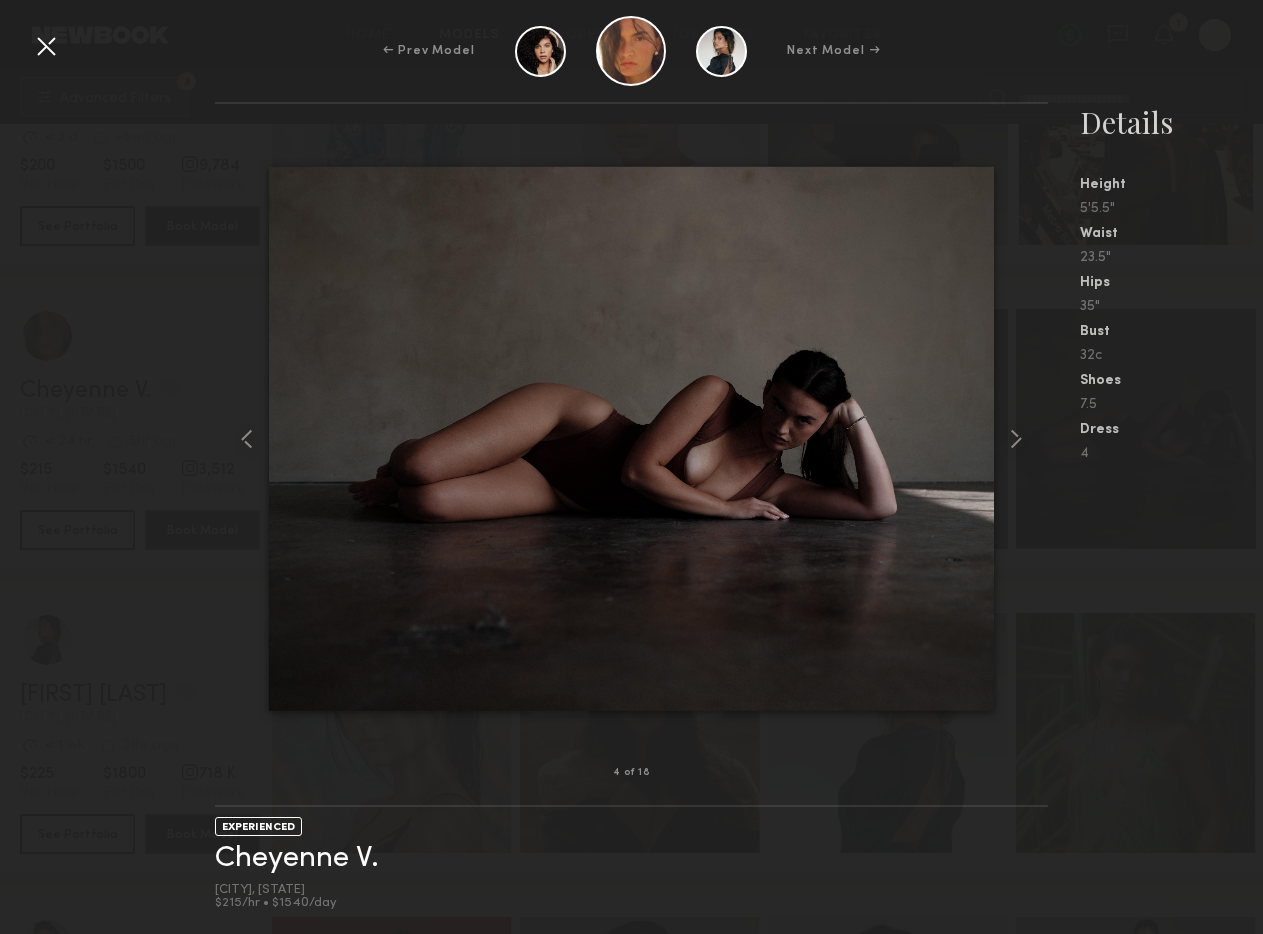 click at bounding box center [46, 46] 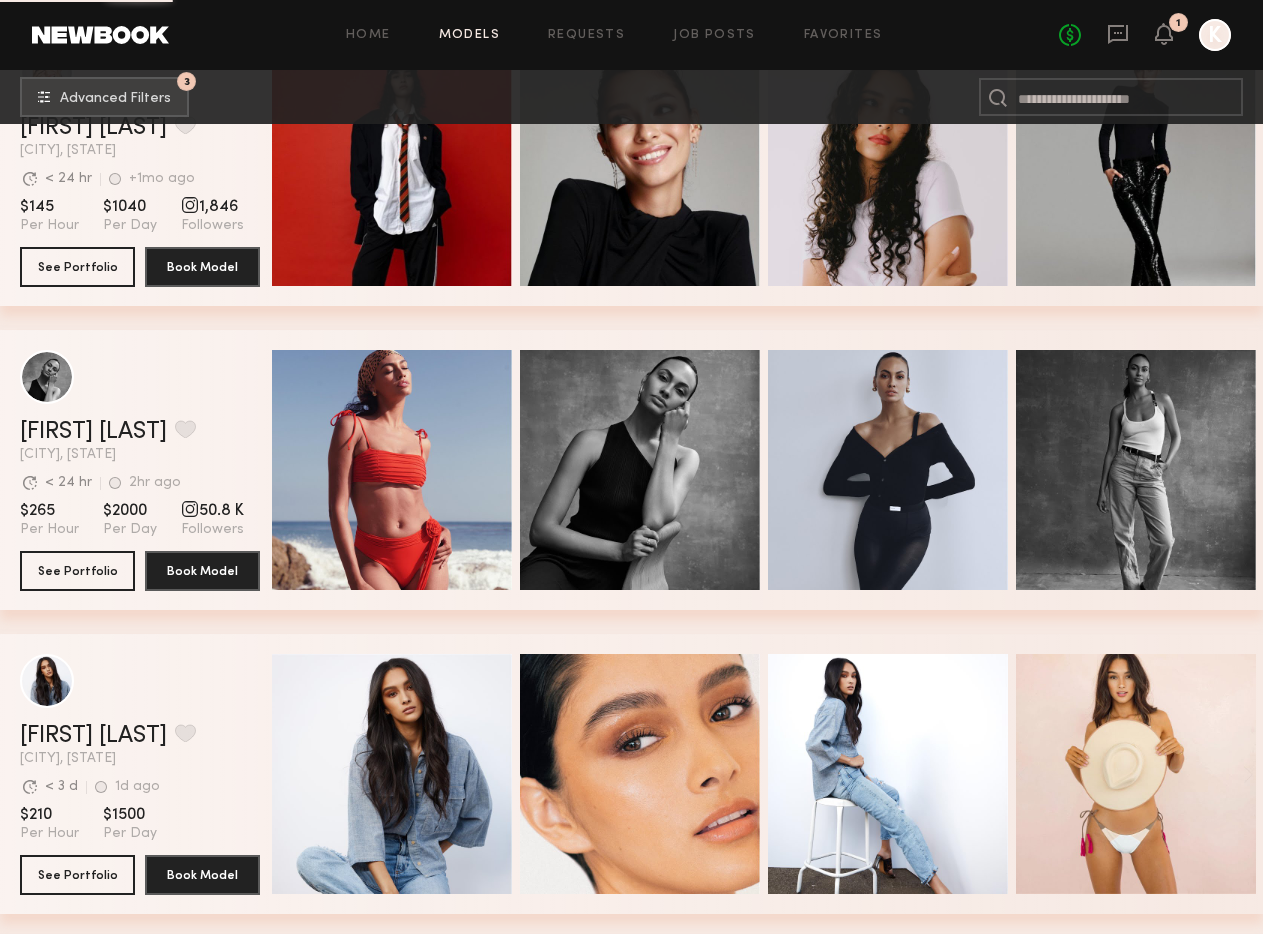 scroll, scrollTop: 6219, scrollLeft: 0, axis: vertical 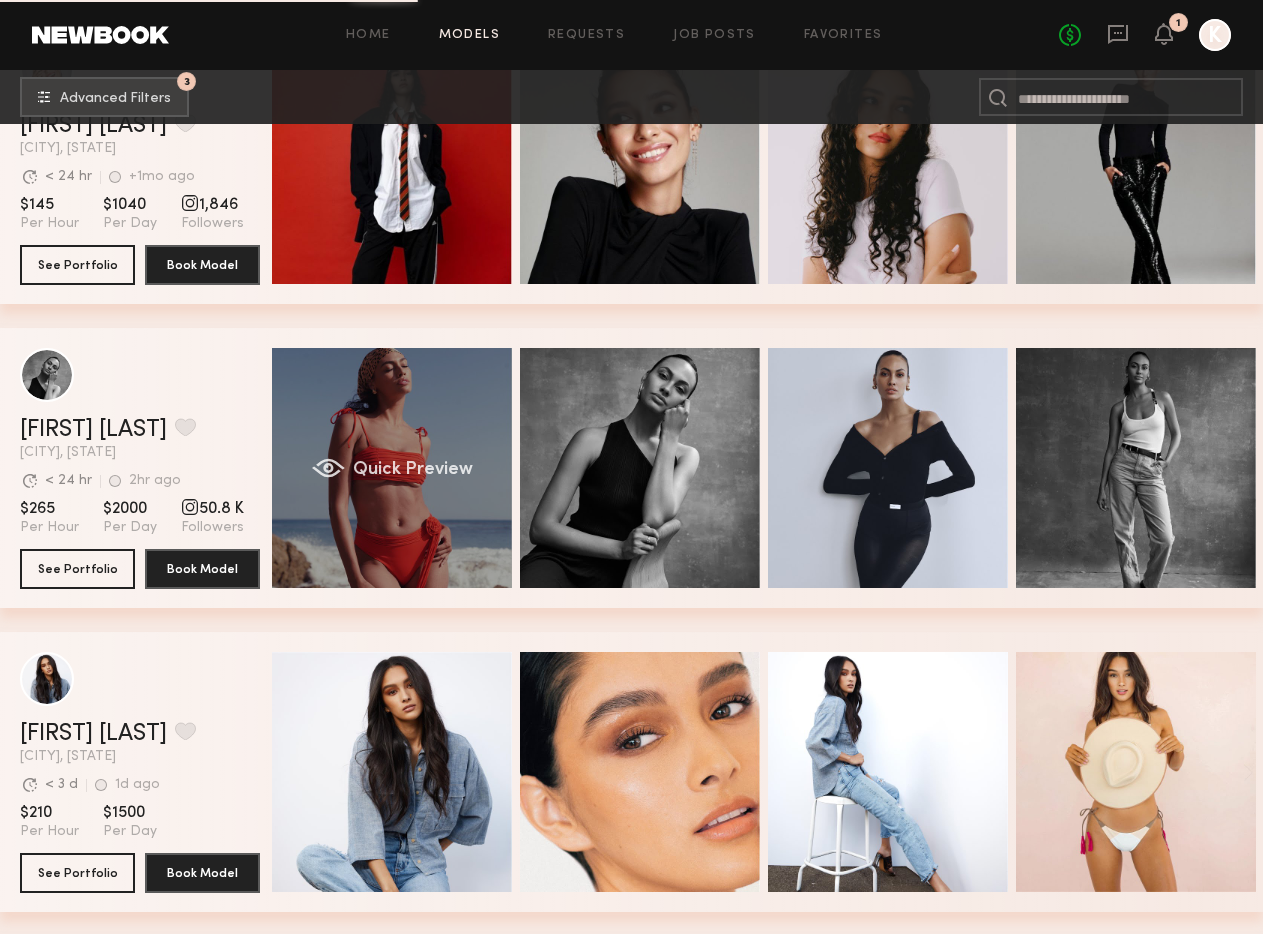 click on "Quick Preview" 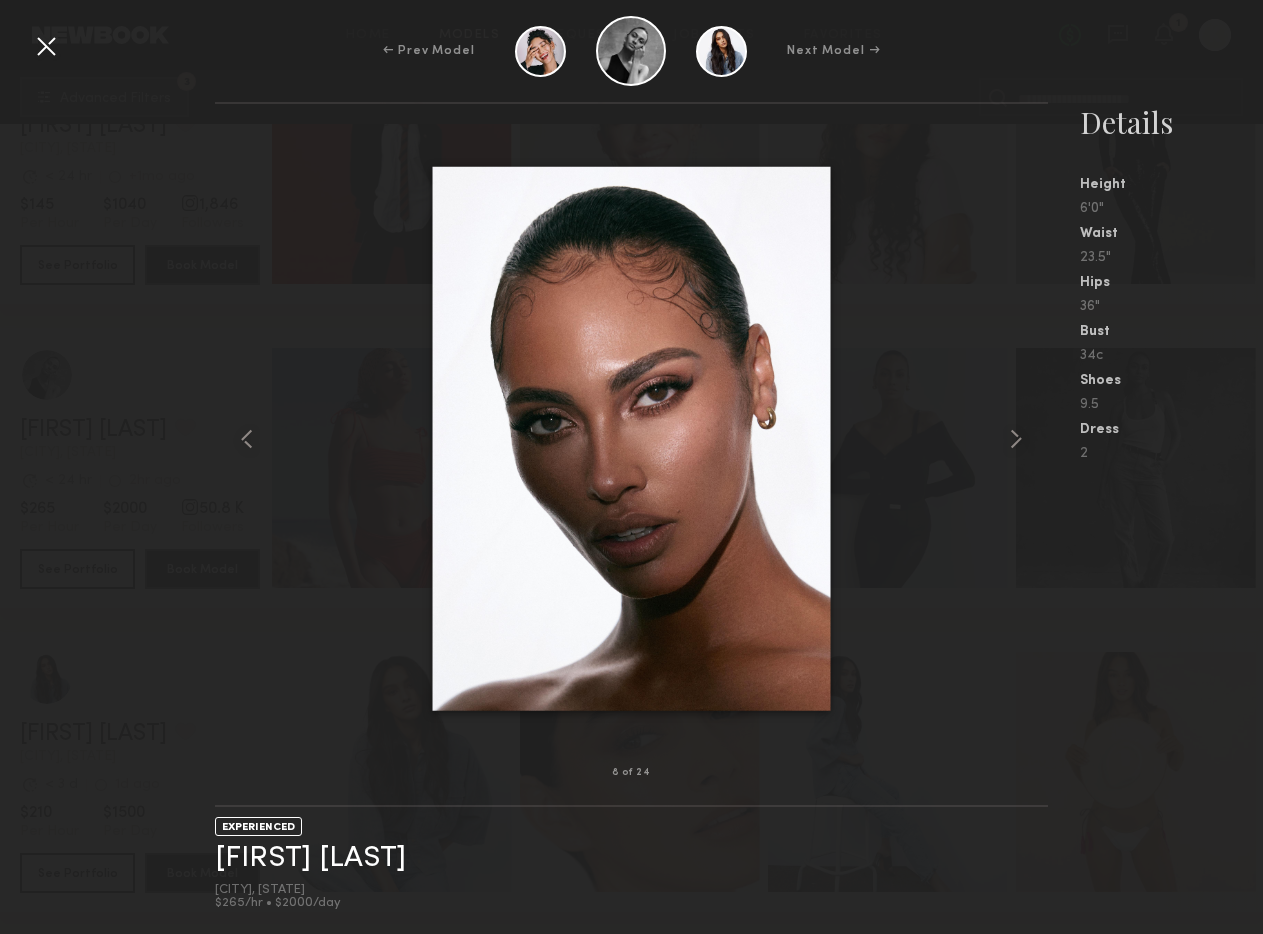 click at bounding box center (46, 46) 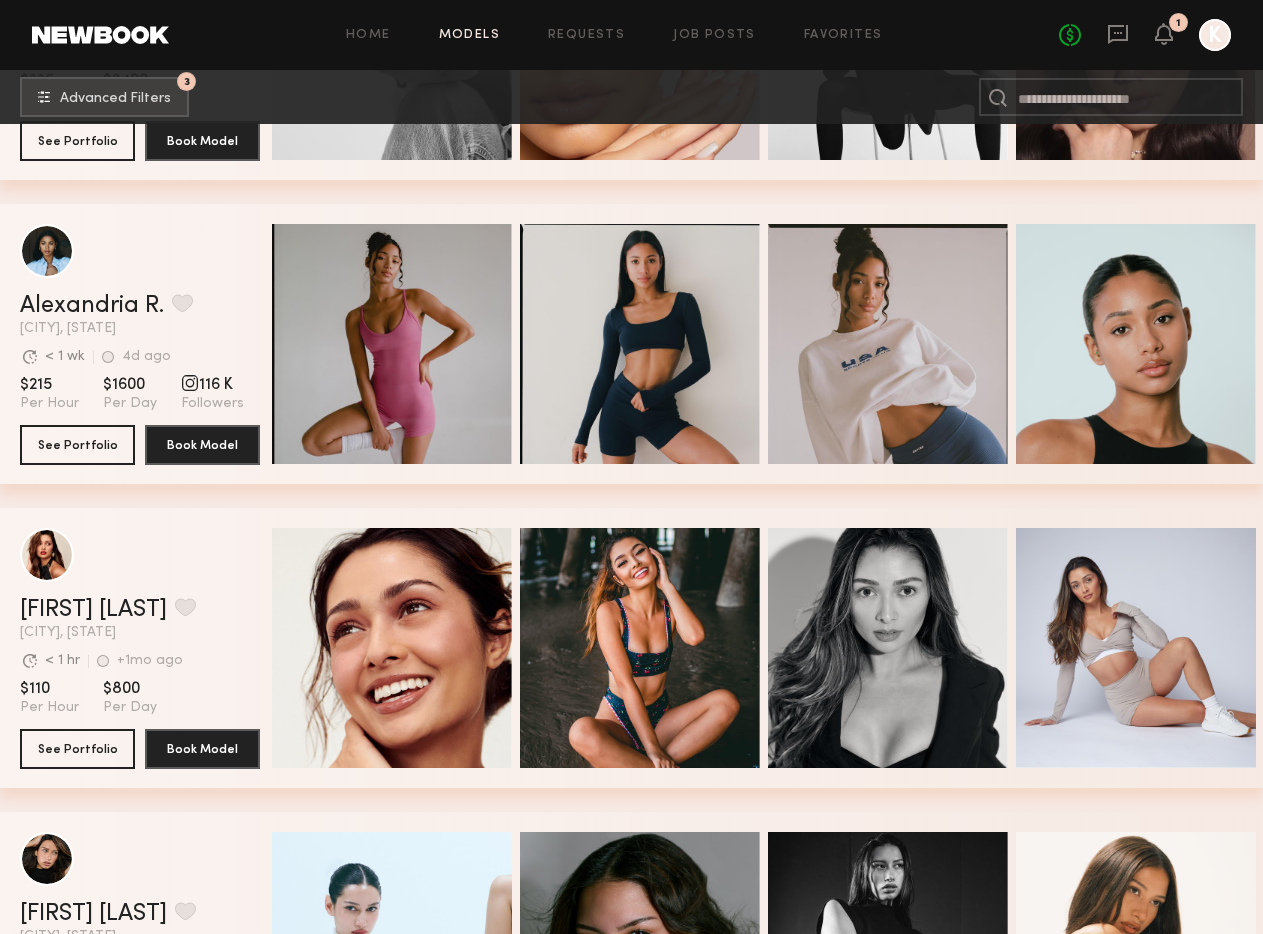 scroll, scrollTop: 8219, scrollLeft: 0, axis: vertical 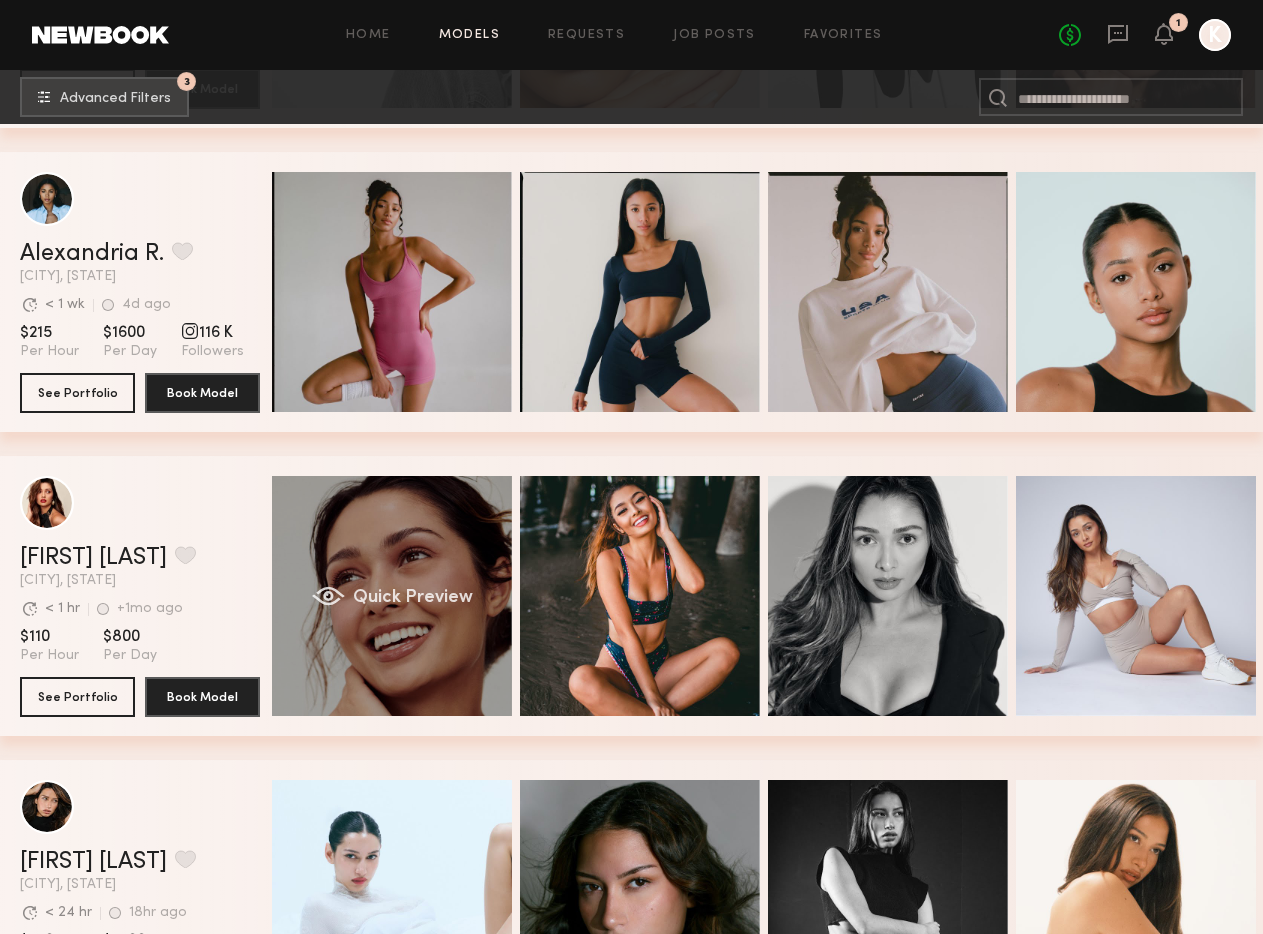 click on "Quick Preview" 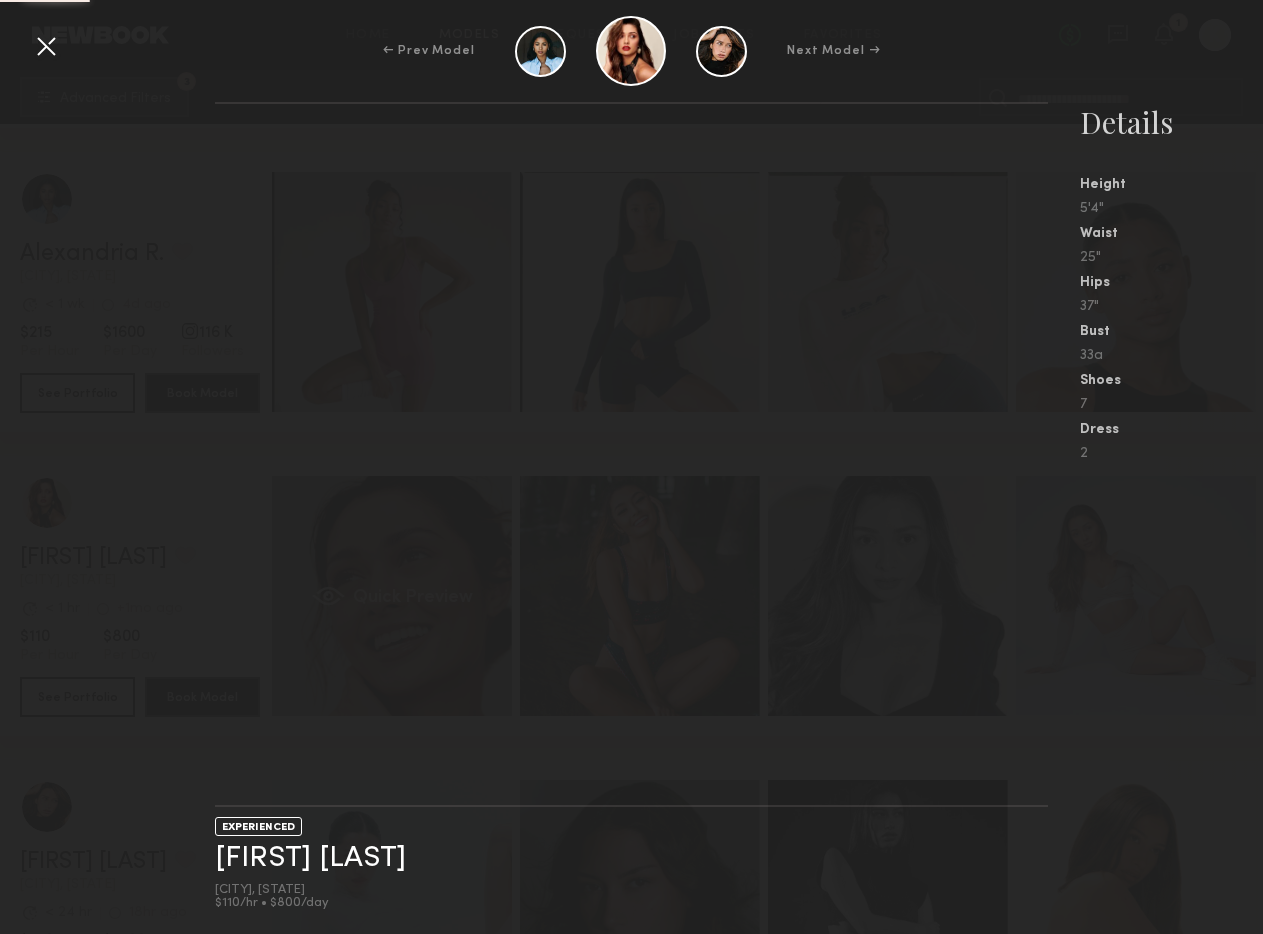 scroll, scrollTop: 8249, scrollLeft: 0, axis: vertical 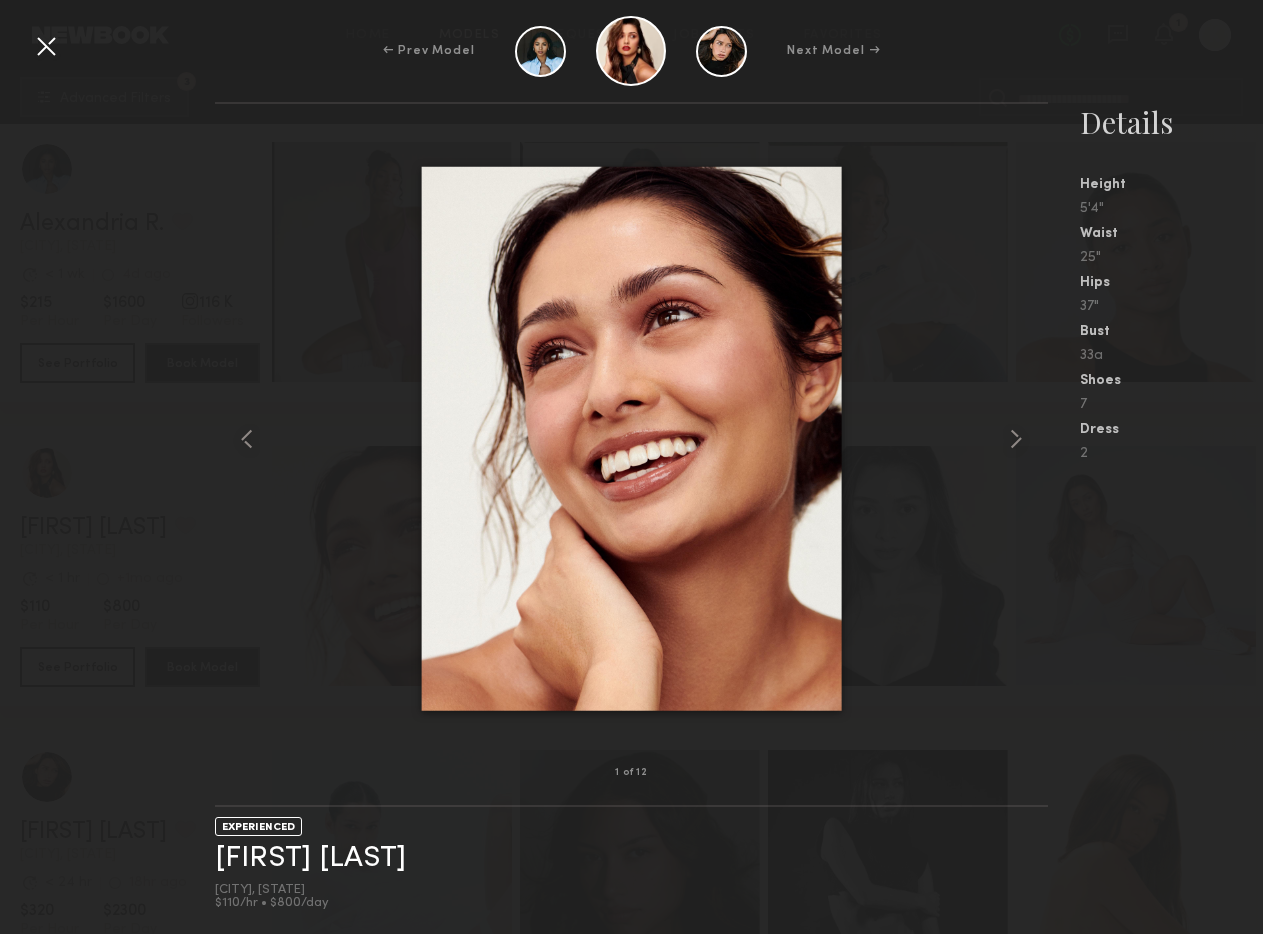 click on "← Prev Model   Next Model →" at bounding box center (631, 51) 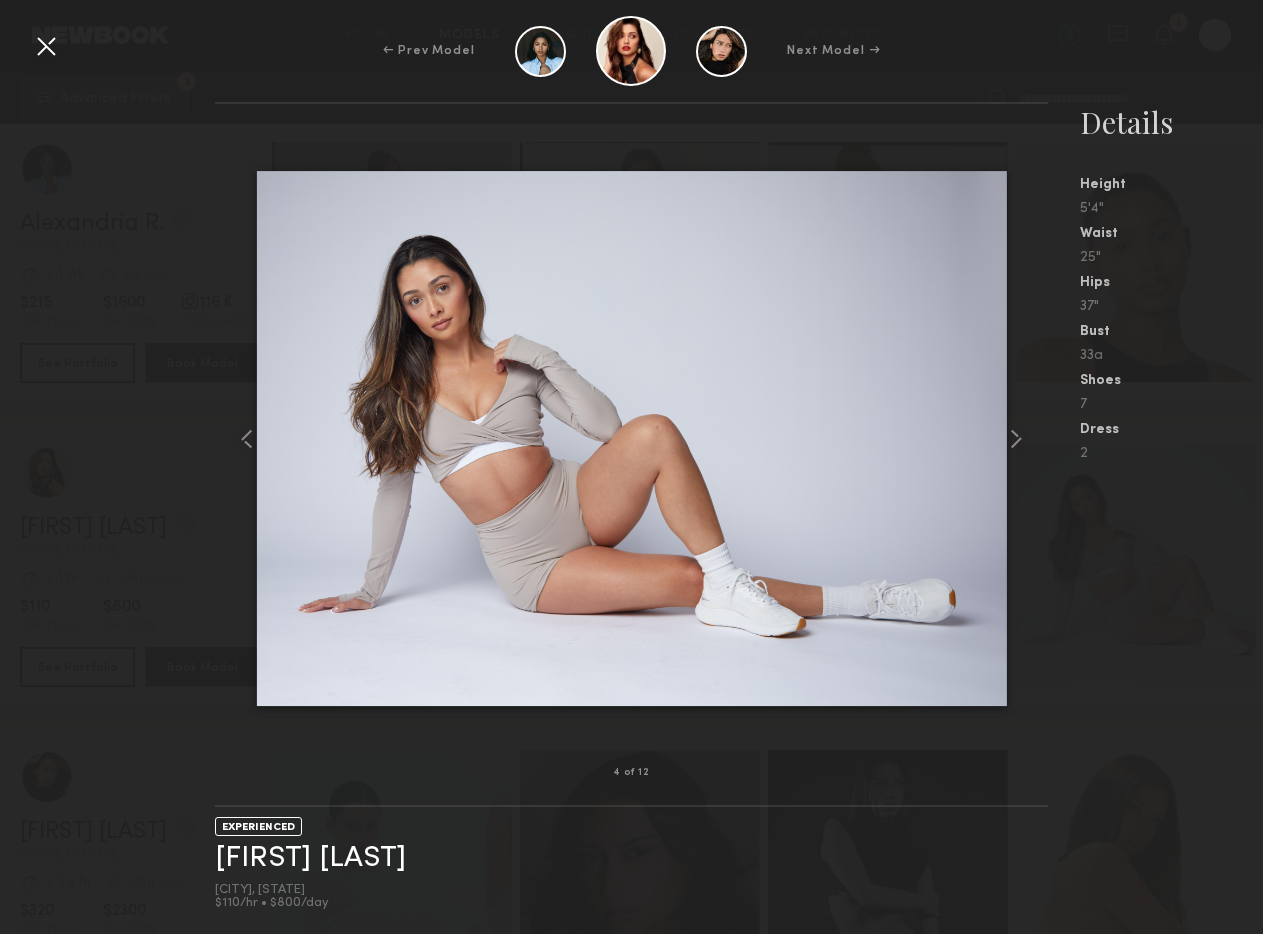click at bounding box center (46, 46) 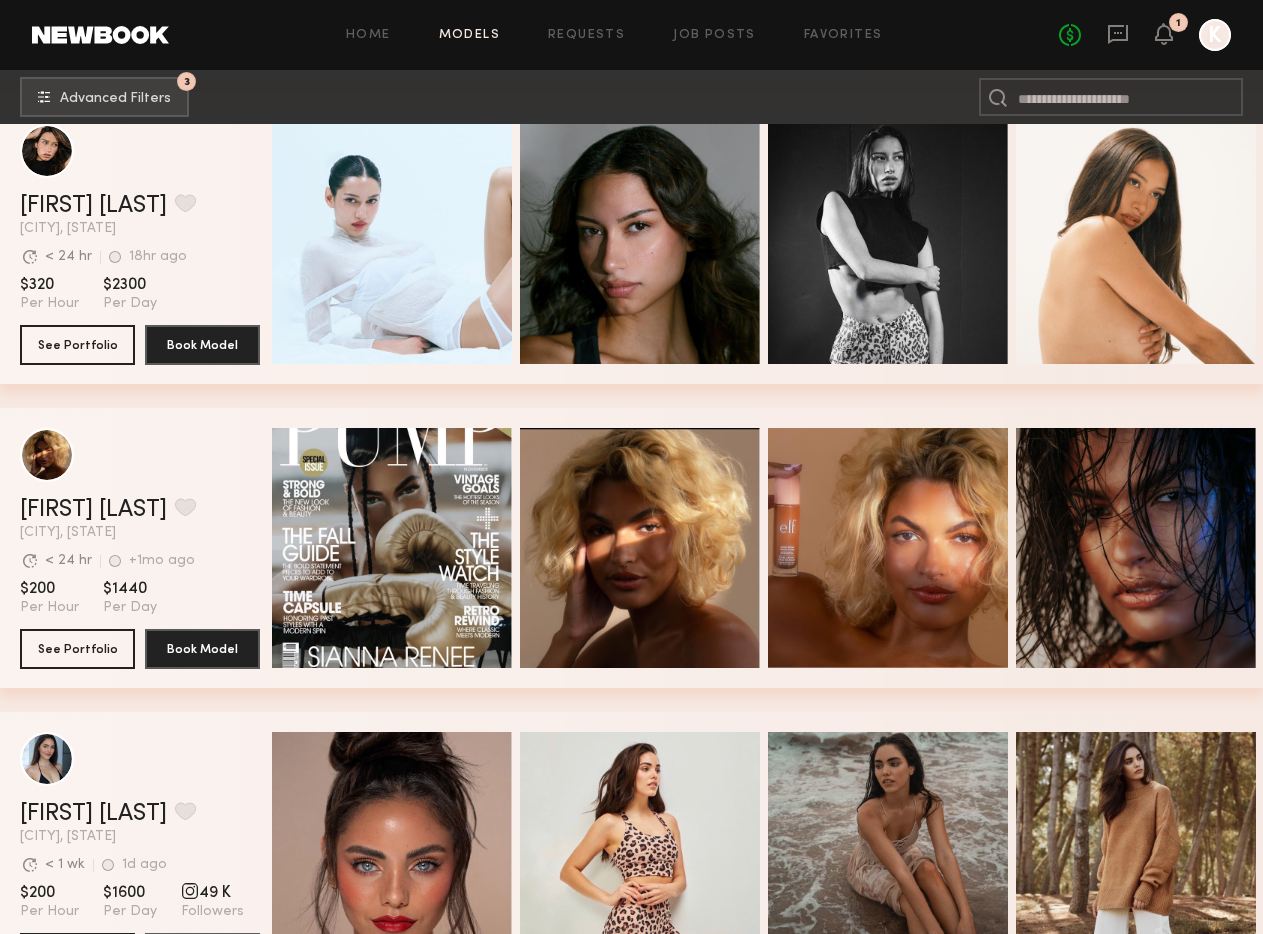 scroll, scrollTop: 8873, scrollLeft: 0, axis: vertical 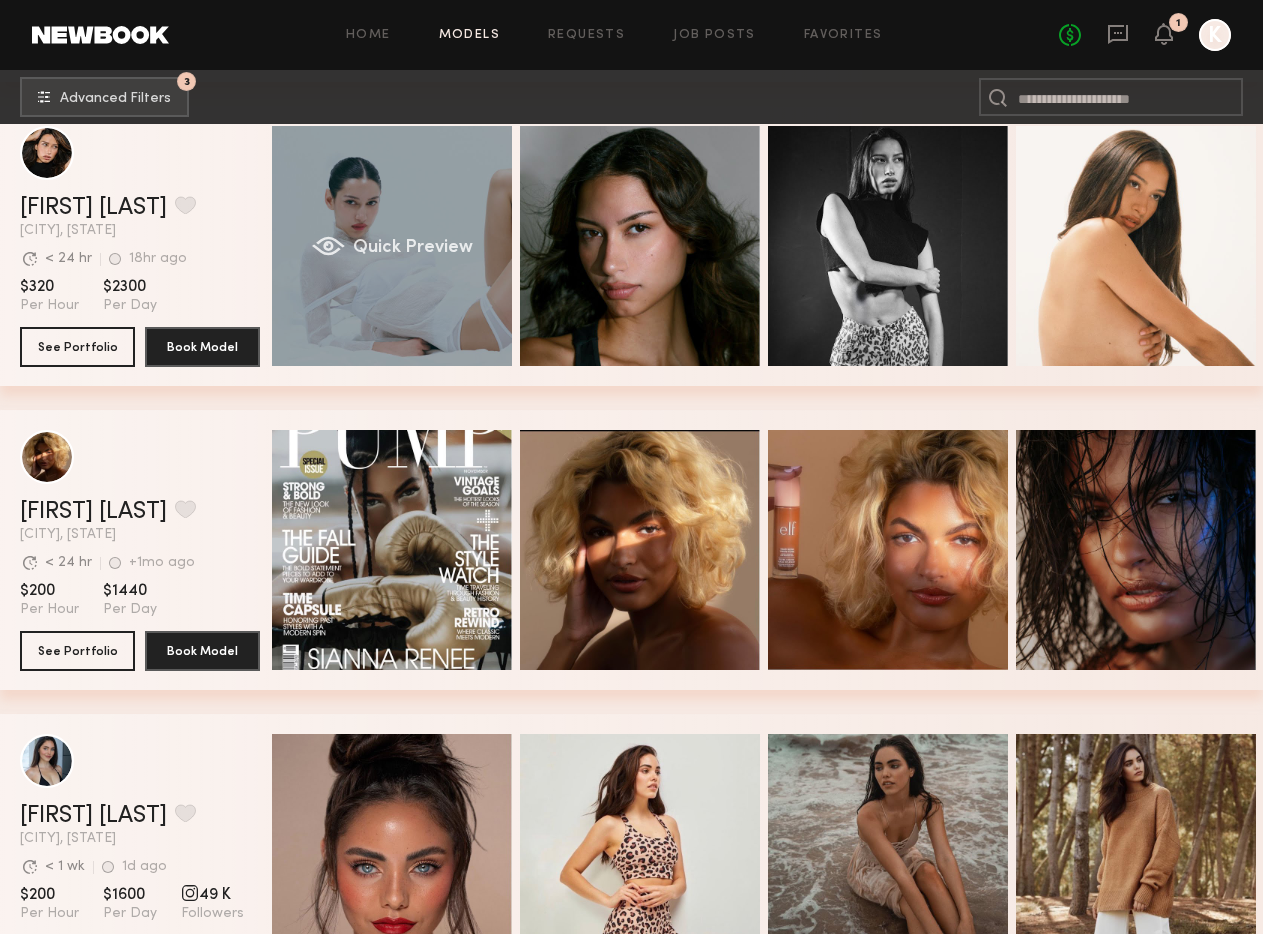 click on "Quick Preview" 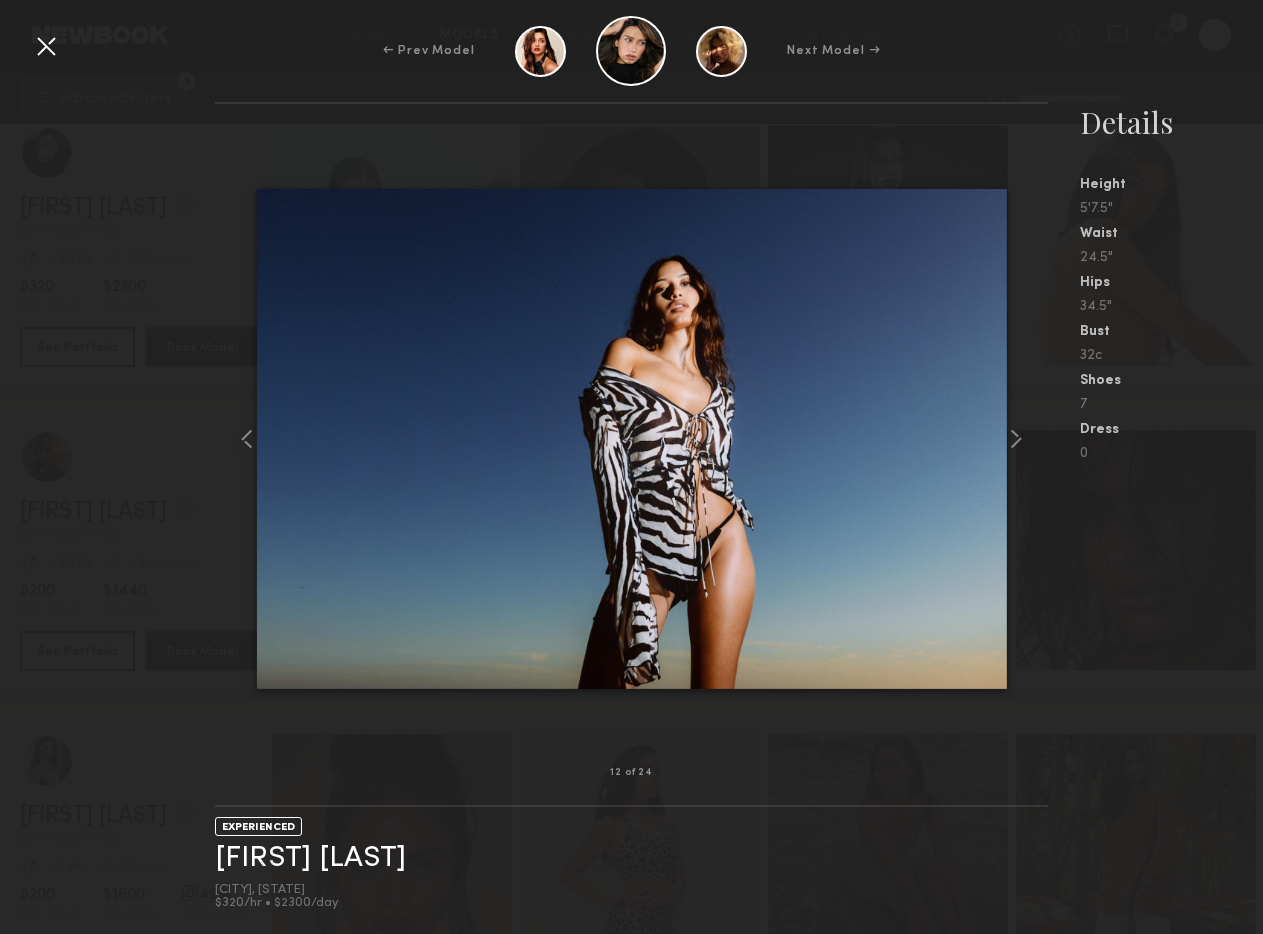 click at bounding box center [46, 46] 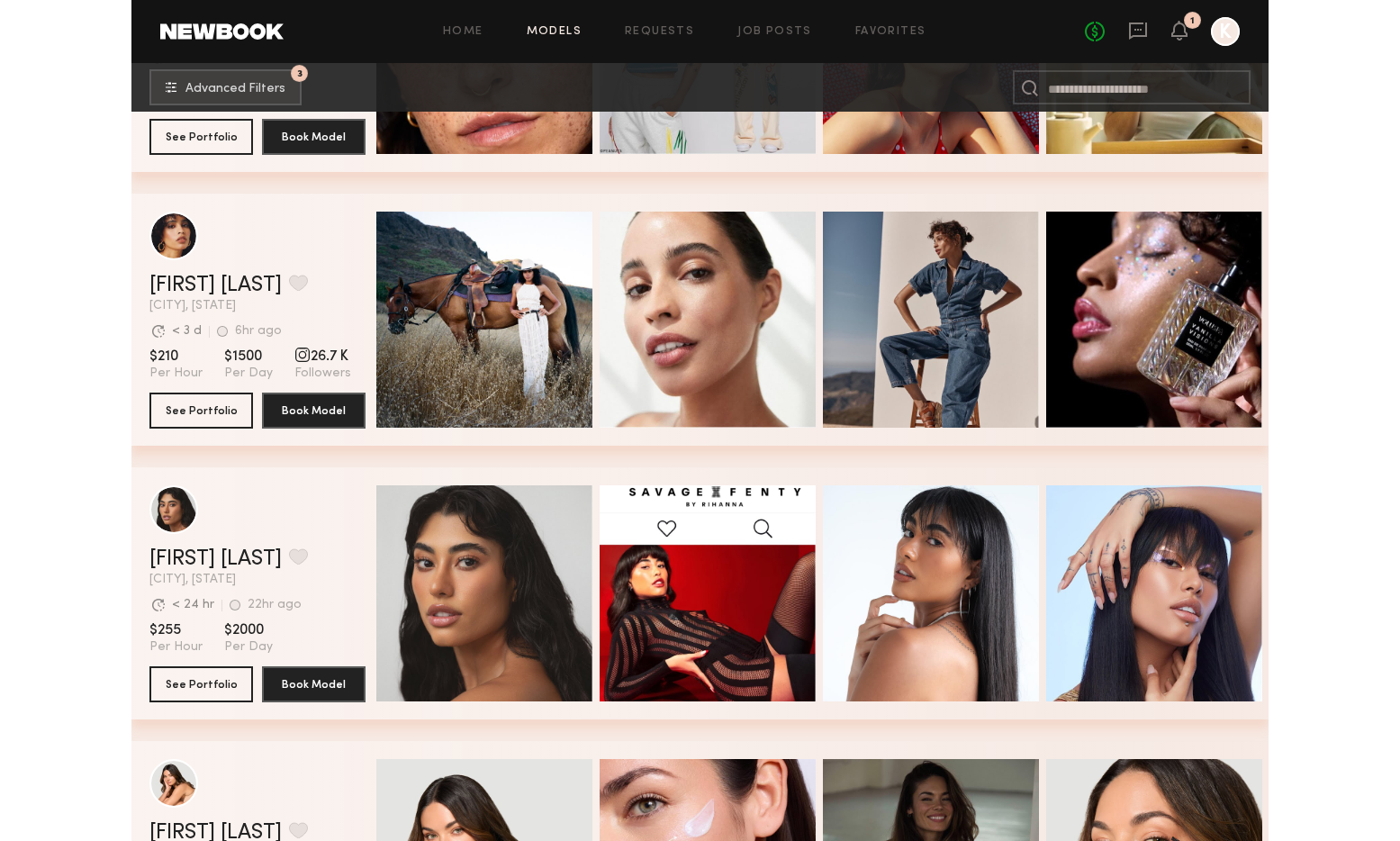 scroll, scrollTop: 9289, scrollLeft: 0, axis: vertical 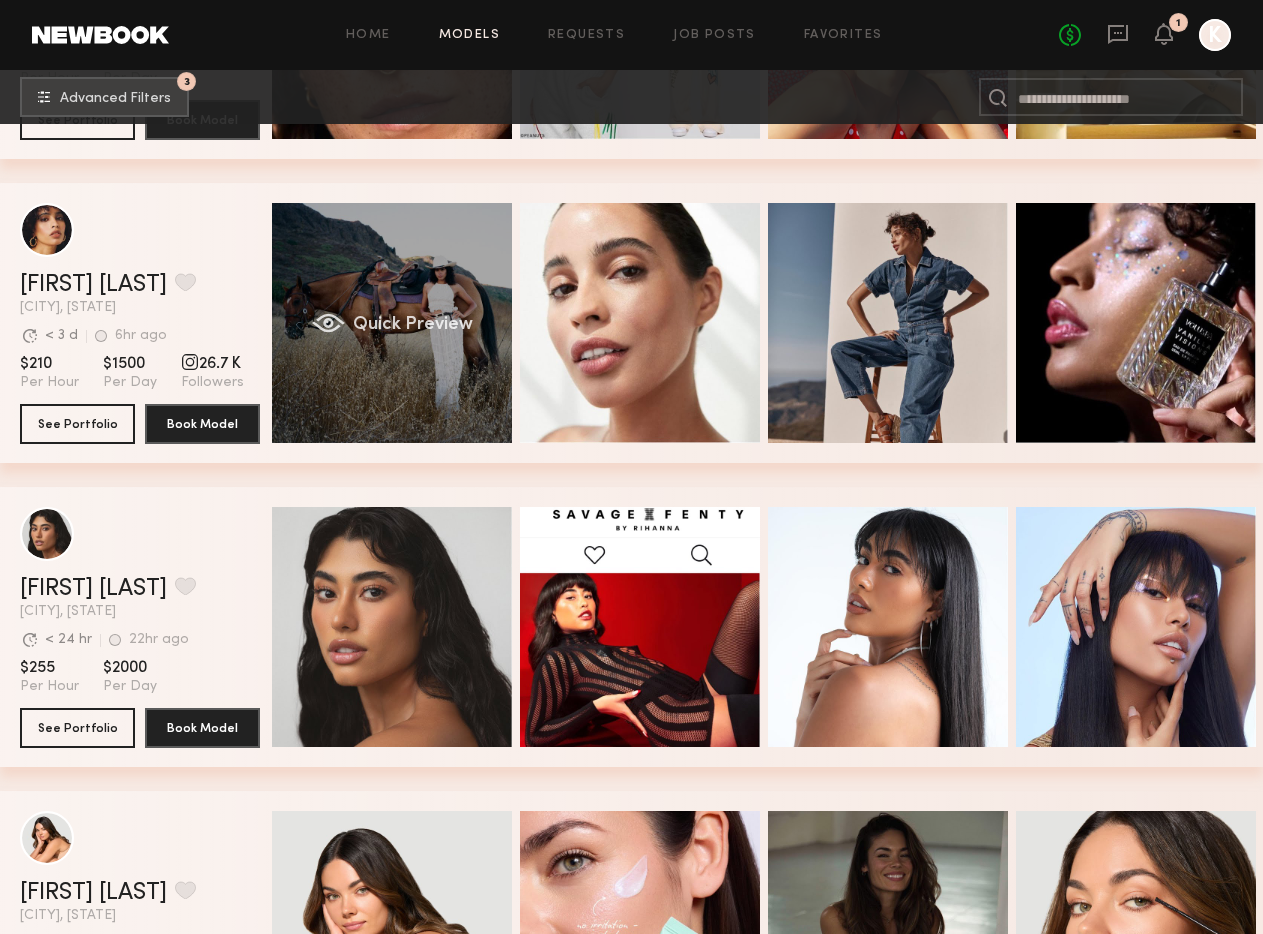 click on "Quick Preview" 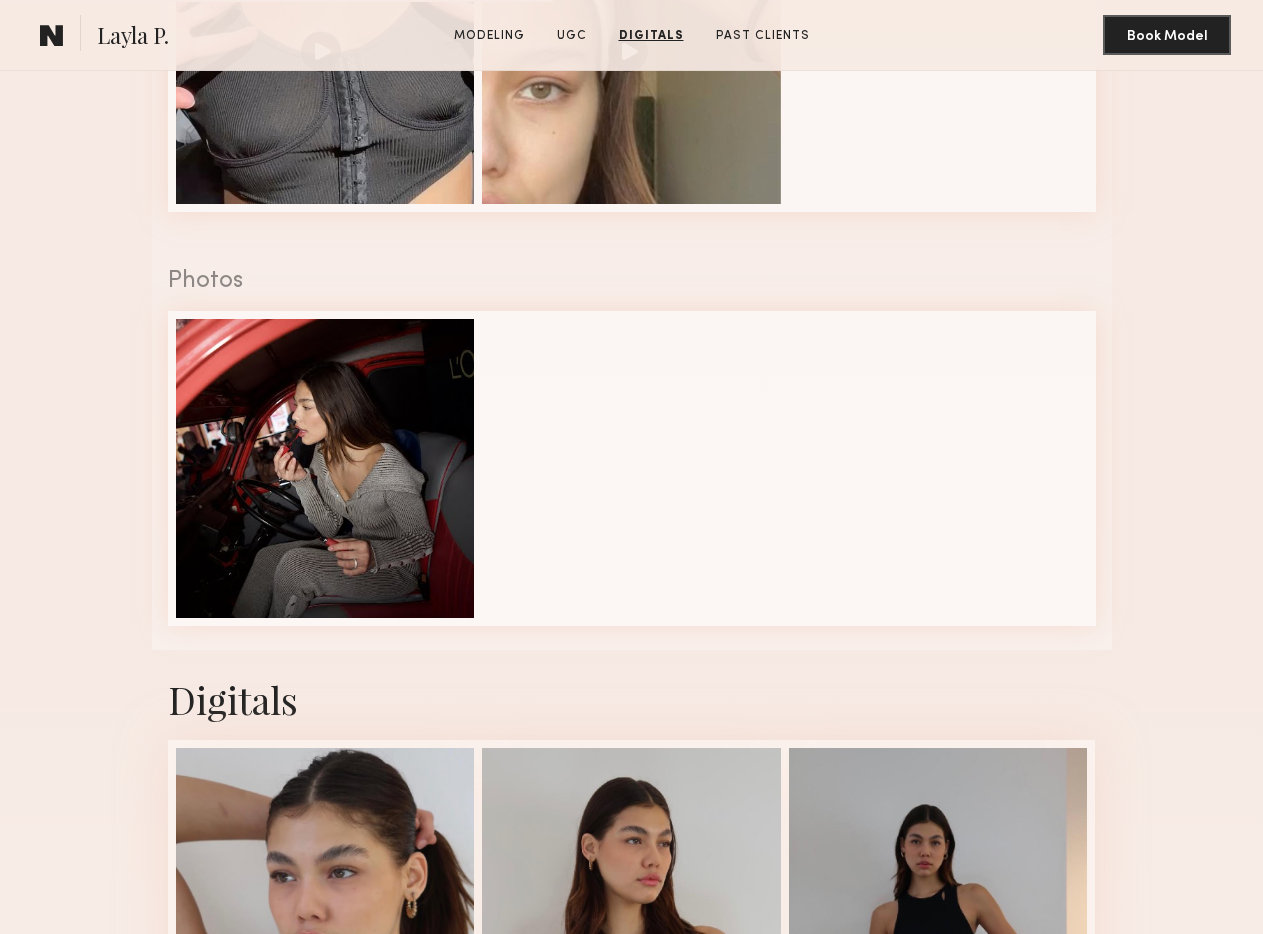 scroll, scrollTop: 2090, scrollLeft: 0, axis: vertical 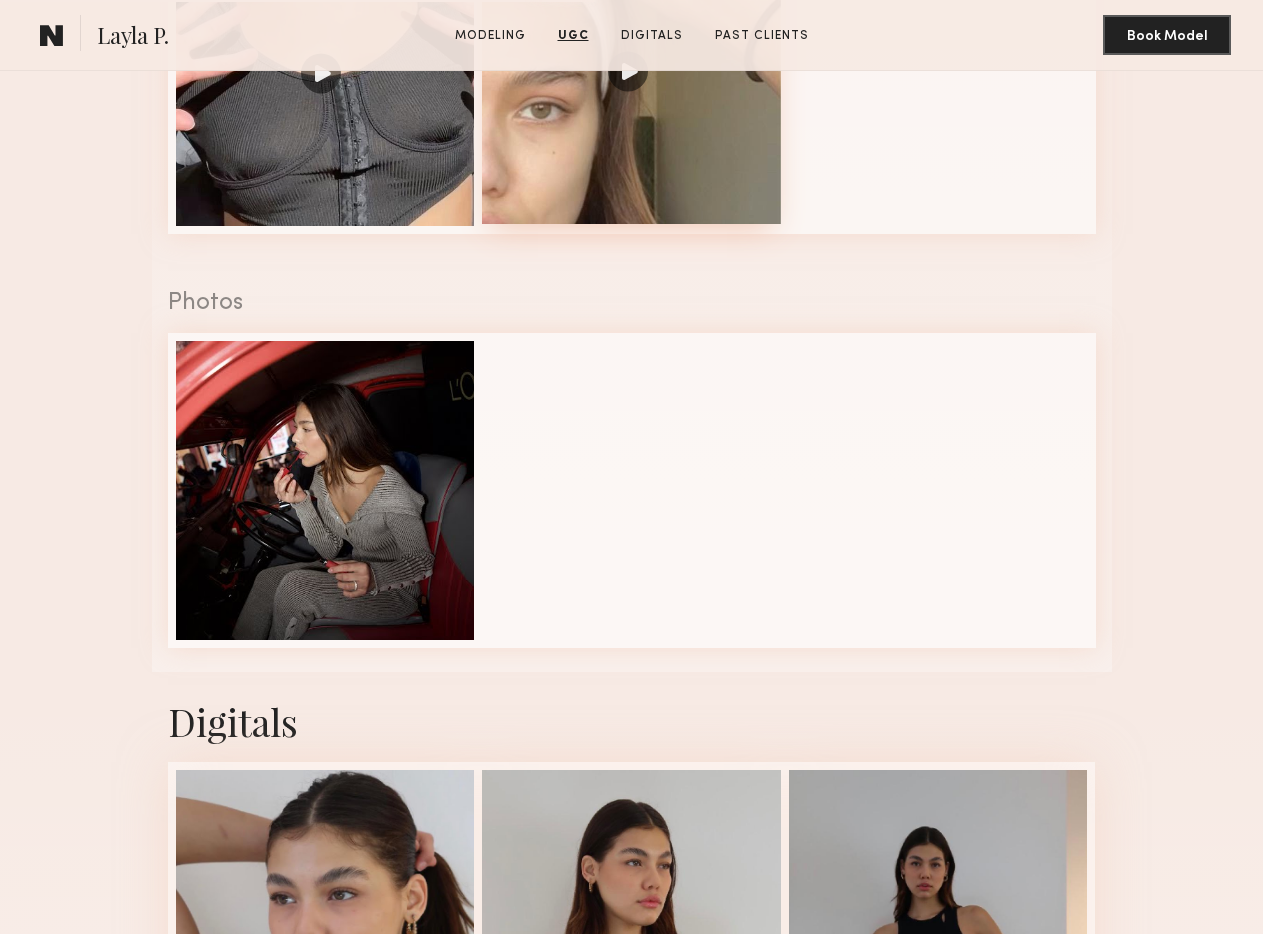 click at bounding box center (631, 74) 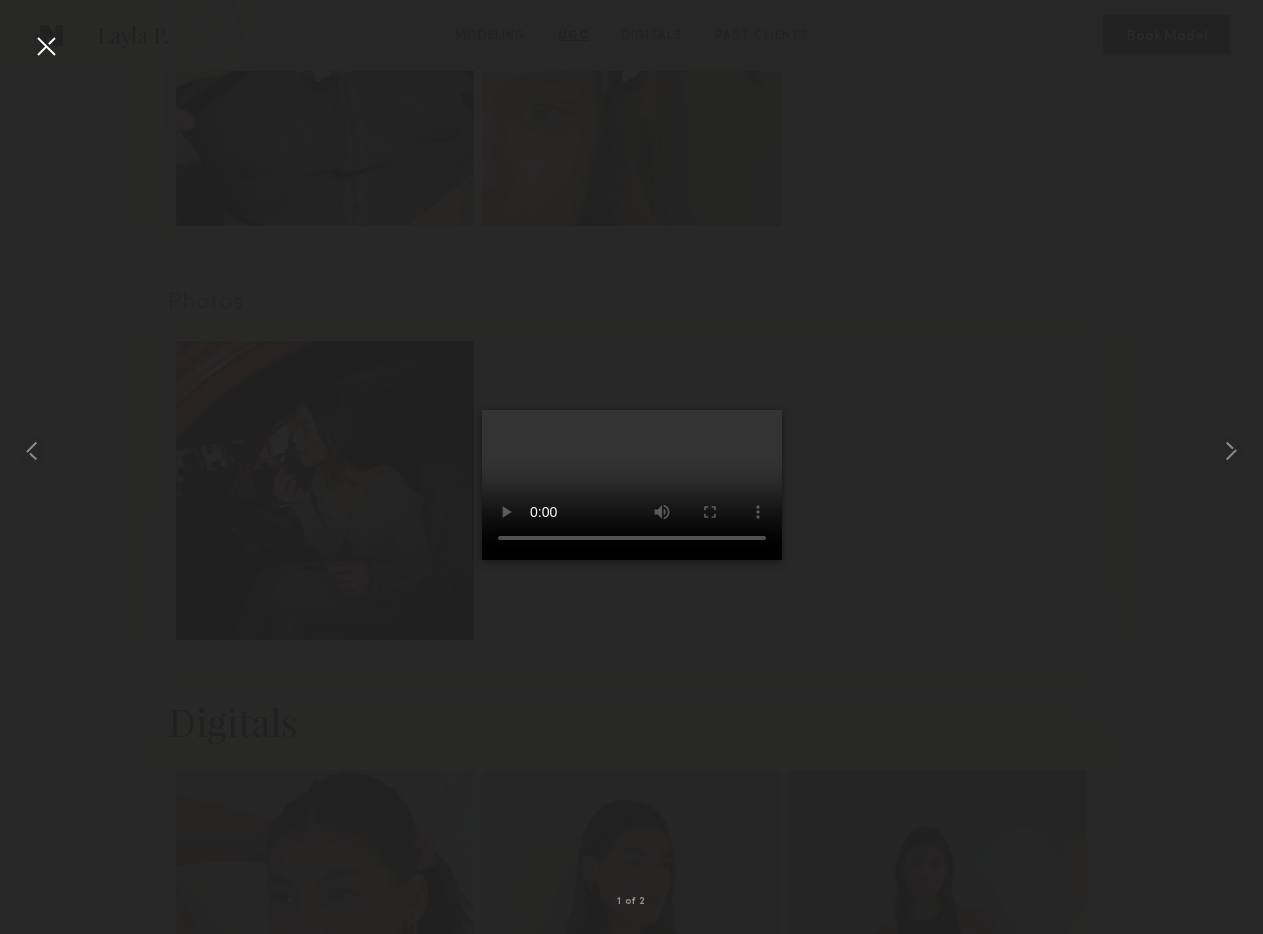 click at bounding box center [631, 451] 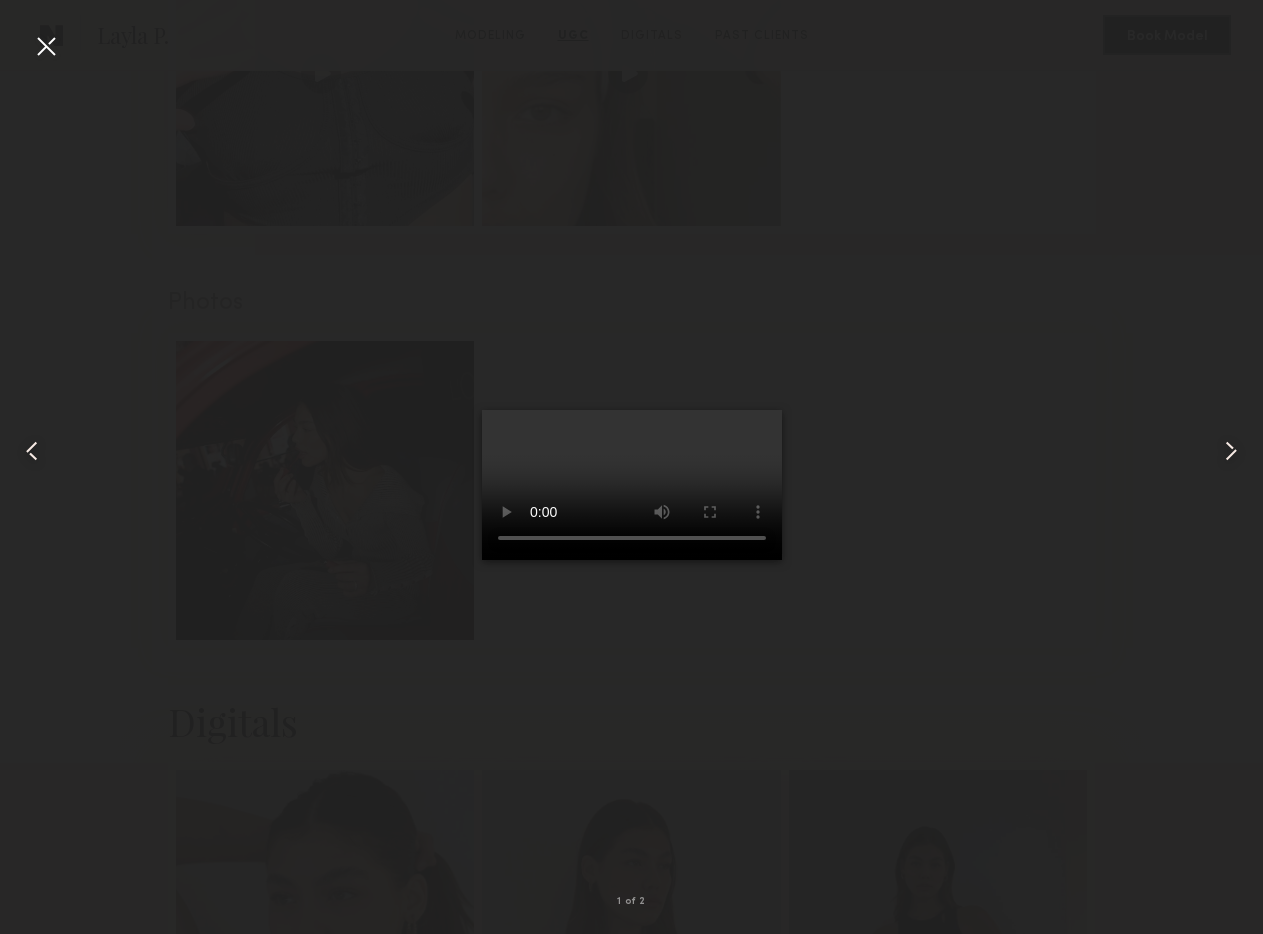 click at bounding box center [631, 451] 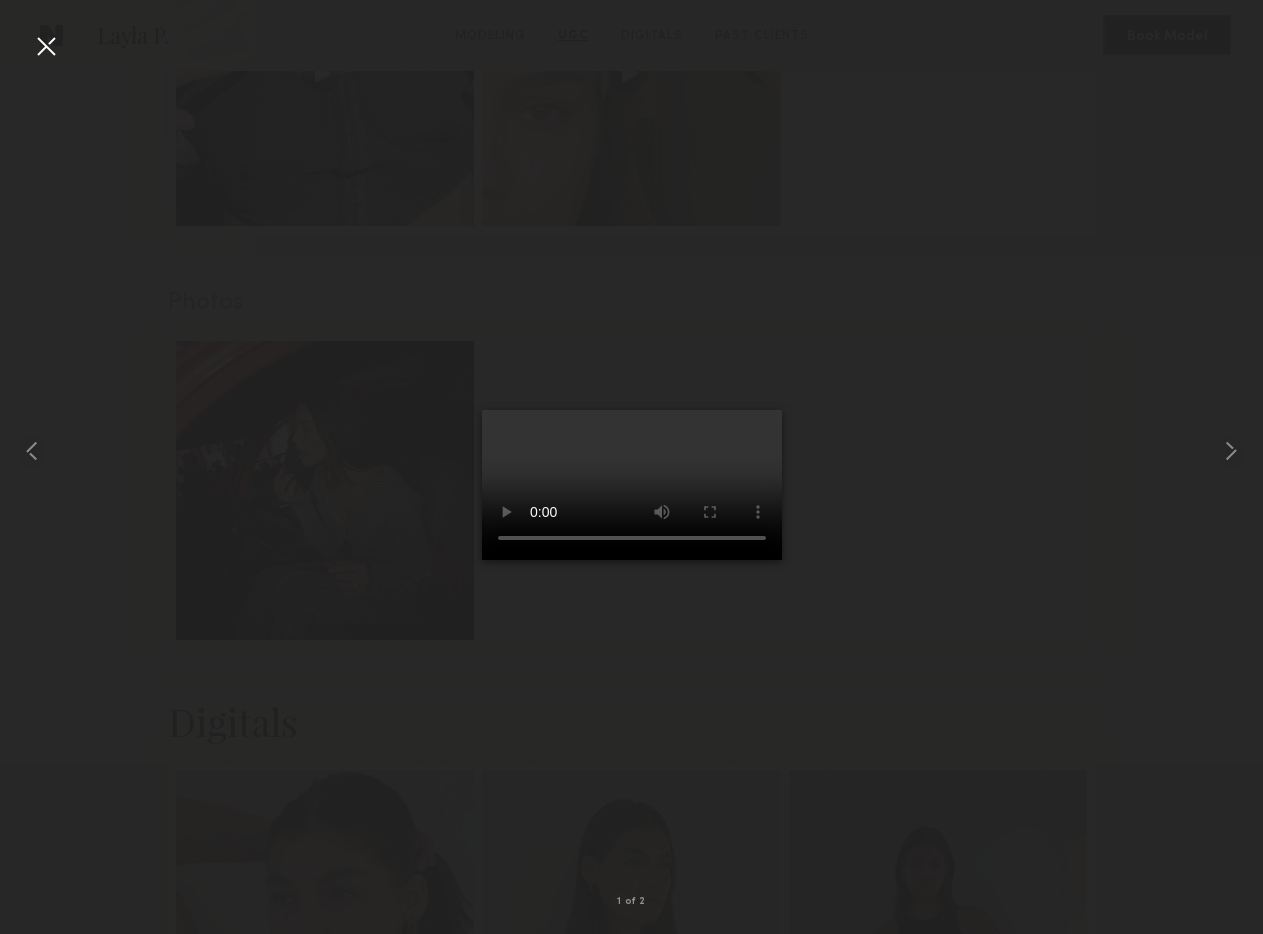 click at bounding box center [46, 46] 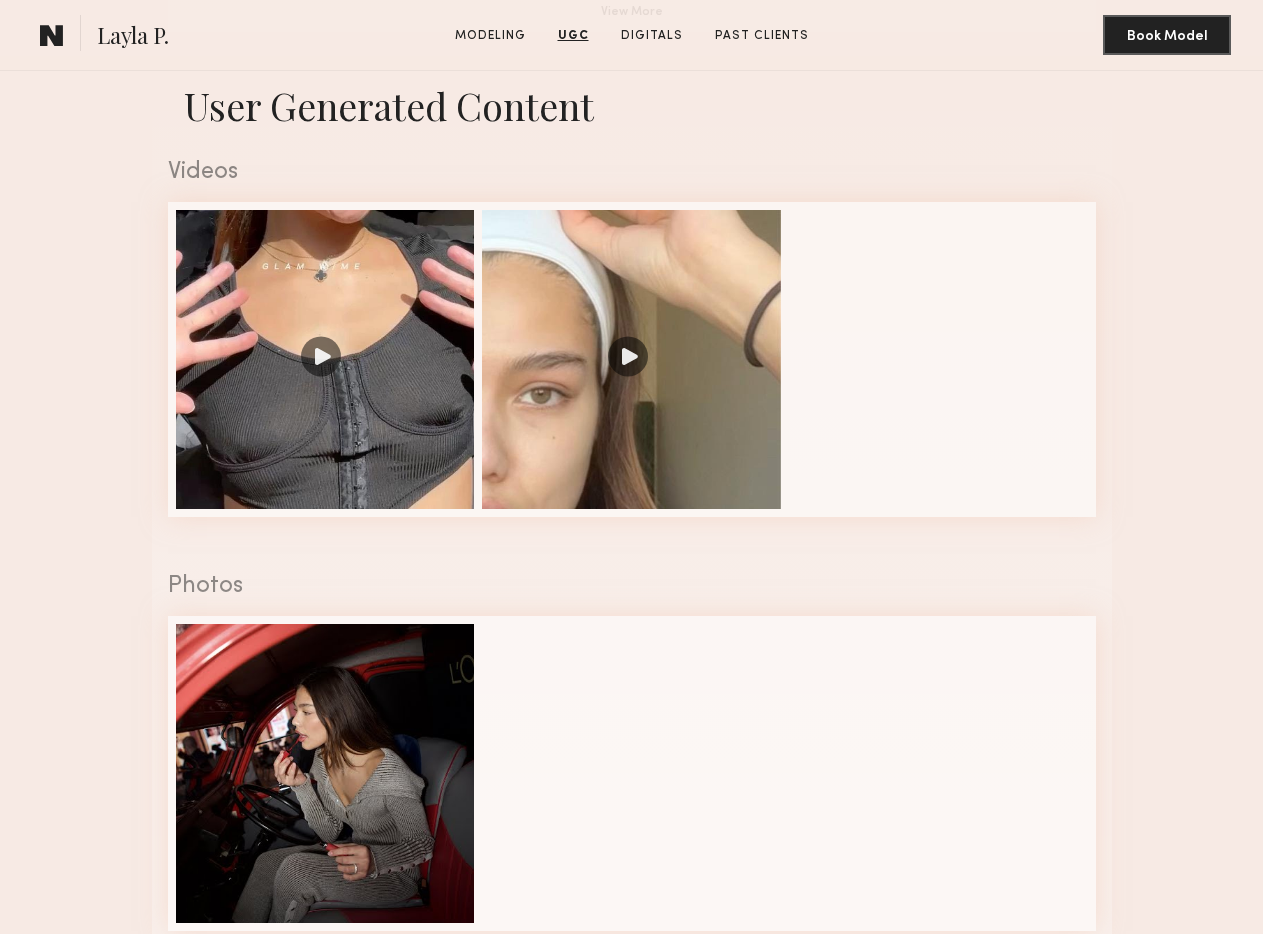 scroll, scrollTop: 1816, scrollLeft: 0, axis: vertical 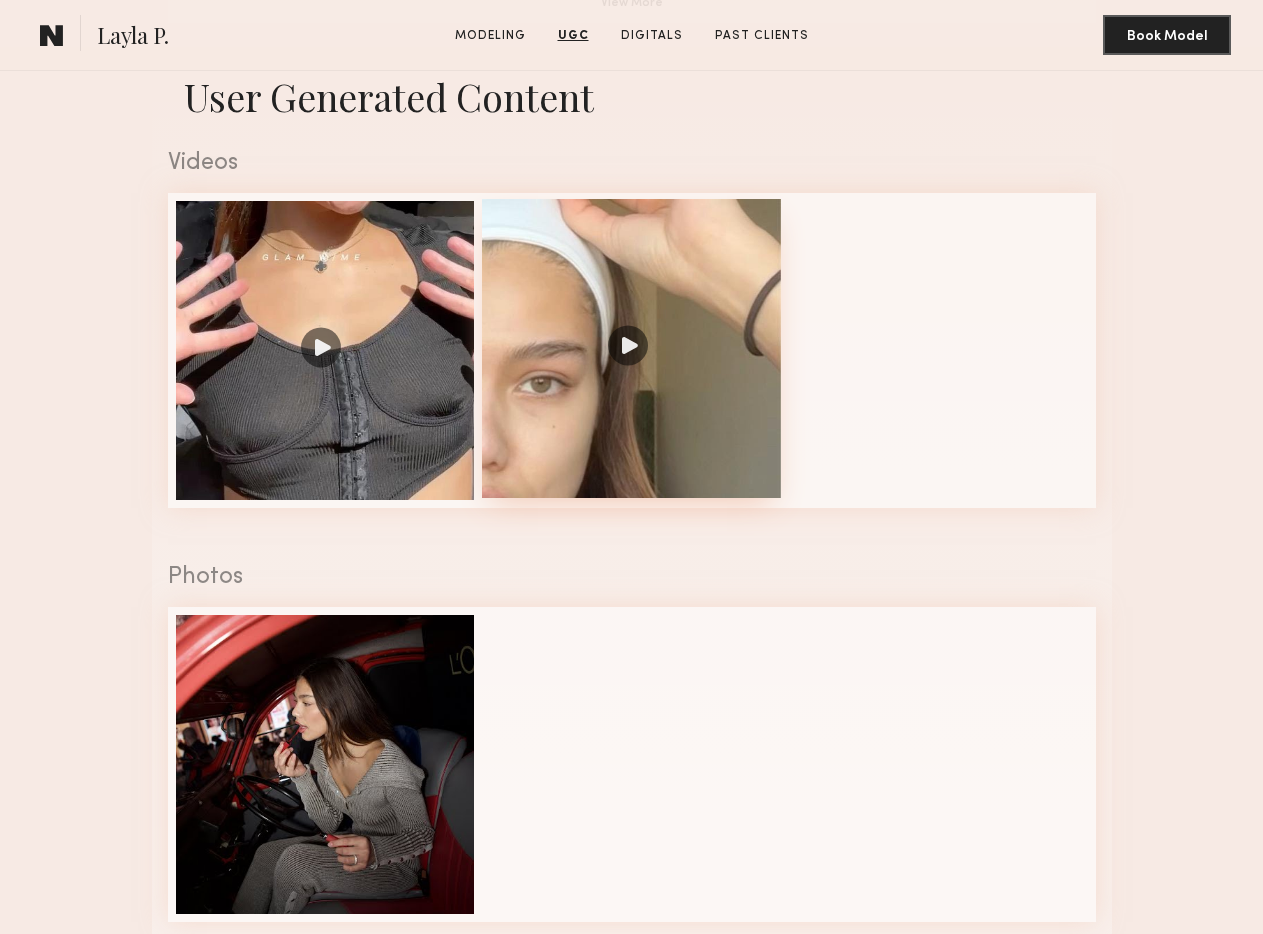 click at bounding box center (631, 348) 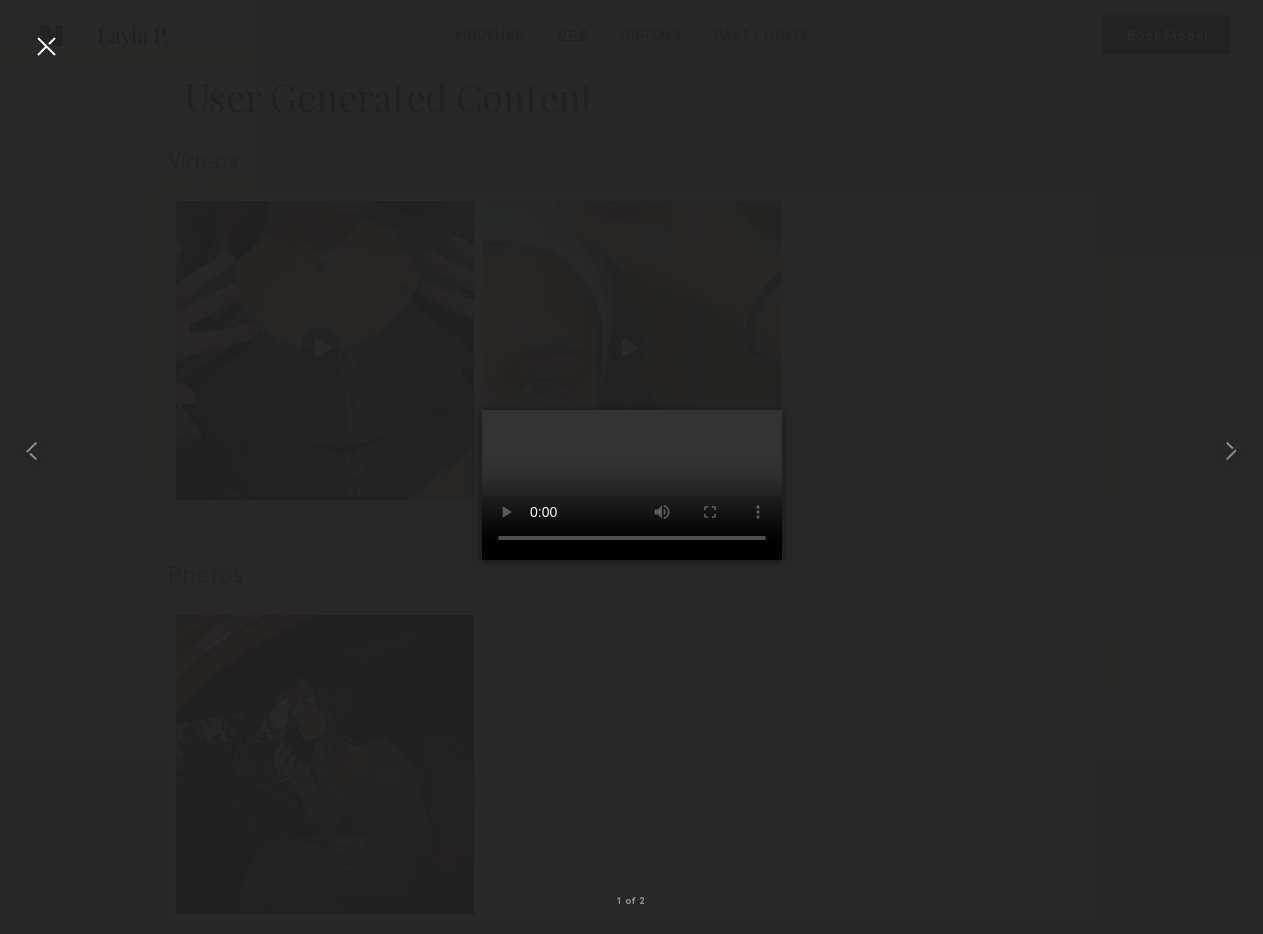 click at bounding box center (631, 451) 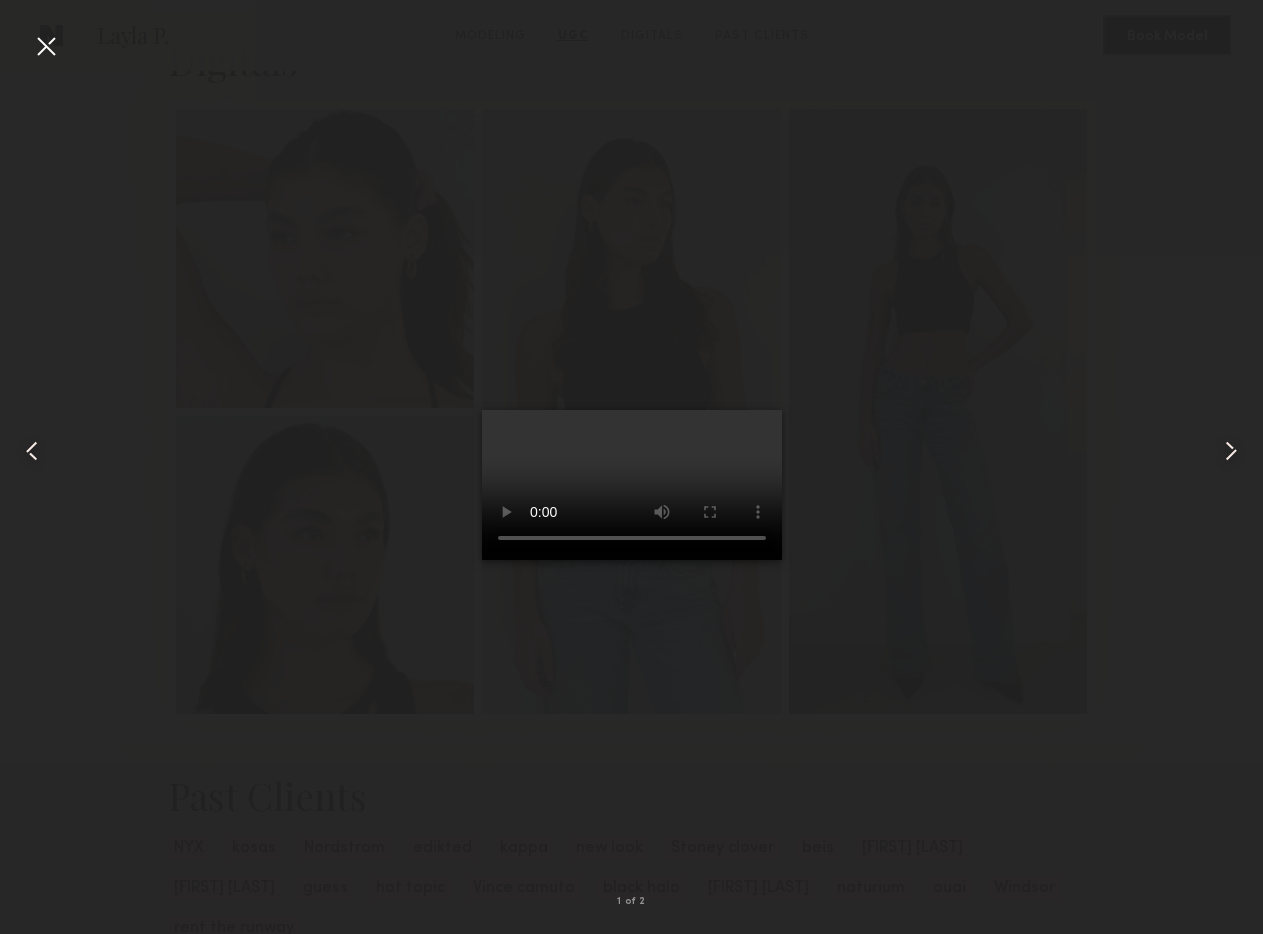 scroll, scrollTop: 2924, scrollLeft: 0, axis: vertical 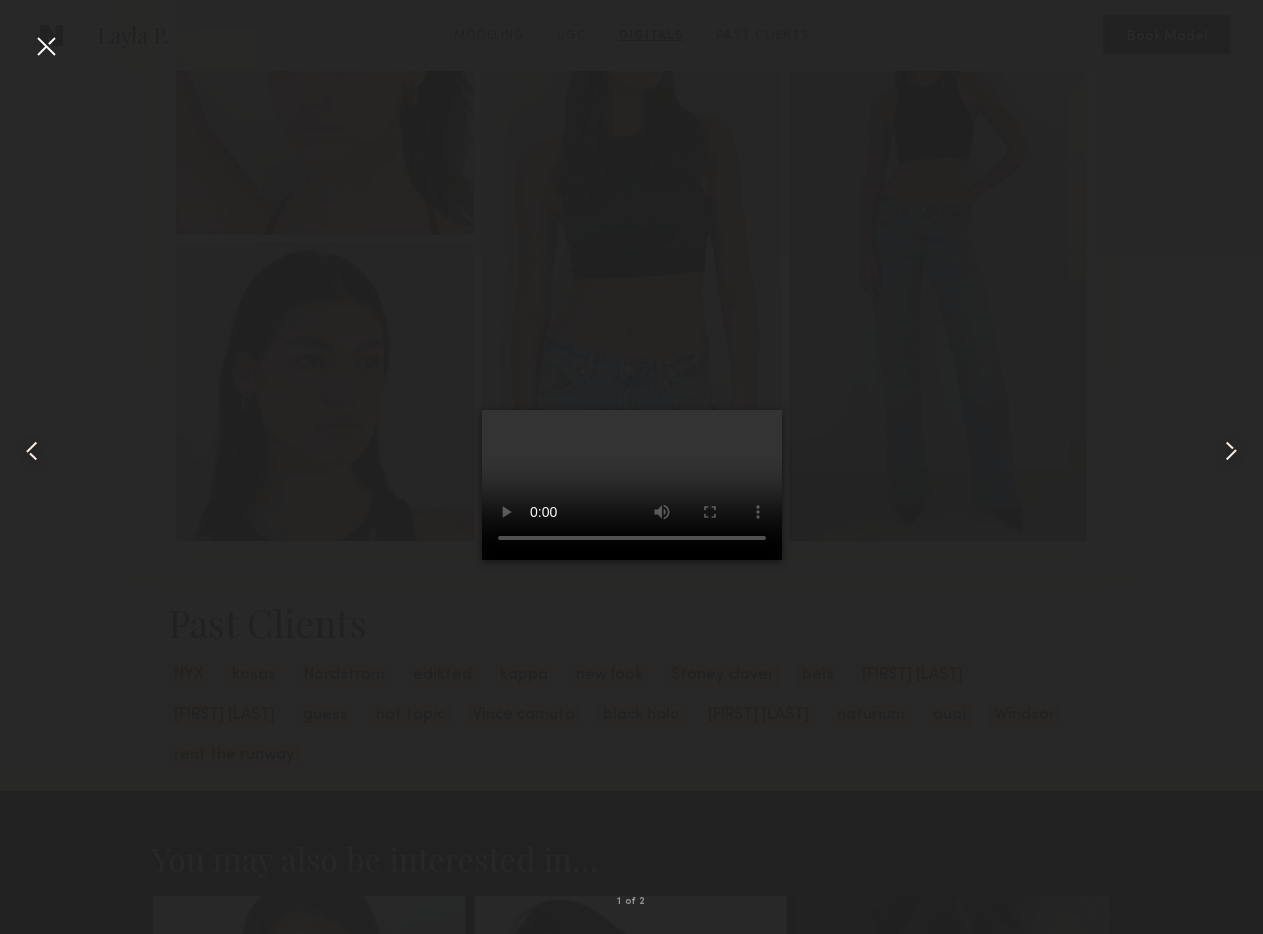 click at bounding box center [46, 46] 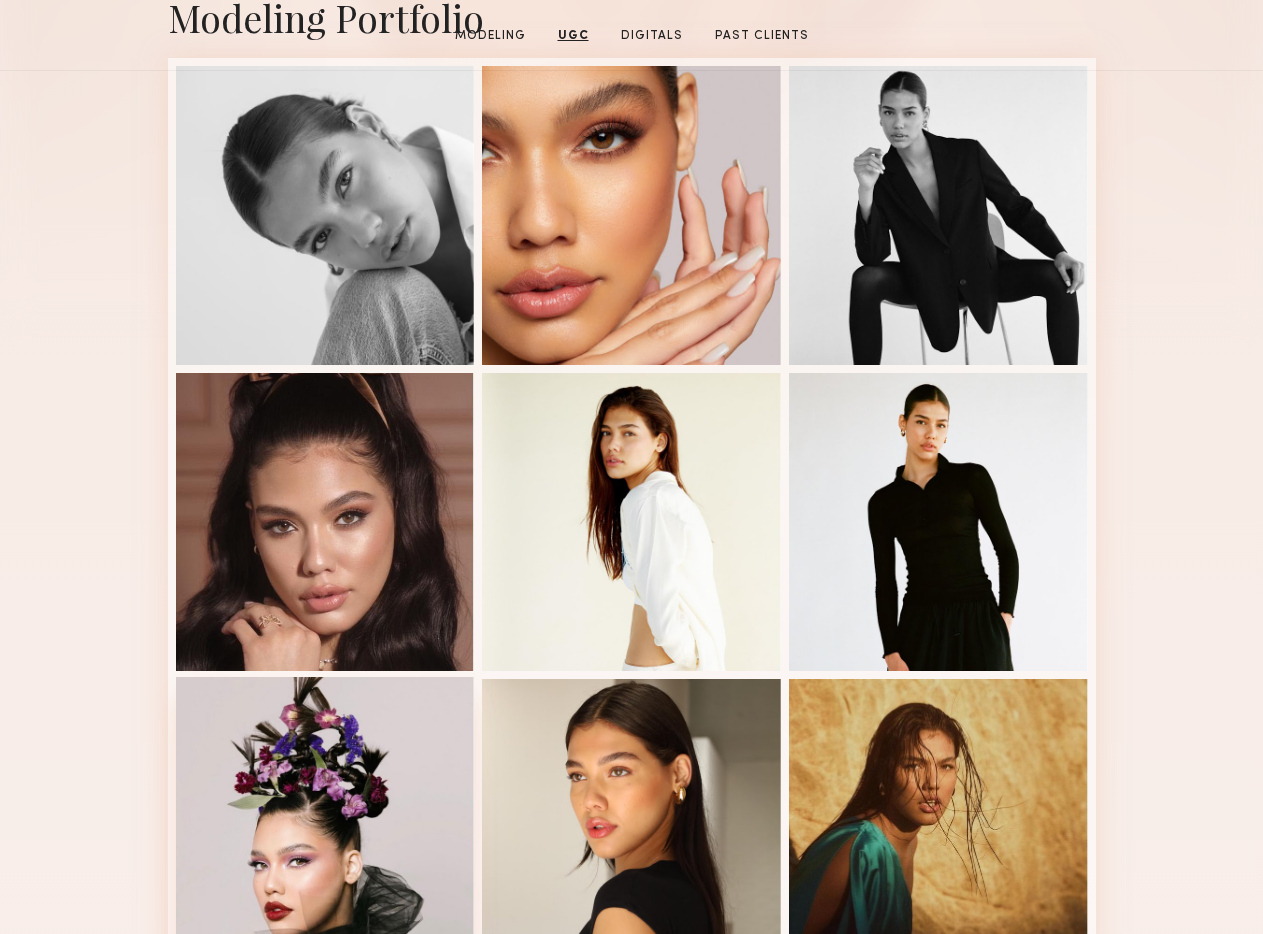 scroll, scrollTop: 0, scrollLeft: 0, axis: both 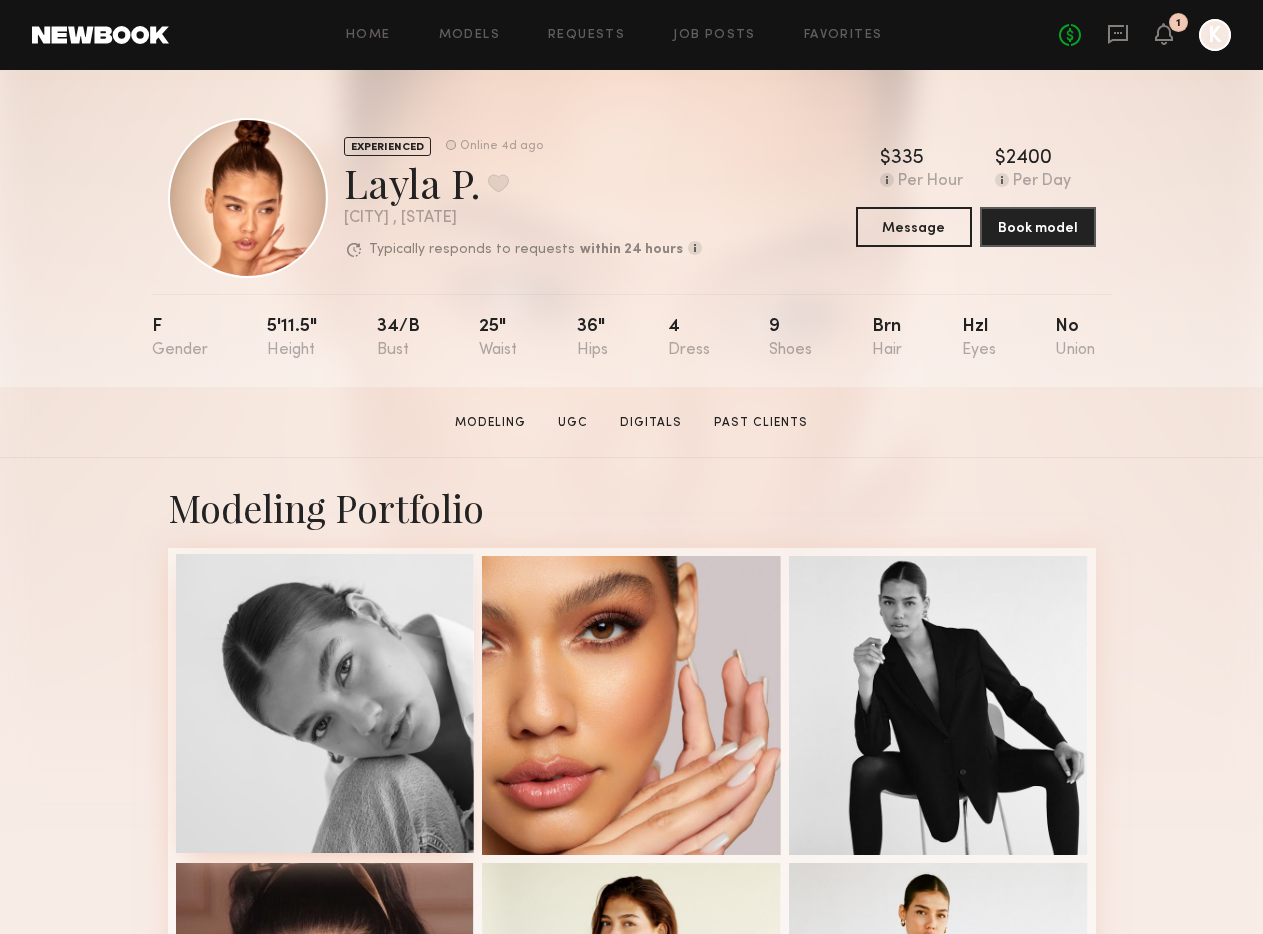 click at bounding box center (325, 703) 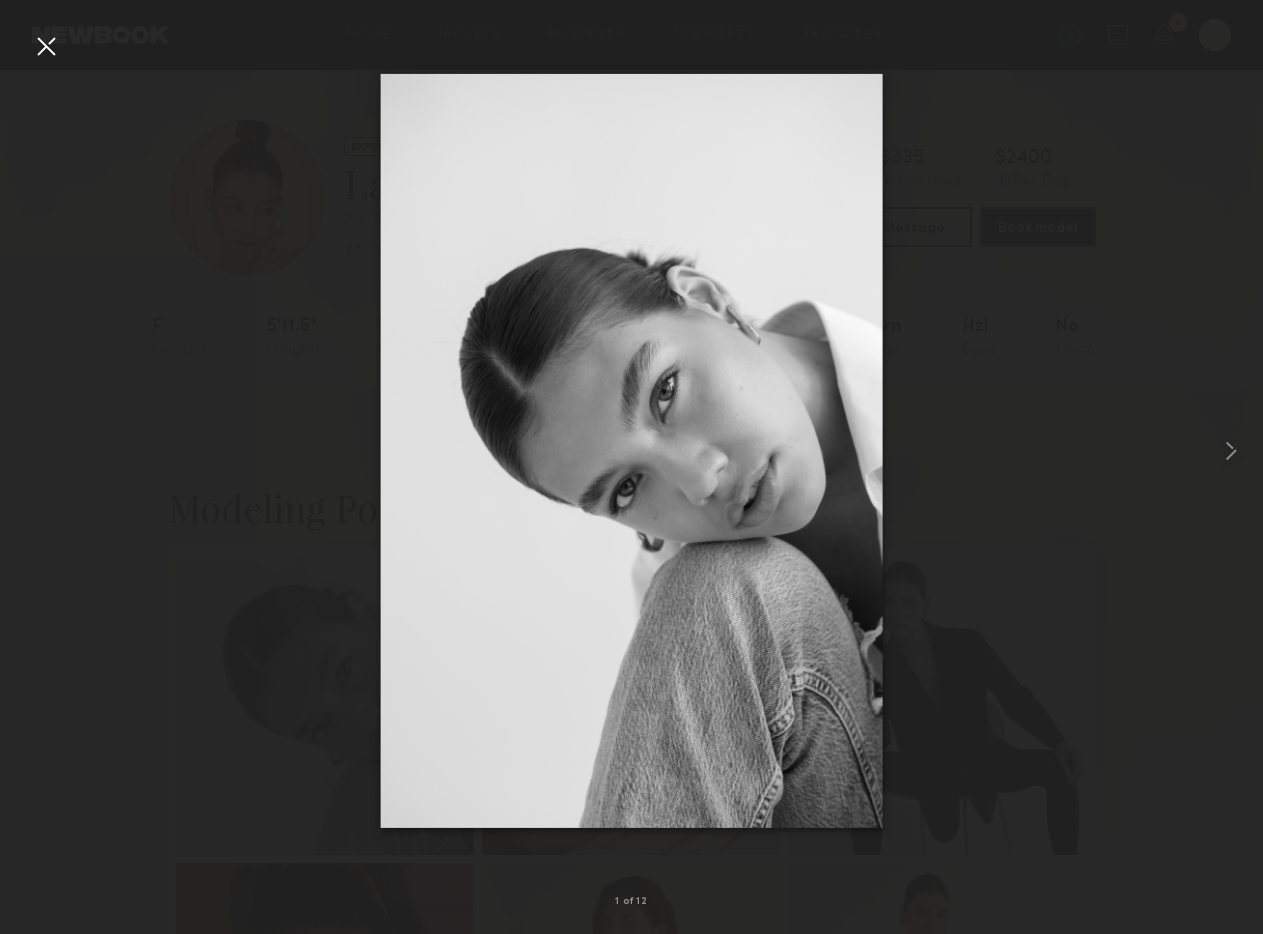 click at bounding box center (46, 46) 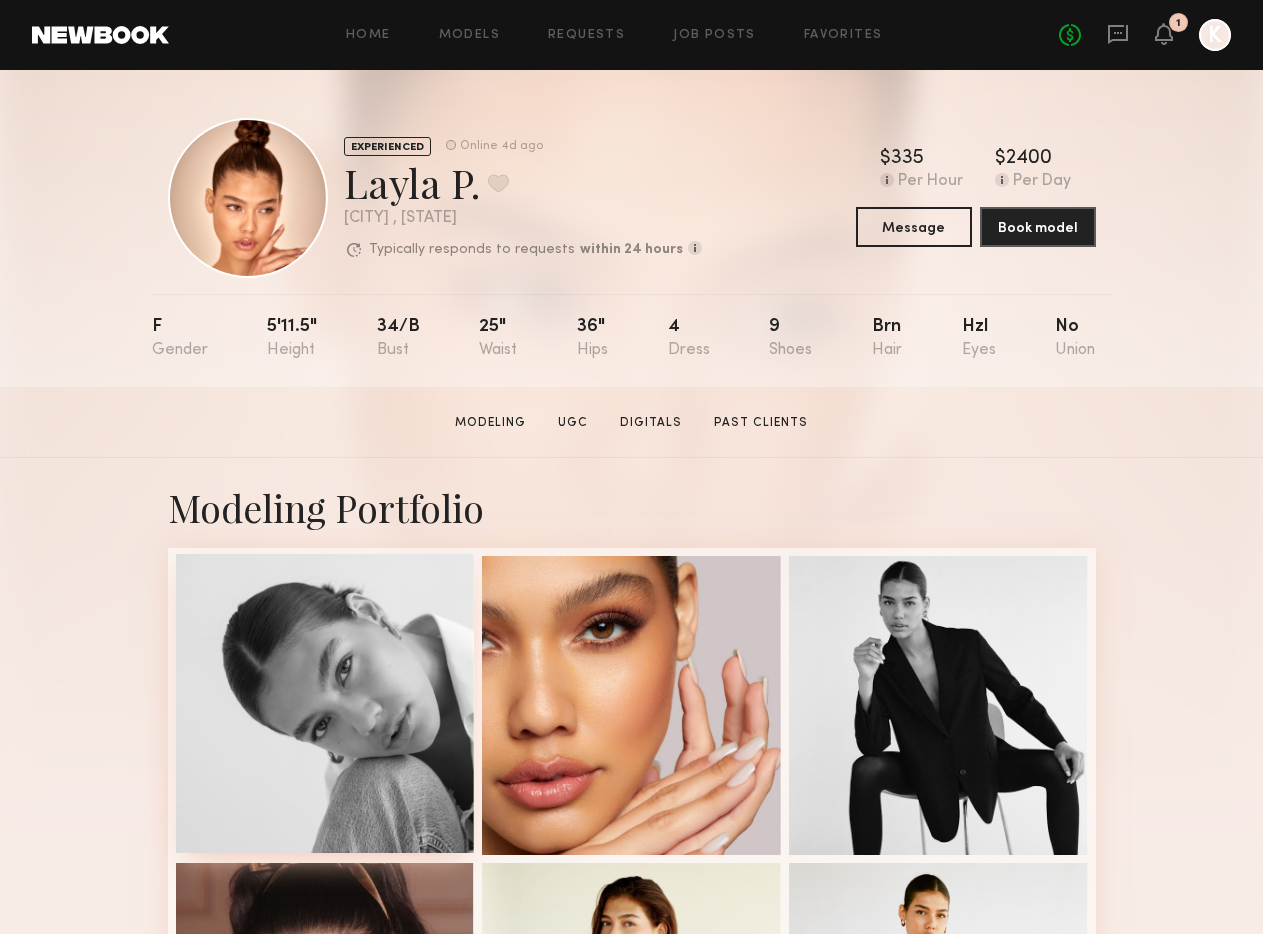 click at bounding box center (325, 703) 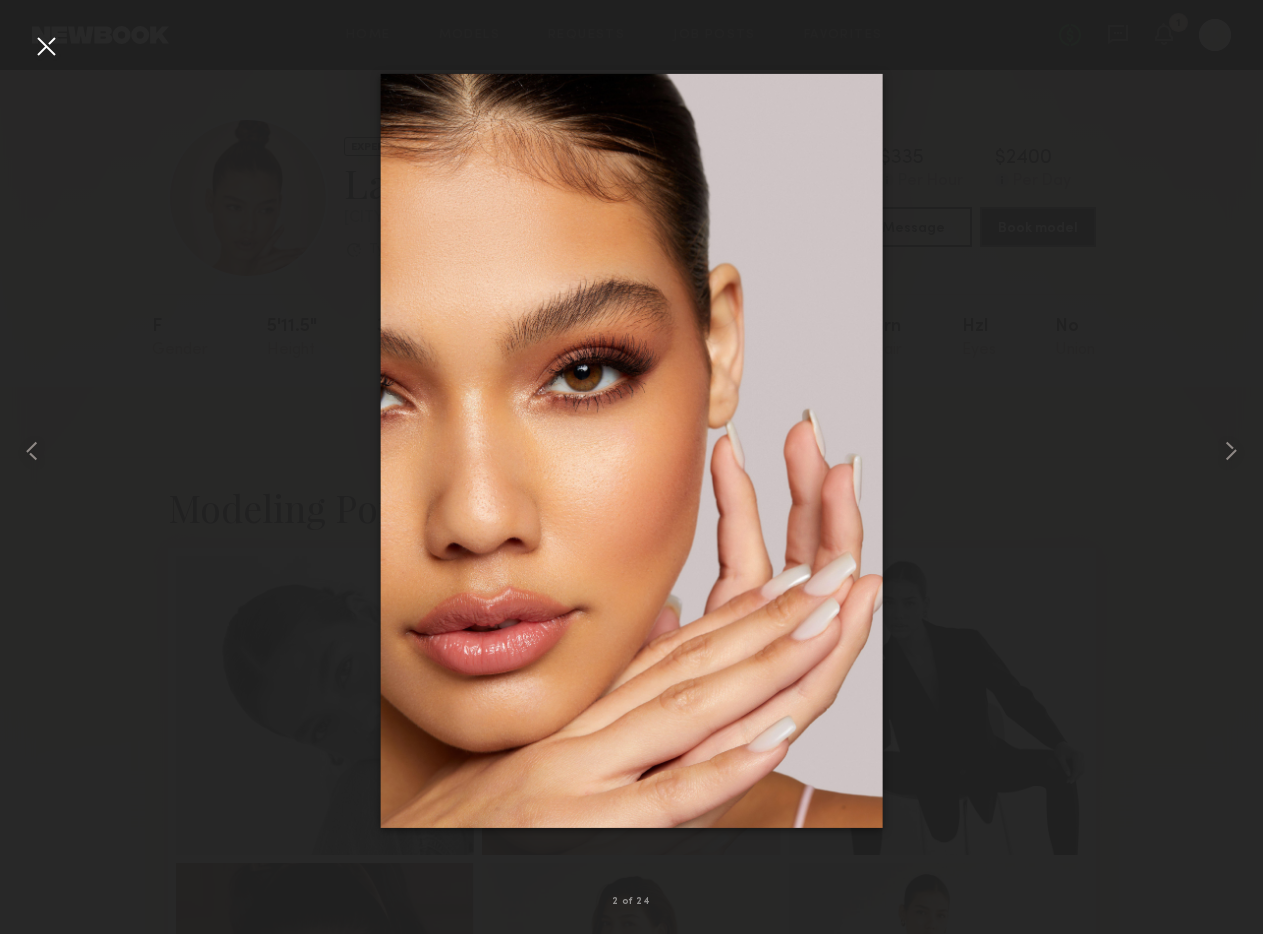 click at bounding box center (631, 451) 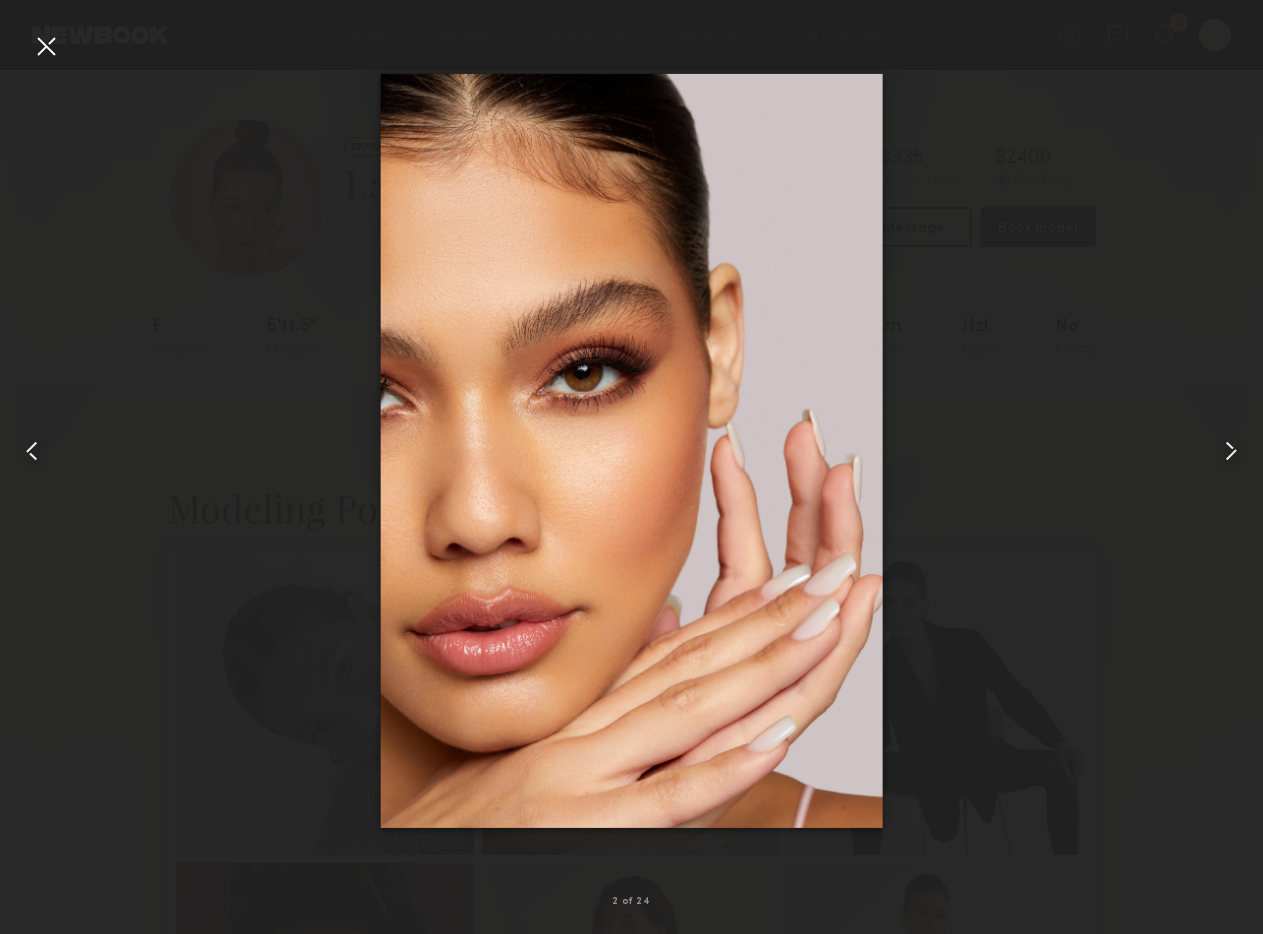click at bounding box center (46, 46) 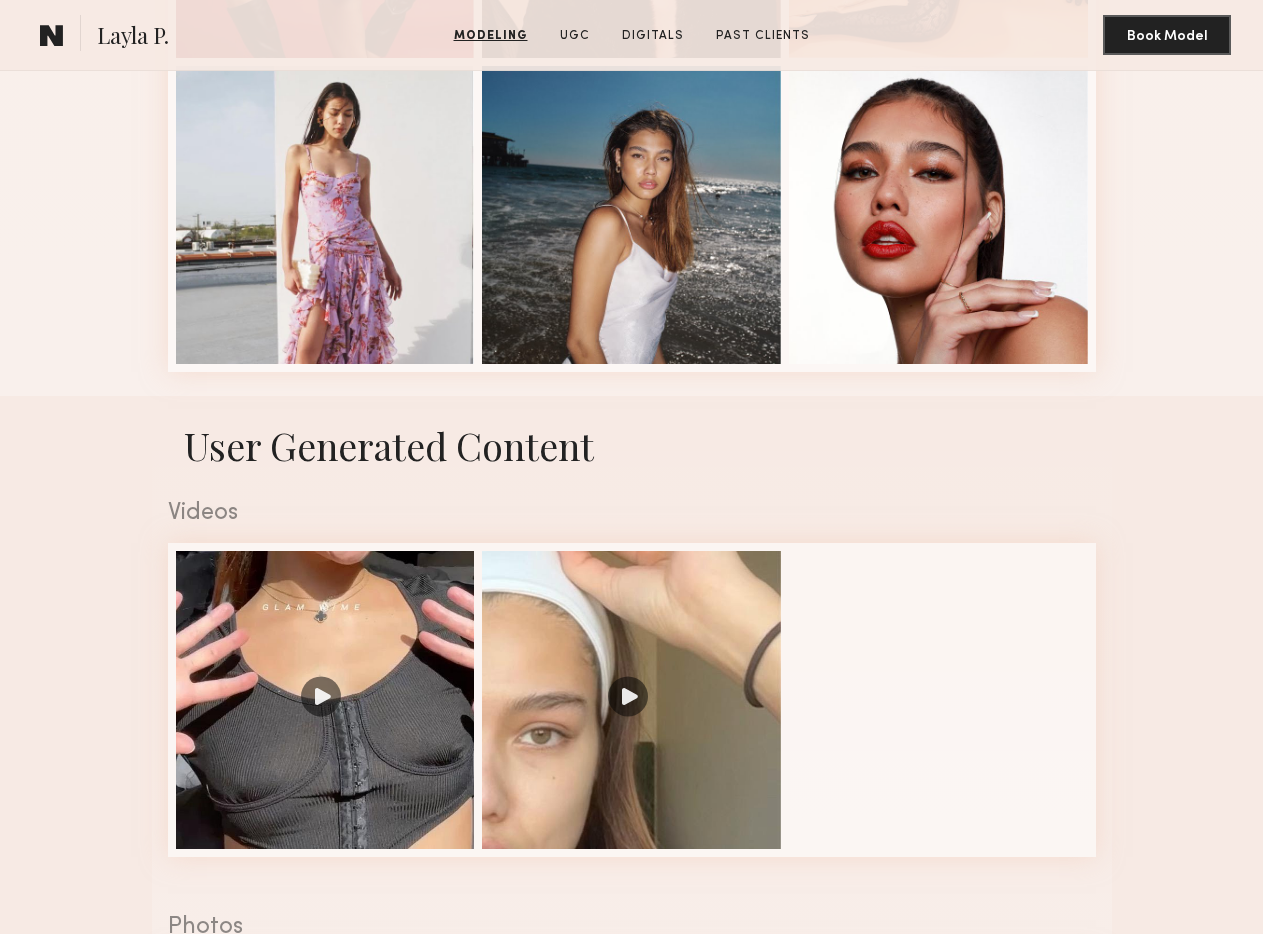 scroll, scrollTop: 2664, scrollLeft: 0, axis: vertical 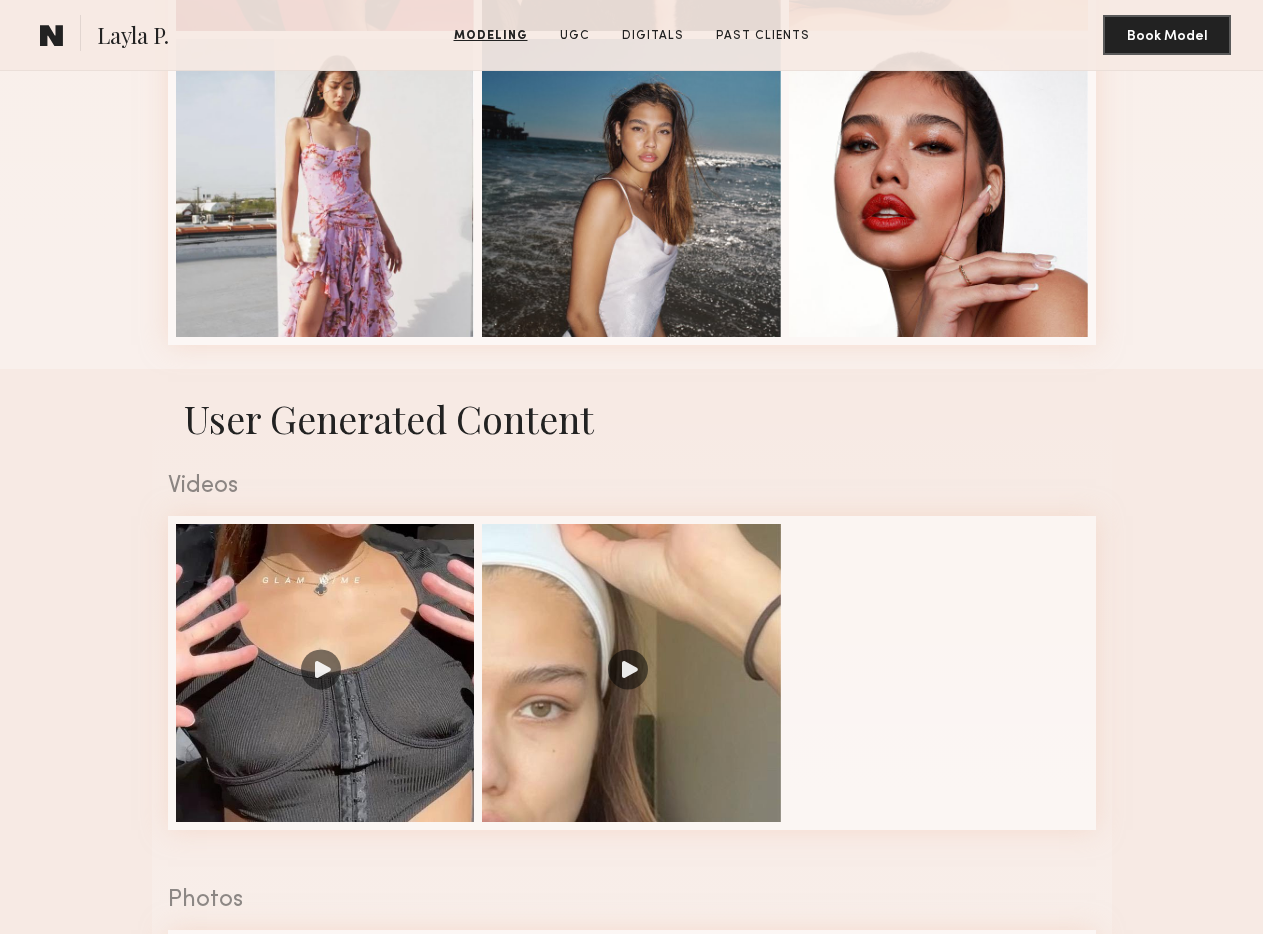 click on "User Generated Content Videos  2 of 2  Photos  1 of 1" at bounding box center [631, 818] 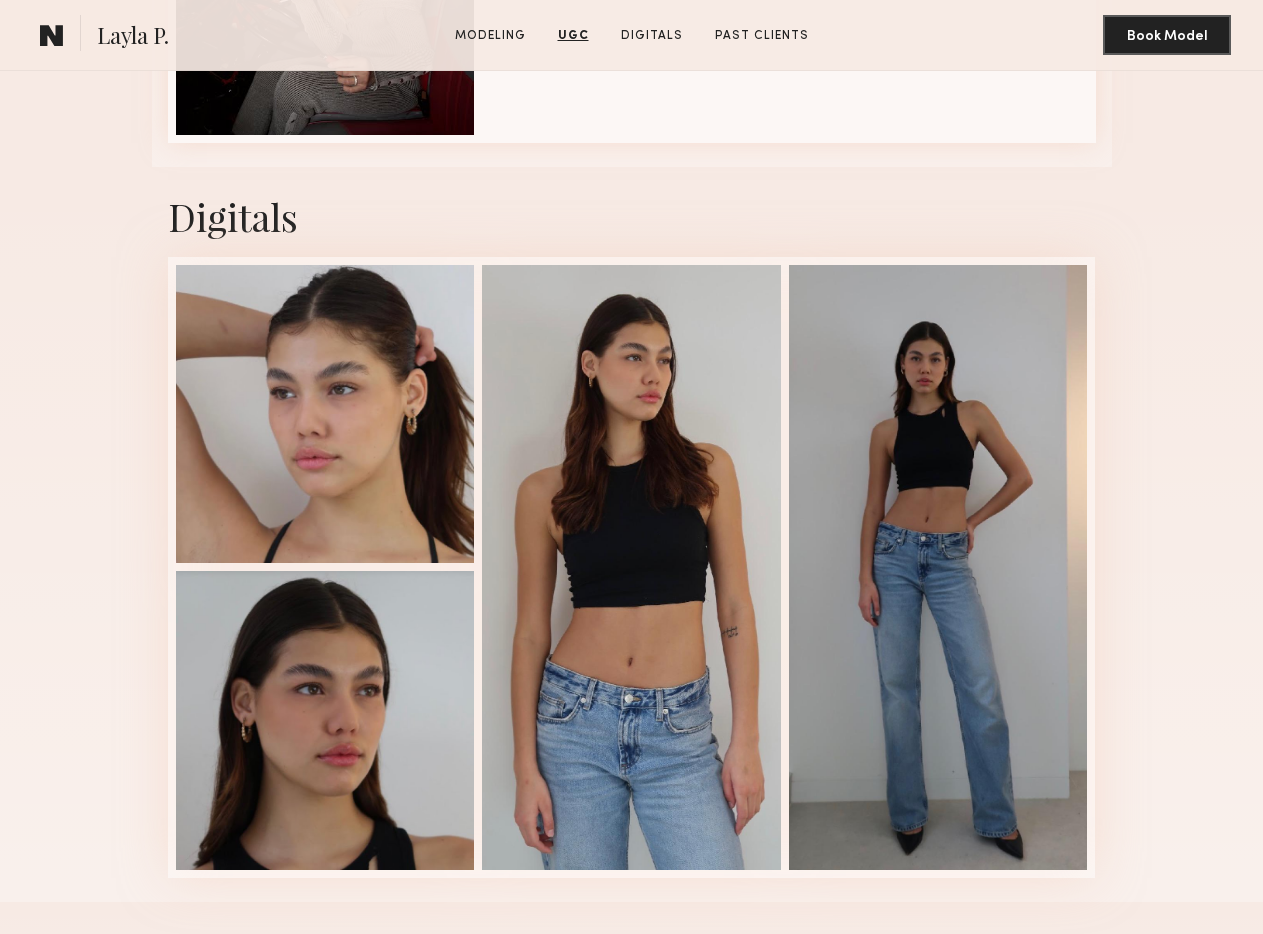 scroll, scrollTop: 3986, scrollLeft: 0, axis: vertical 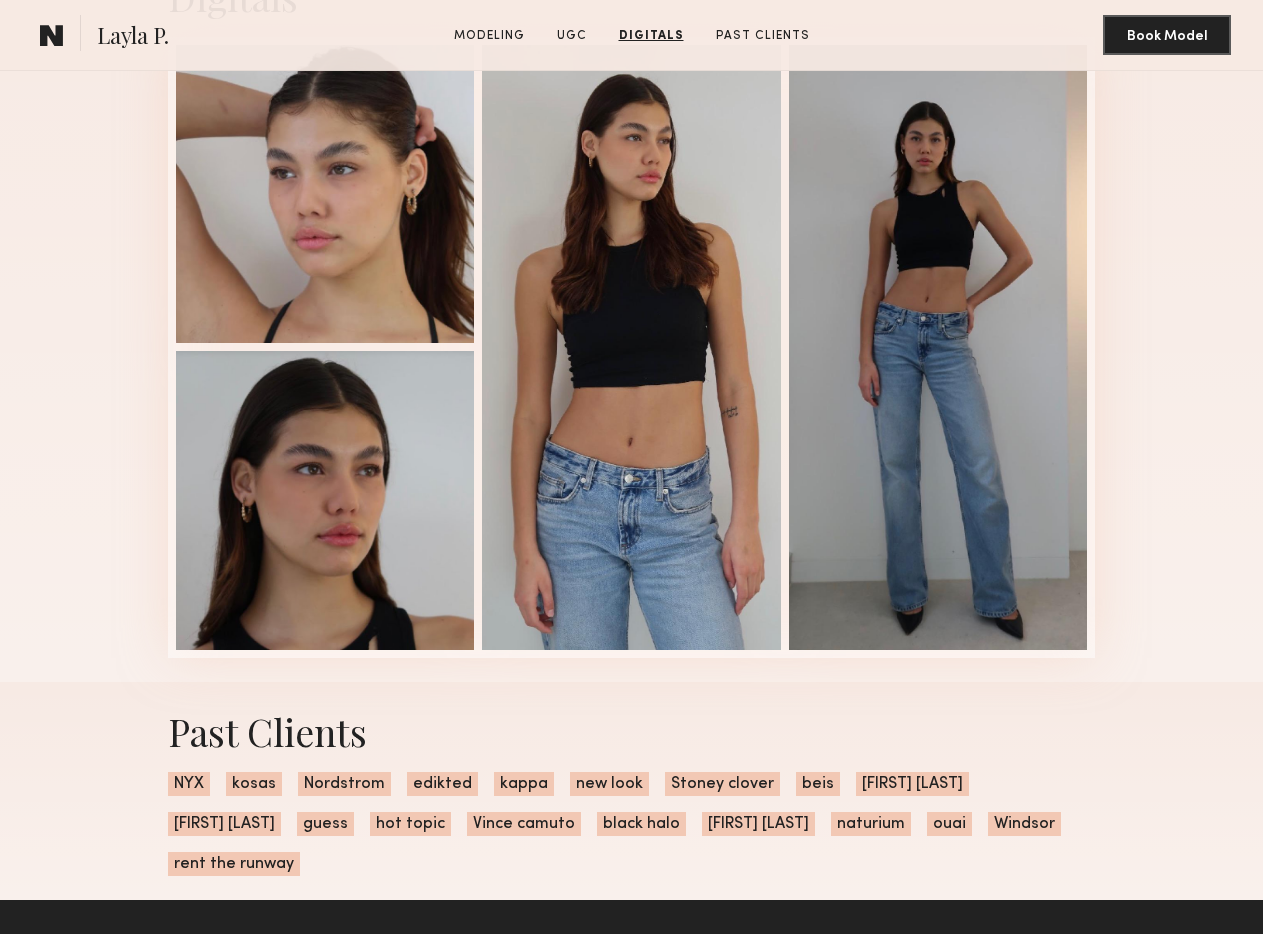 click on "Digitals  4 of 4" at bounding box center (631, 314) 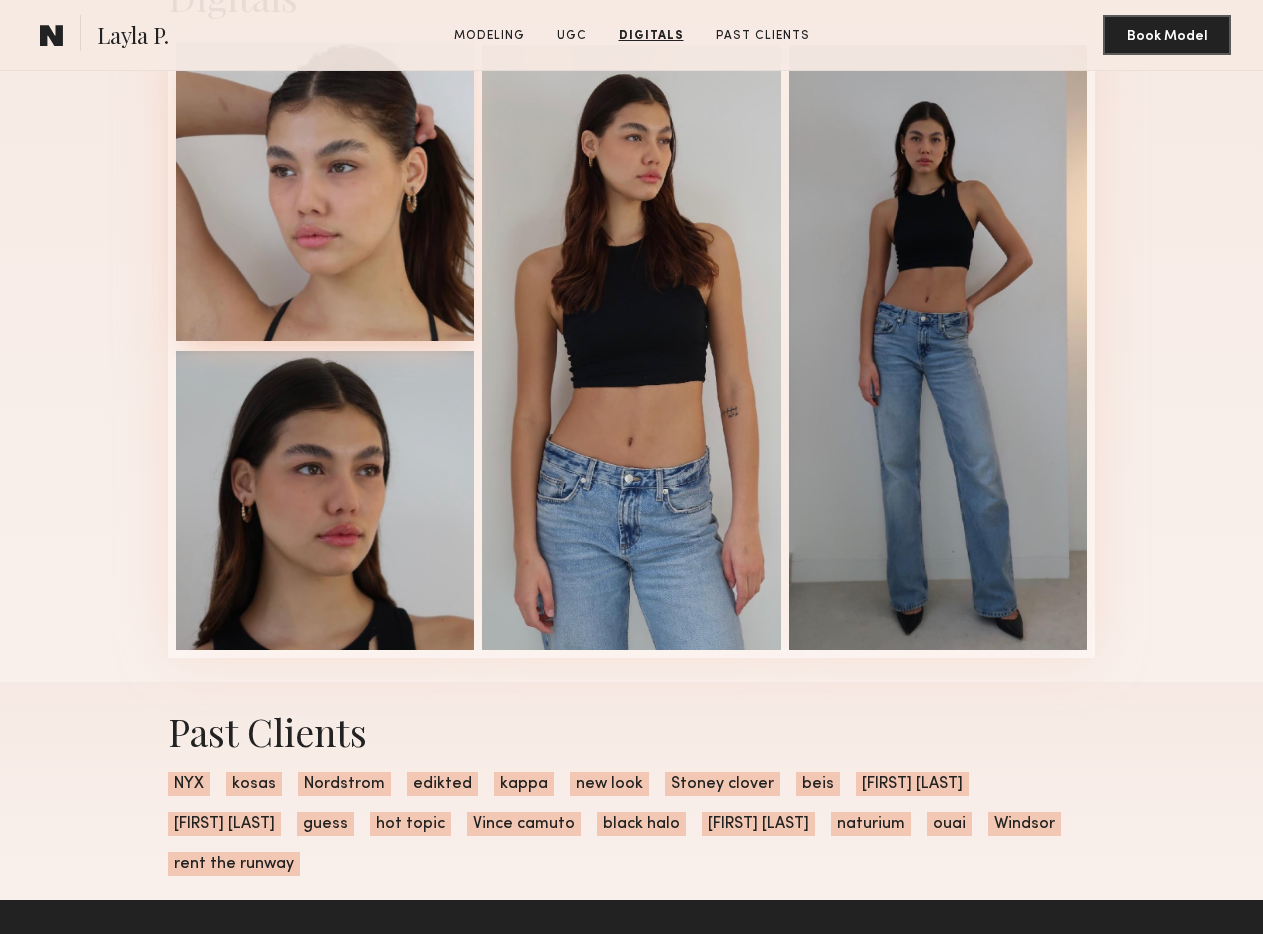click at bounding box center [325, 192] 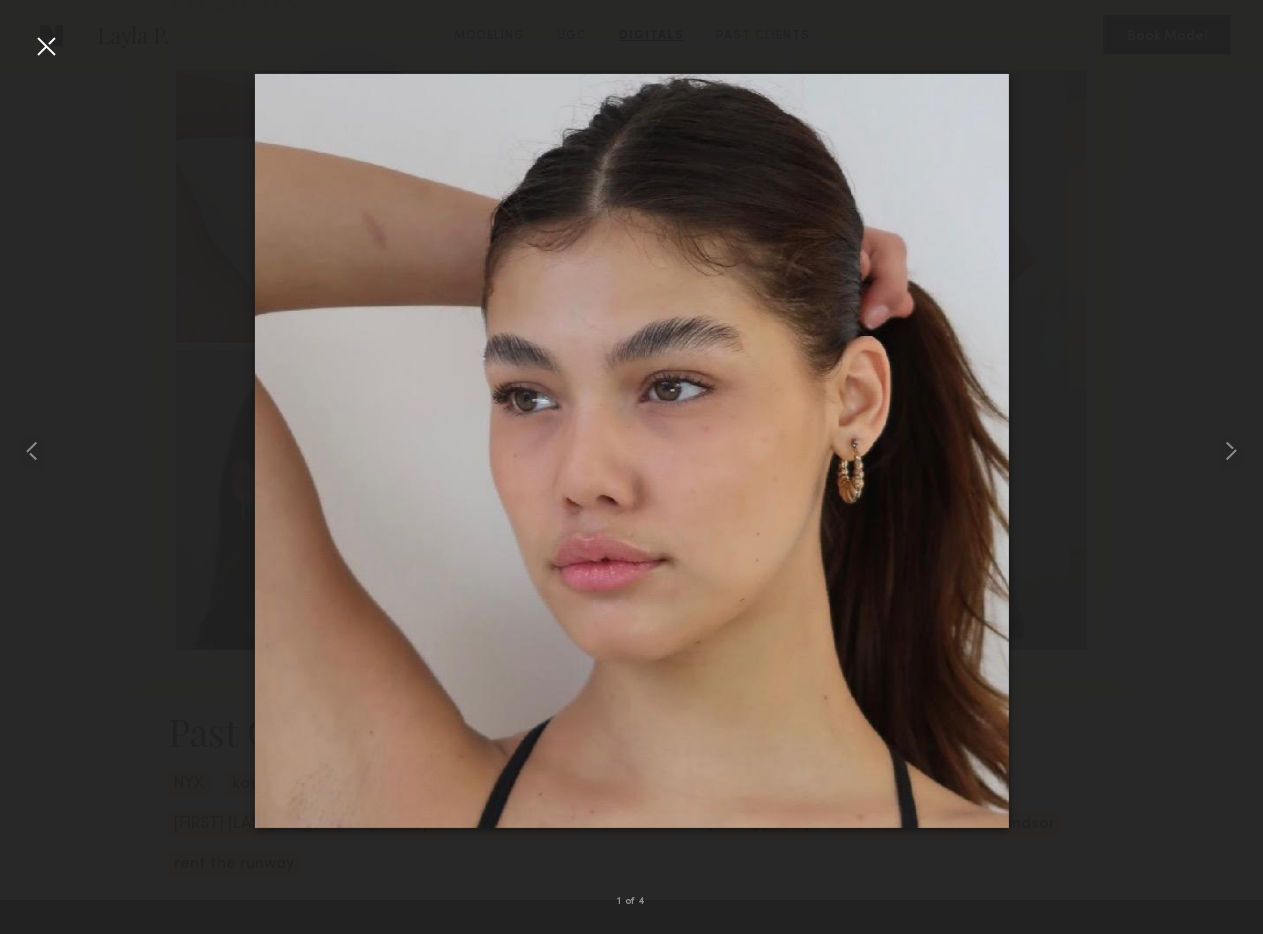 click at bounding box center [631, 451] 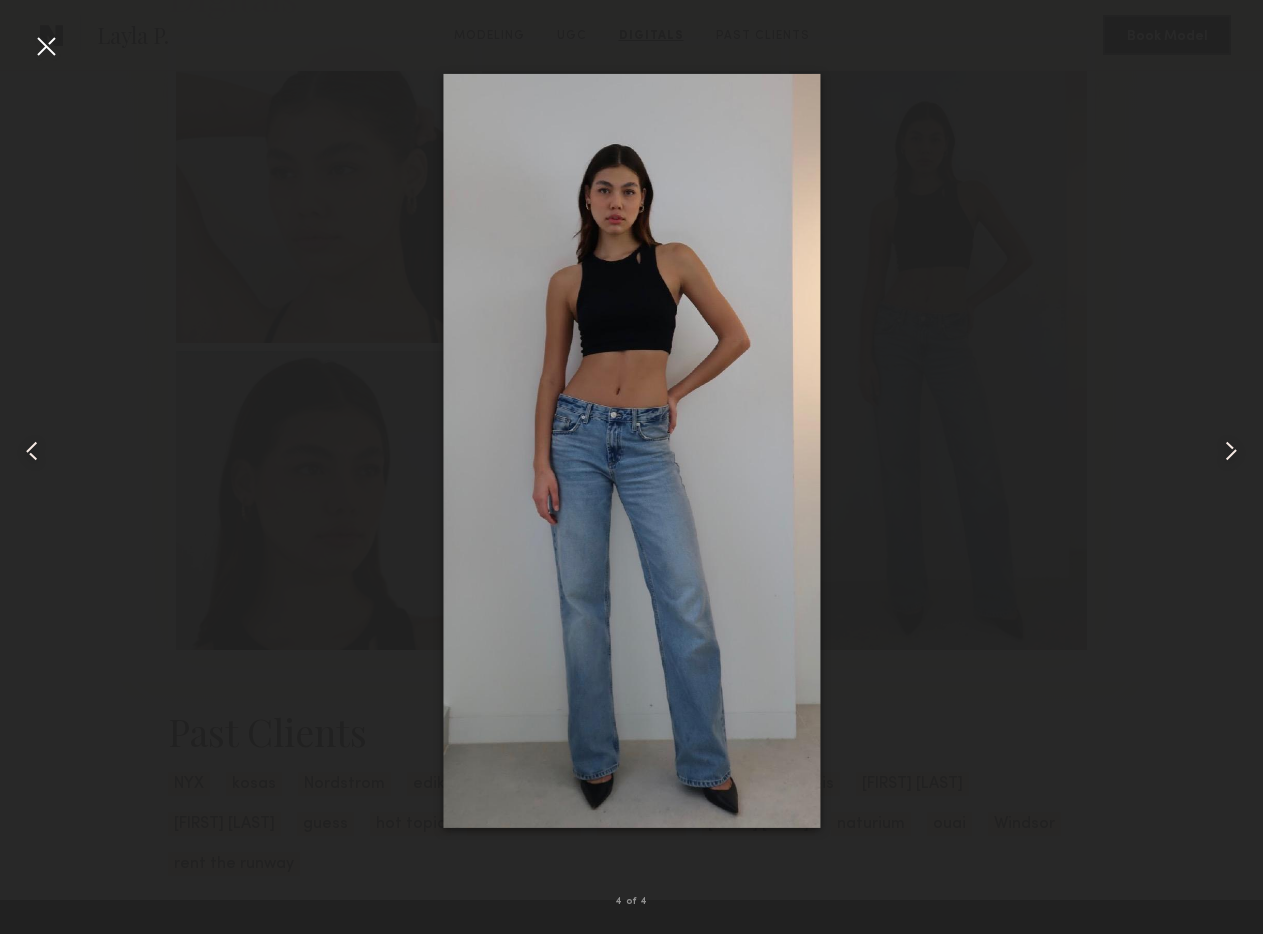 click at bounding box center (631, 451) 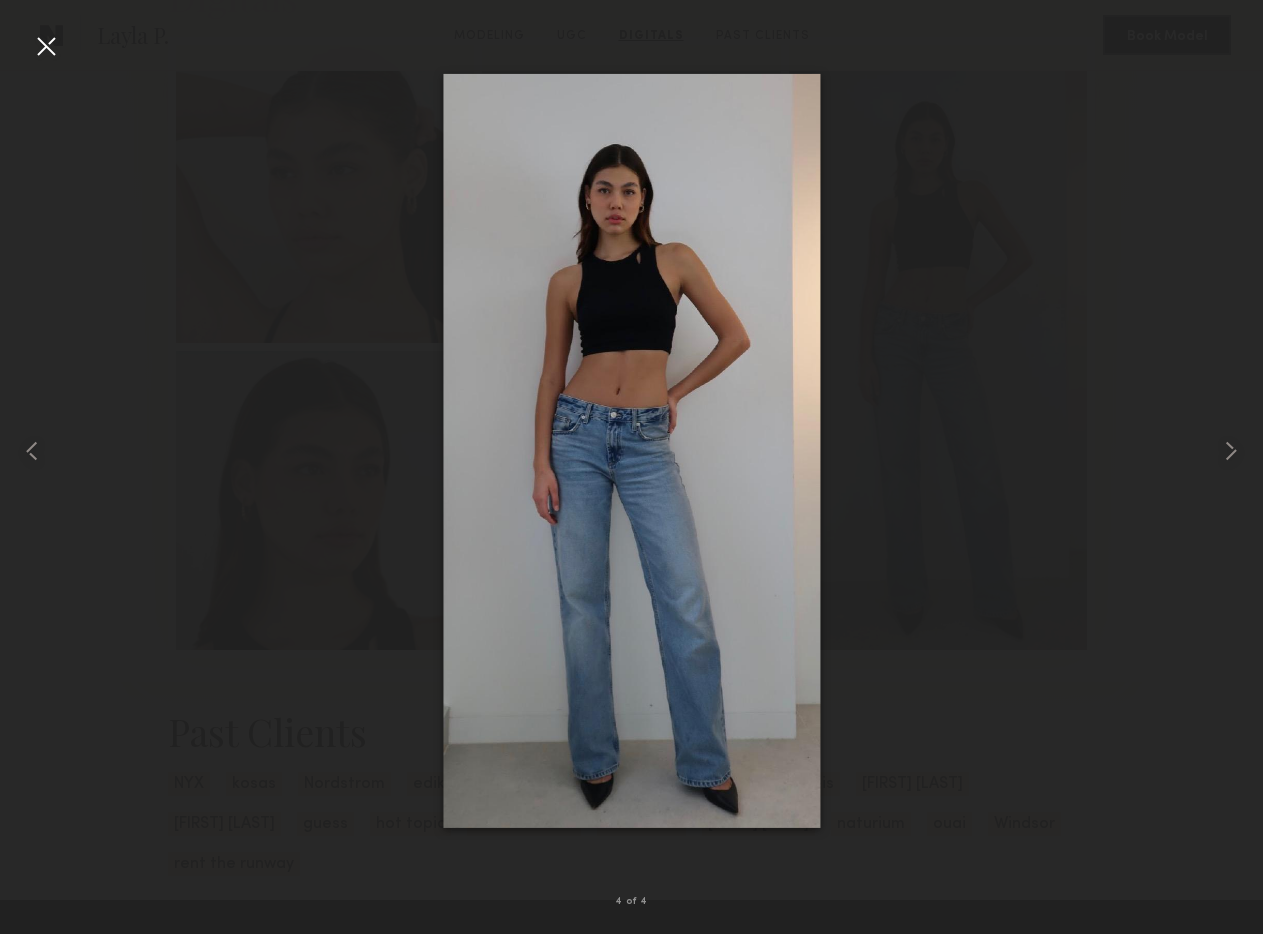 click at bounding box center [46, 46] 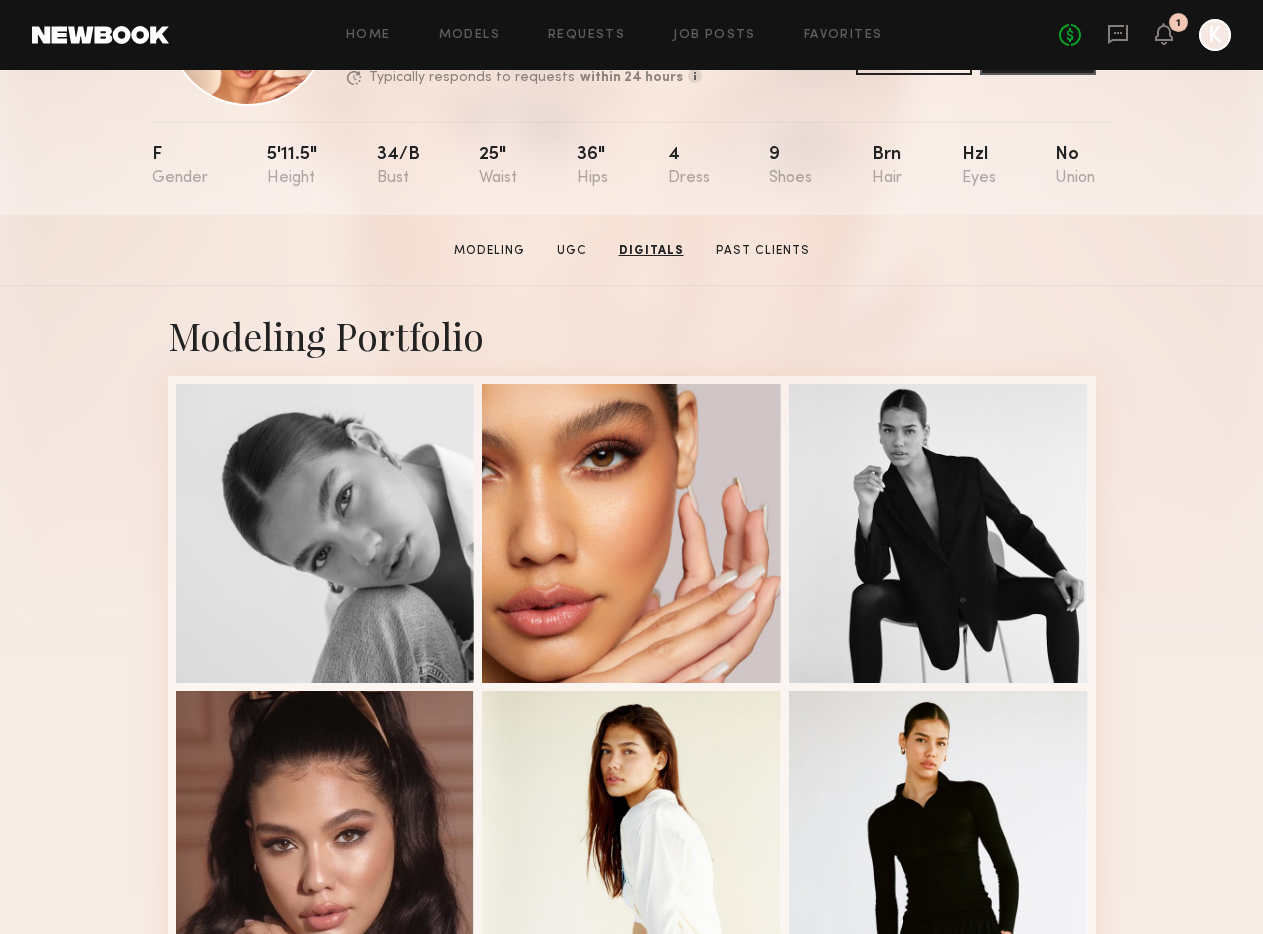 scroll, scrollTop: 0, scrollLeft: 0, axis: both 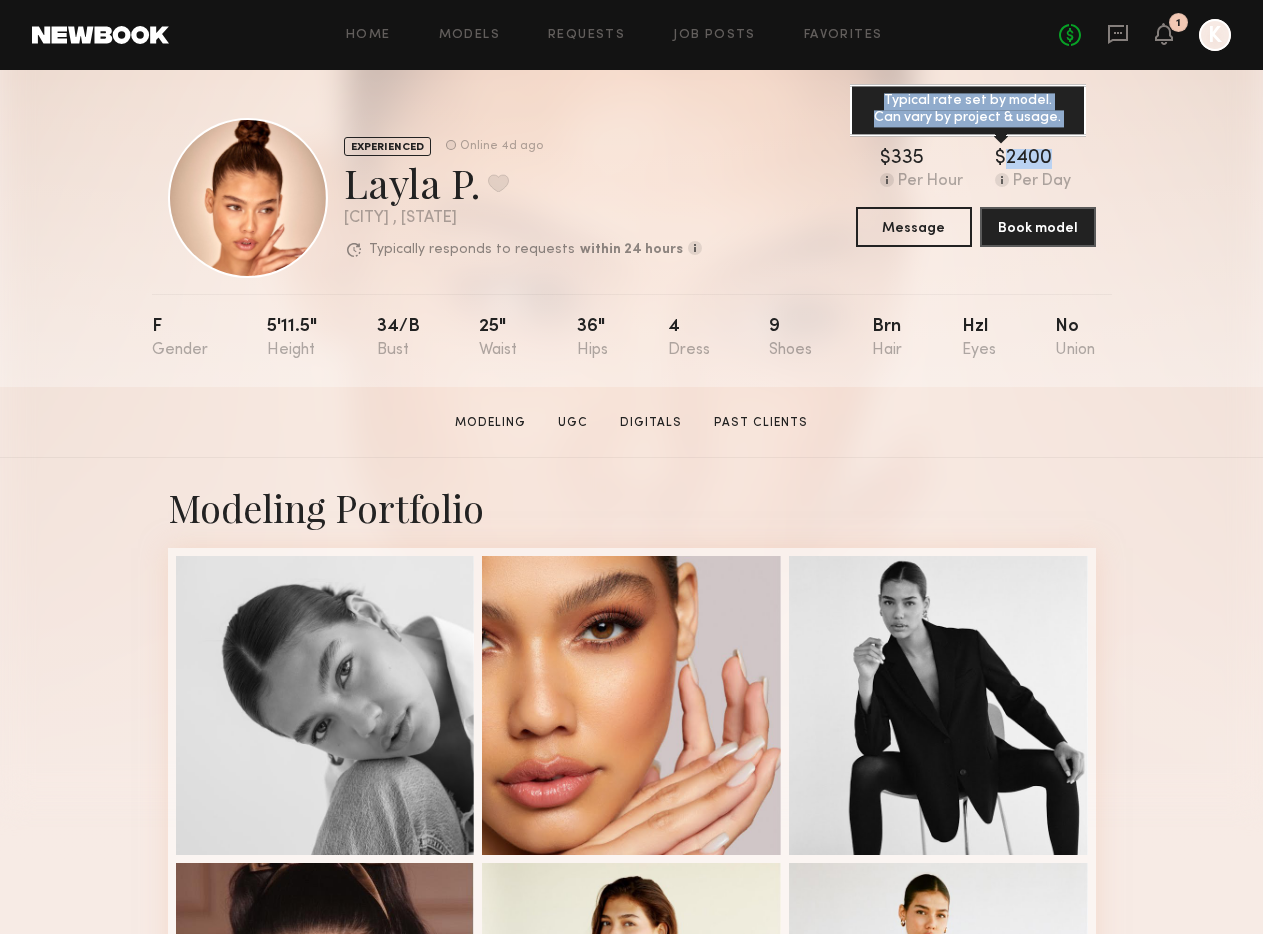 drag, startPoint x: 1048, startPoint y: 159, endPoint x: 999, endPoint y: 158, distance: 49.010204 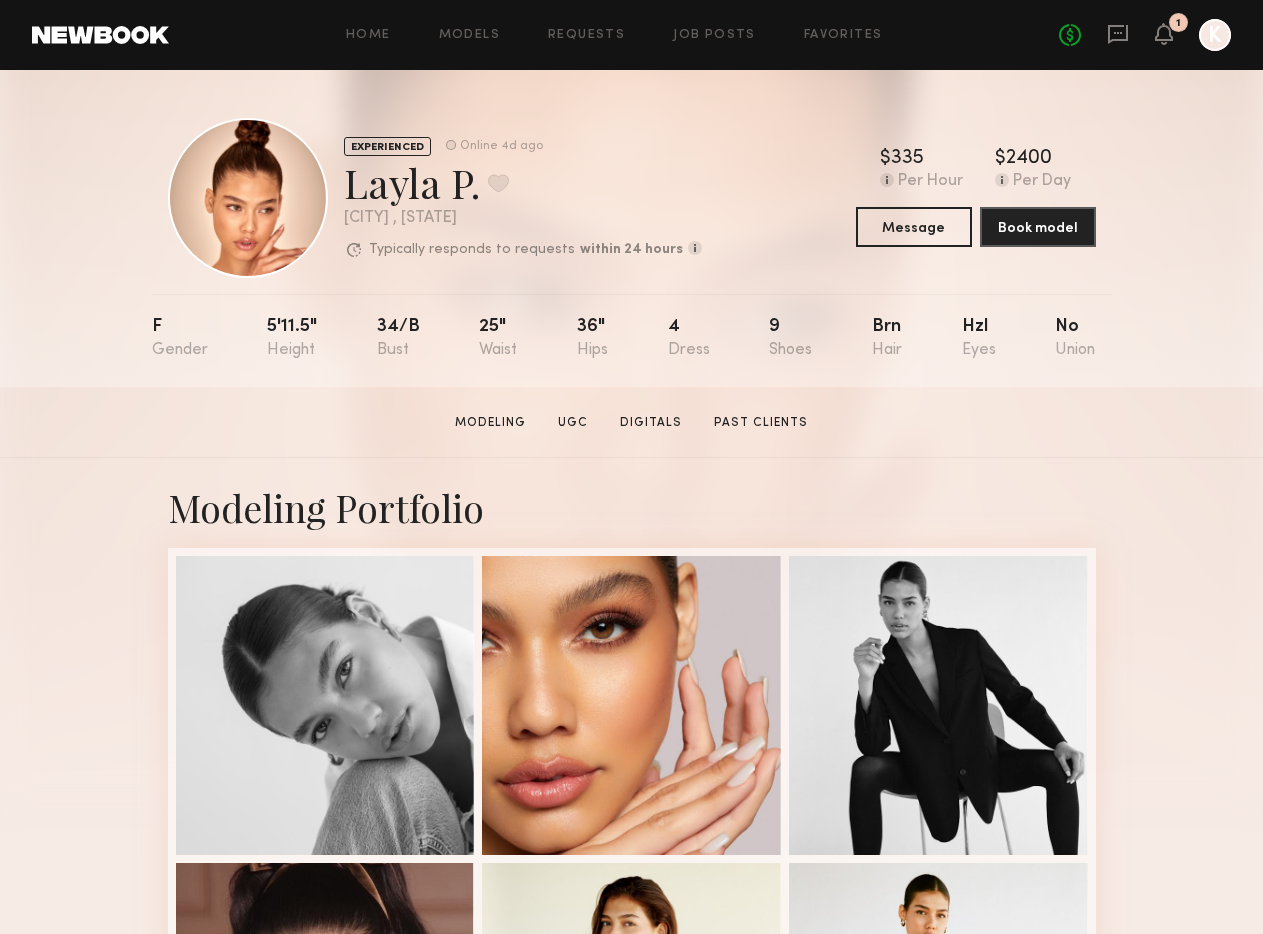 click on "Layla P.  Modeling   UGC   Digitals   Past Clients   Message   Book Model" 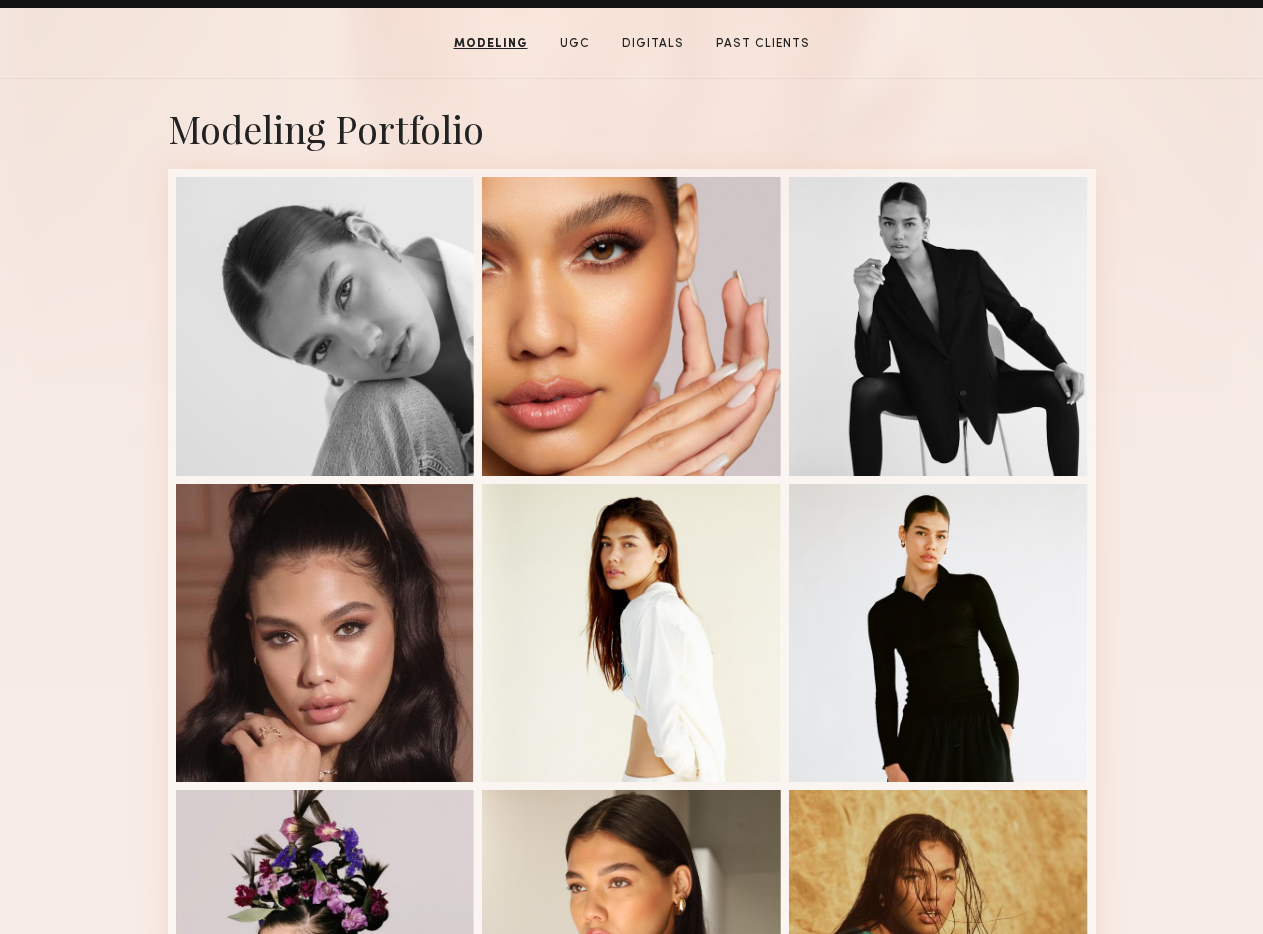 click on "Modeling Portfolio" at bounding box center (631, 1366) 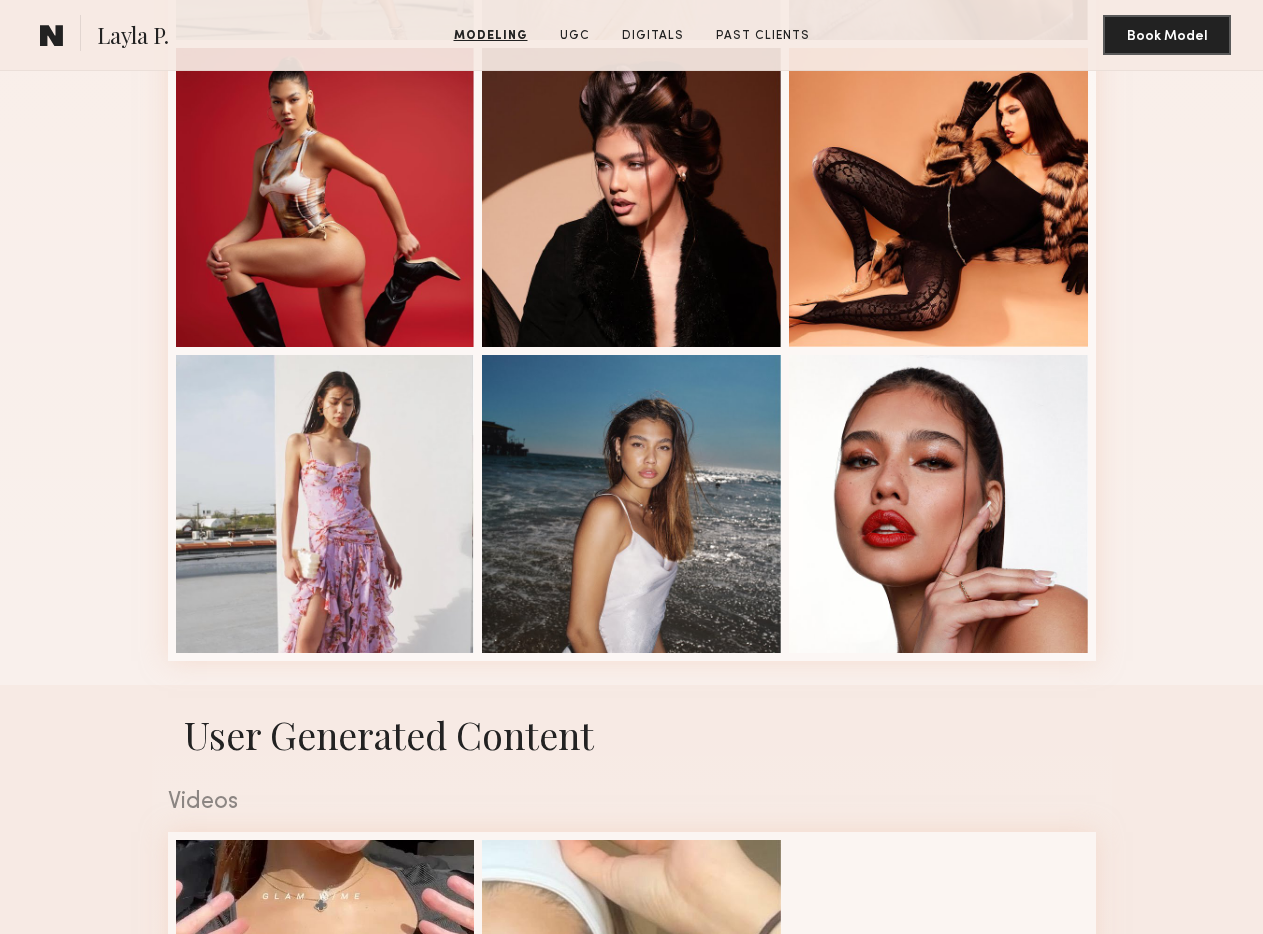 scroll, scrollTop: 2347, scrollLeft: 0, axis: vertical 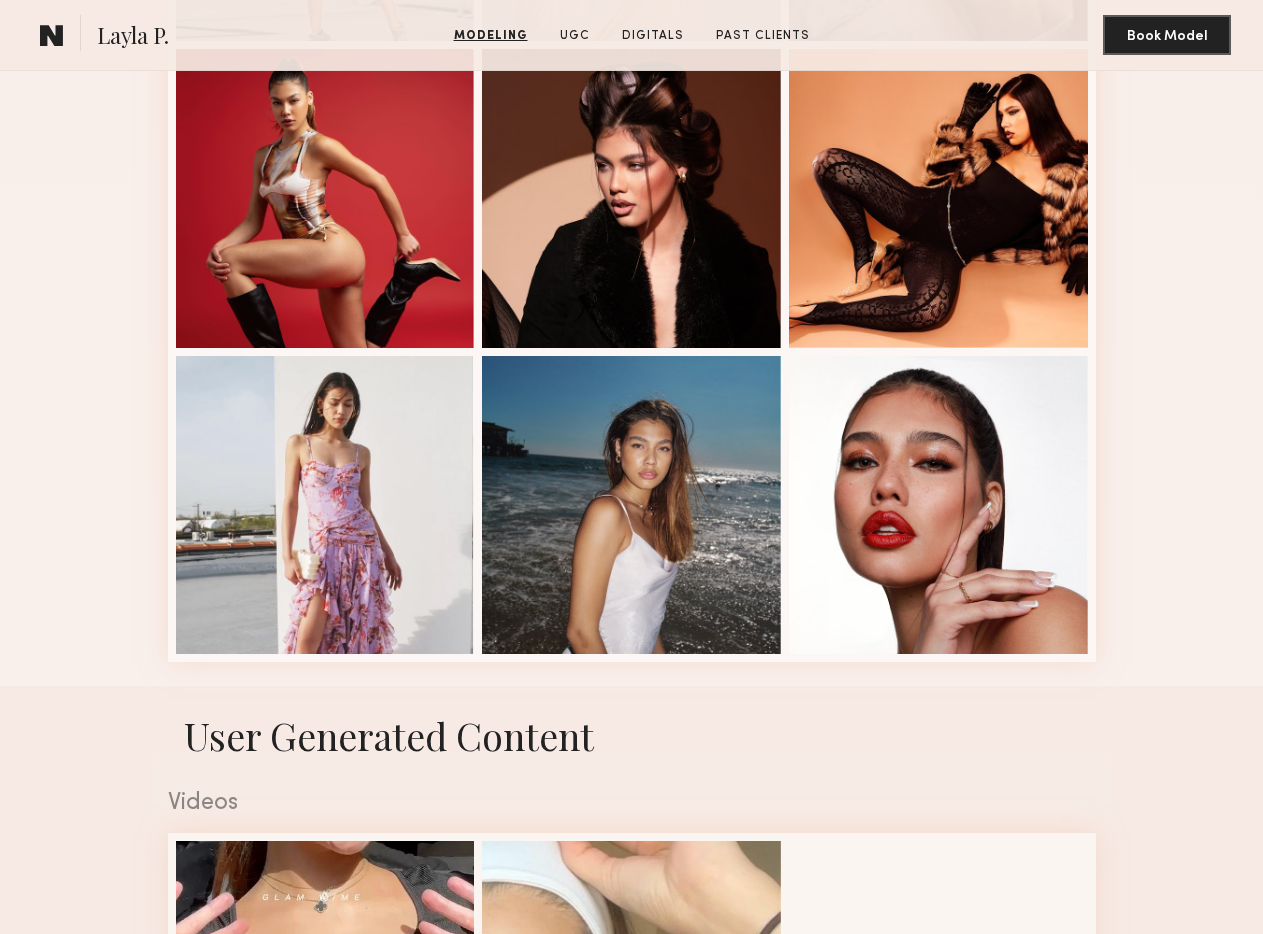 click on "Modeling Portfolio" at bounding box center (631, -602) 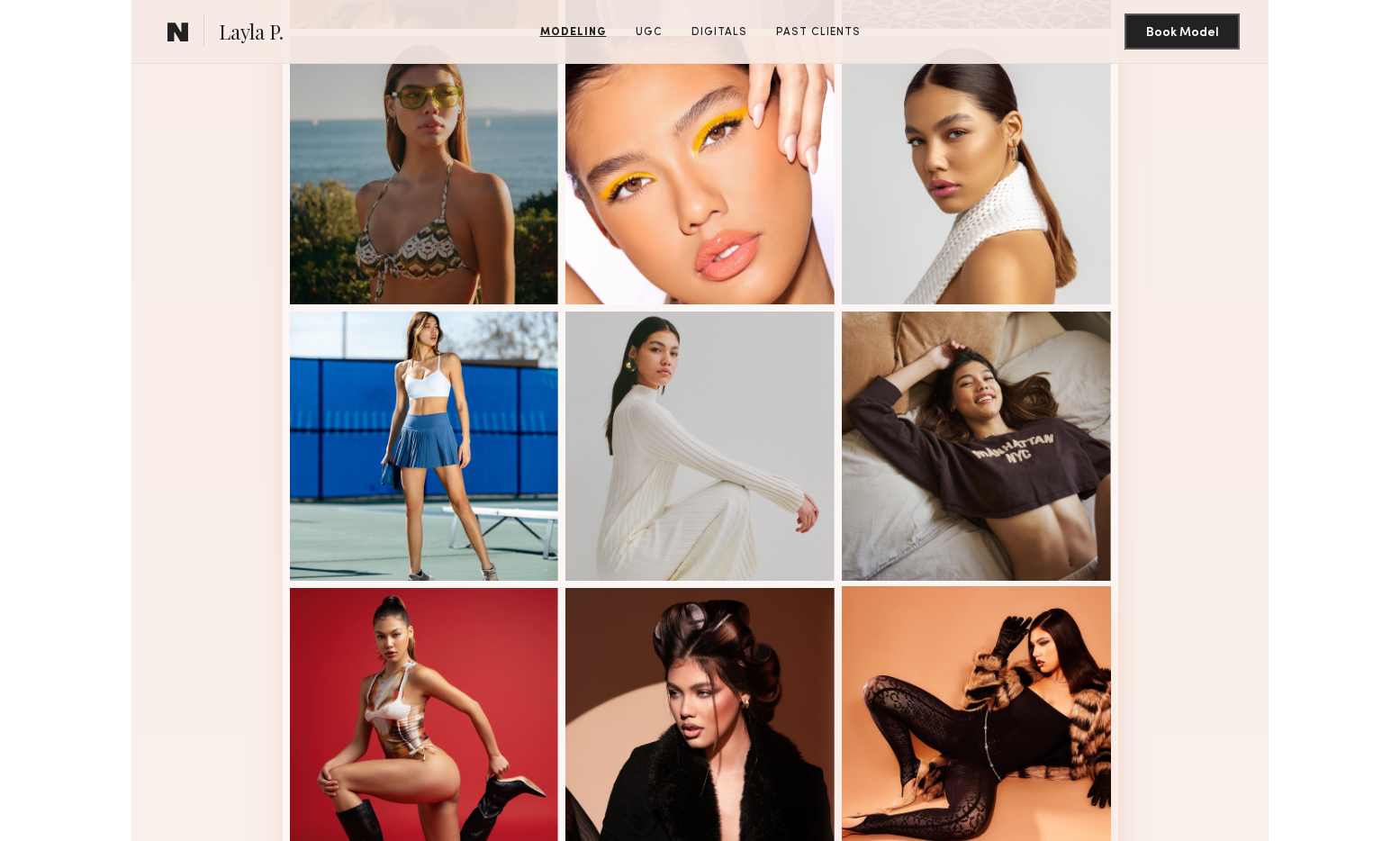 scroll, scrollTop: 1563, scrollLeft: 0, axis: vertical 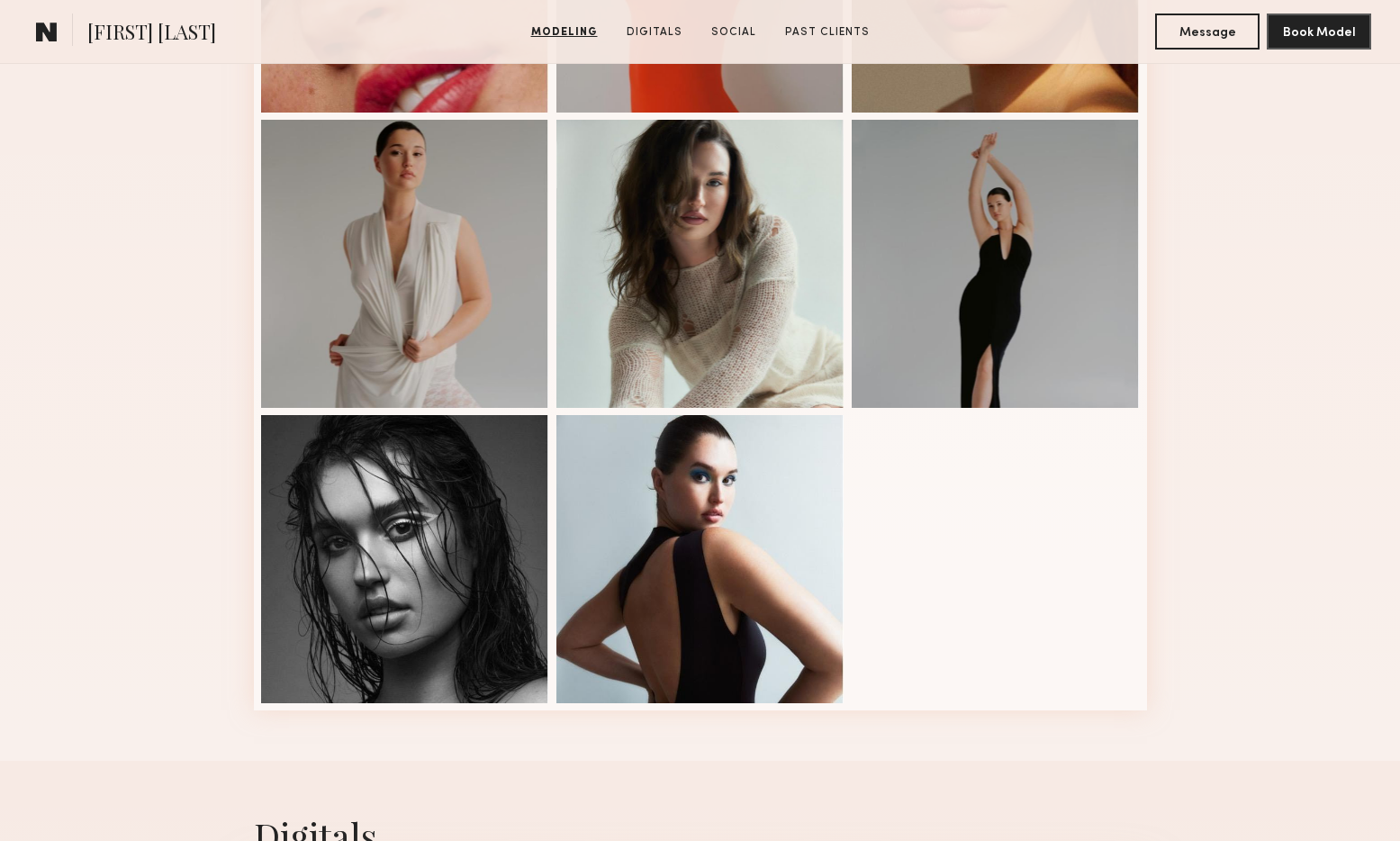 click on "Modeling Portfolio" at bounding box center [700, 85] 